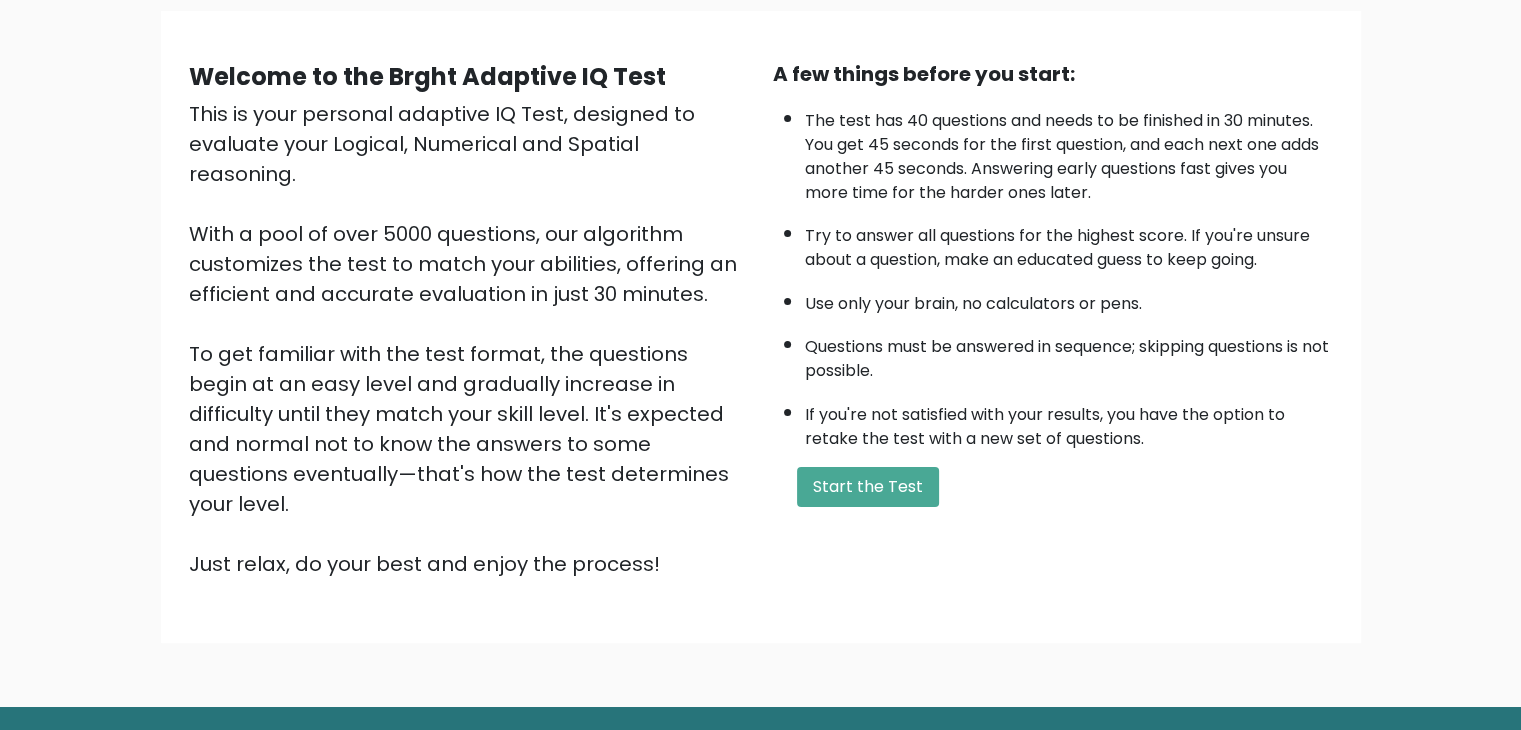 scroll, scrollTop: 146, scrollLeft: 0, axis: vertical 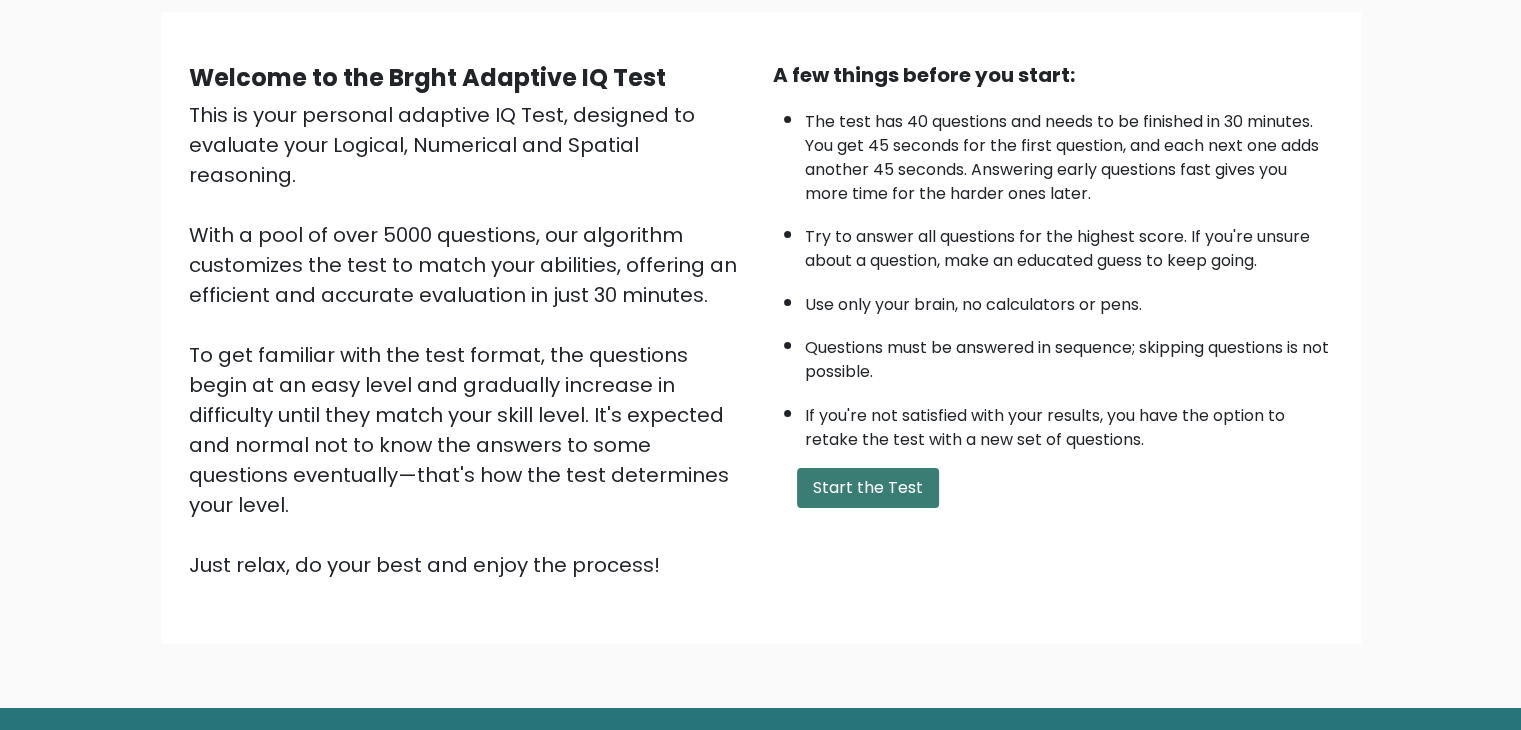 click on "Start the Test" at bounding box center [868, 488] 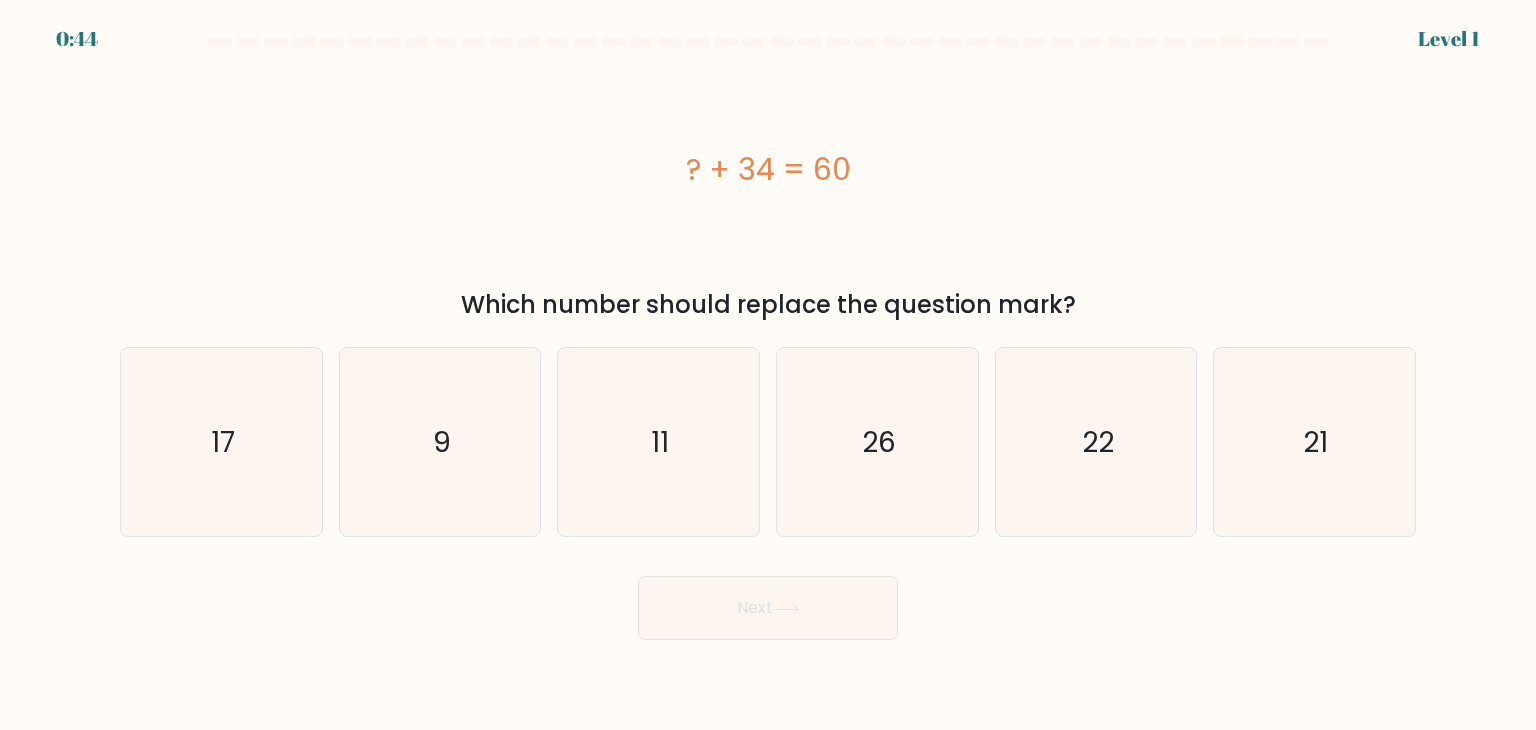 scroll, scrollTop: 0, scrollLeft: 0, axis: both 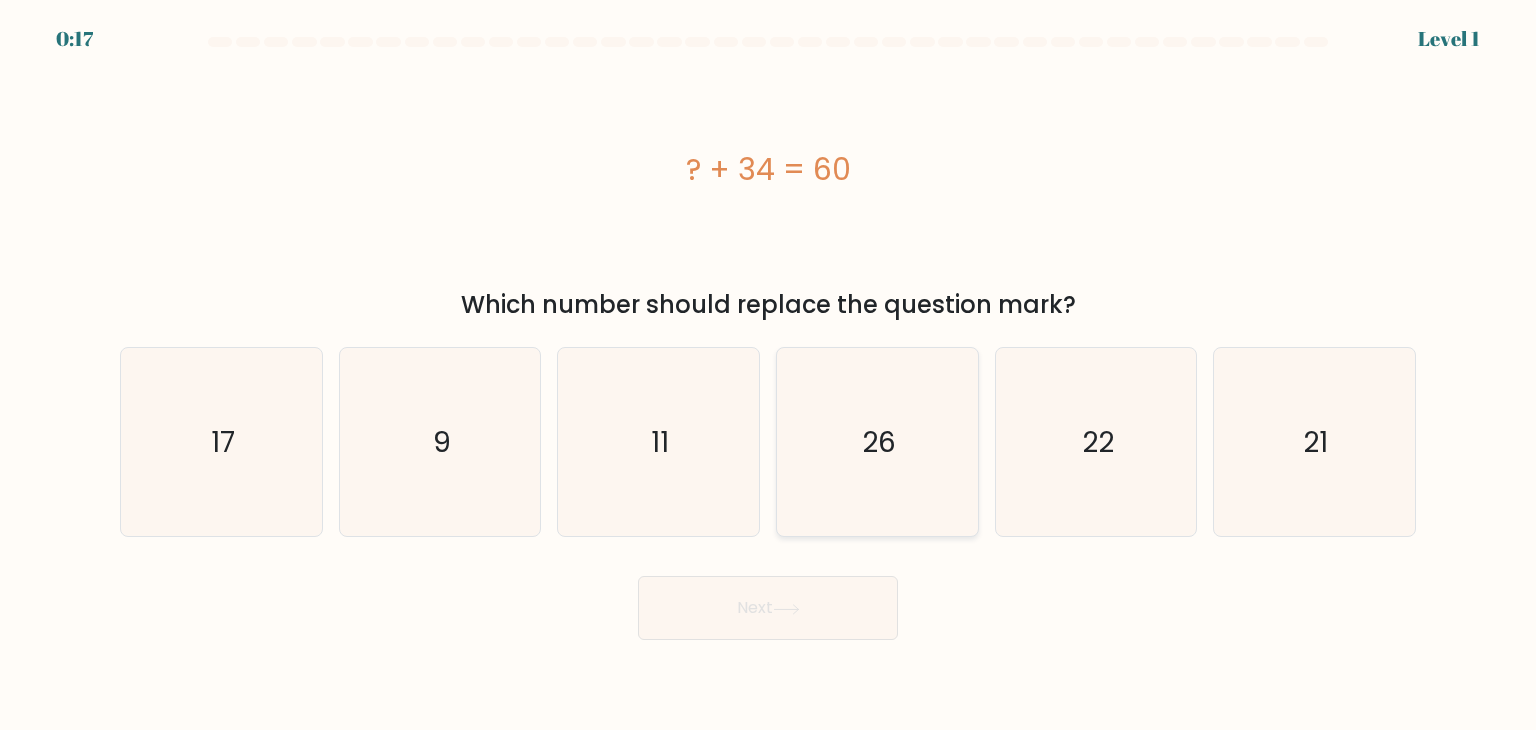 click on "26" 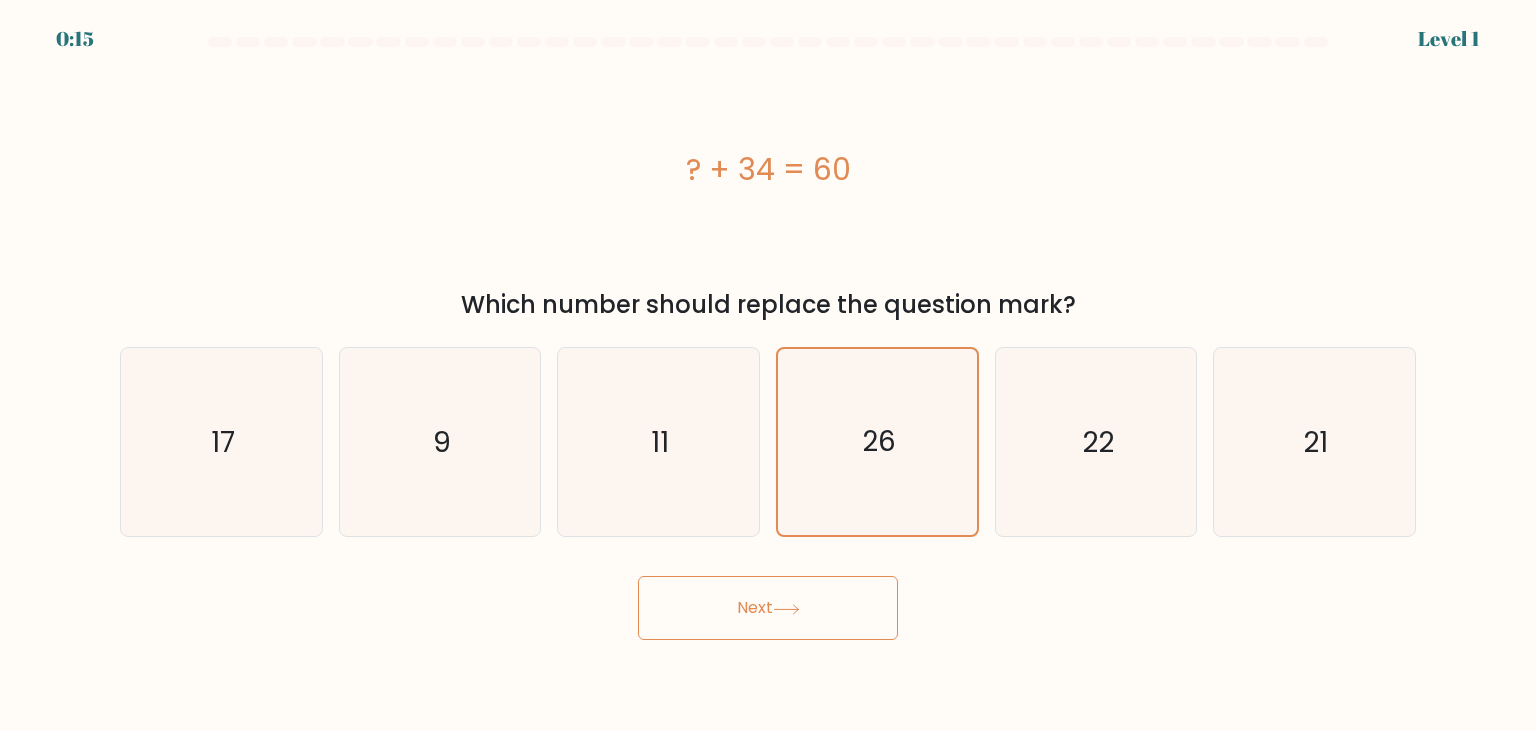 click on "Next" at bounding box center [768, 608] 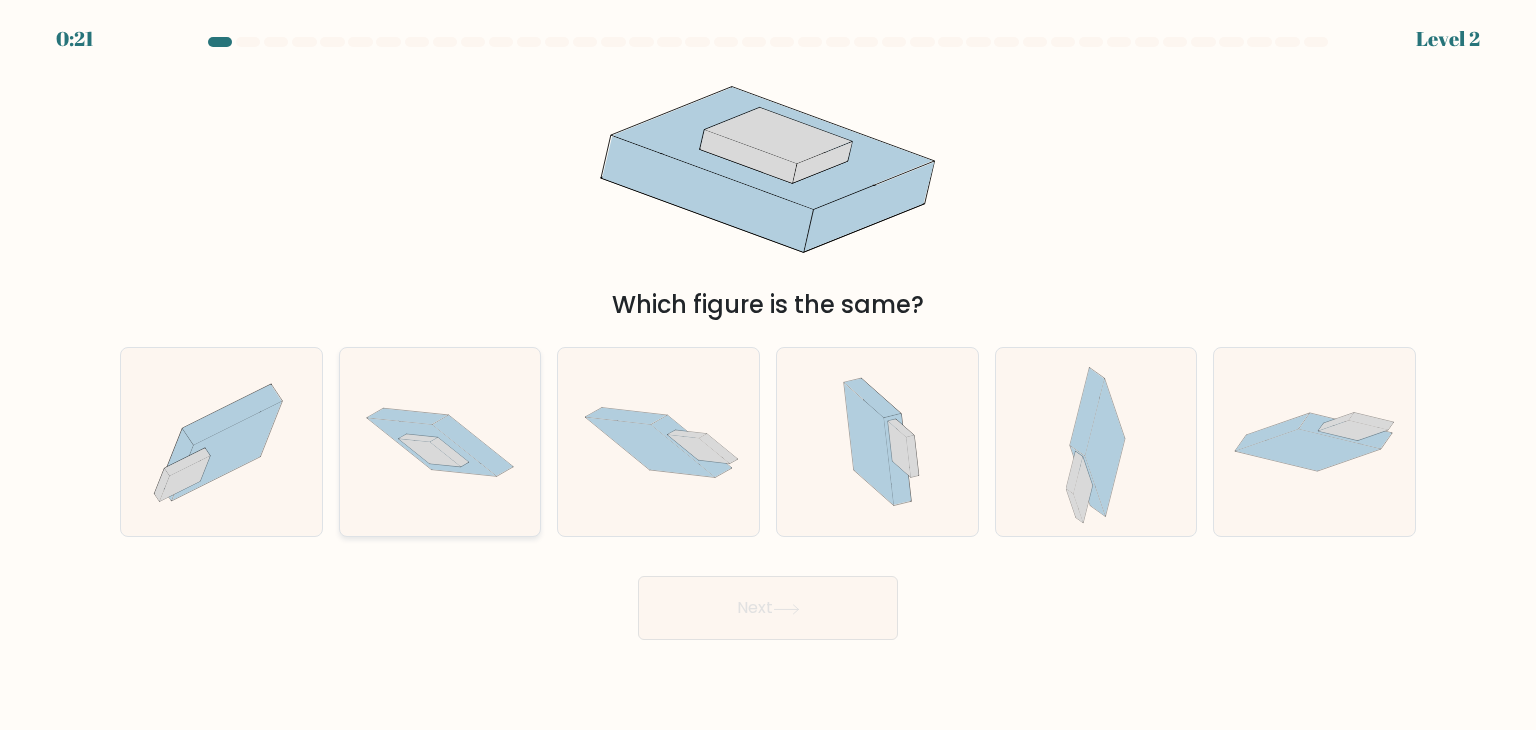 click 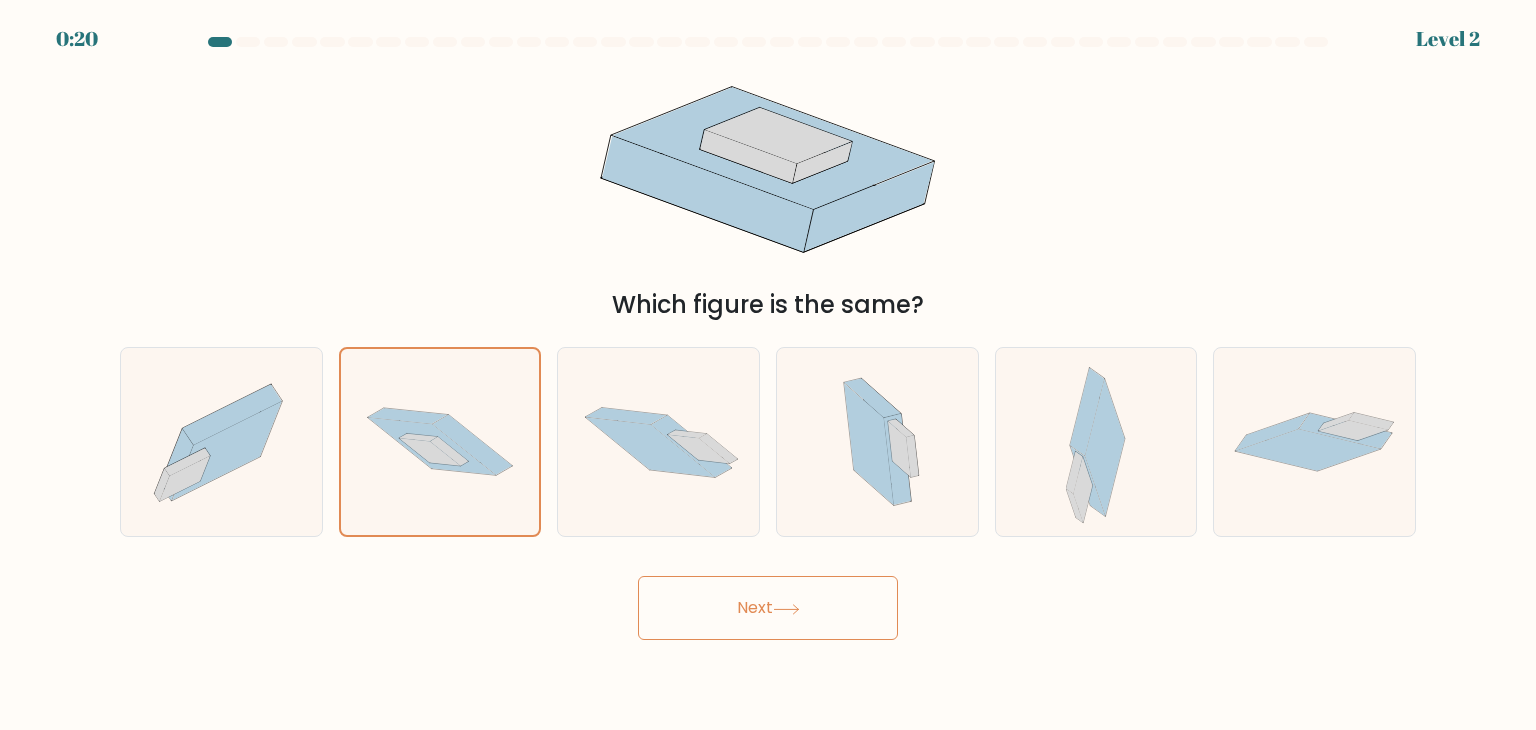 click on "Next" at bounding box center [768, 608] 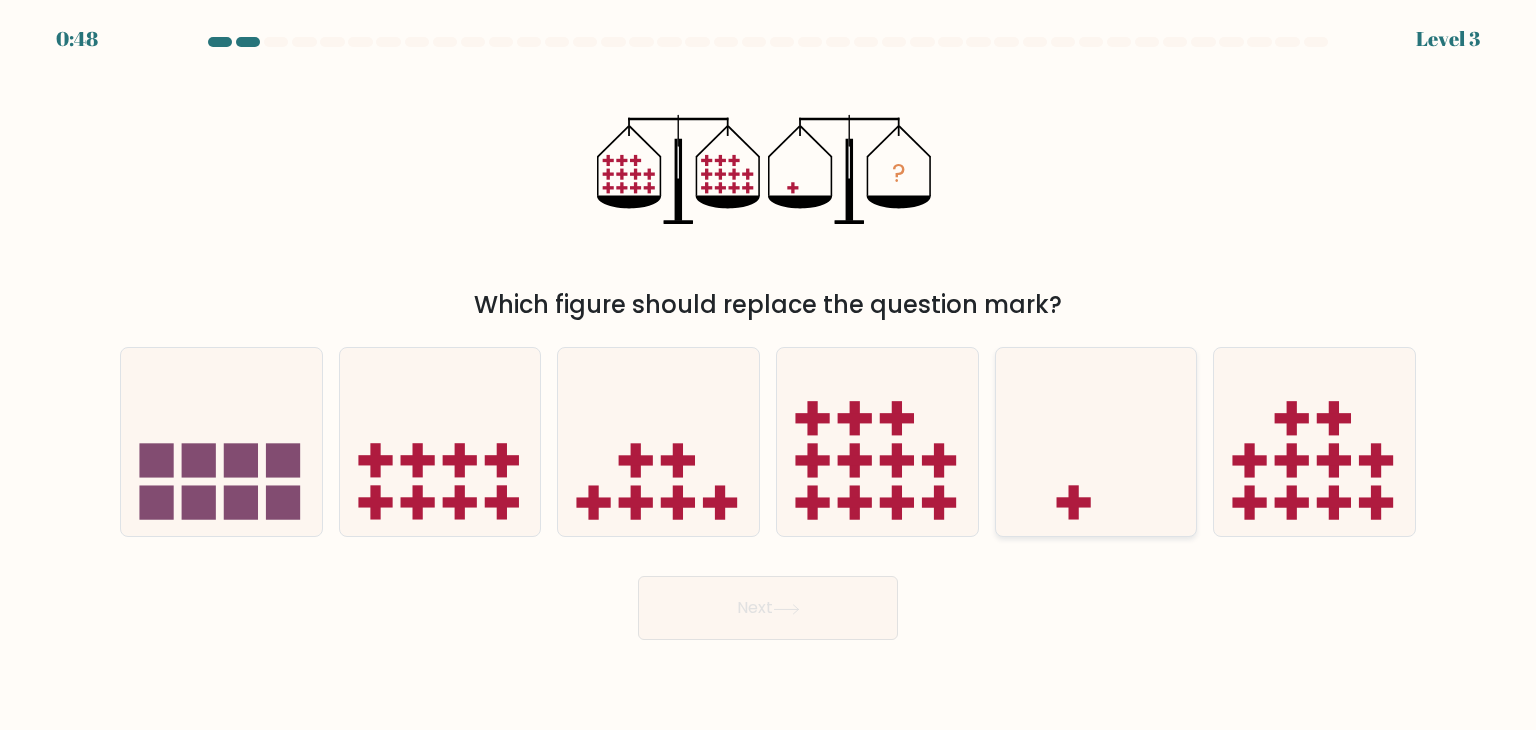 click 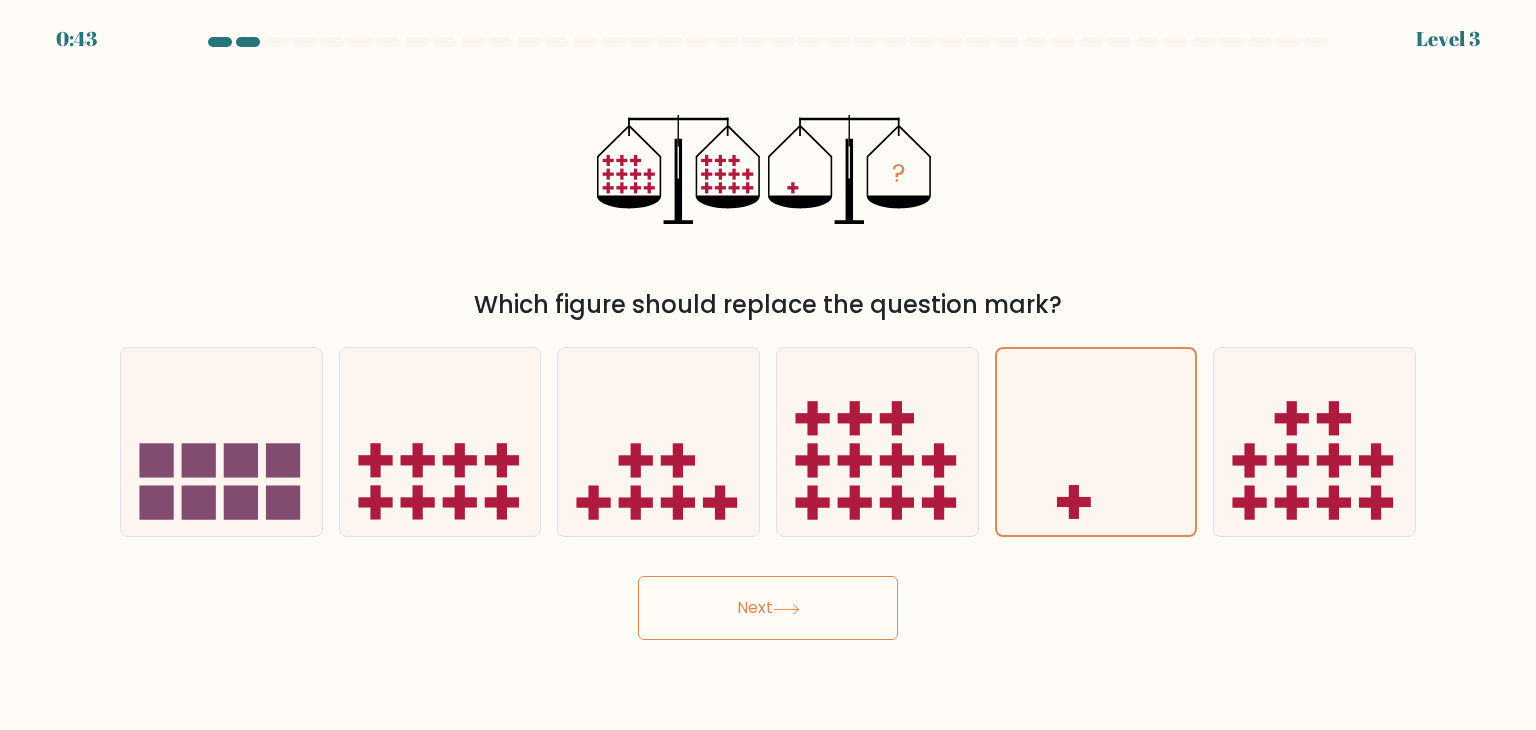 click on "Next" at bounding box center (768, 608) 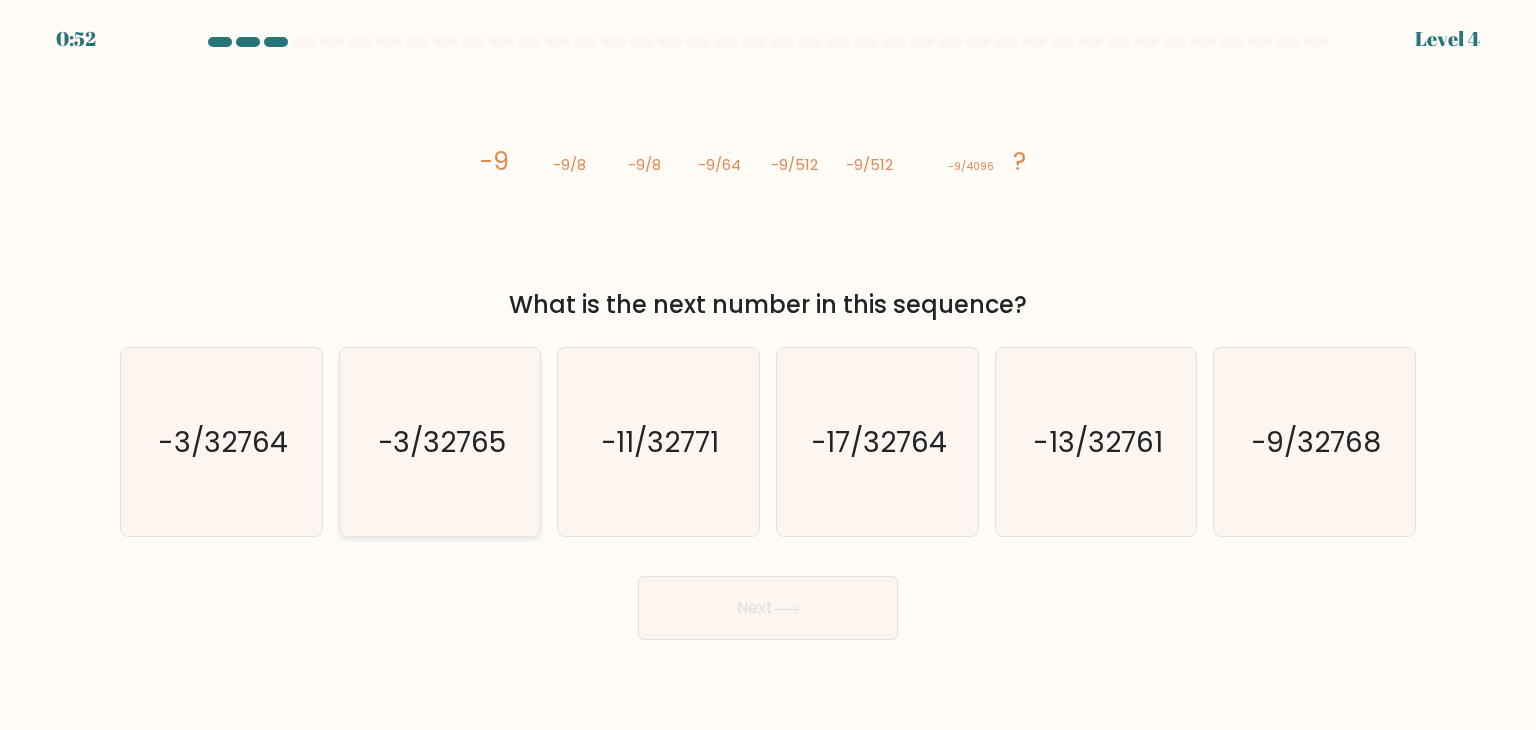 click on "-3/32765" 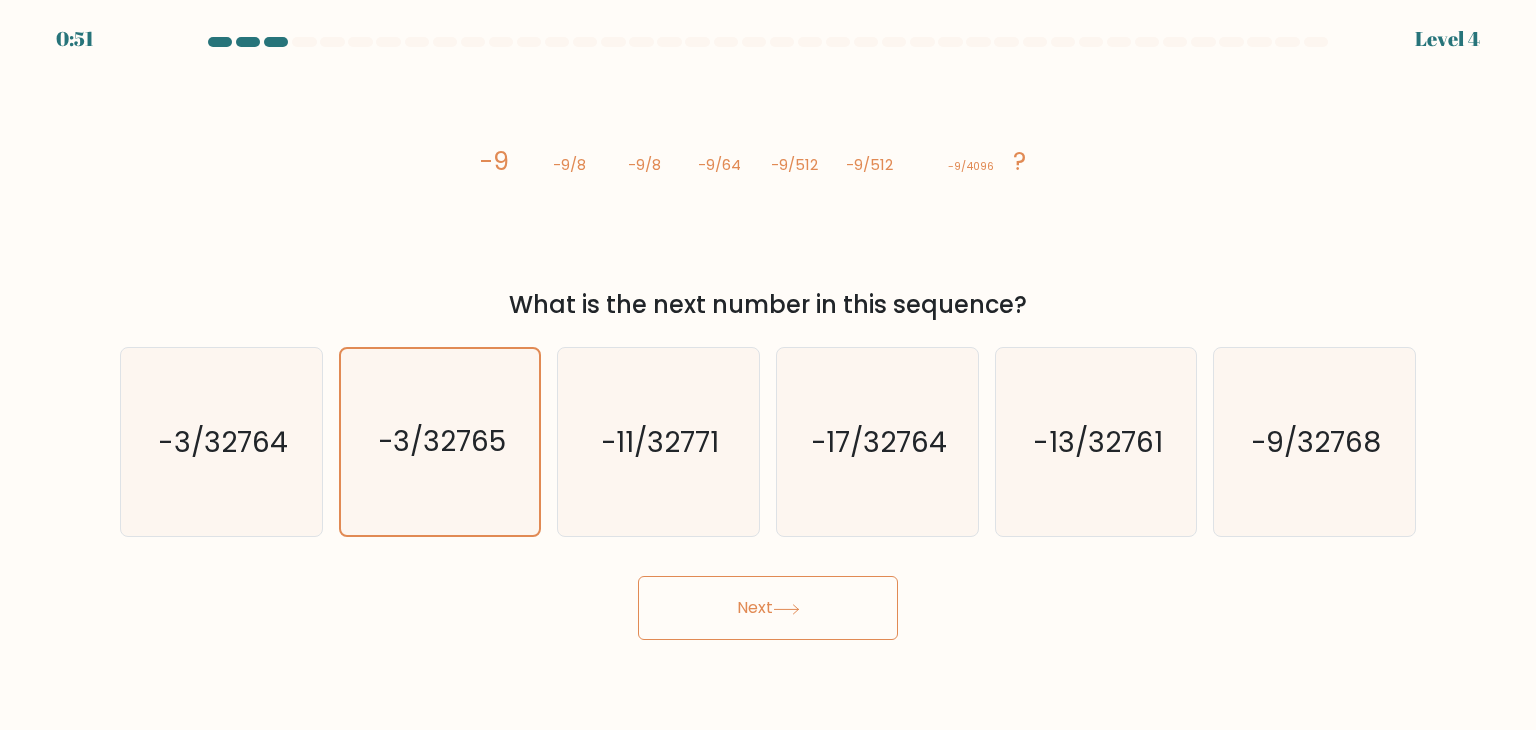 click on "Next" at bounding box center [768, 608] 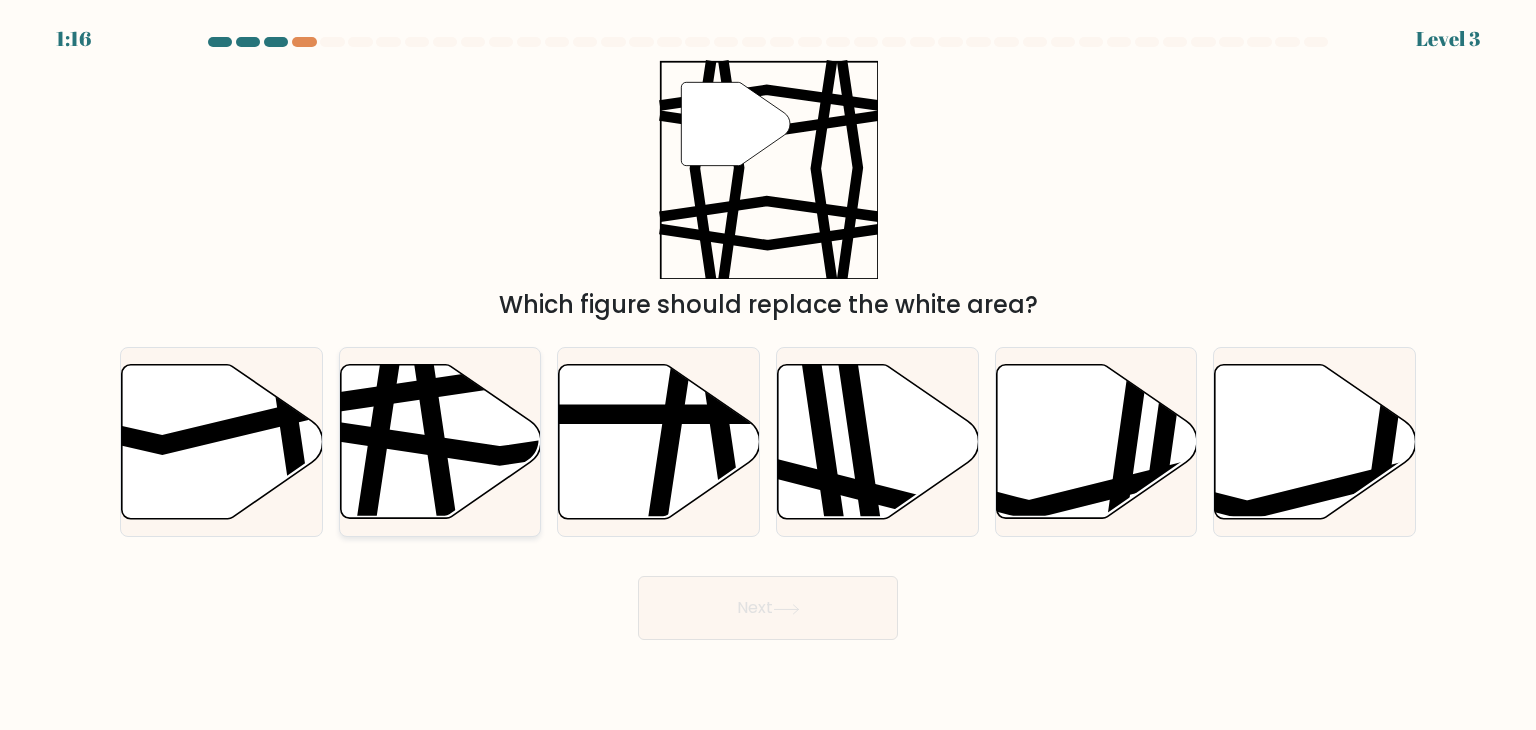 click 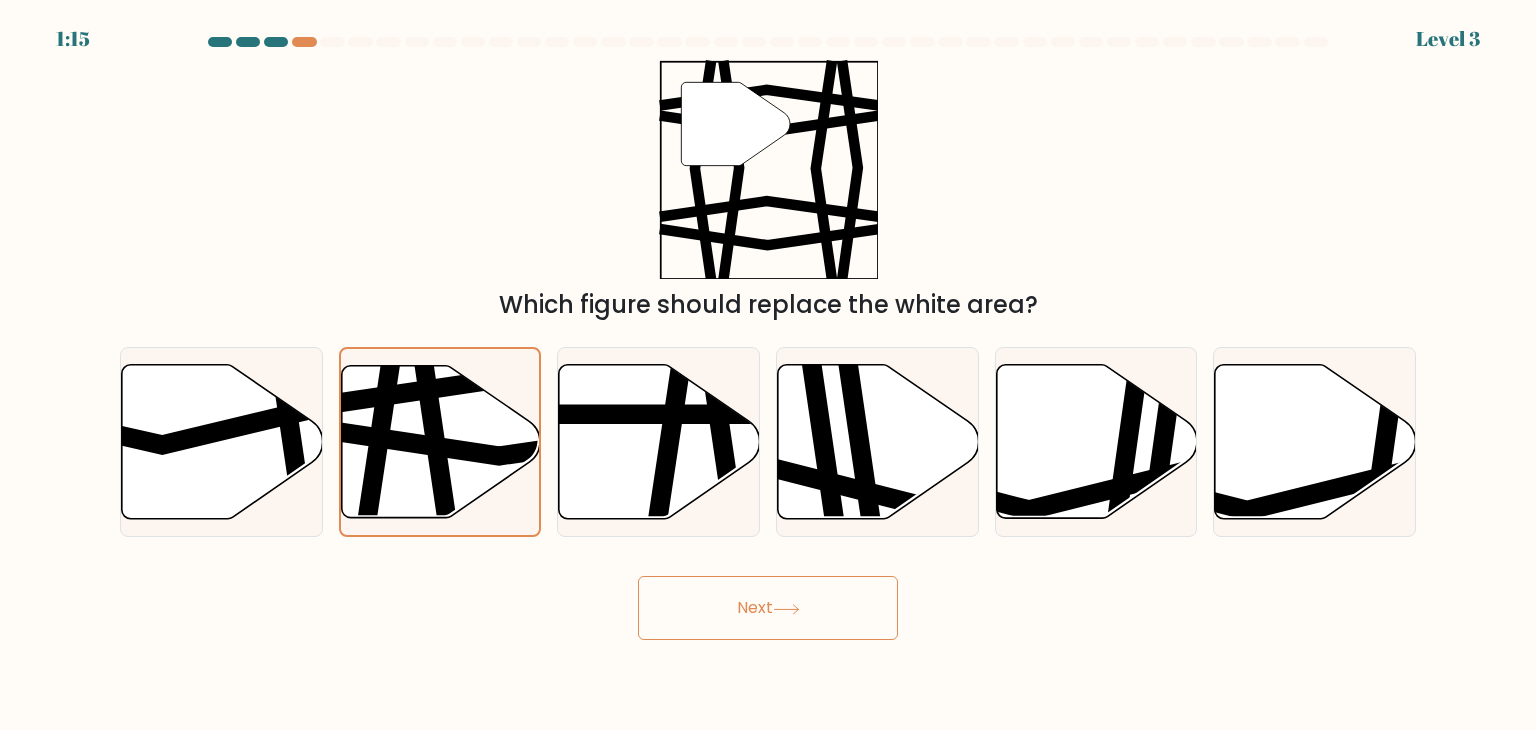 click on "Next" at bounding box center [768, 608] 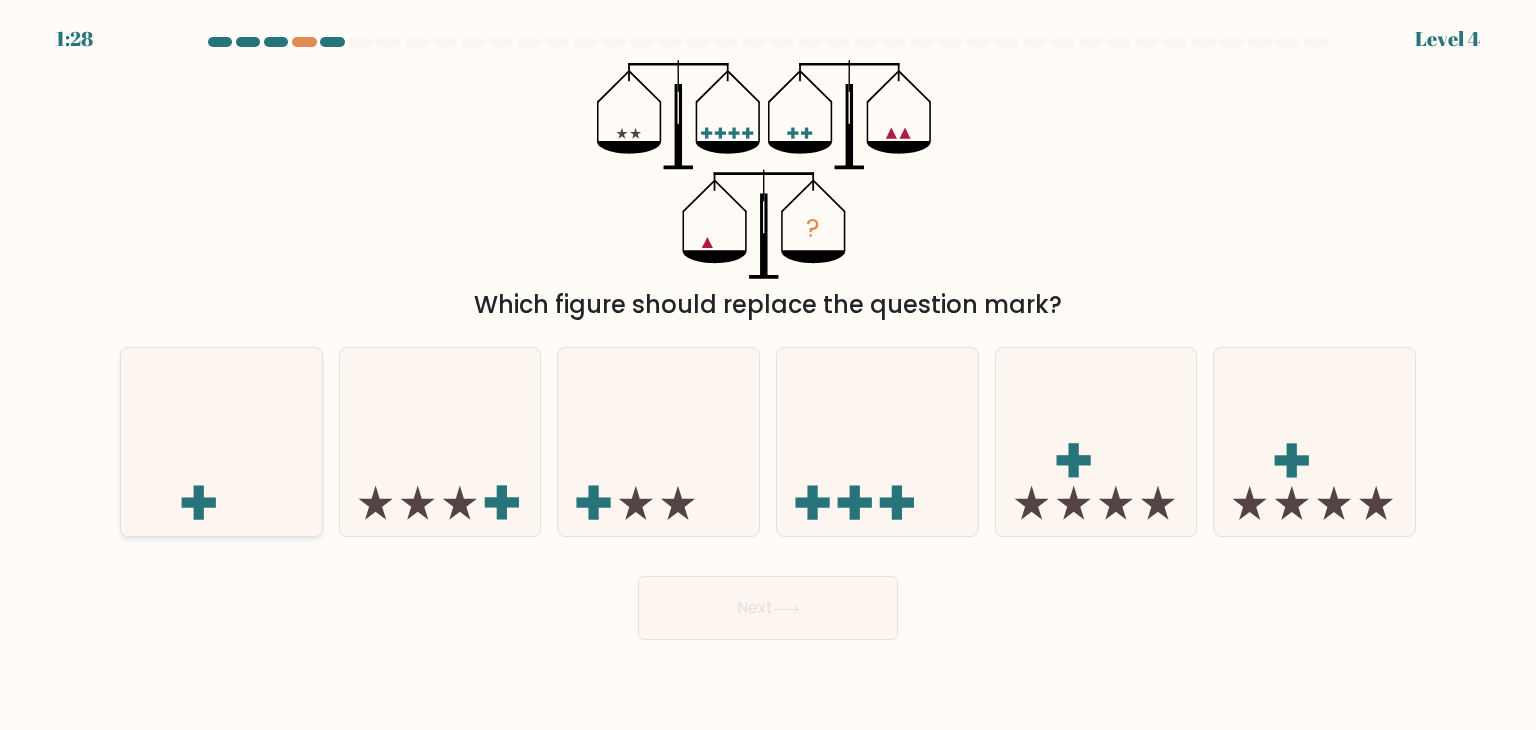 click 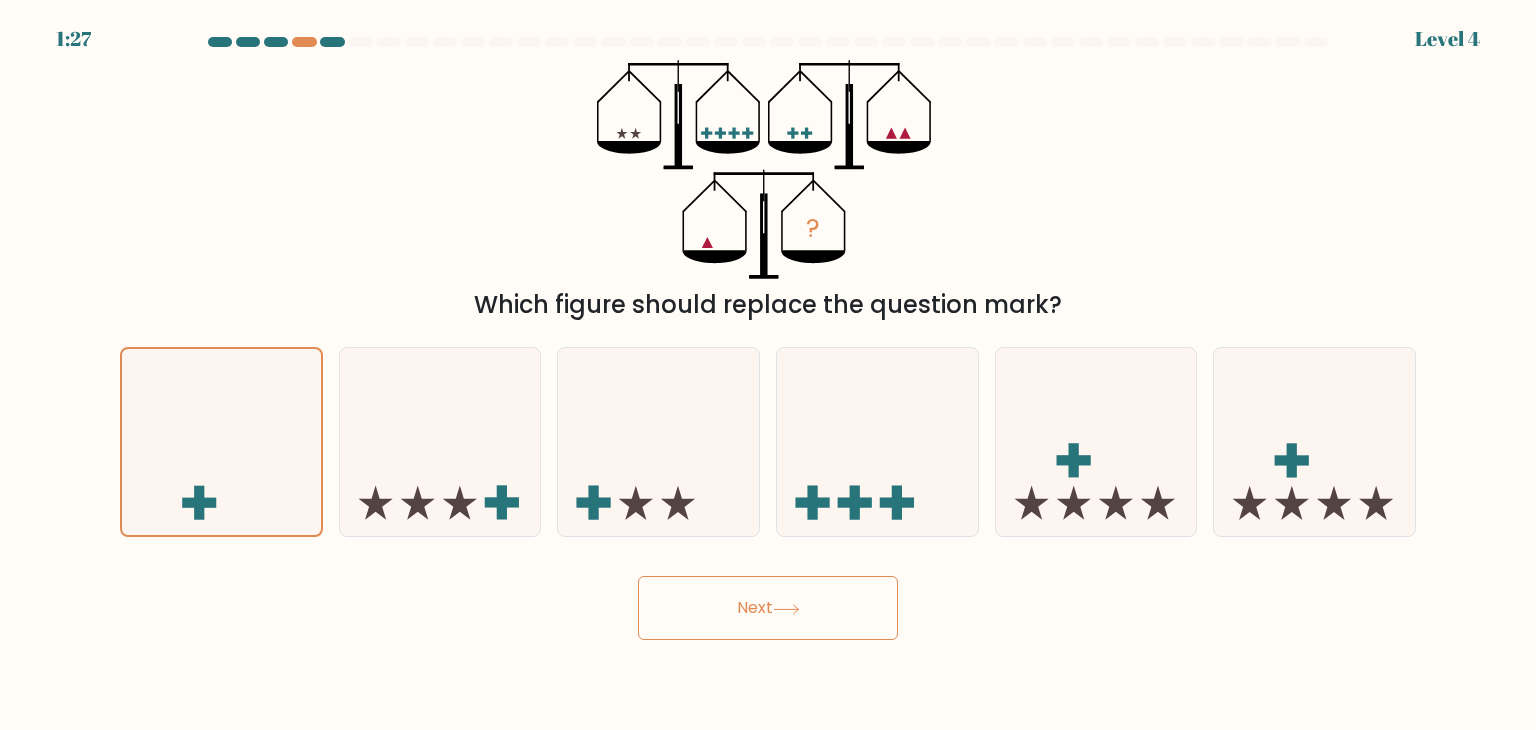 click 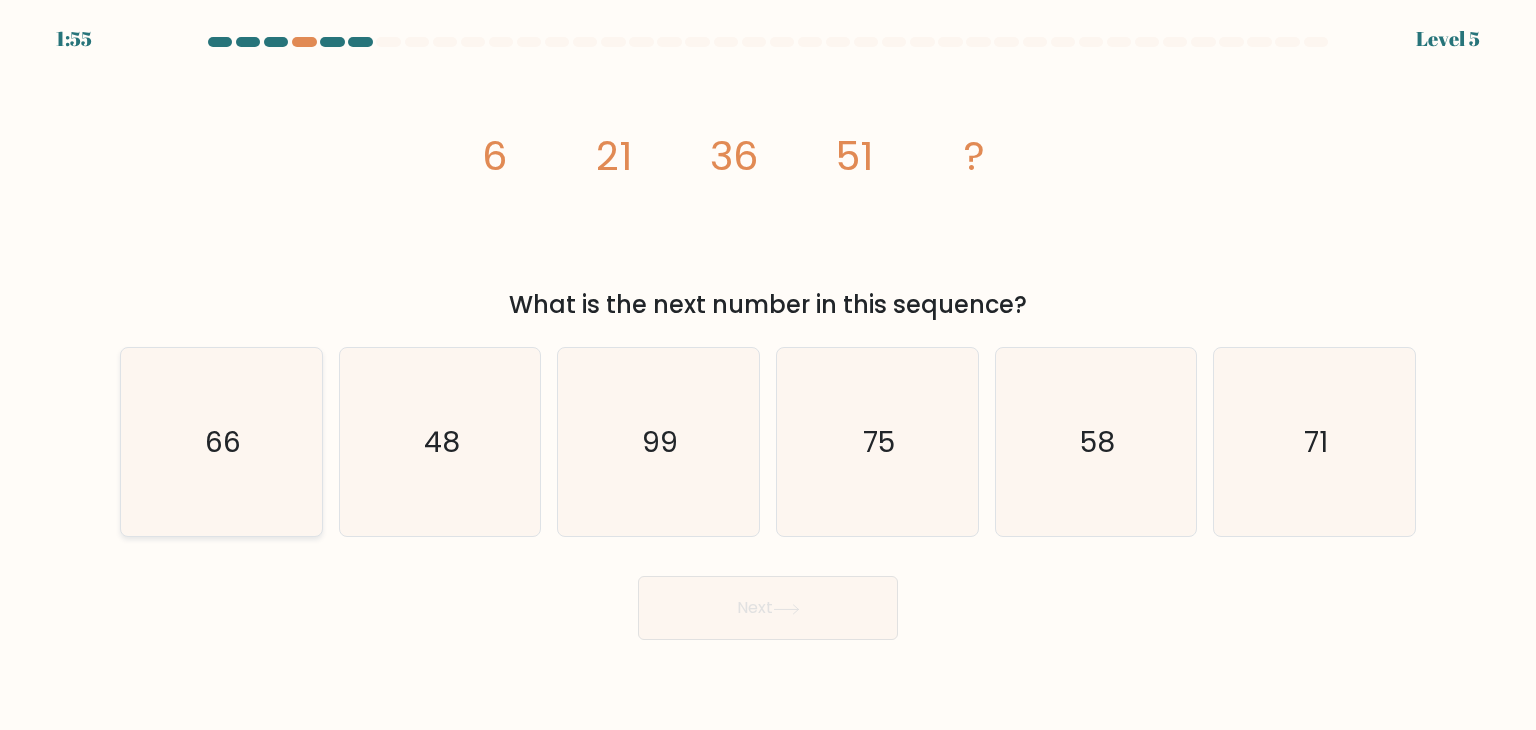 click on "66" 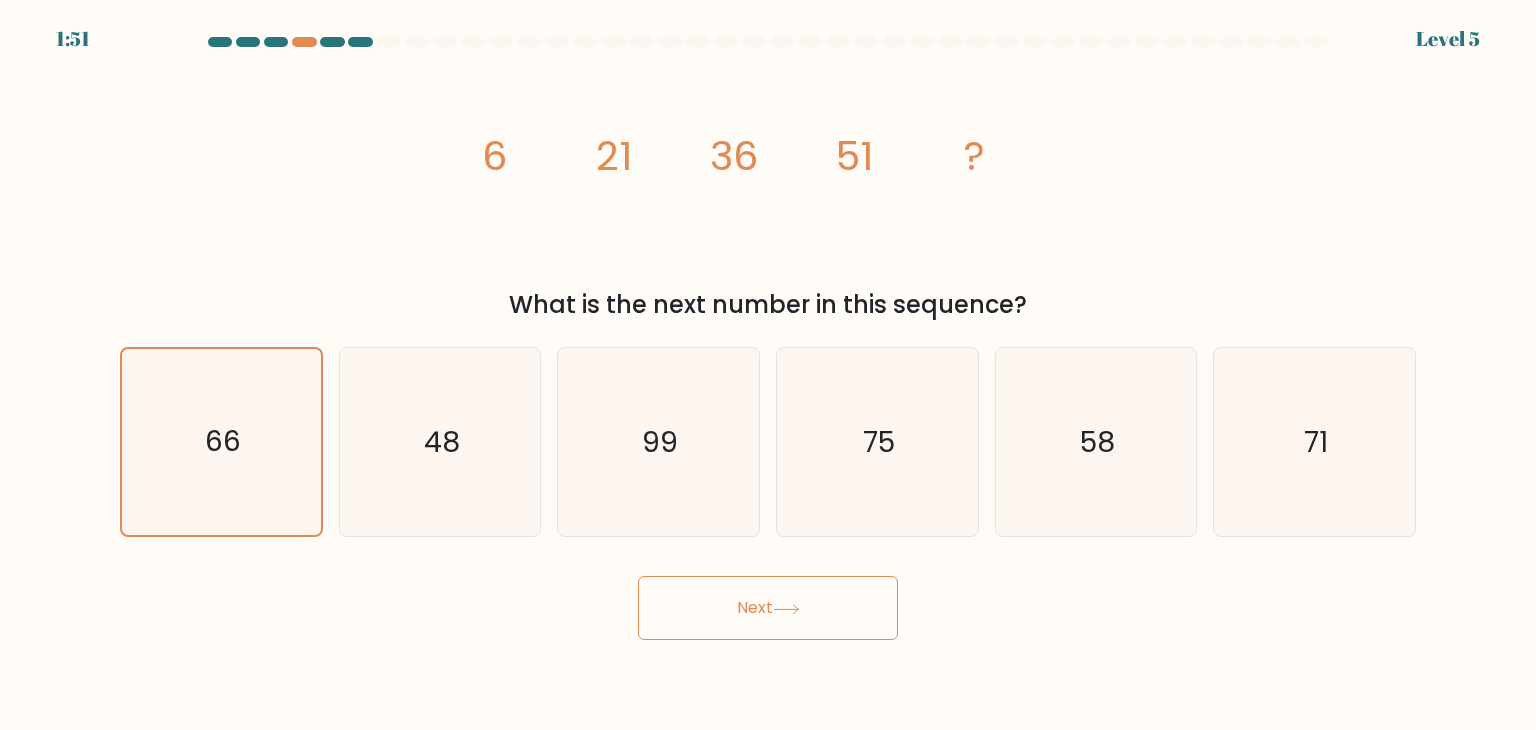 click on "Next" at bounding box center (768, 608) 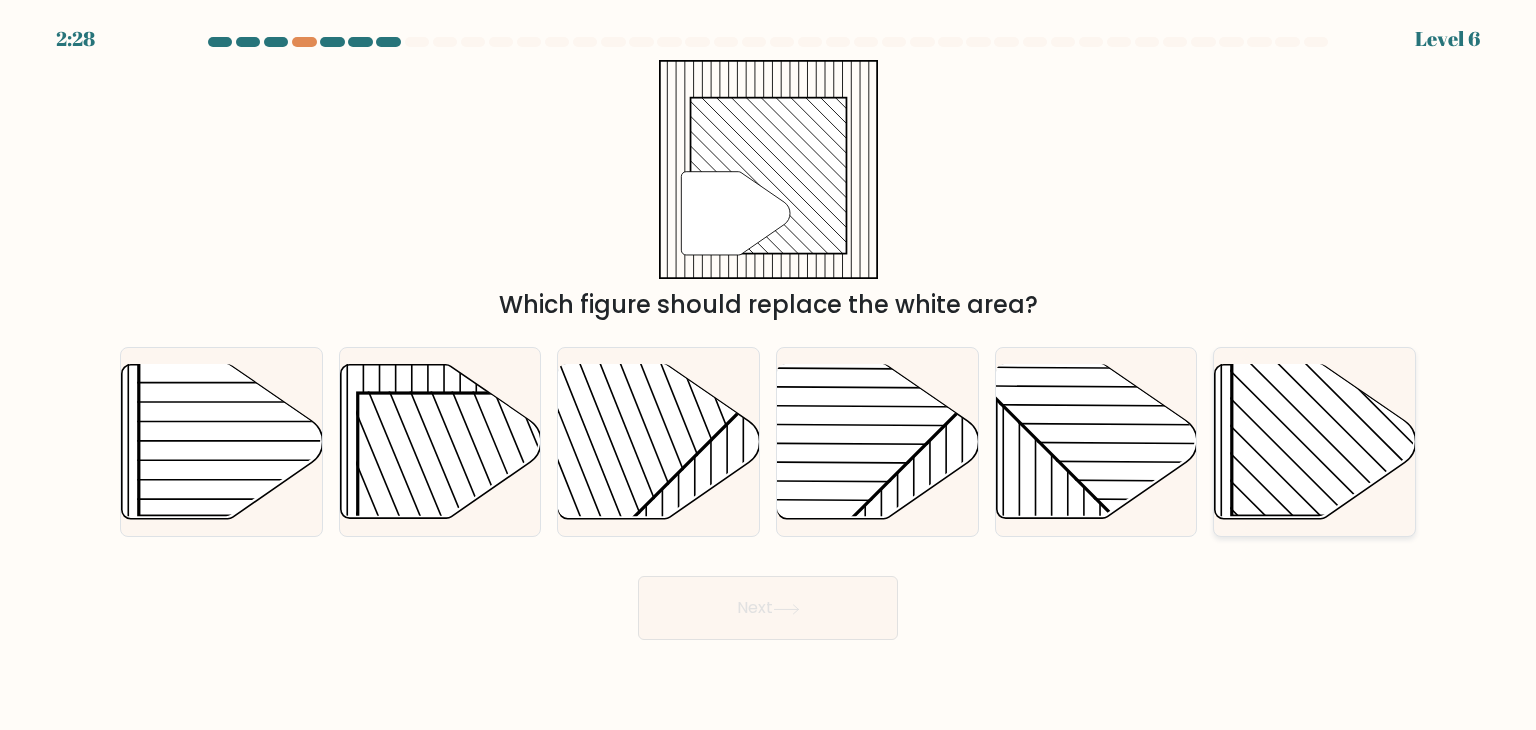 click 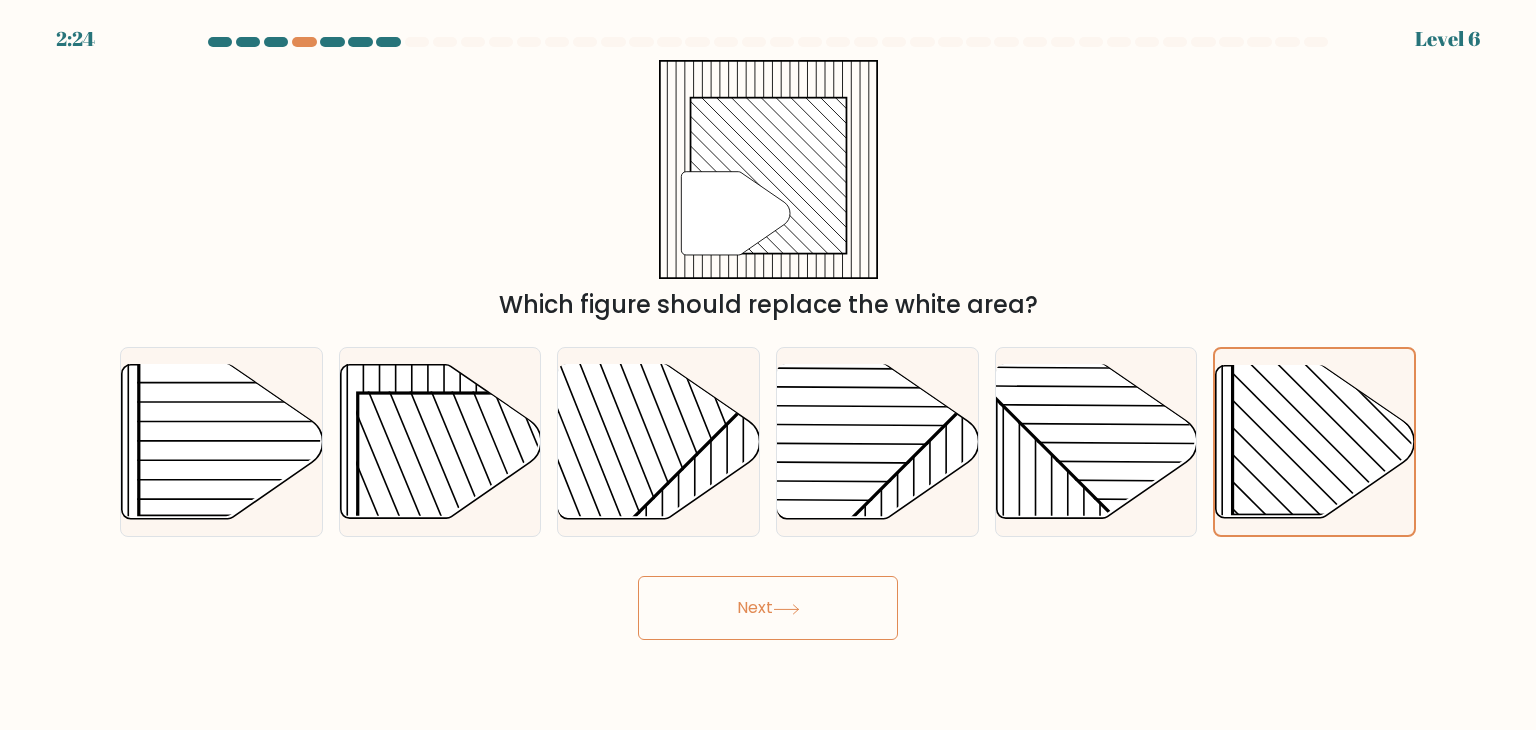 click on "Next" at bounding box center (768, 608) 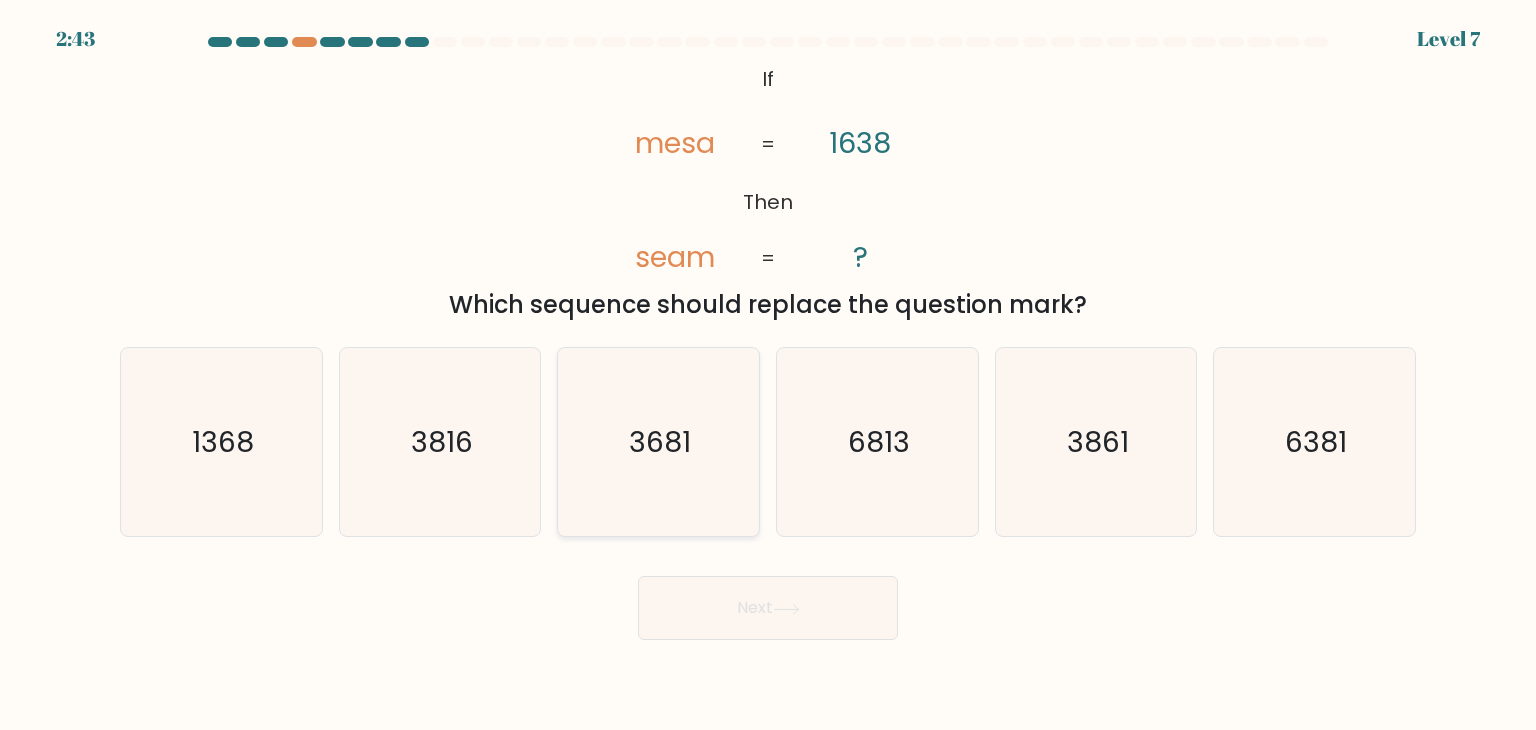 click on "3681" 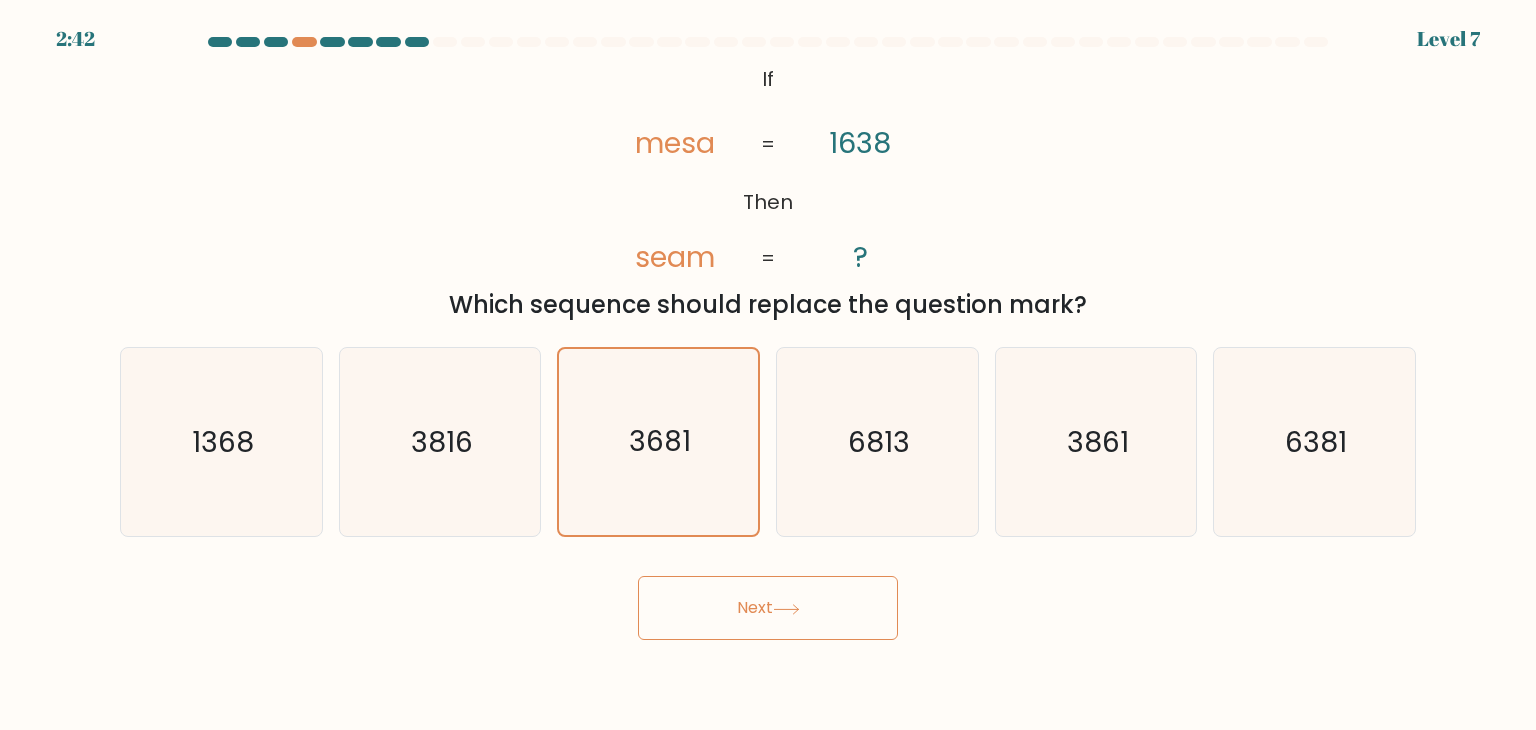 click on "Next" at bounding box center [768, 608] 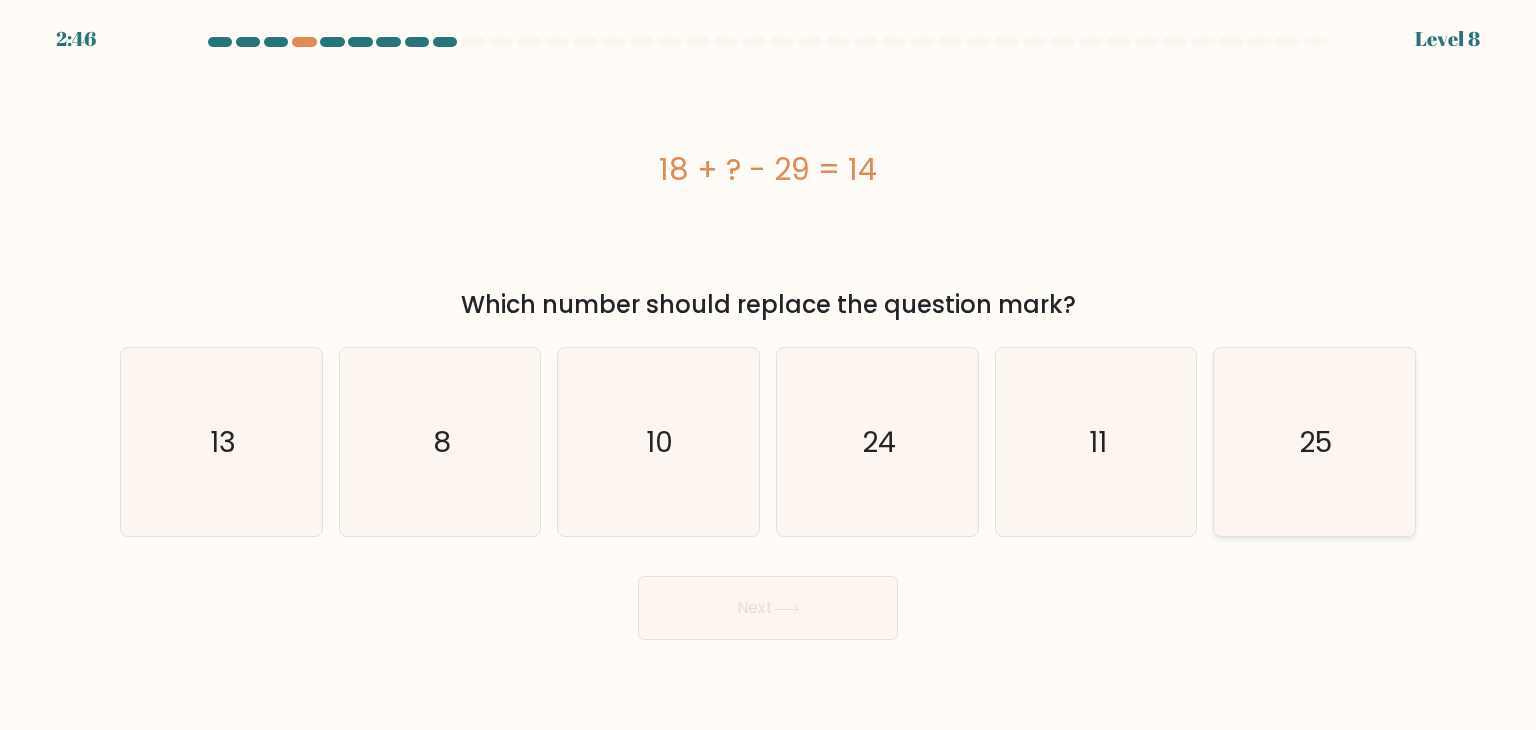 click on "25" 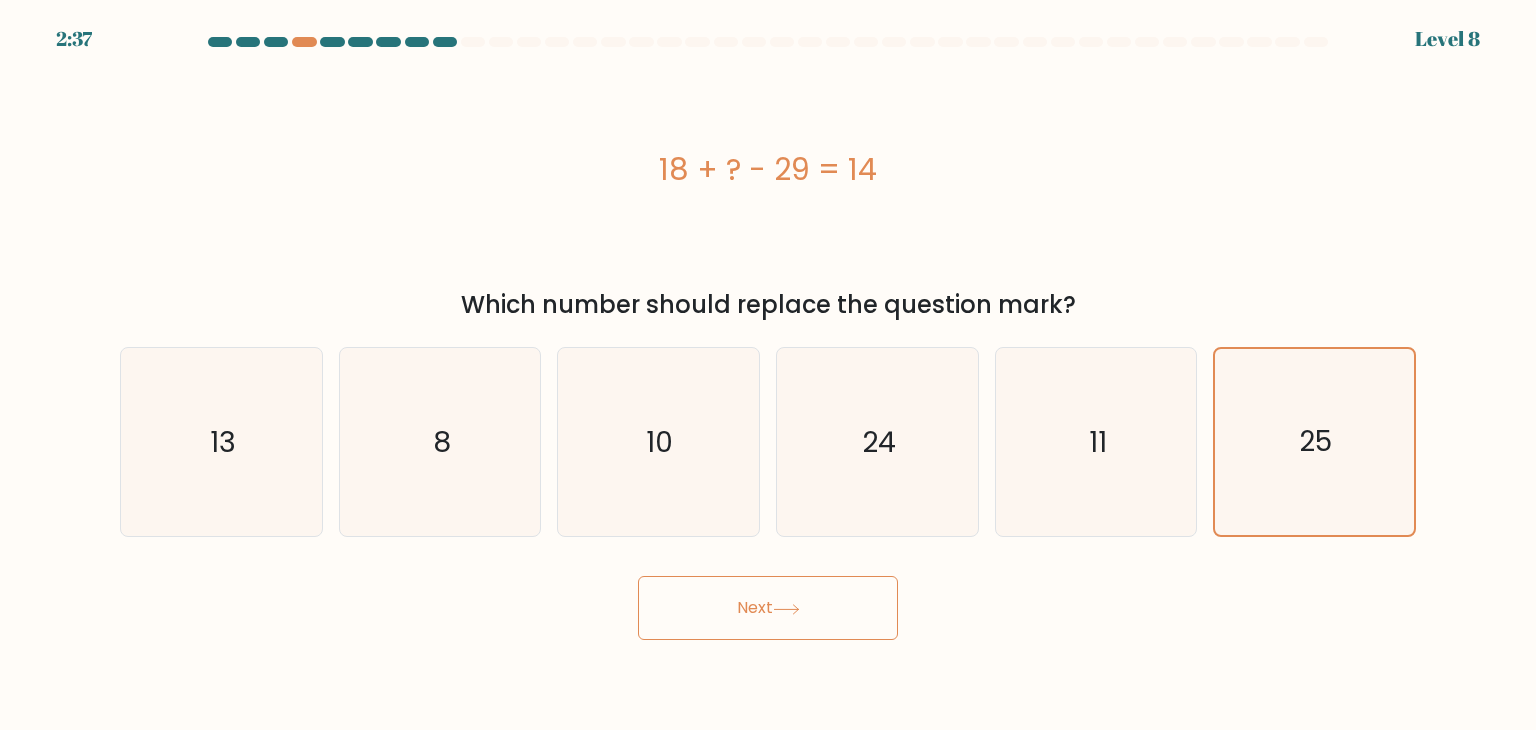 click on "Next" at bounding box center [768, 608] 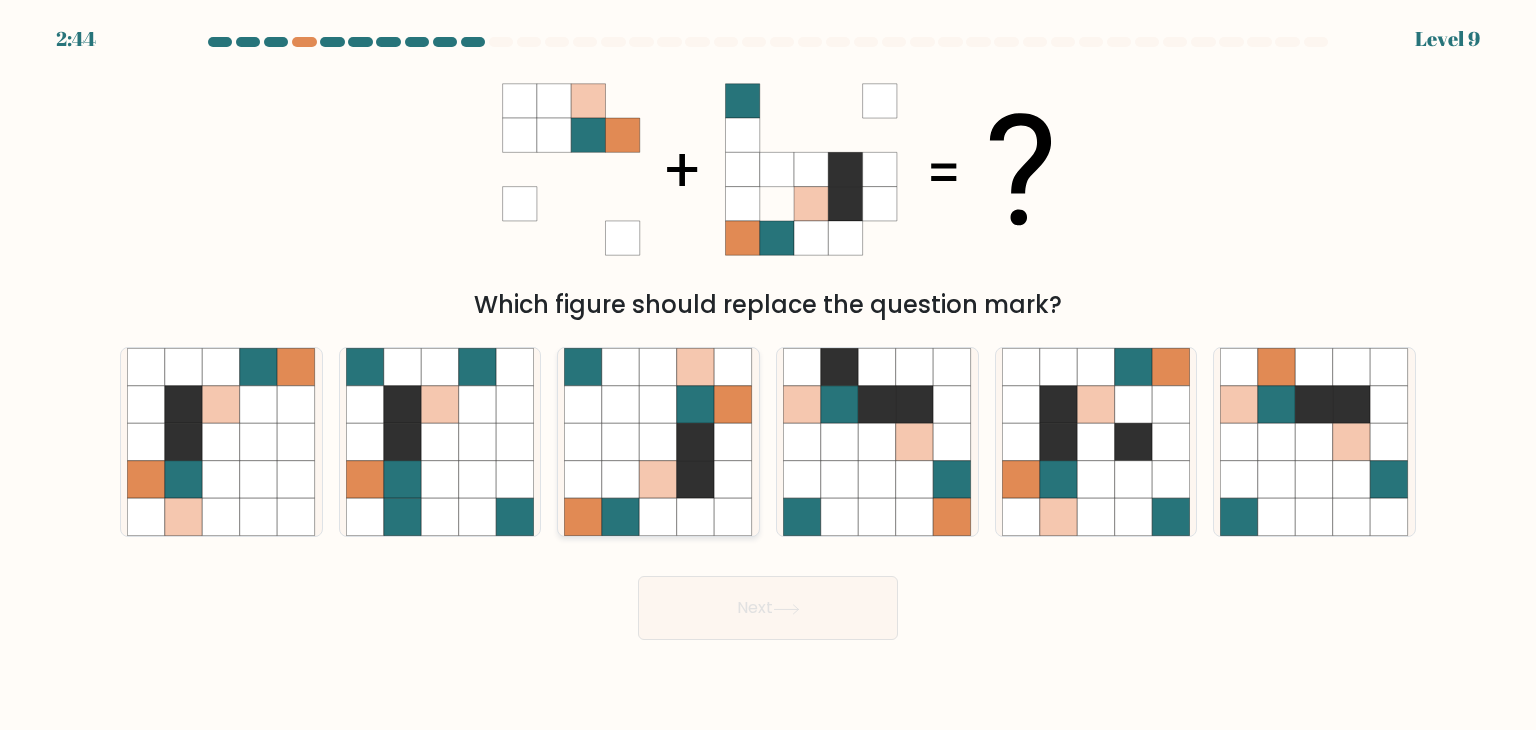 click 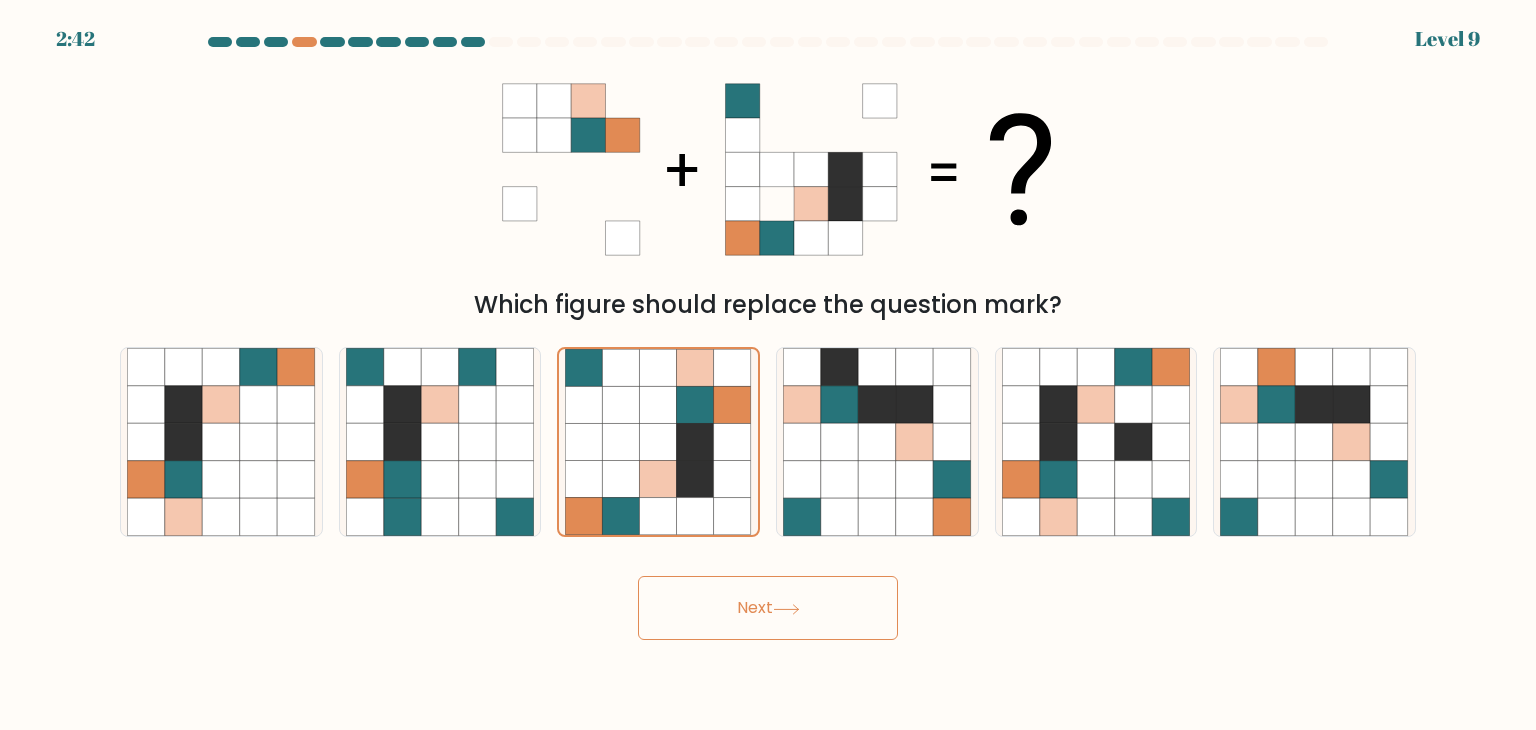 click on "Next" at bounding box center (768, 608) 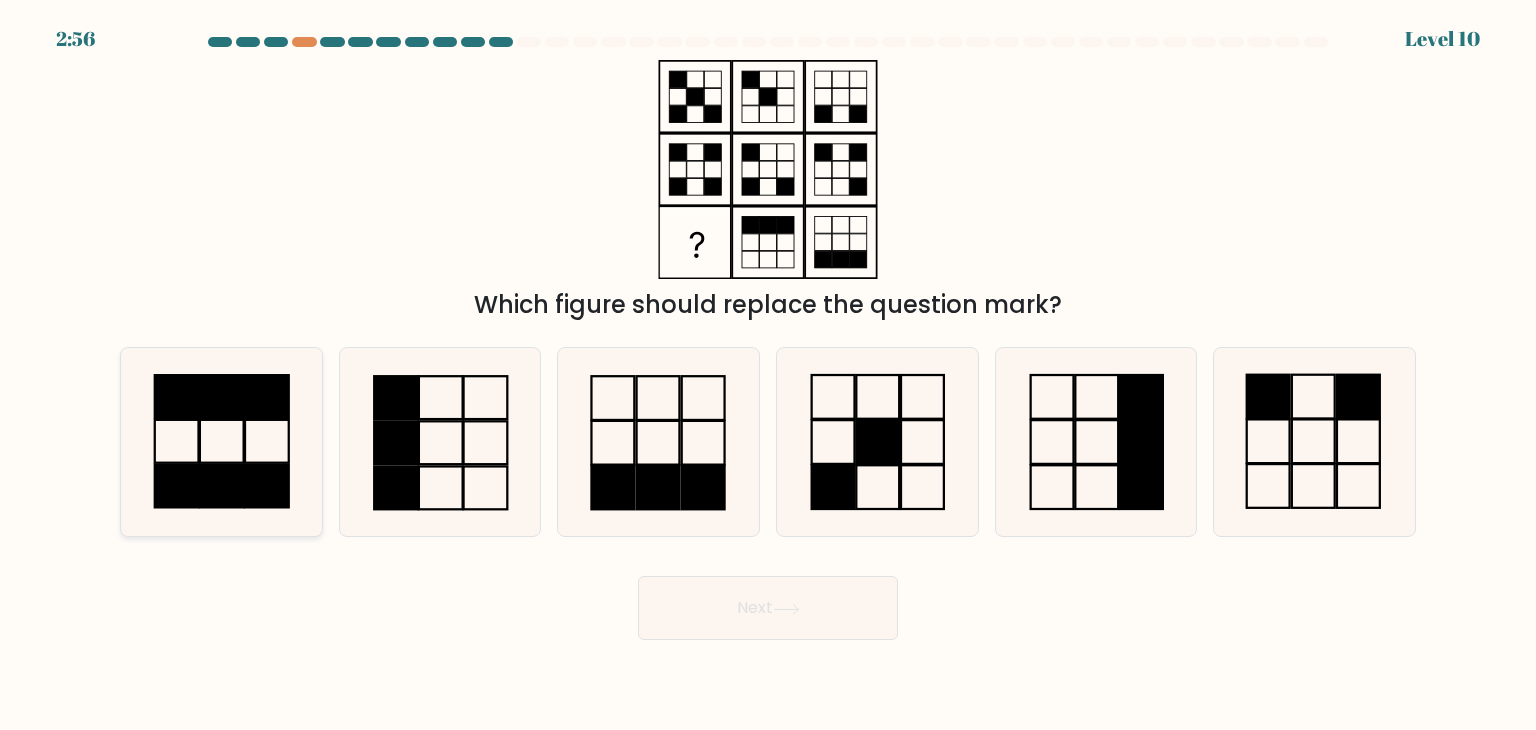click 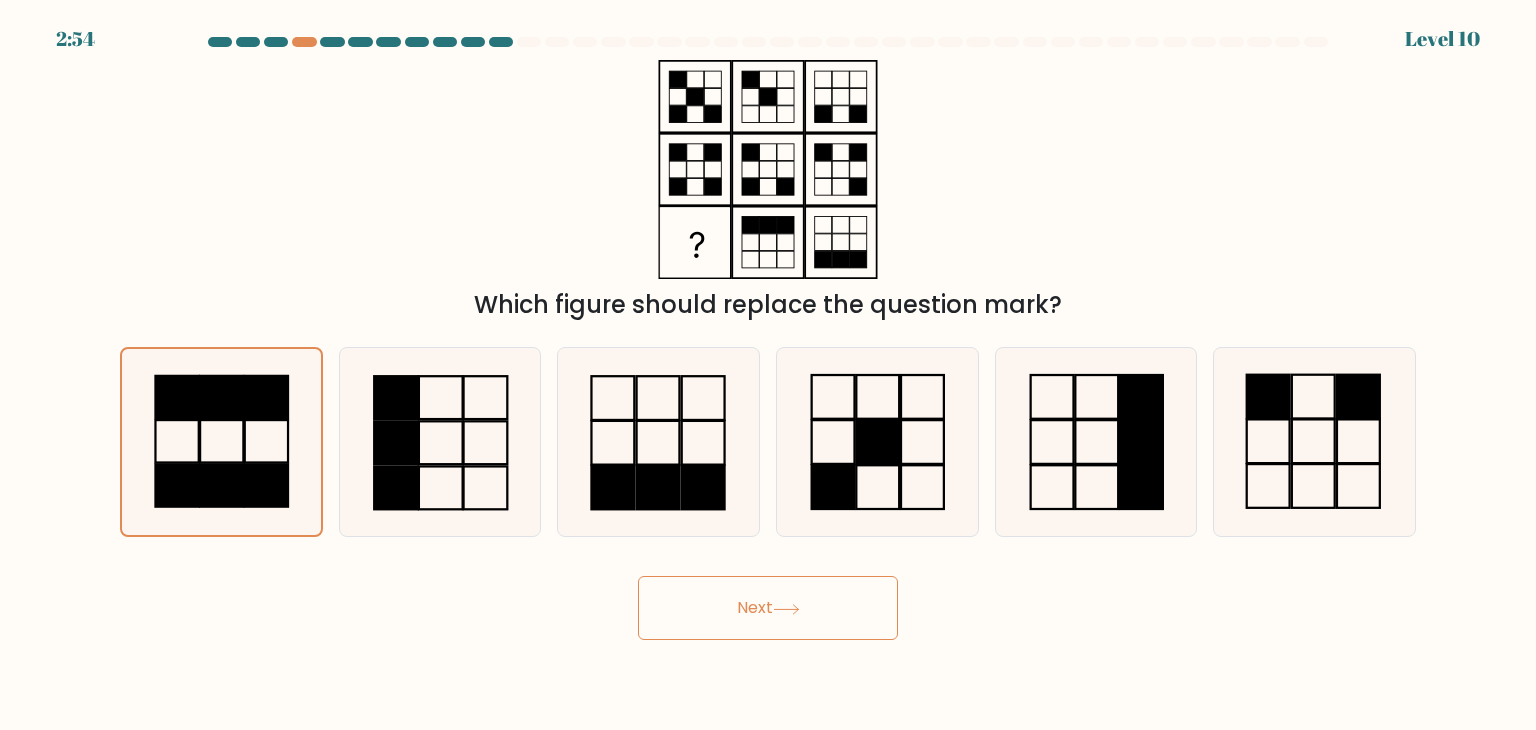 click on "Next" at bounding box center [768, 608] 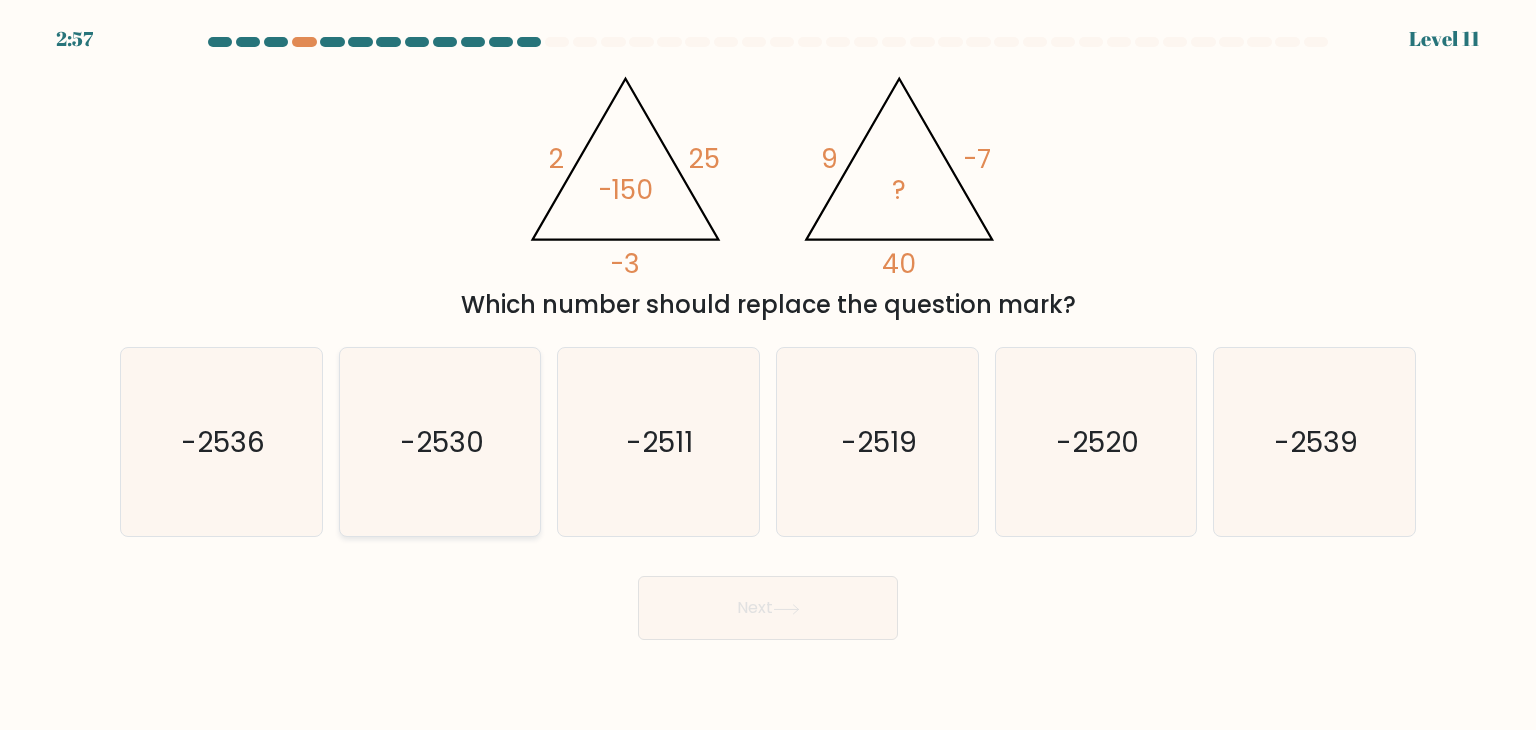 click on "-2530" 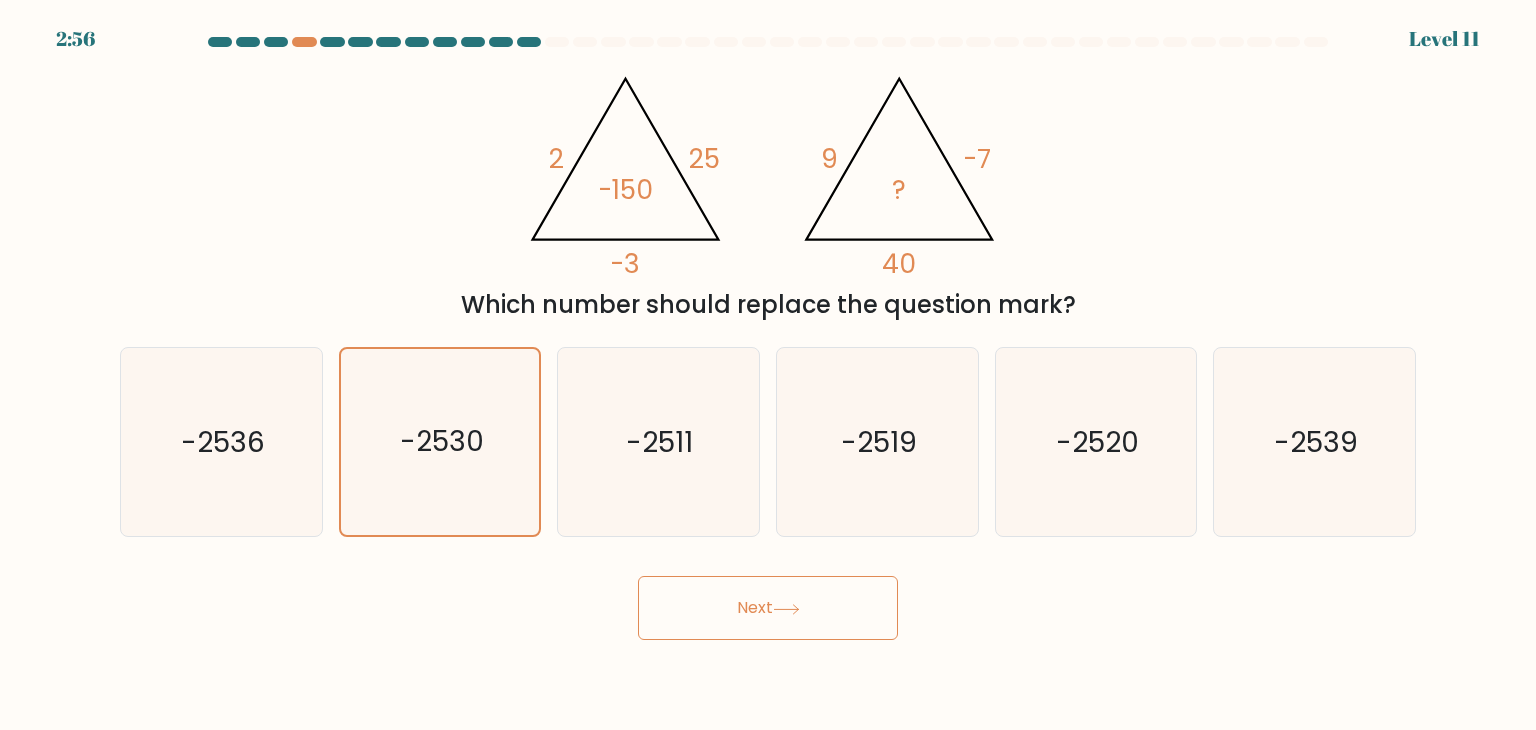 click on "Next" at bounding box center (768, 608) 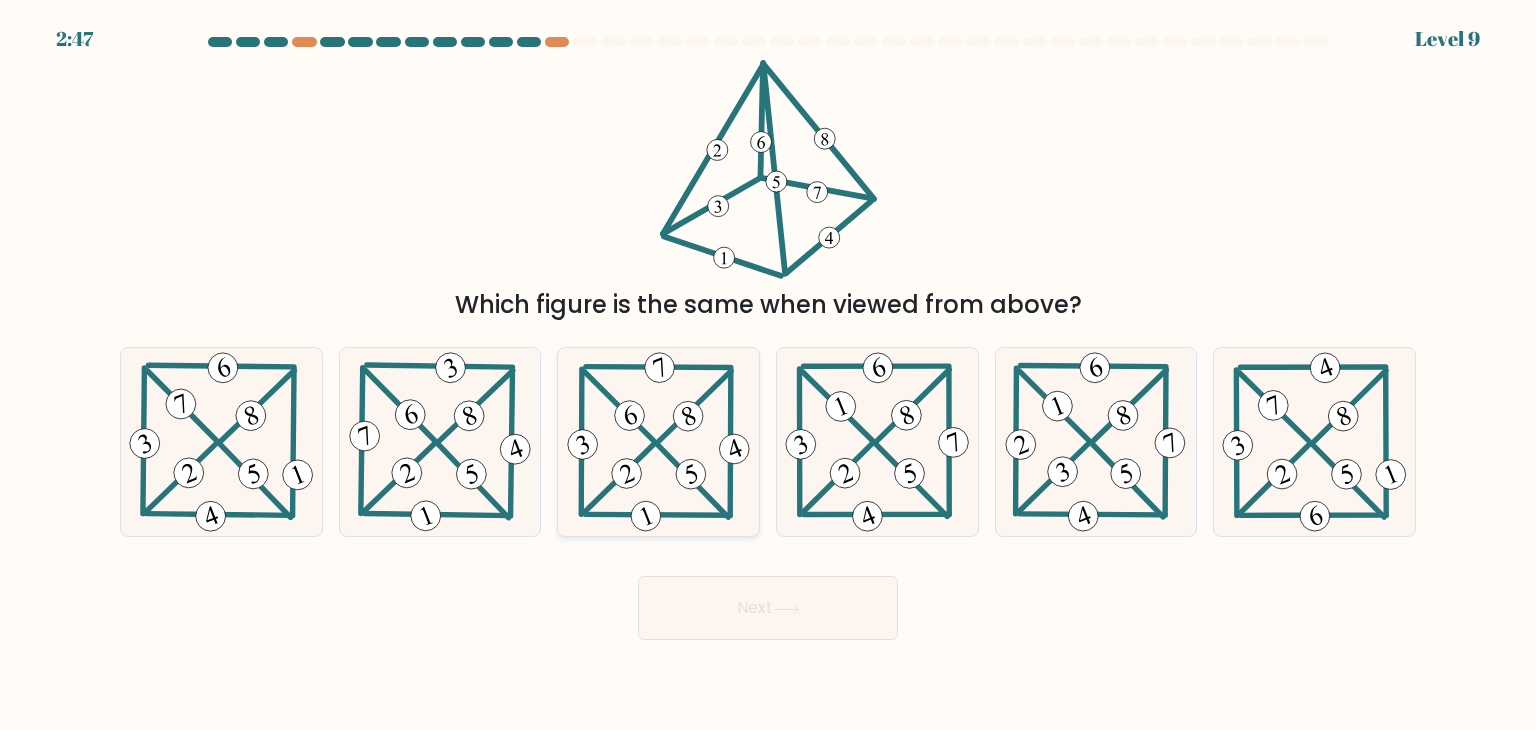 click 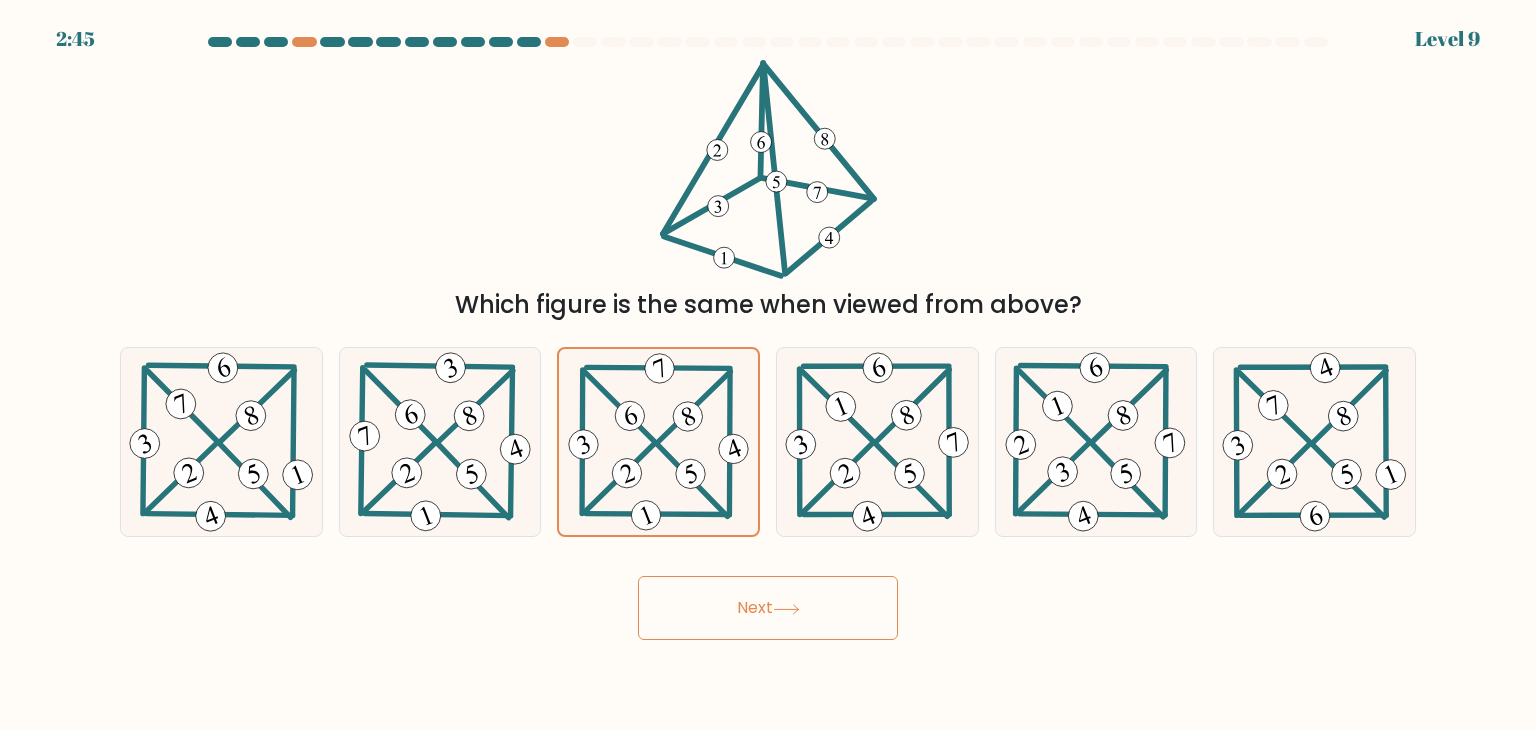 click on "Next" at bounding box center (768, 608) 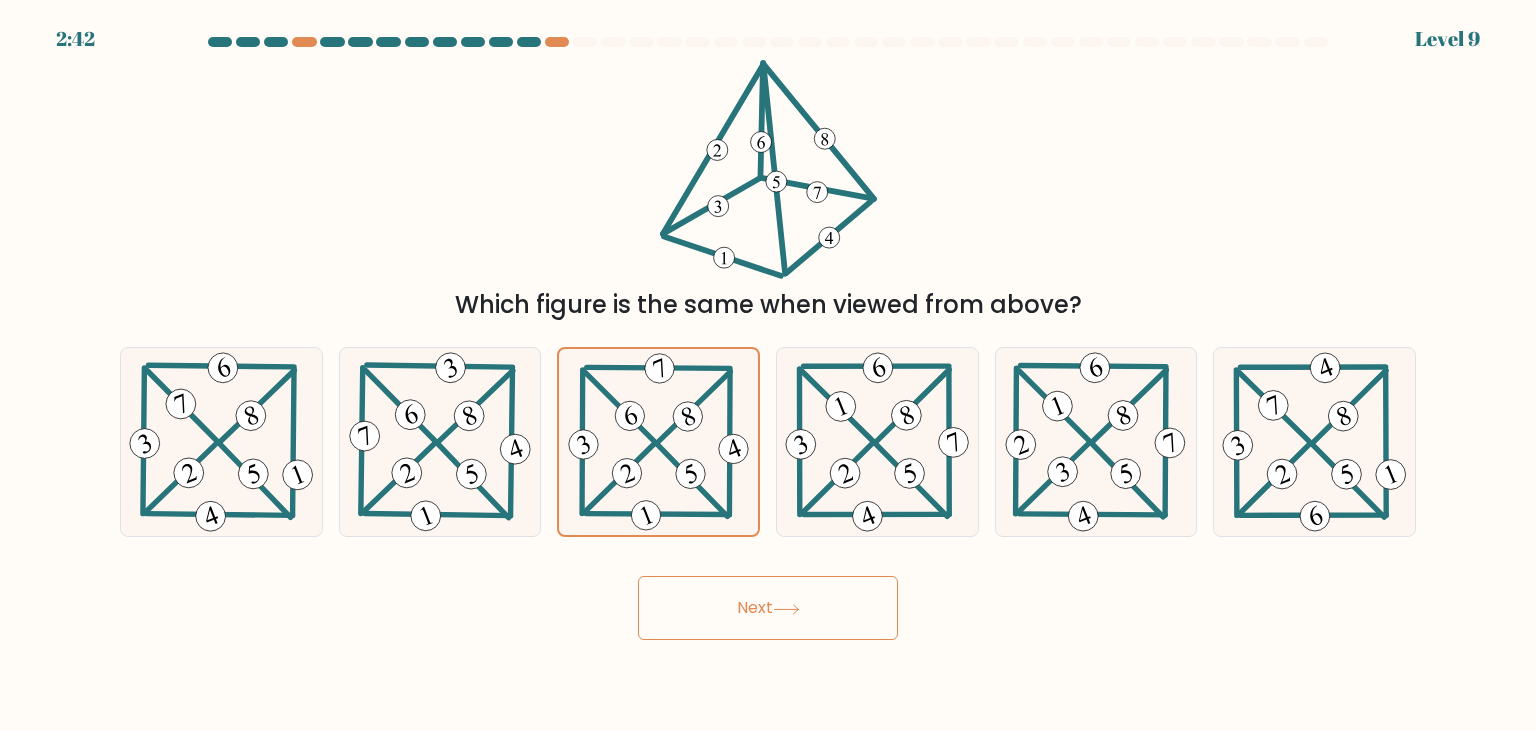 click on "Next" at bounding box center [768, 608] 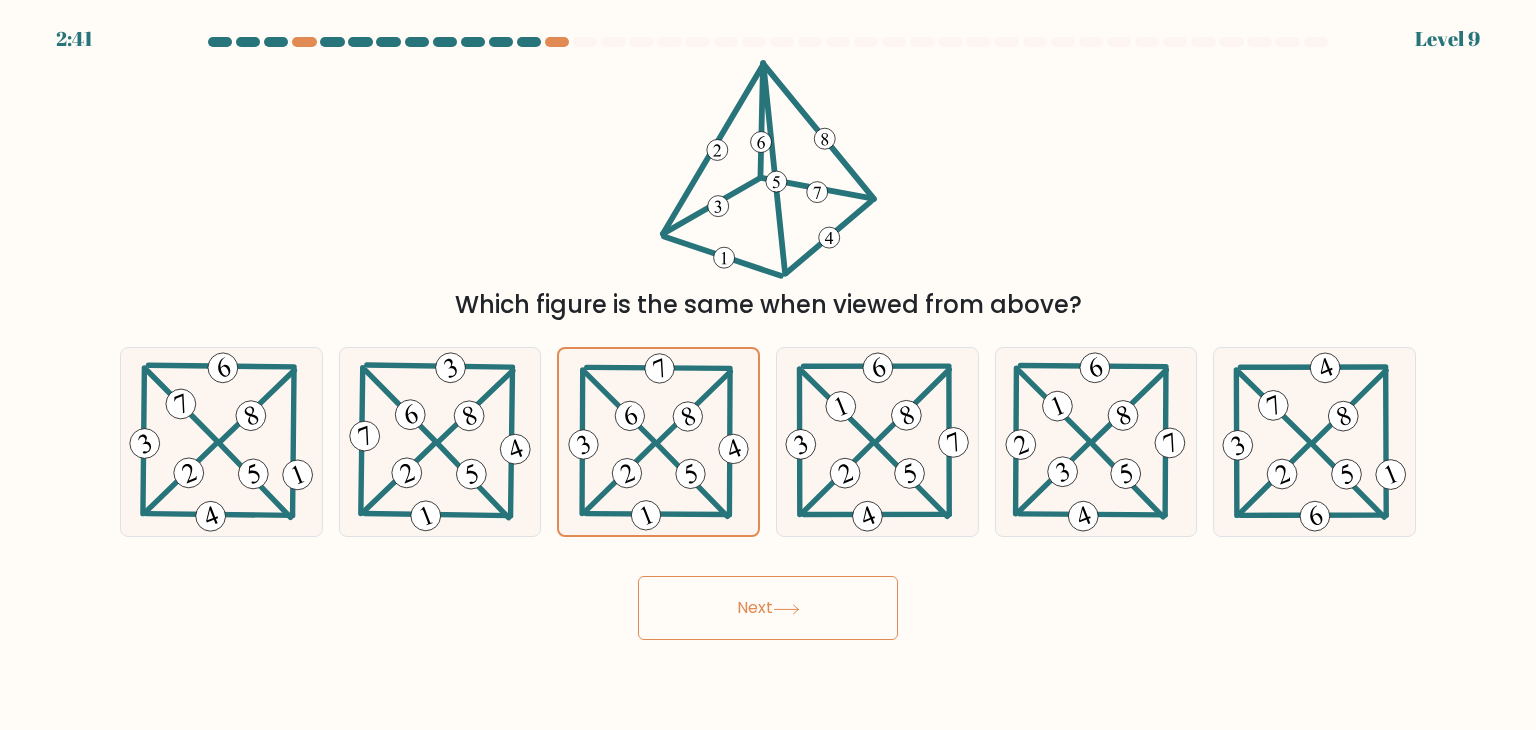 click on "Next" at bounding box center [768, 608] 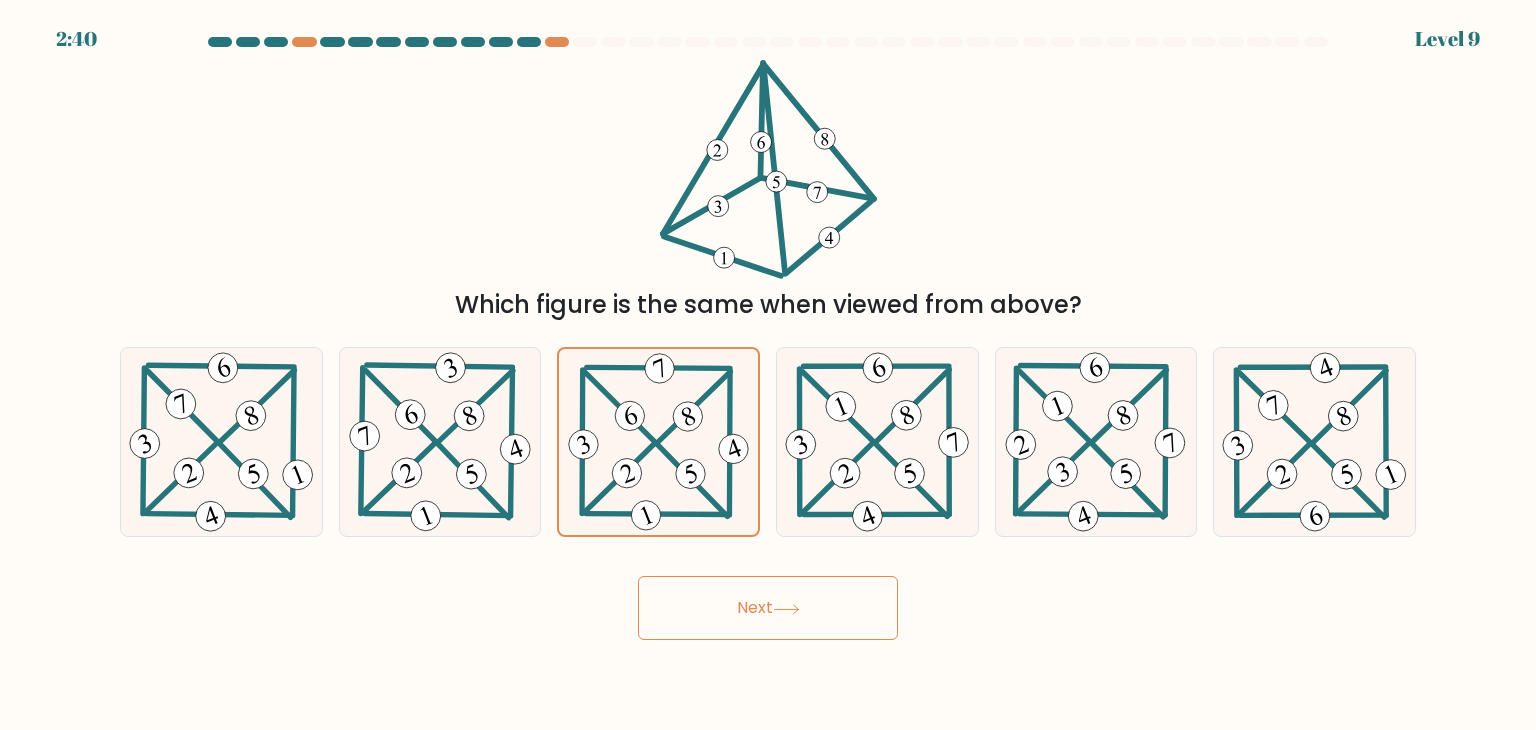 click on "Next" at bounding box center [768, 608] 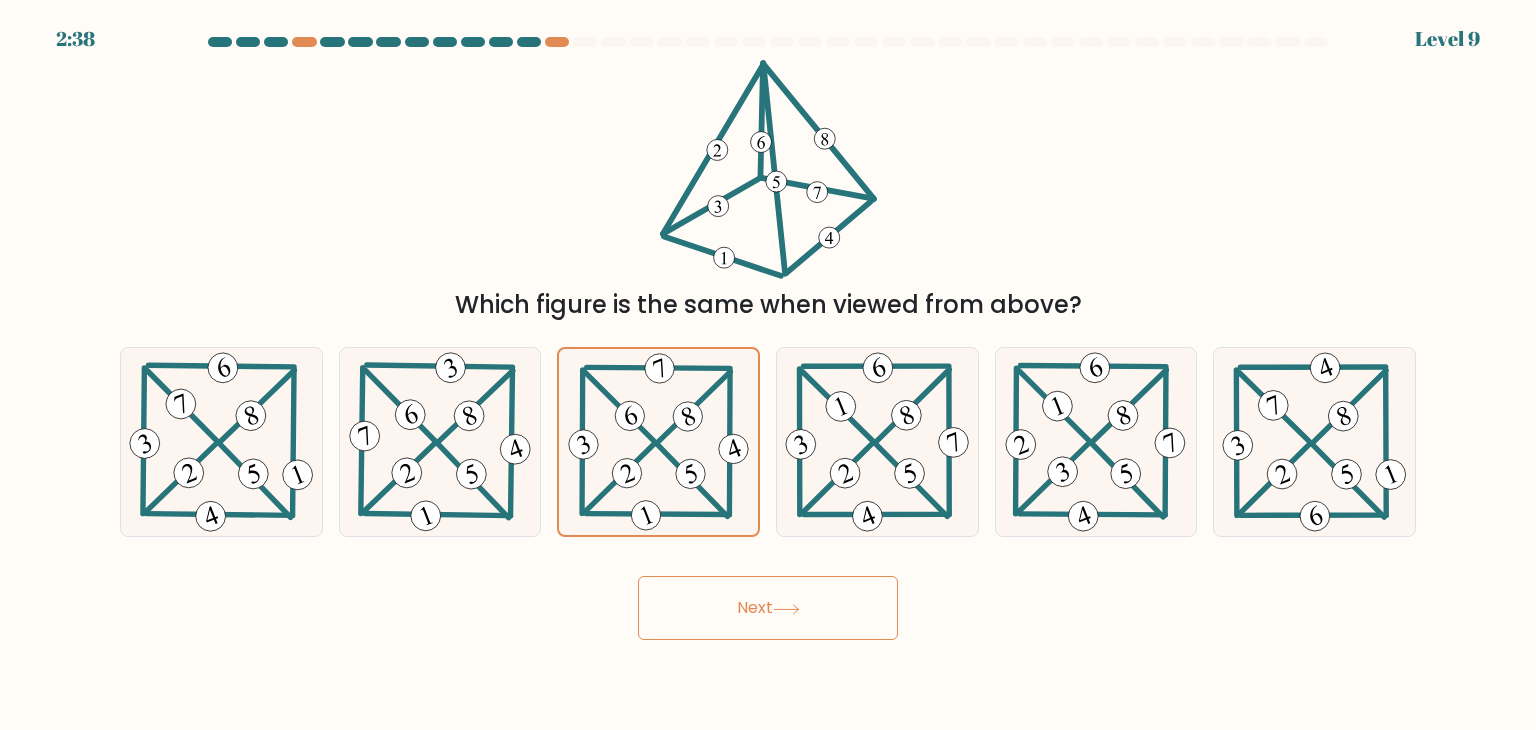 click at bounding box center [768, 338] 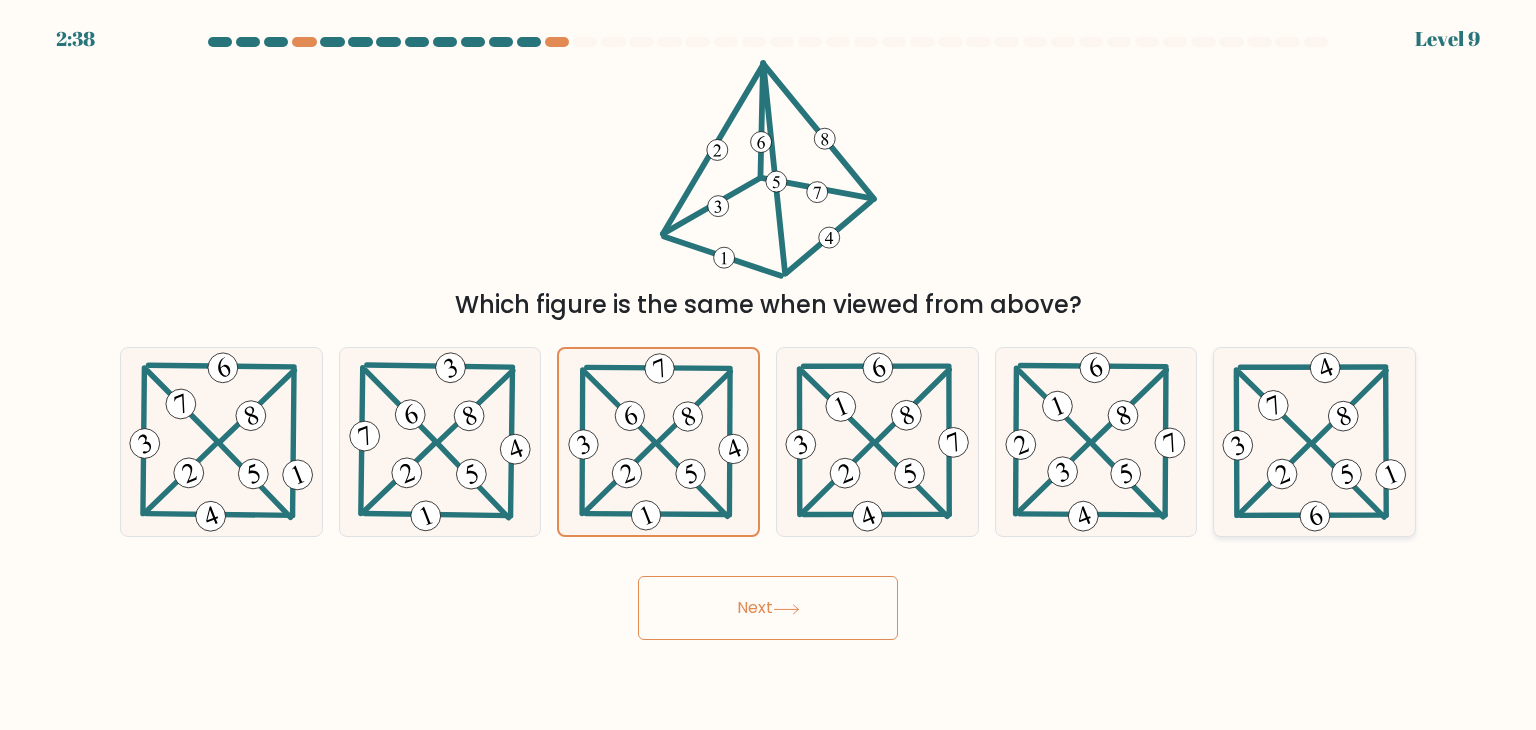 click 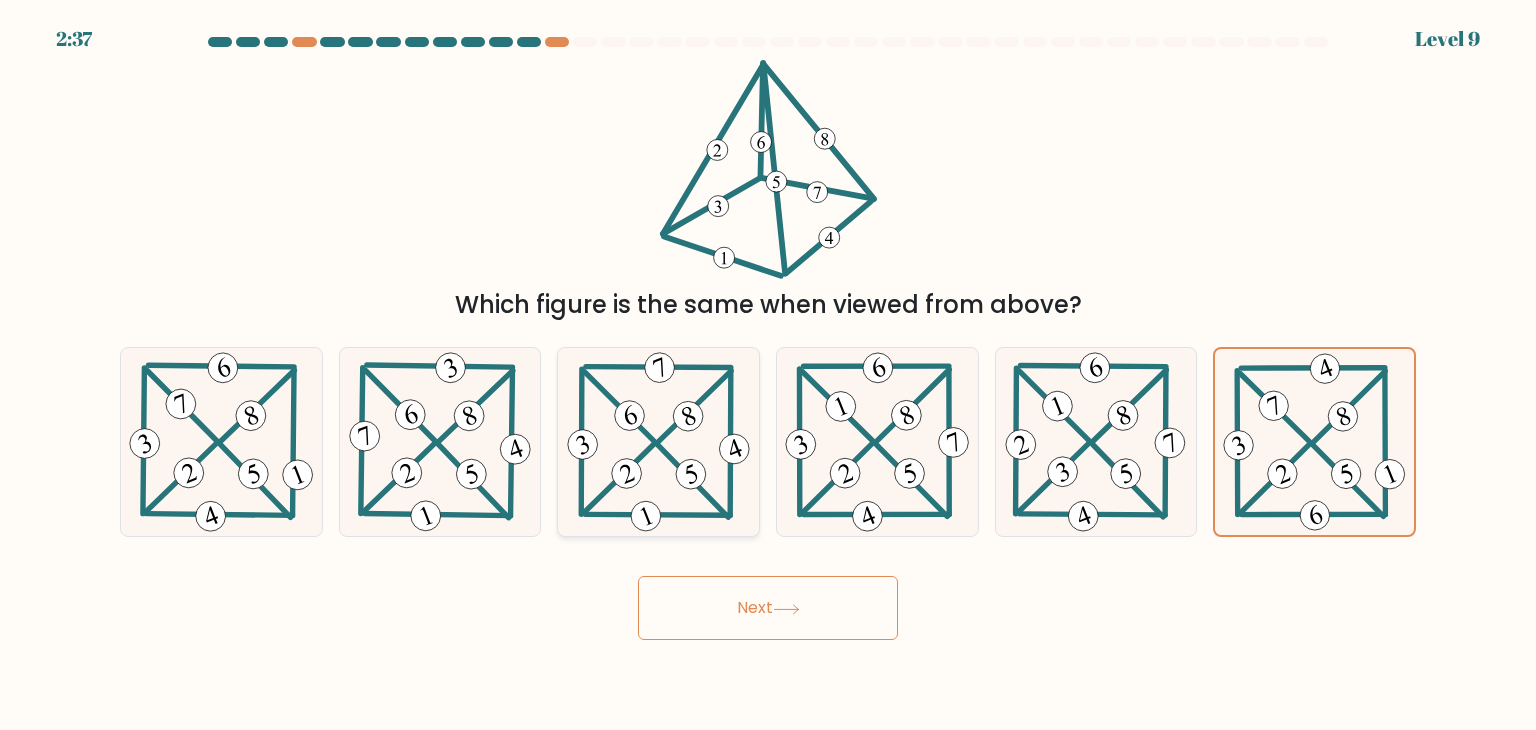 click 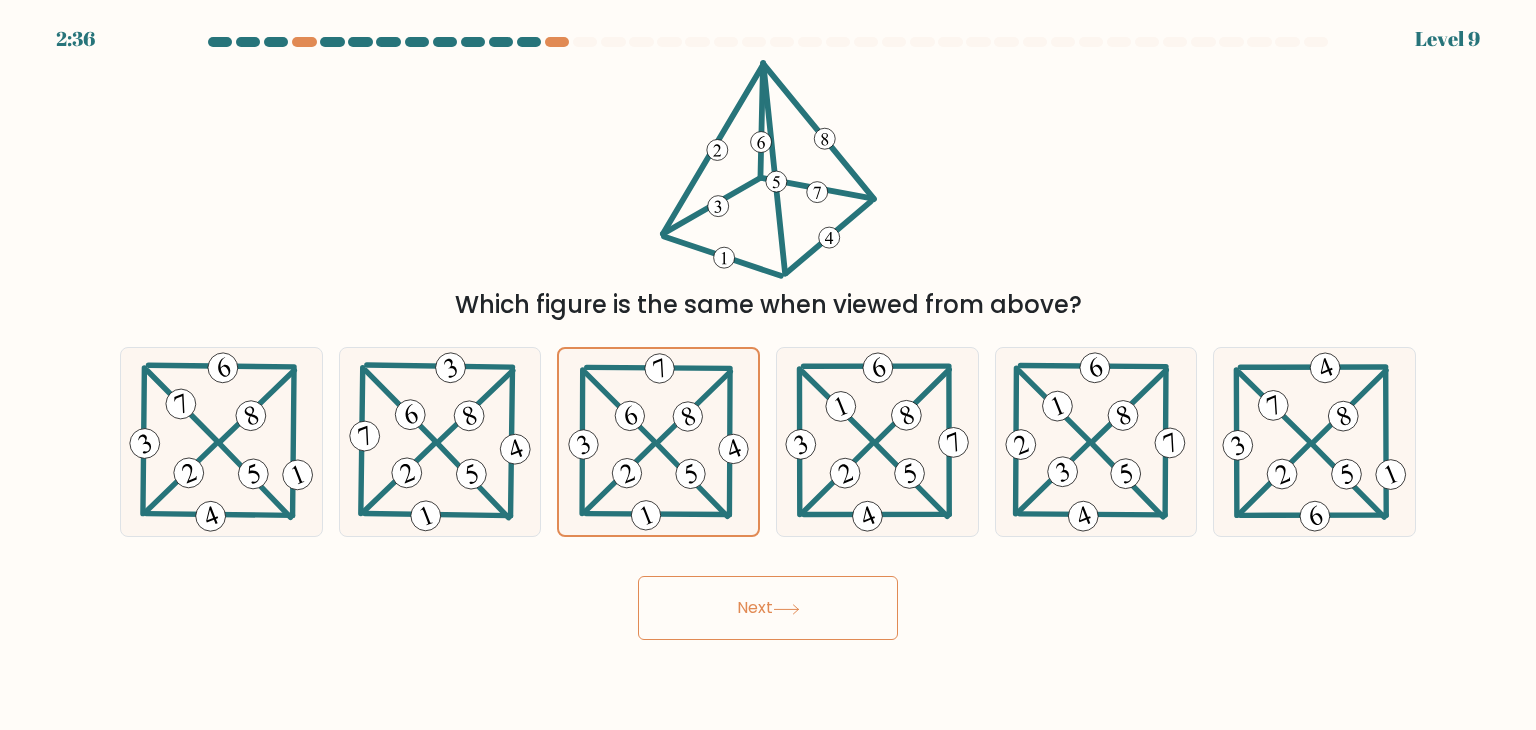 click on "Next" at bounding box center [768, 608] 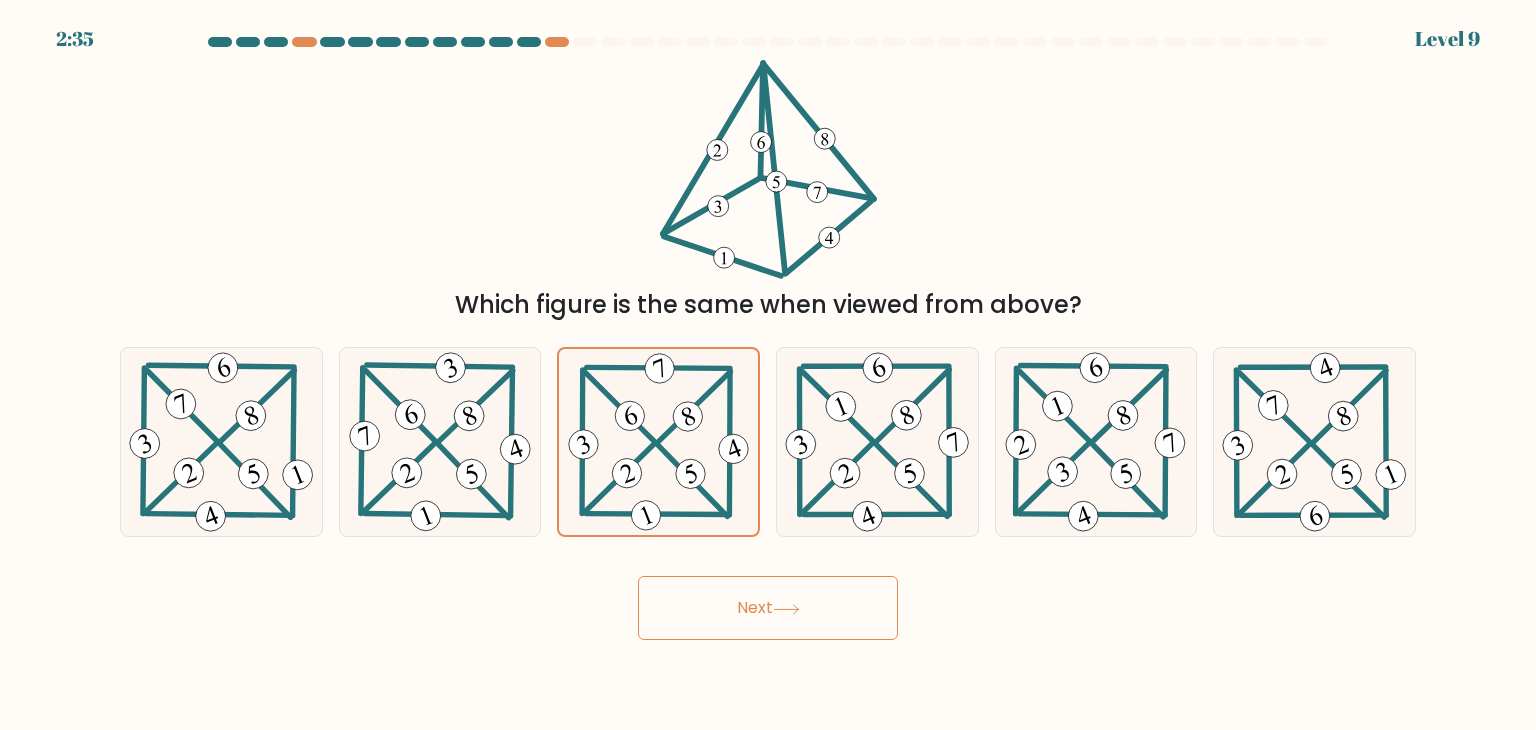 click on "Next" at bounding box center (768, 608) 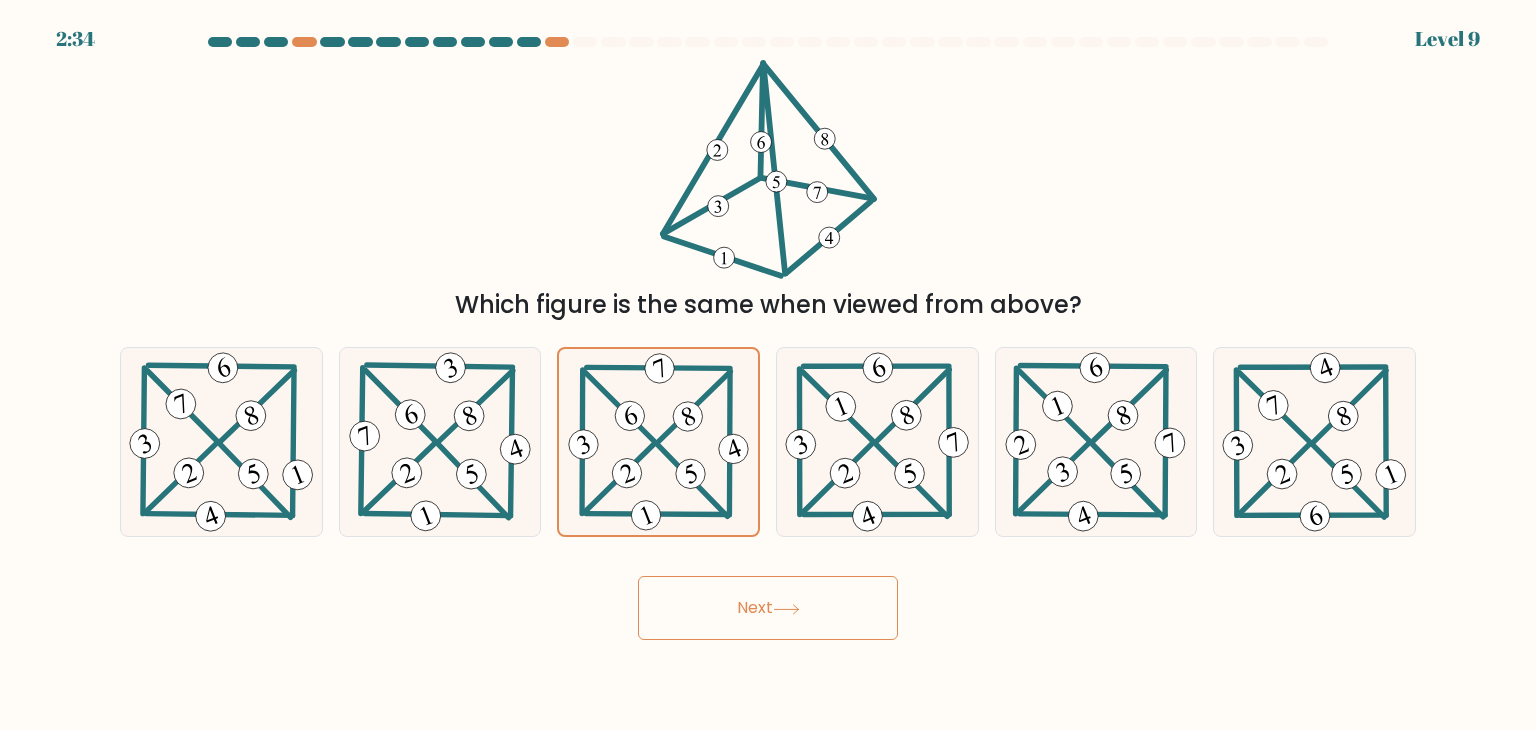 click on "Next" at bounding box center [768, 608] 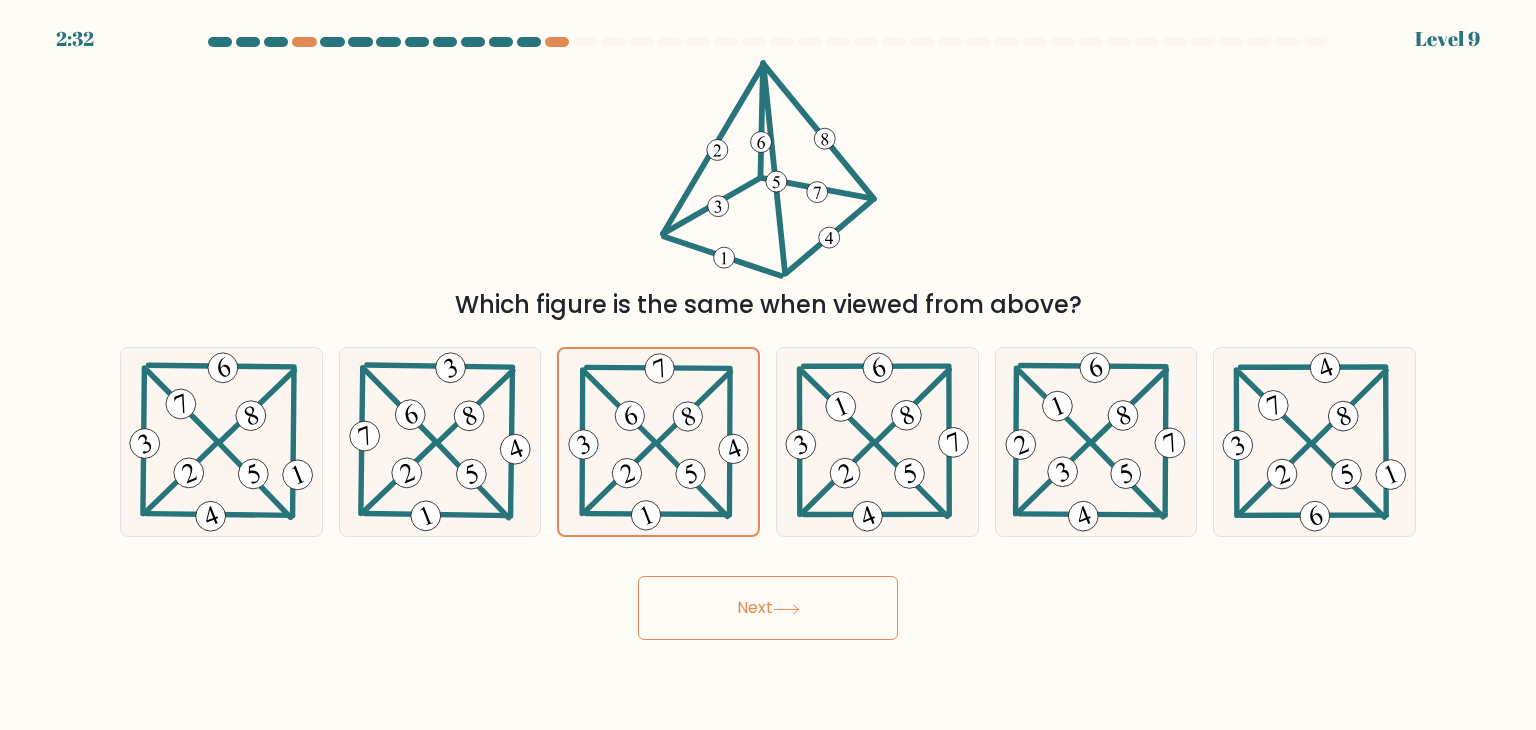 click on "Next" at bounding box center [768, 608] 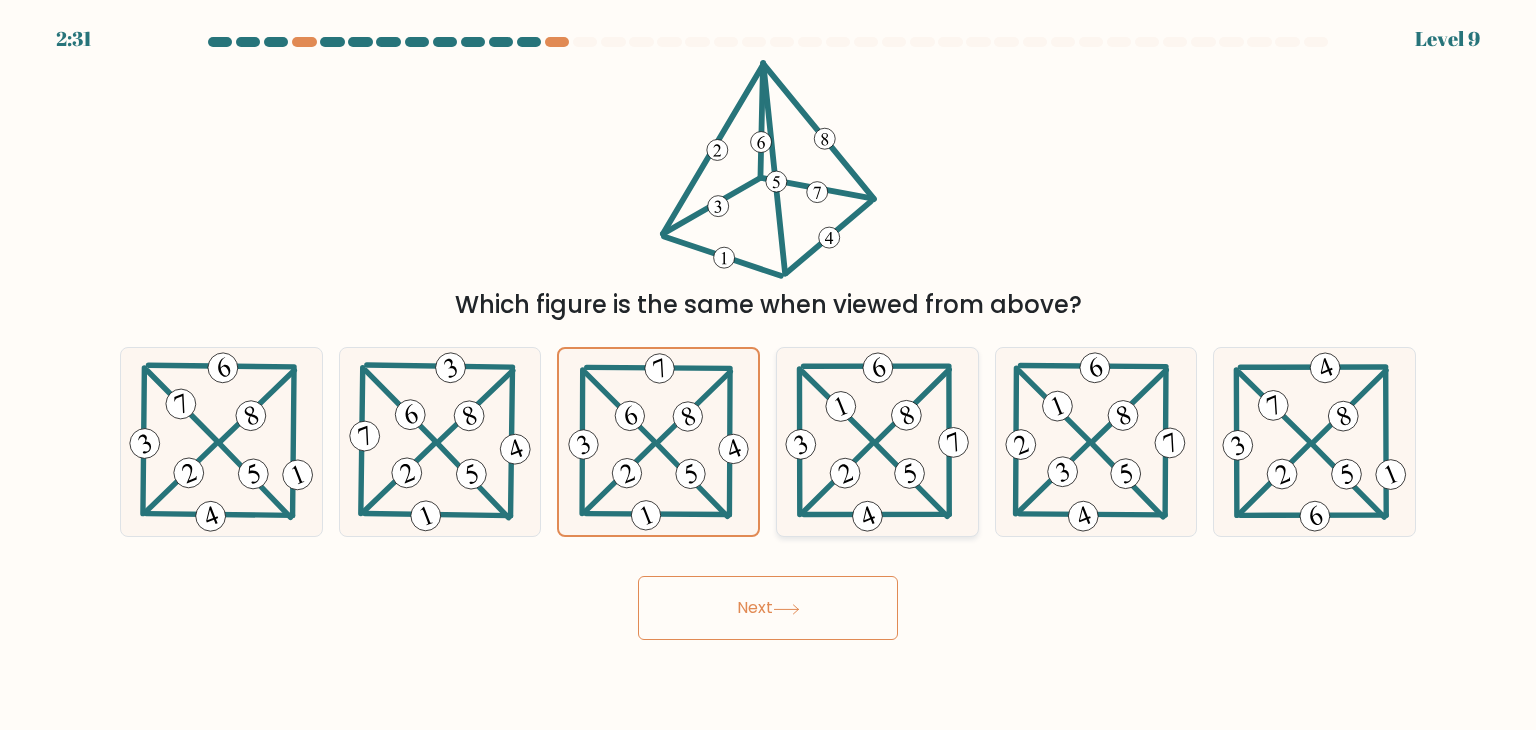 click 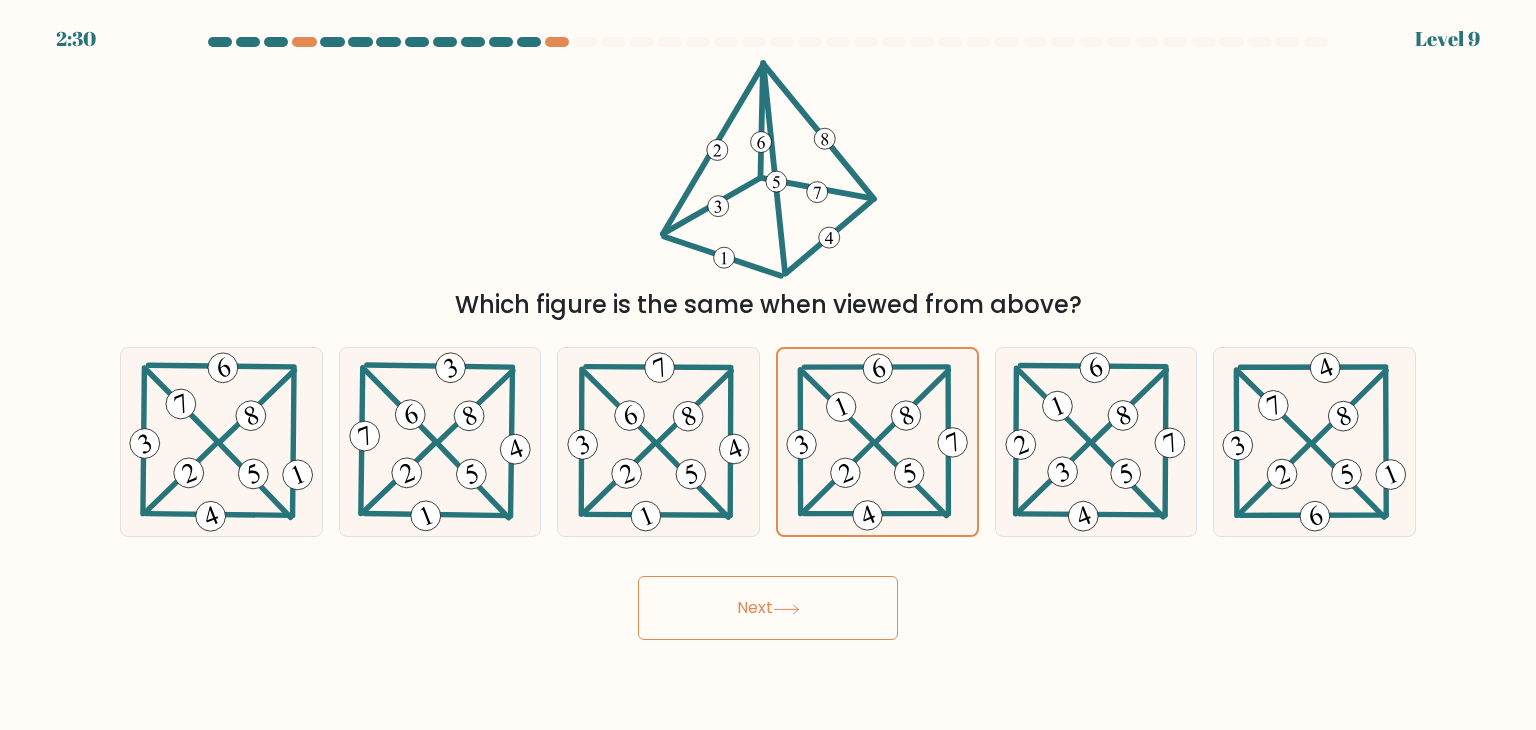 click on "Next" at bounding box center [768, 608] 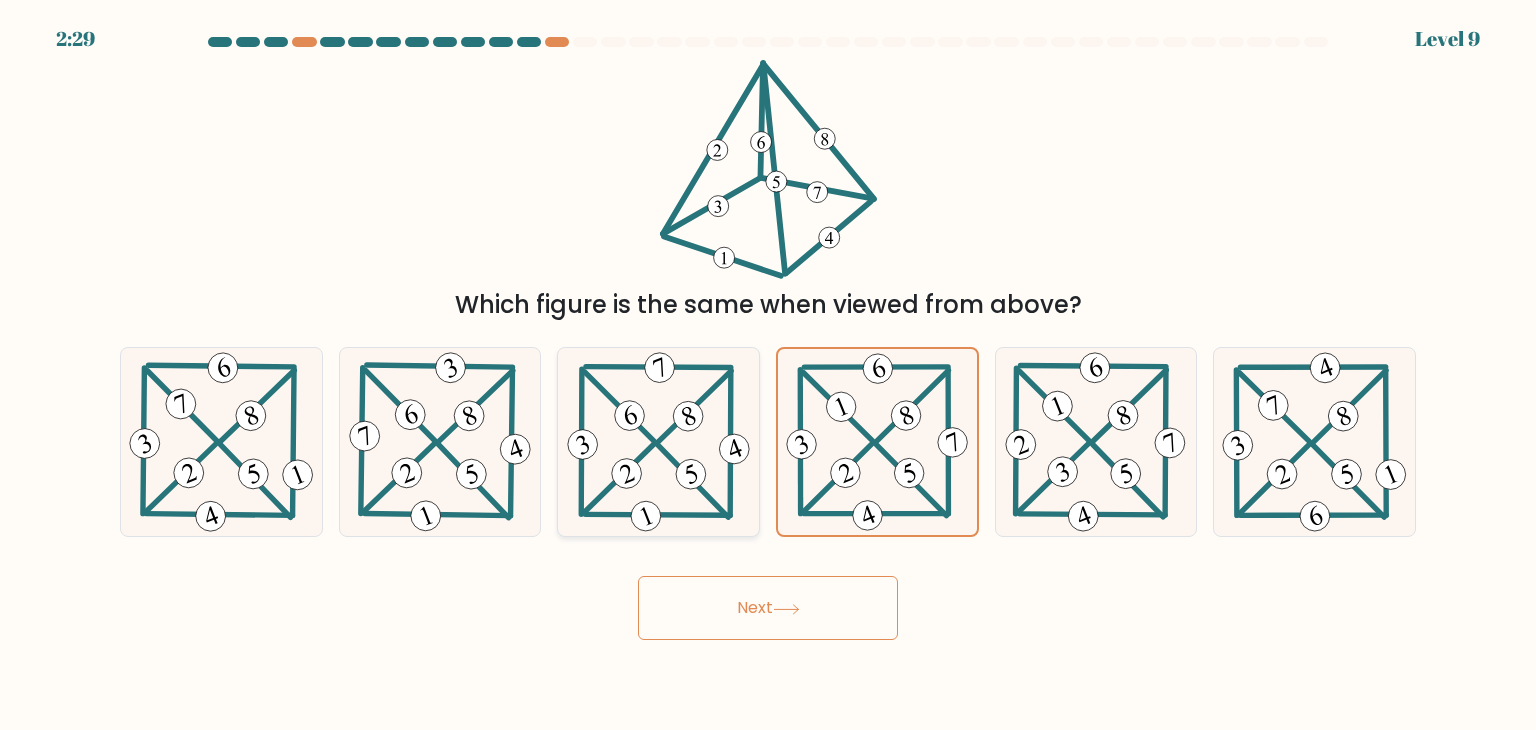 click 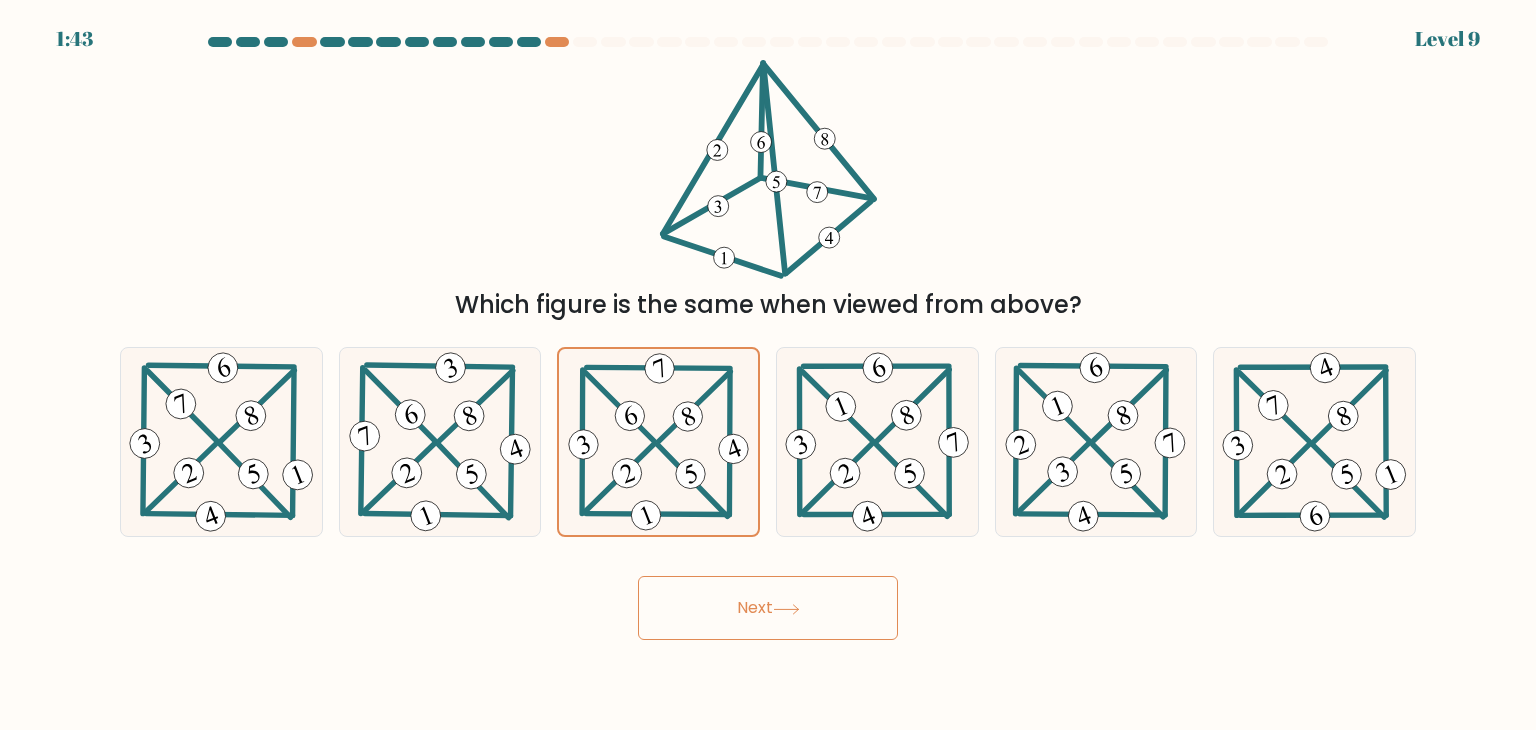 click on "Next" at bounding box center [768, 608] 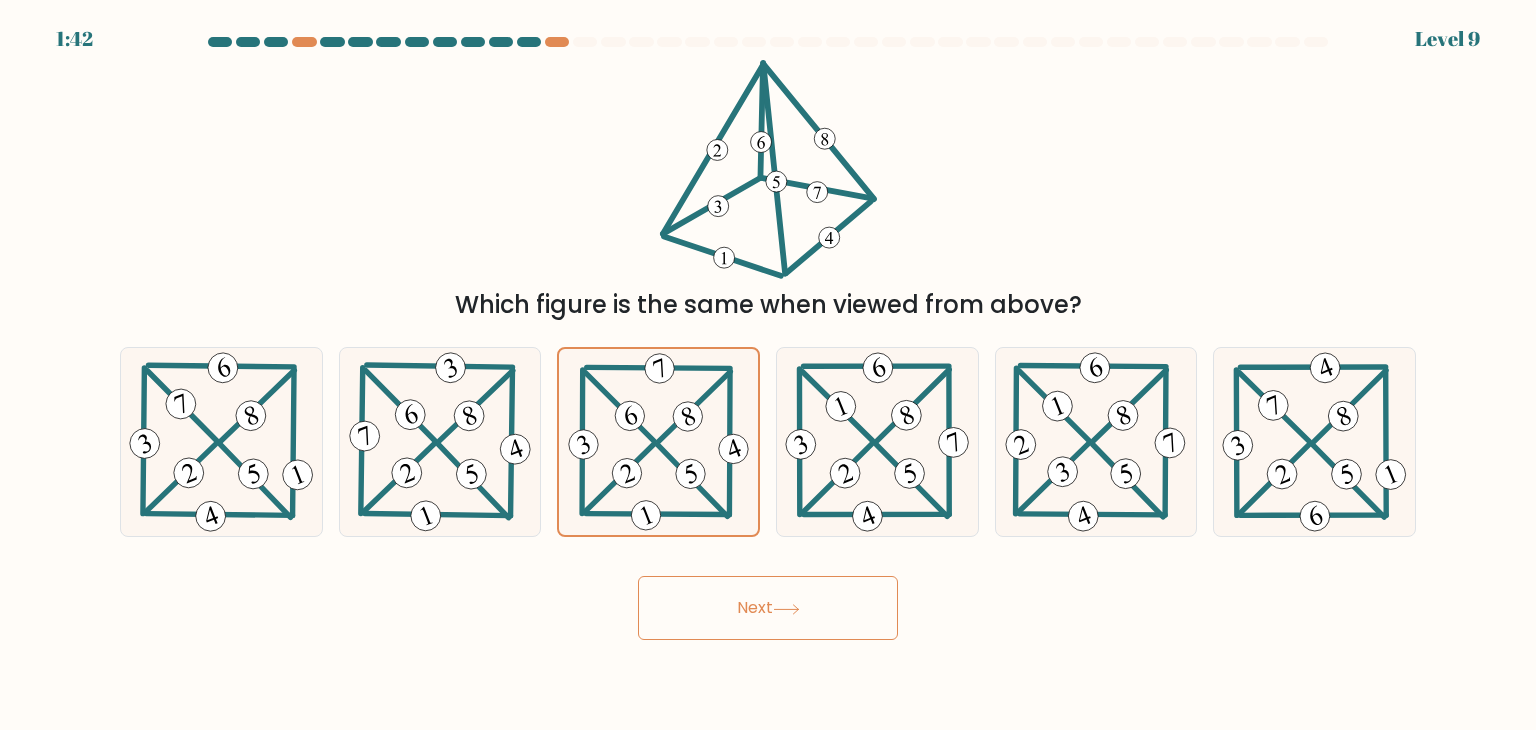 click on "Next" at bounding box center [768, 608] 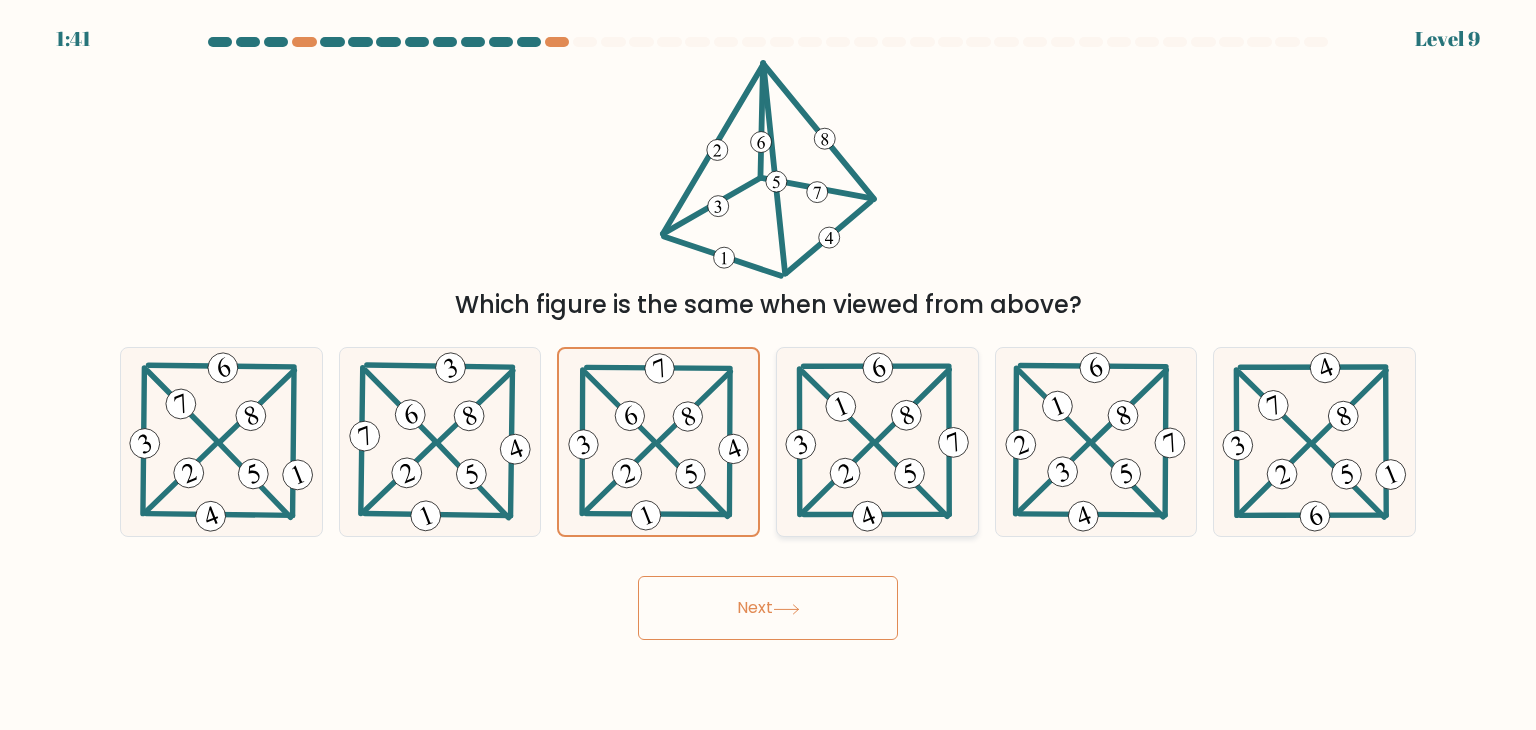 click 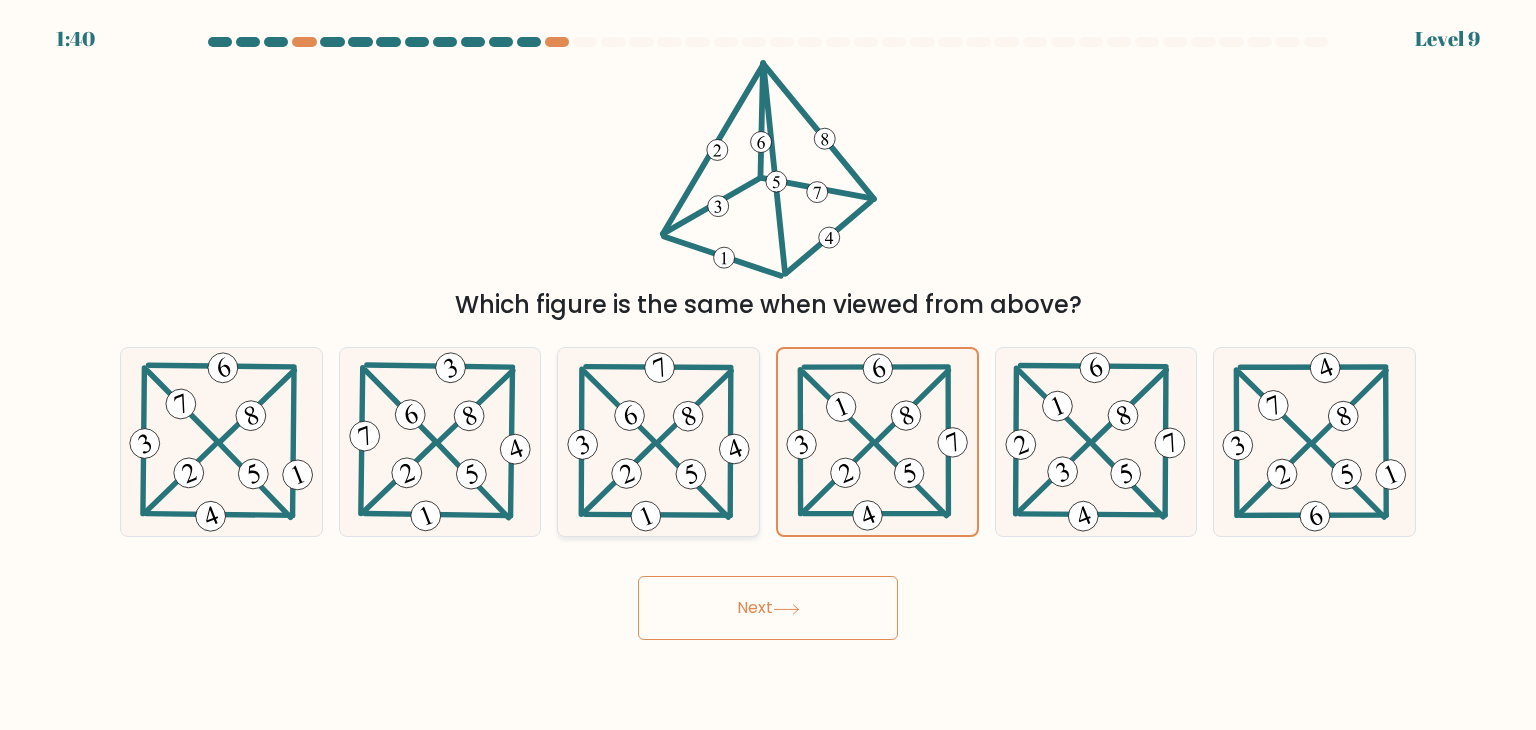 click 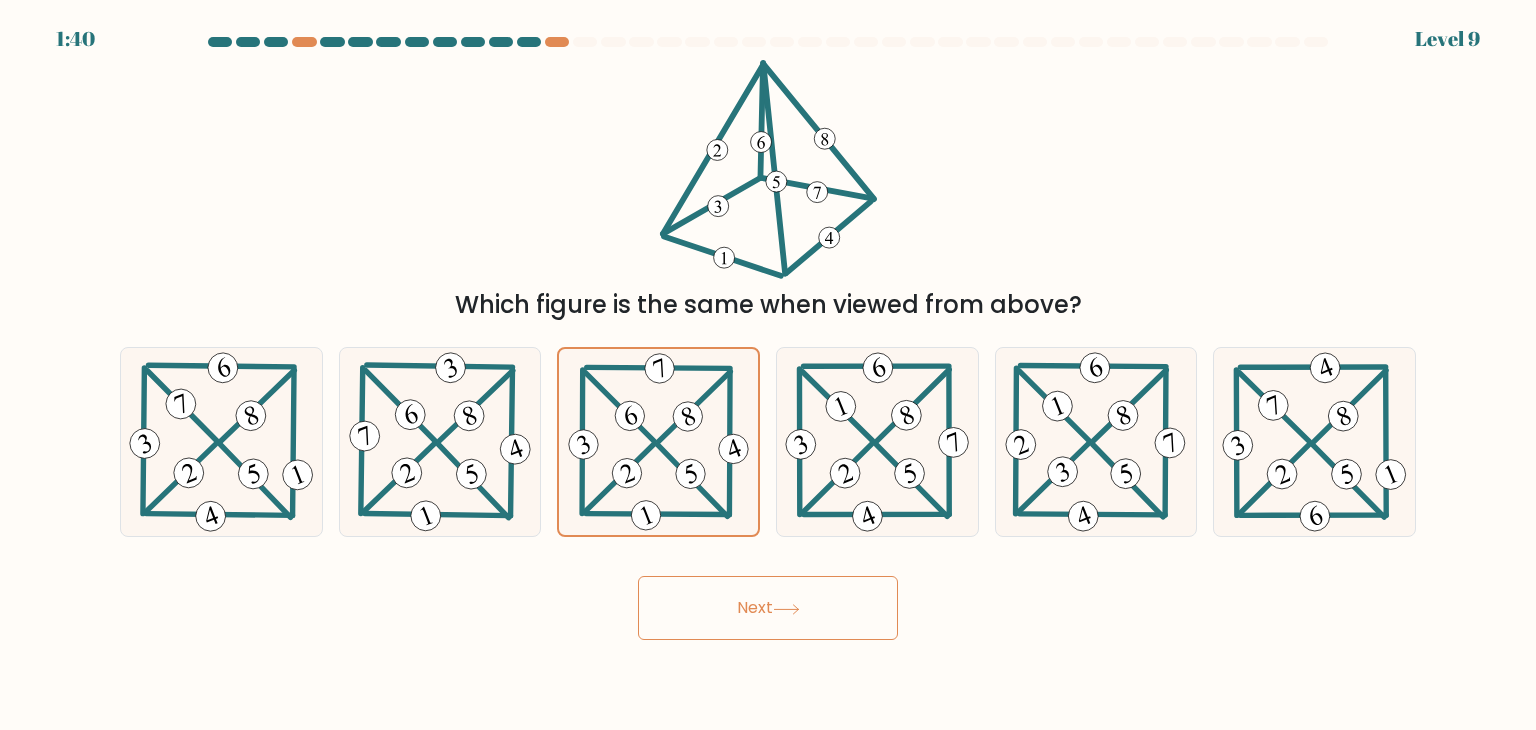 click on "Next" at bounding box center (768, 608) 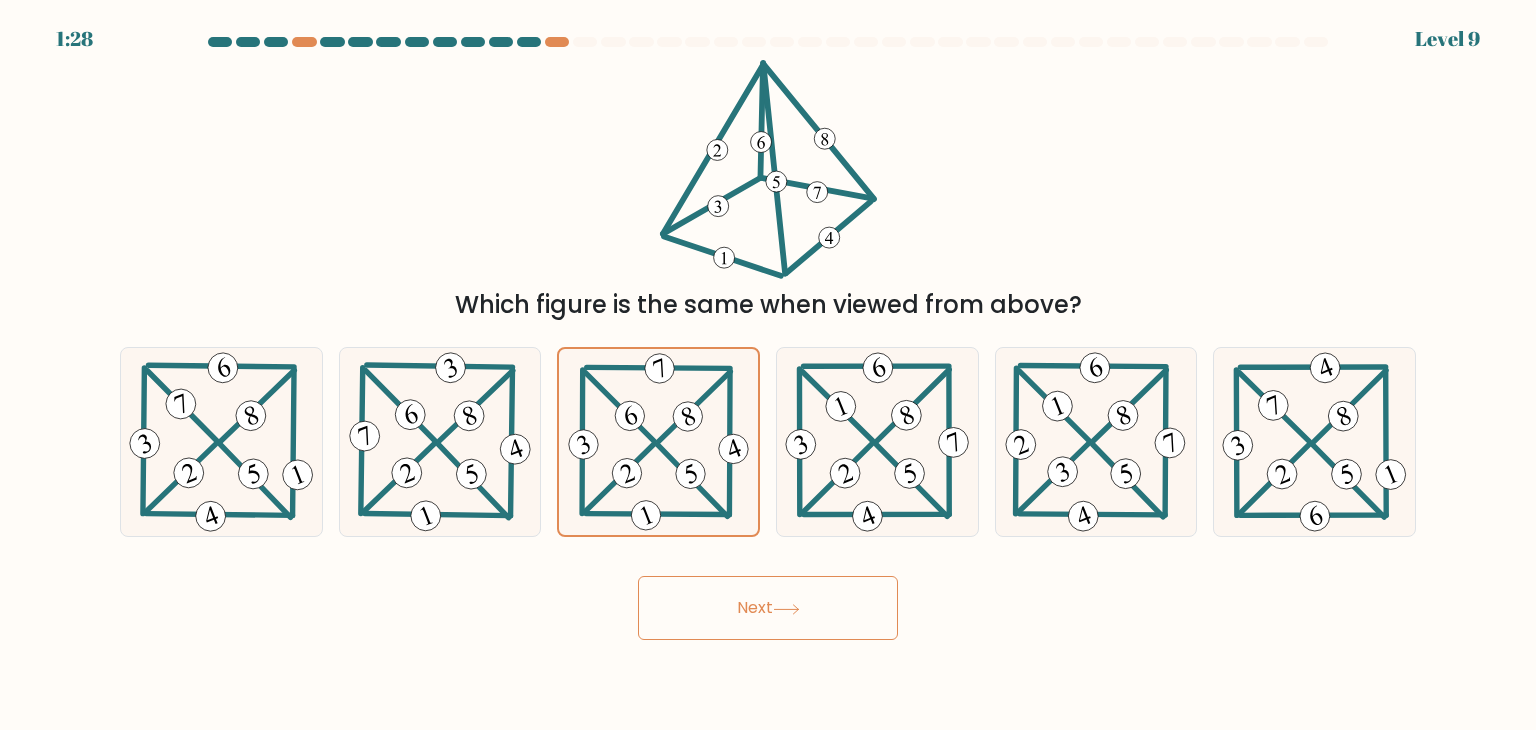 click on "Next" at bounding box center [768, 608] 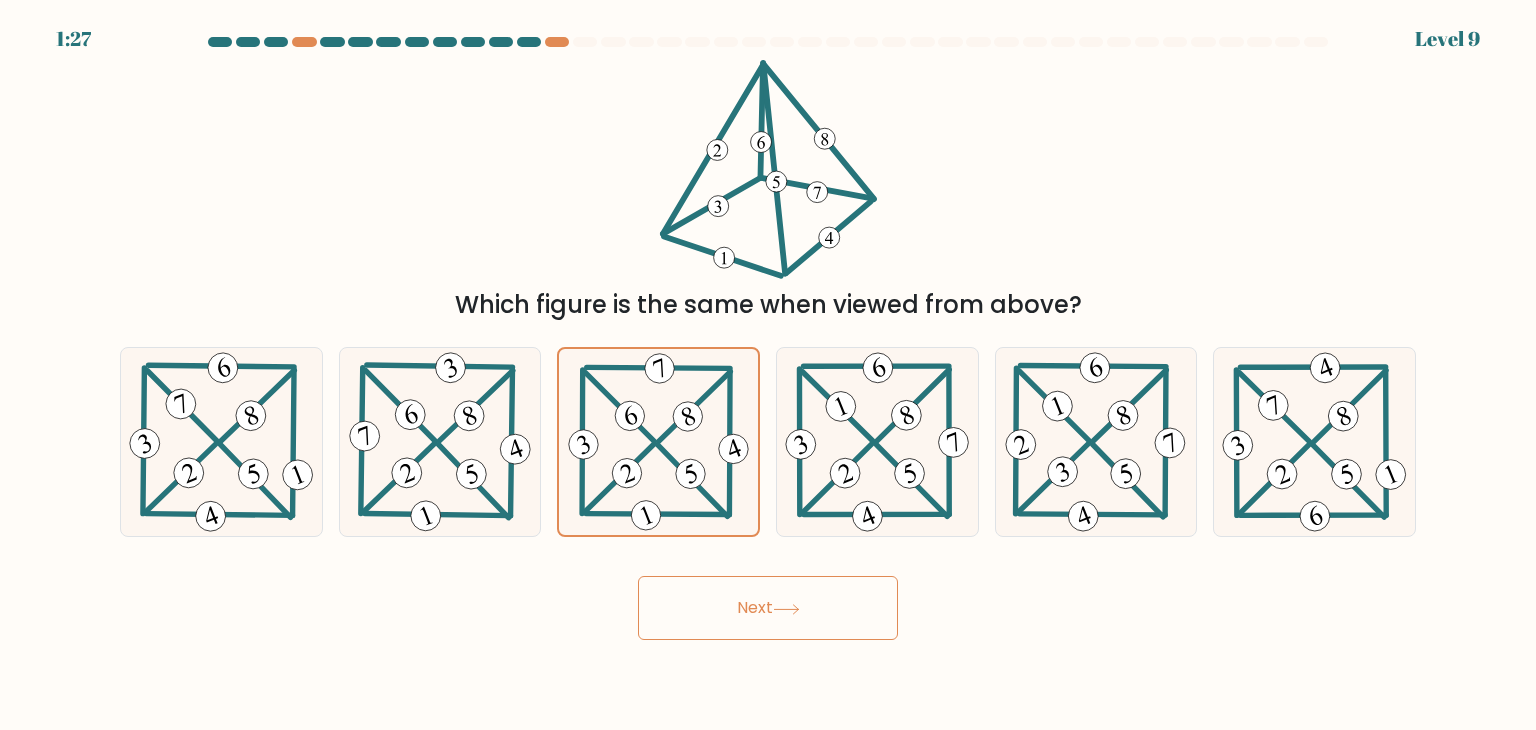 click on "Next" at bounding box center (768, 608) 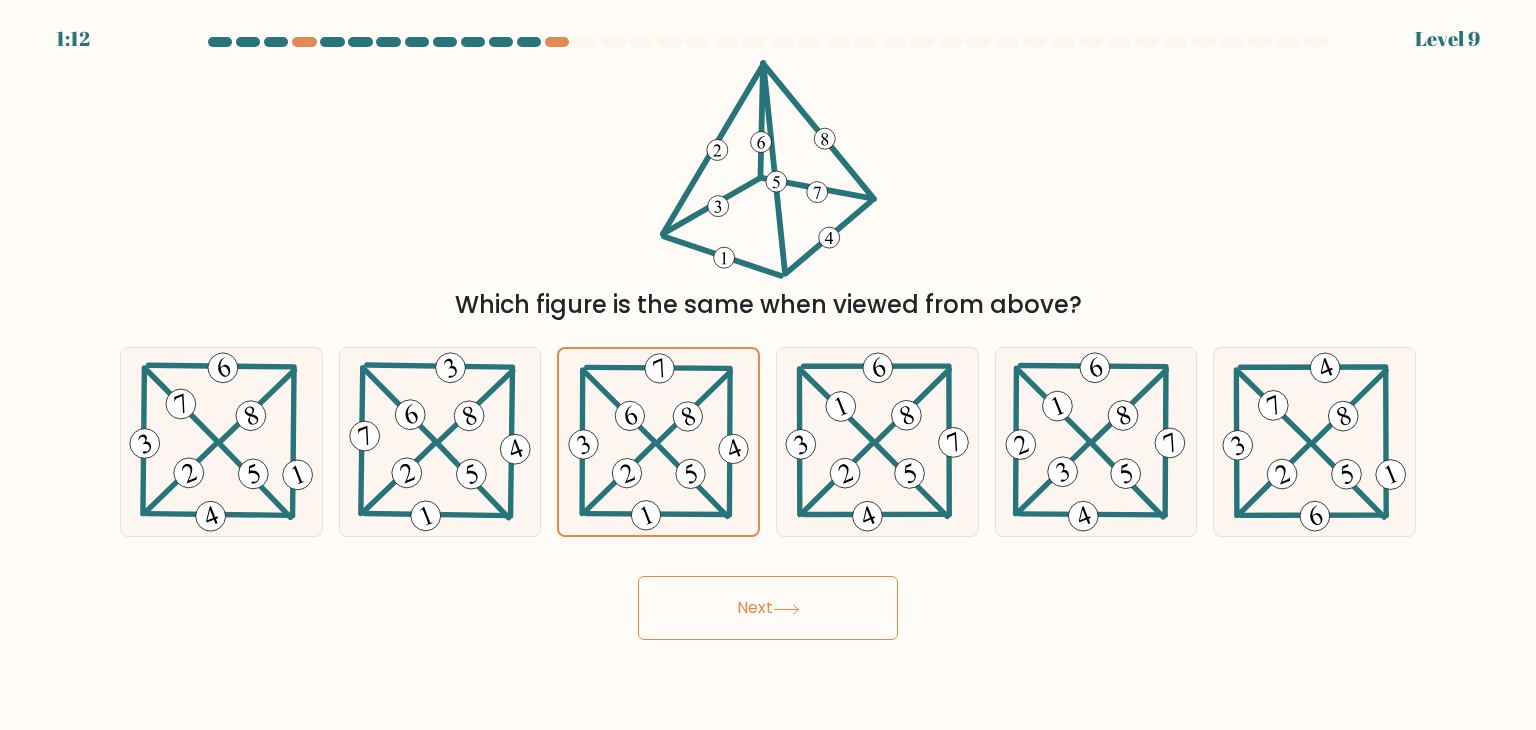 drag, startPoint x: 831, startPoint y: 613, endPoint x: 712, endPoint y: 615, distance: 119.01681 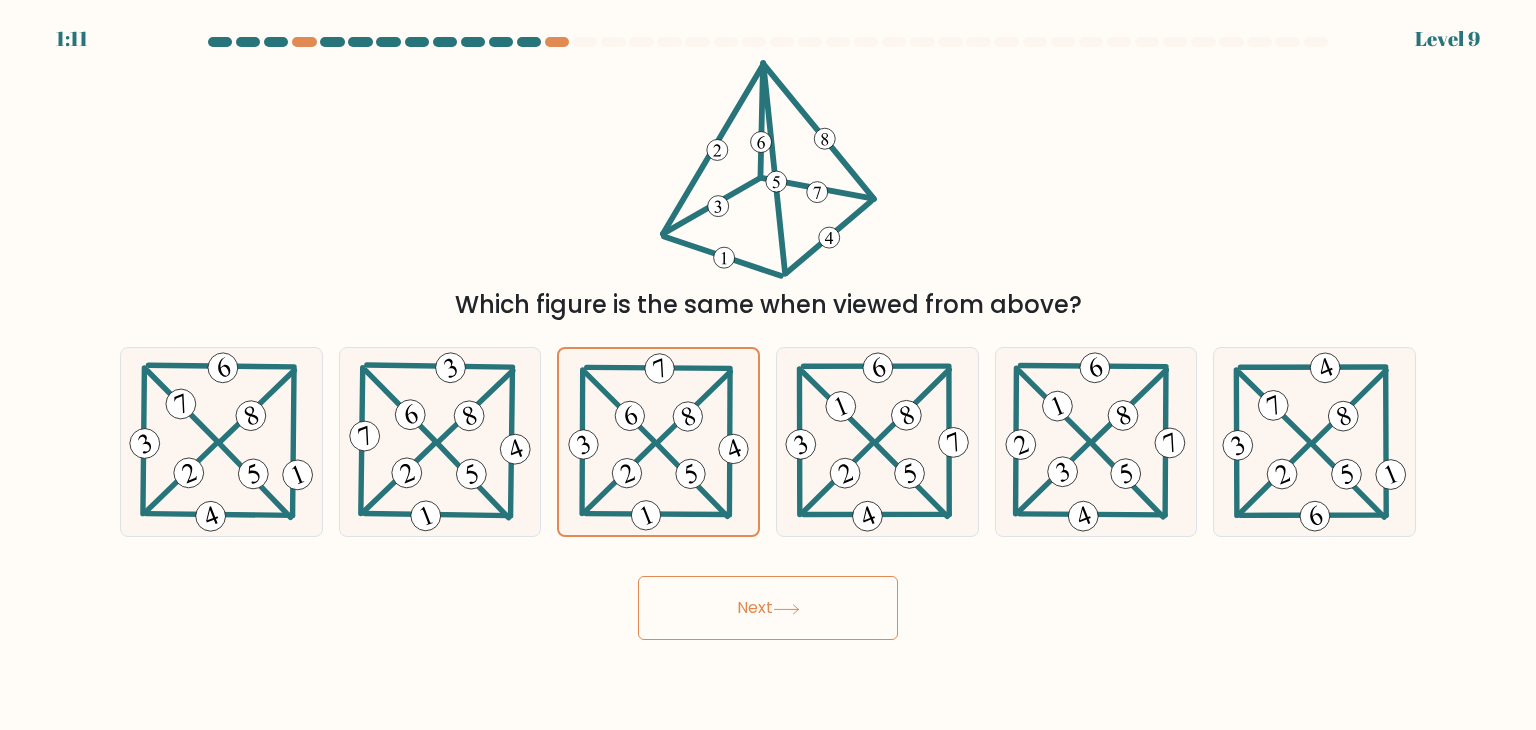 click on "Next" at bounding box center [768, 608] 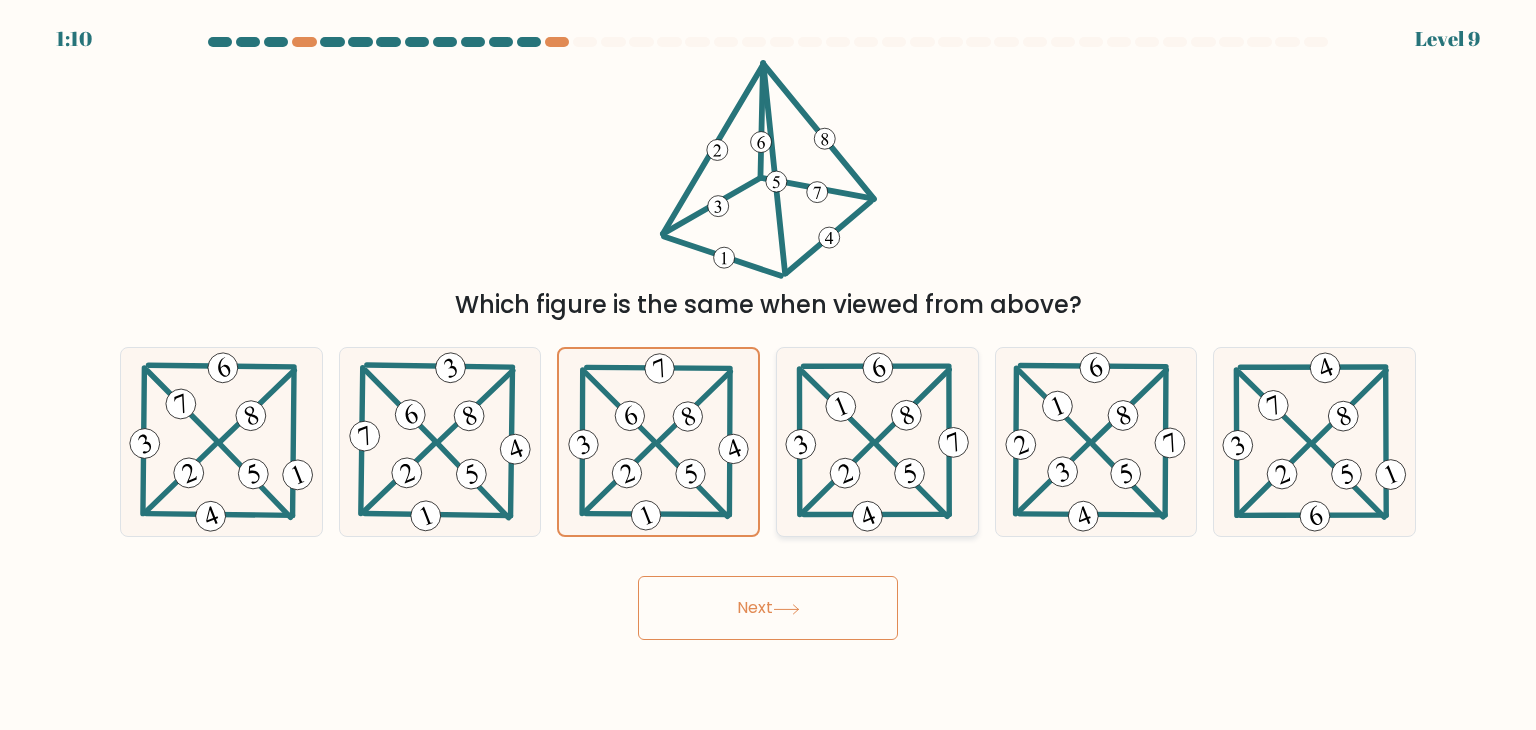 click 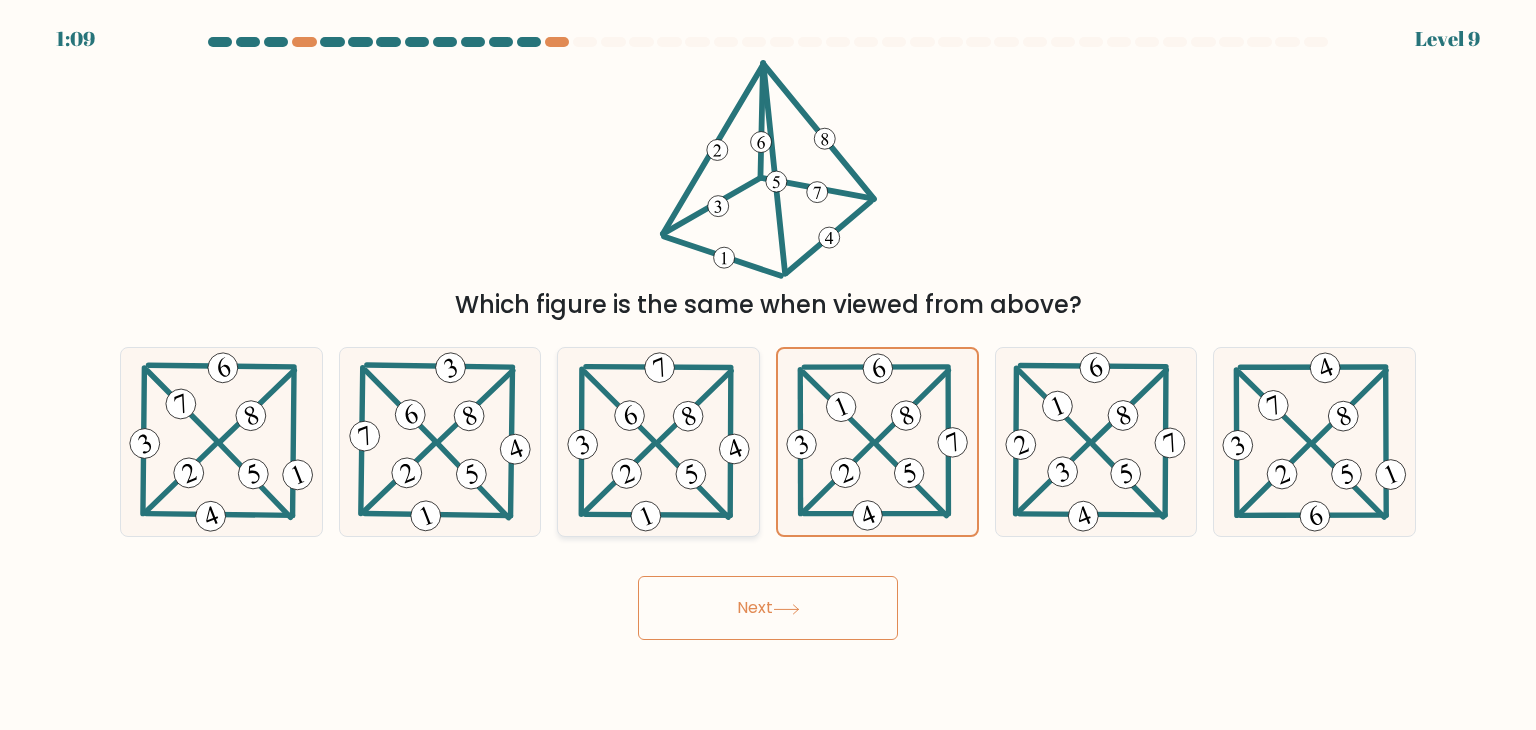 click 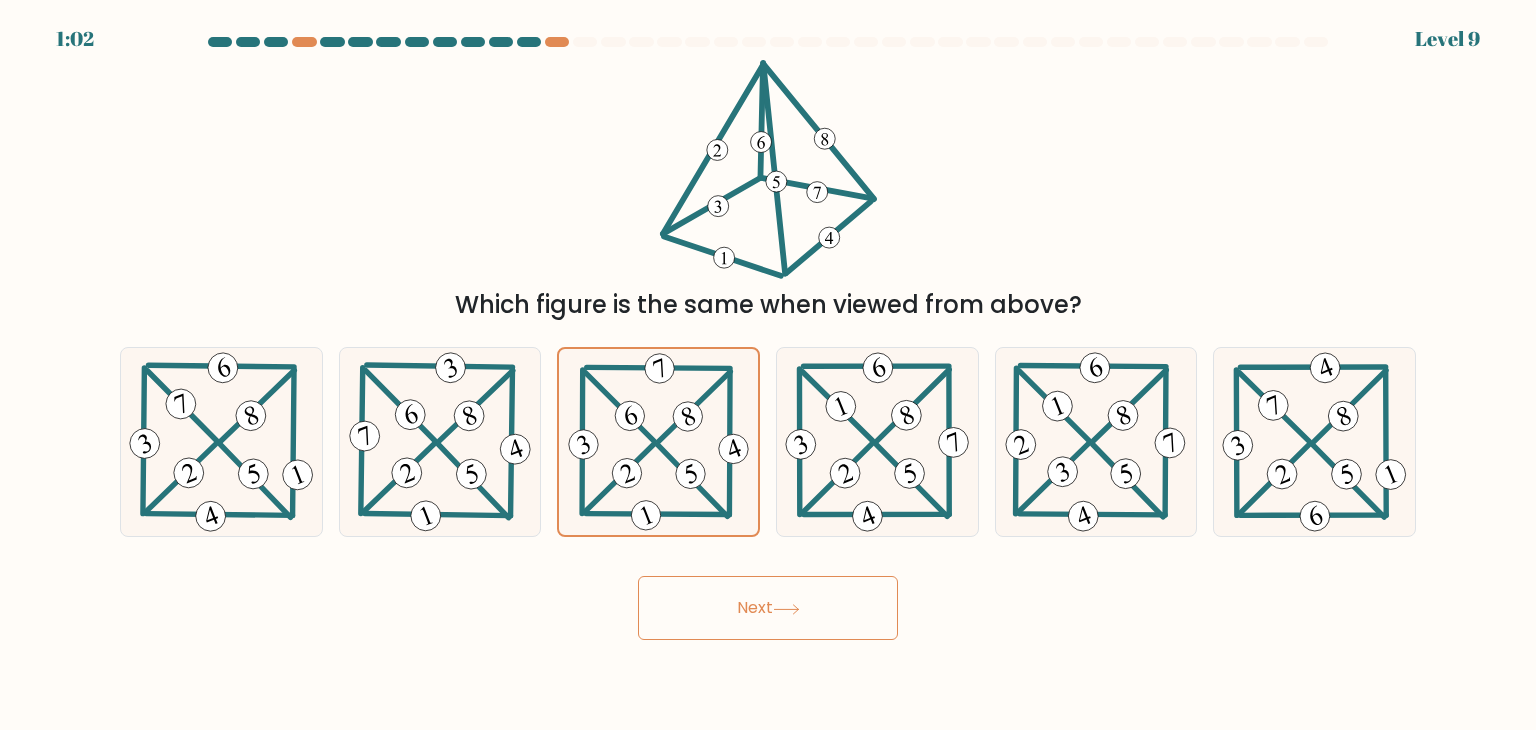 click on "Next" at bounding box center [768, 608] 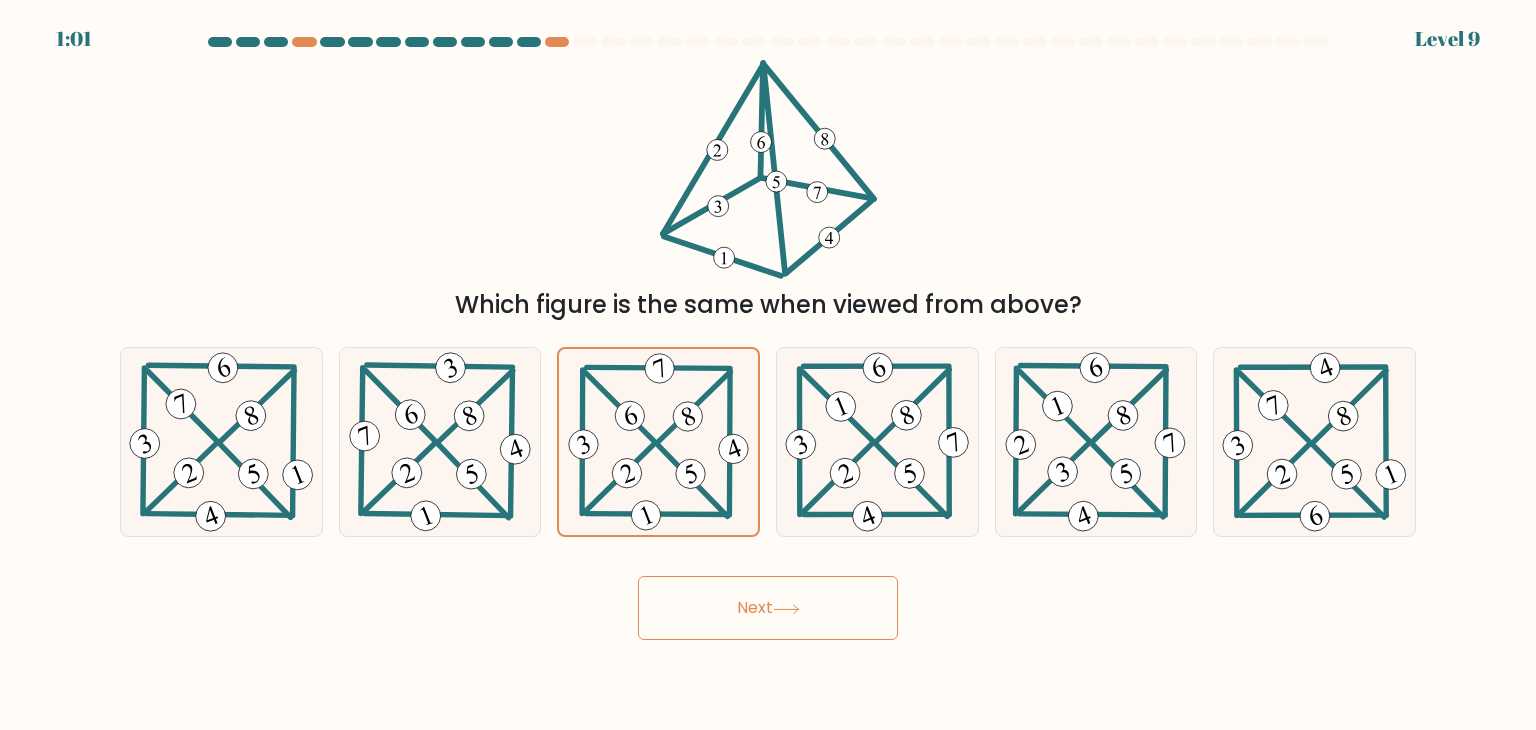 click on "Next" at bounding box center (768, 608) 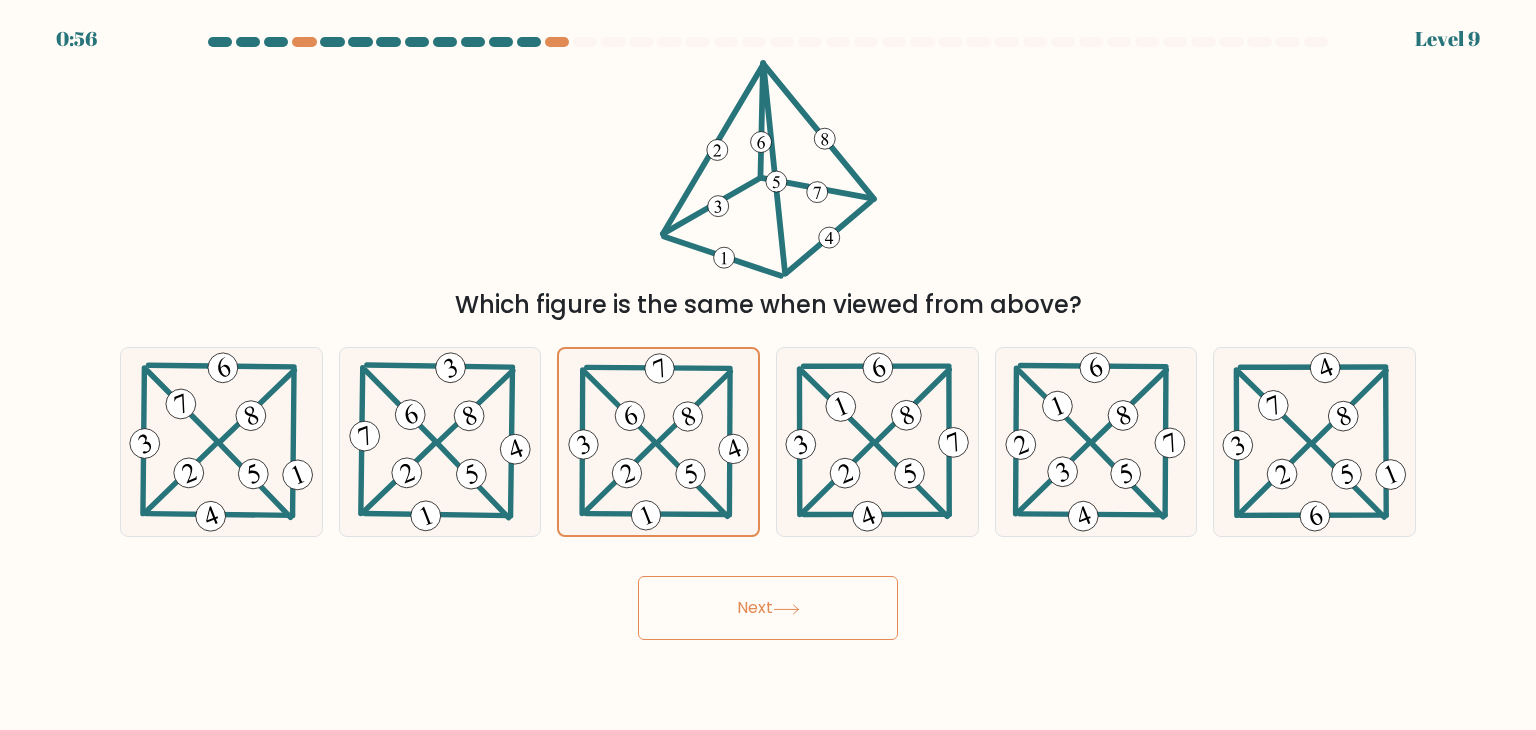 click on "Next" at bounding box center (768, 608) 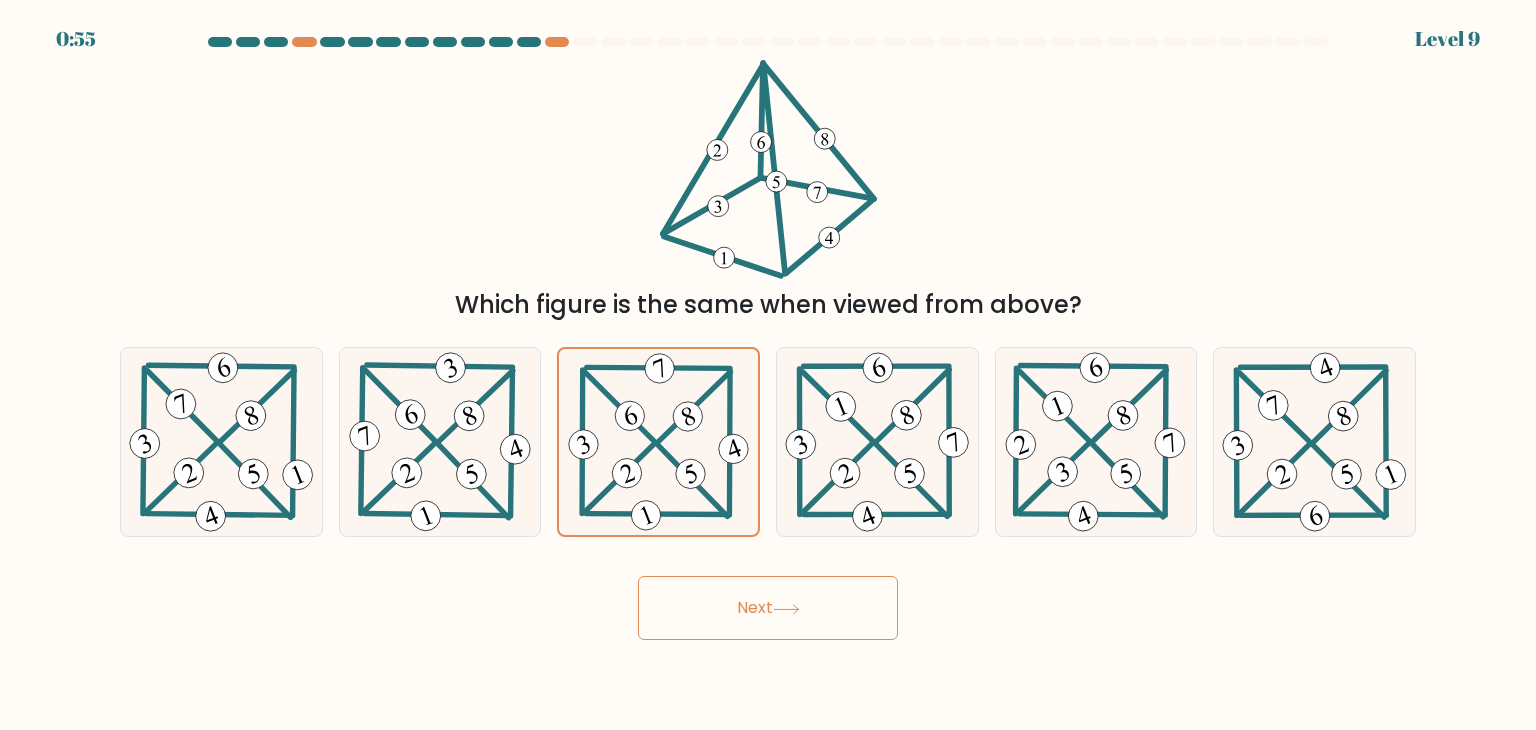 click on "Next" at bounding box center [768, 608] 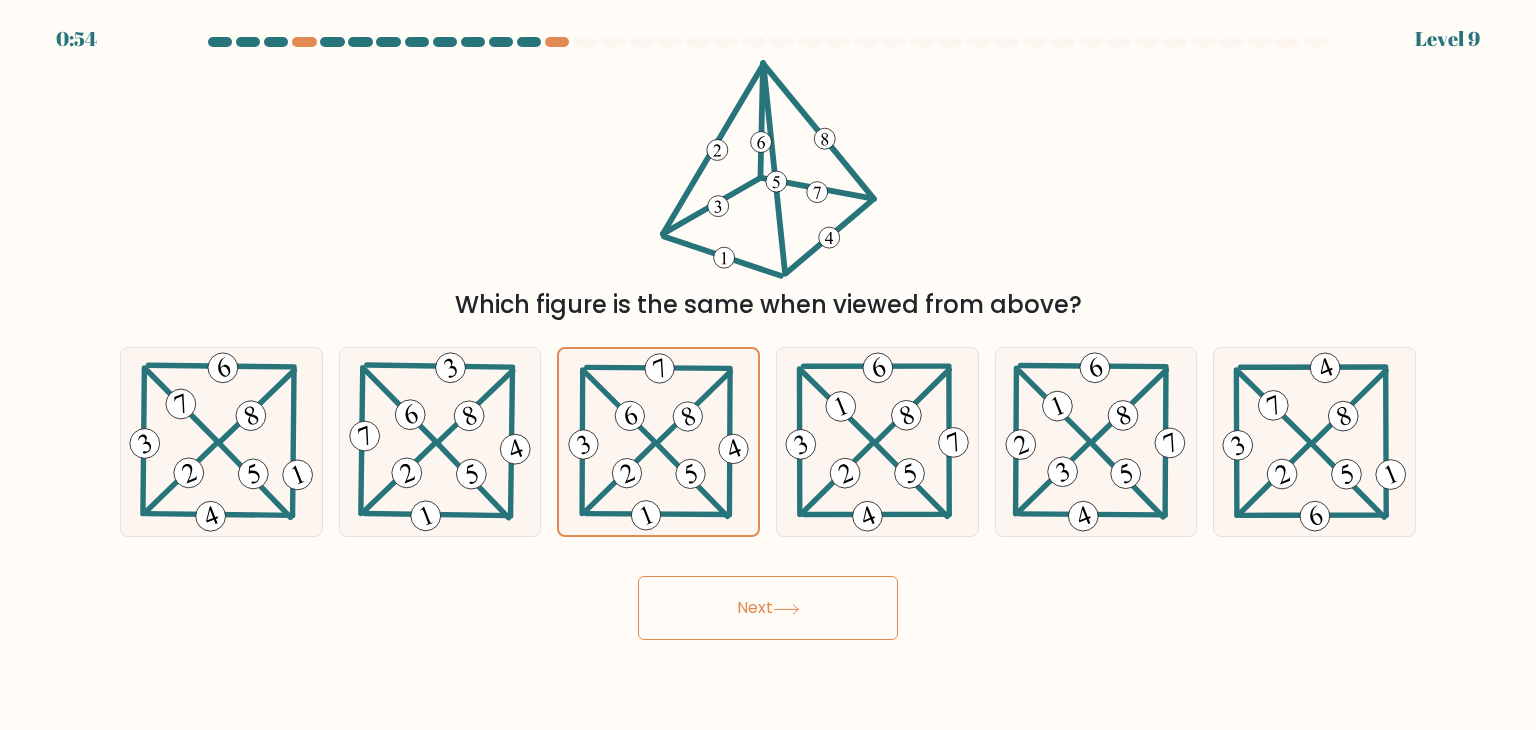click on "Which figure is the same when viewed from above?" at bounding box center (768, 305) 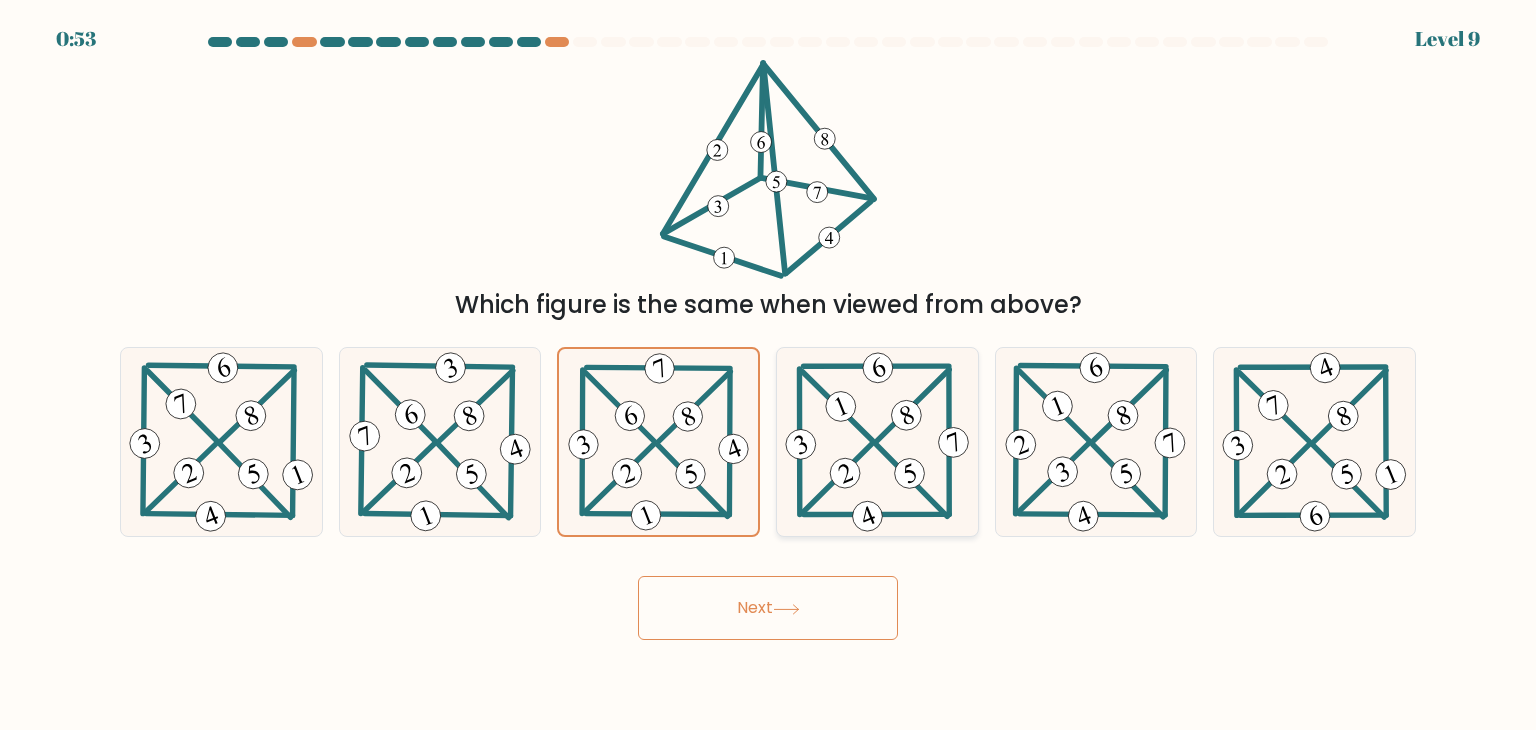 click 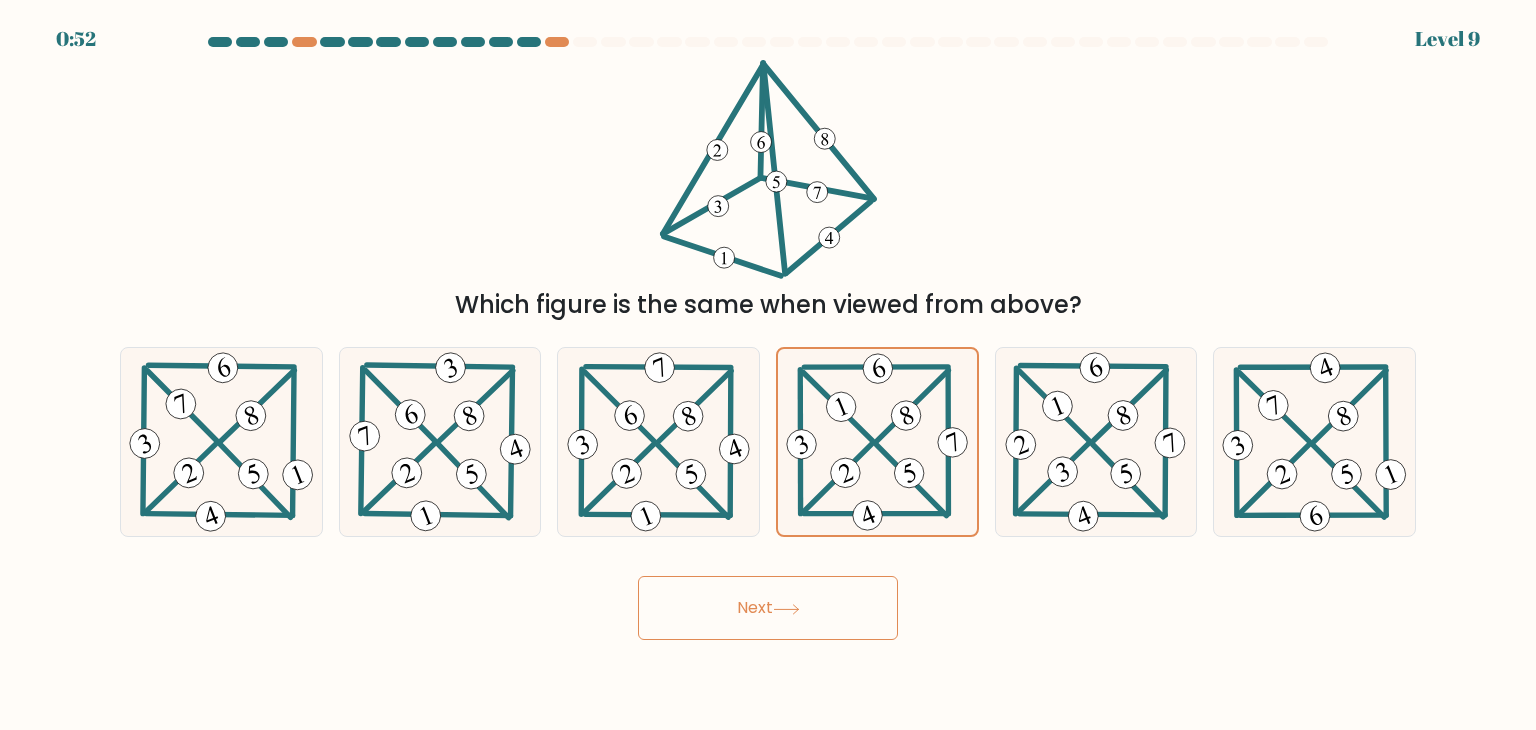 click on "Next" at bounding box center (768, 608) 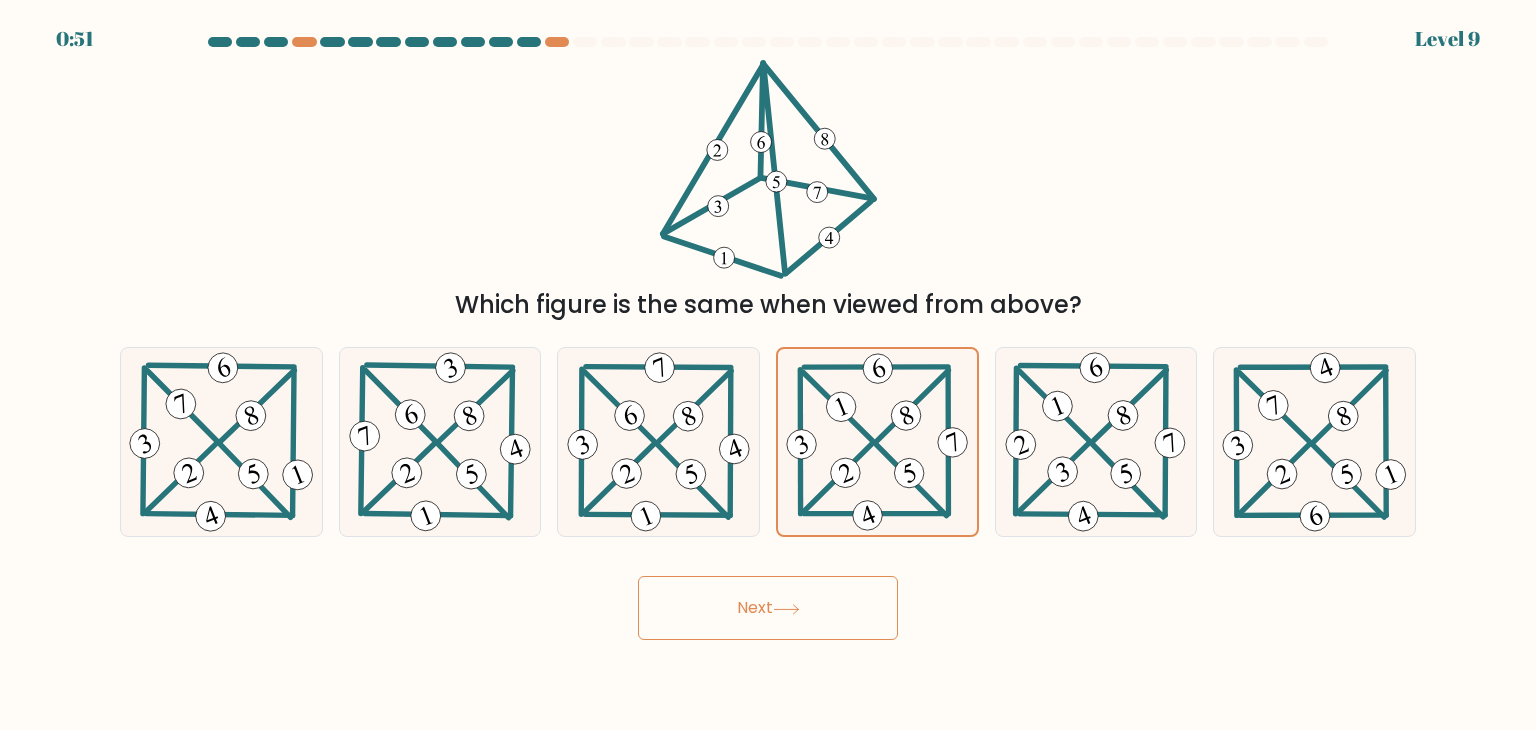 click 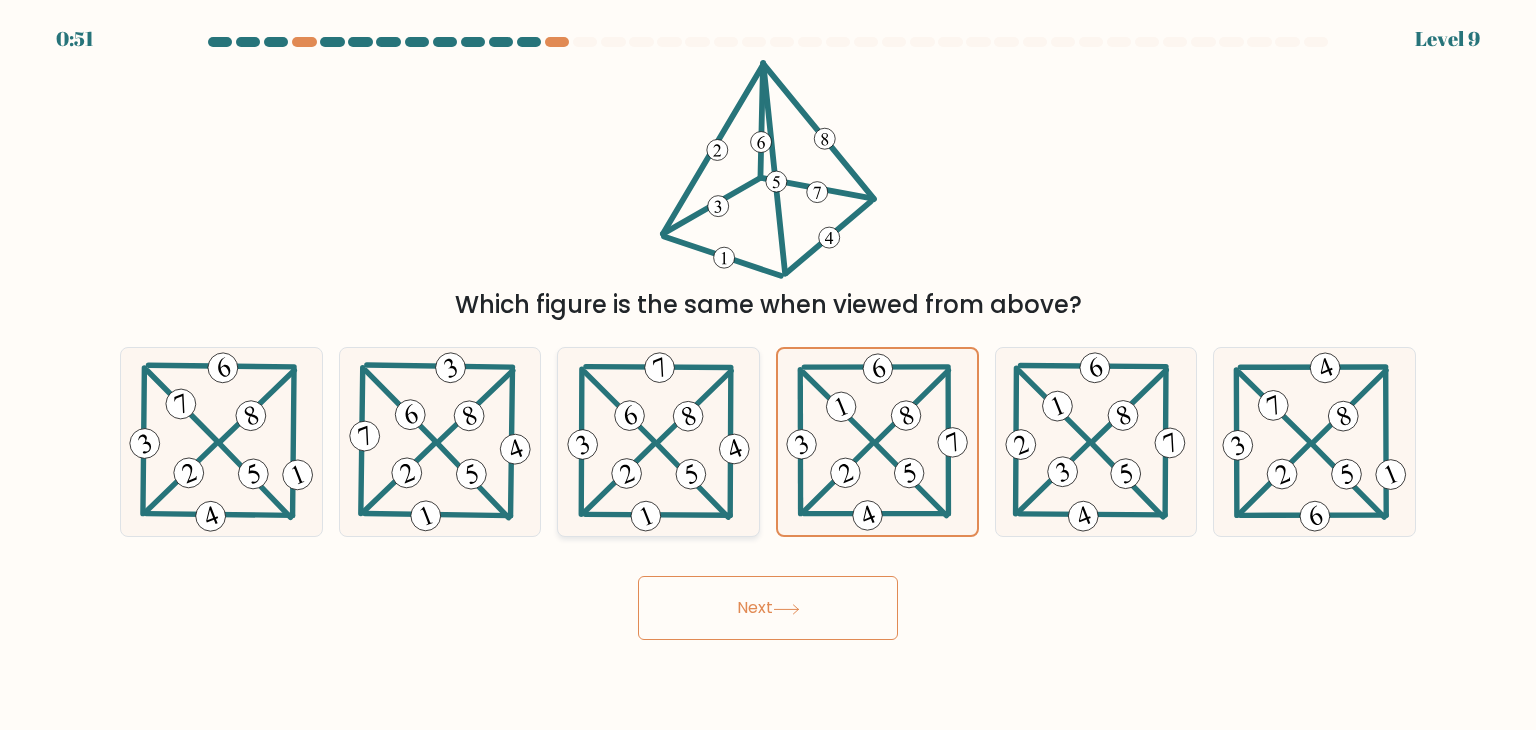 click 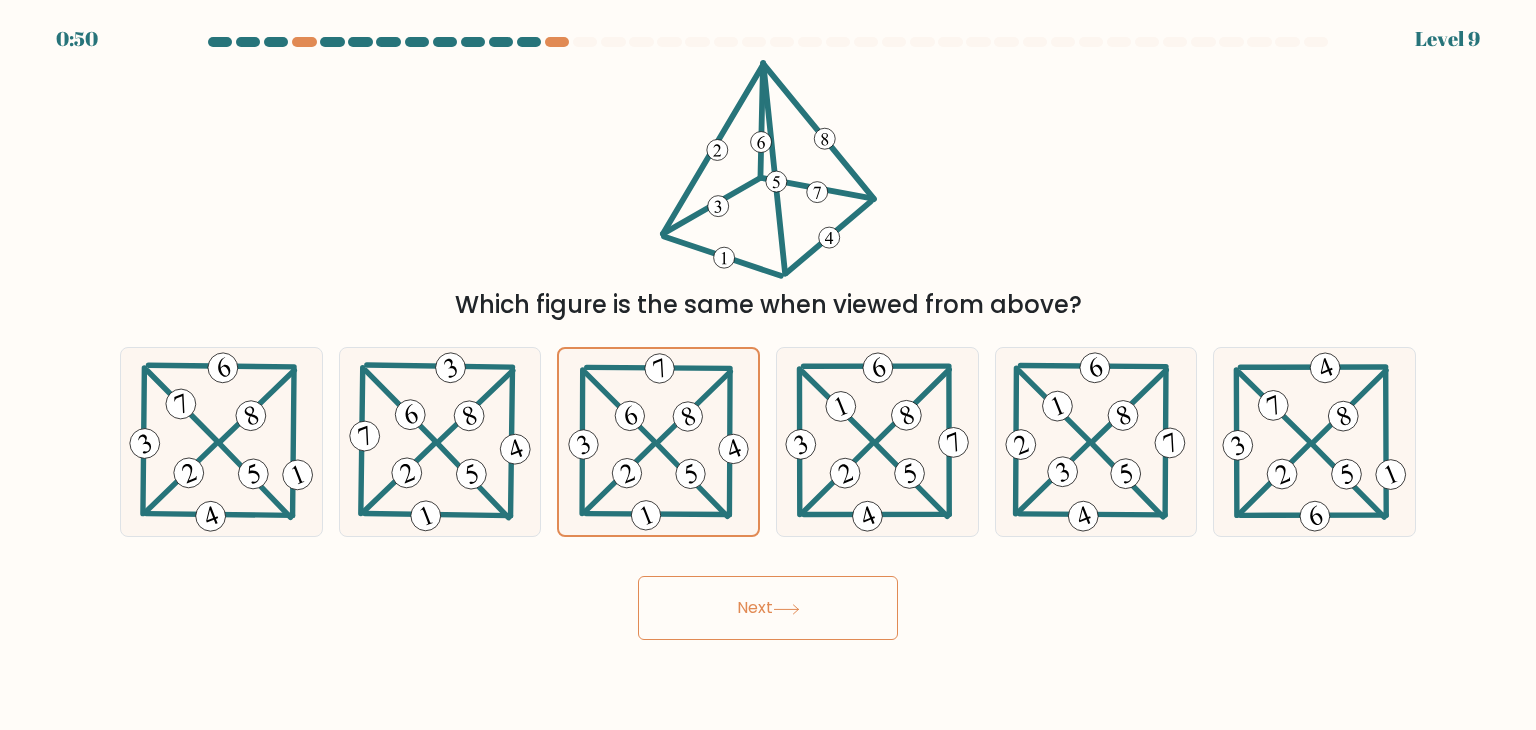 click 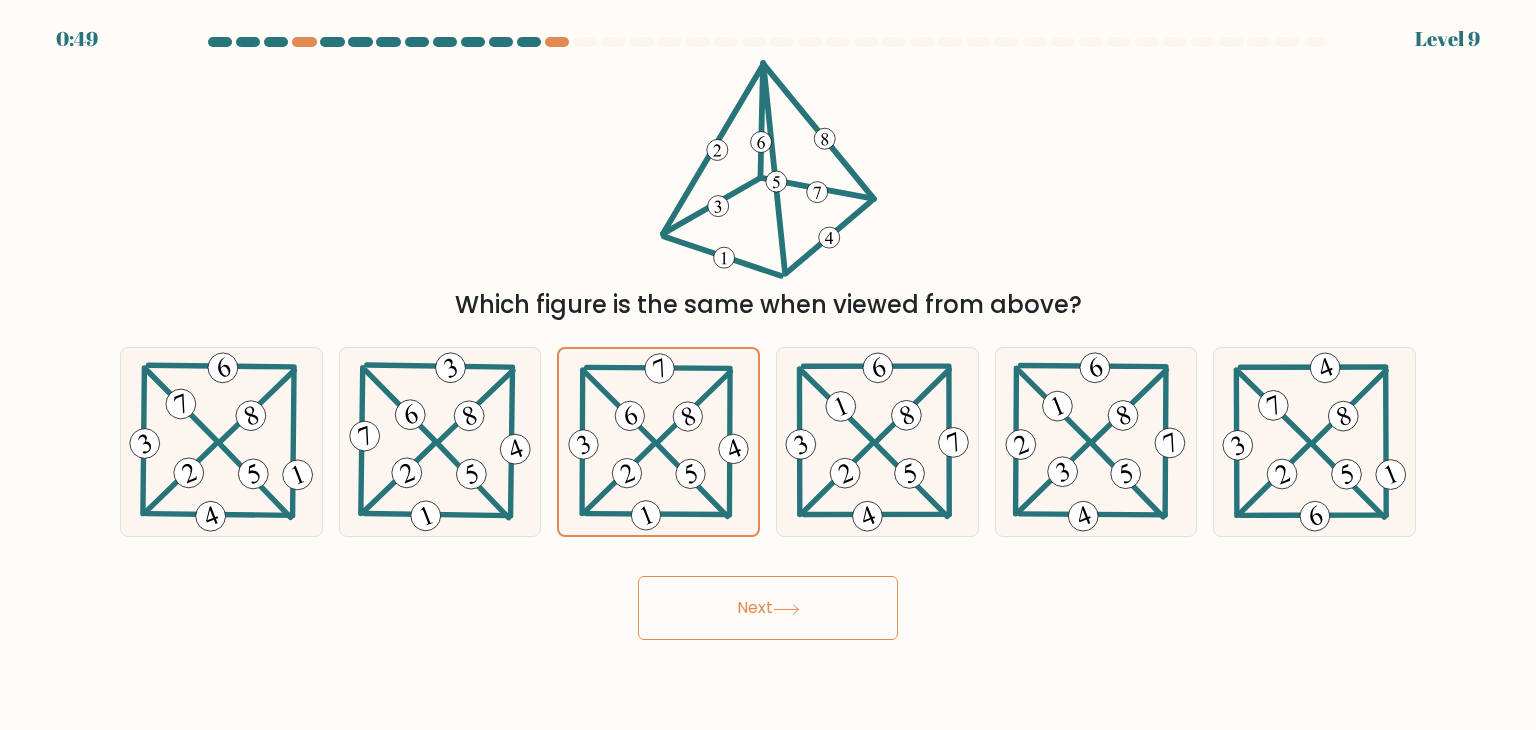 click 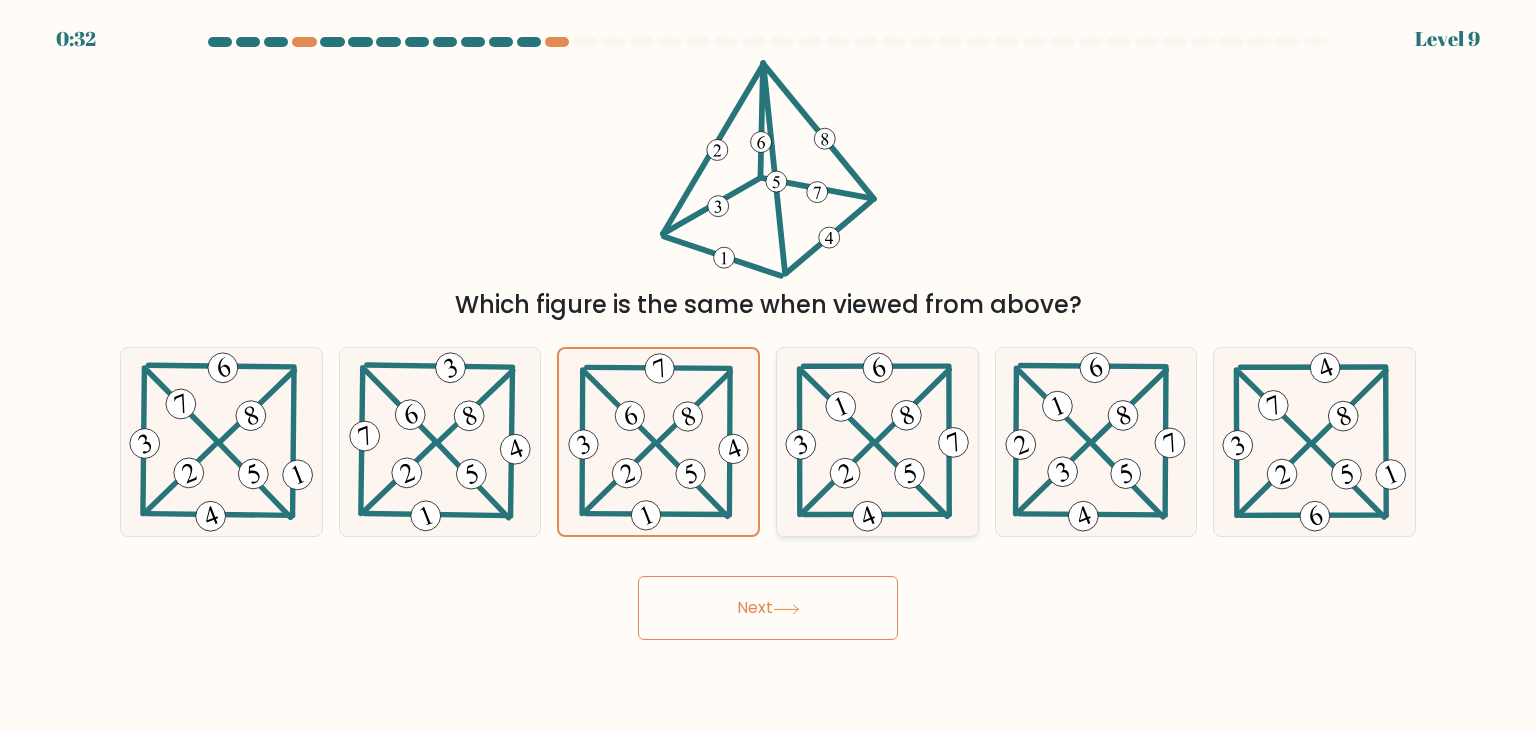click 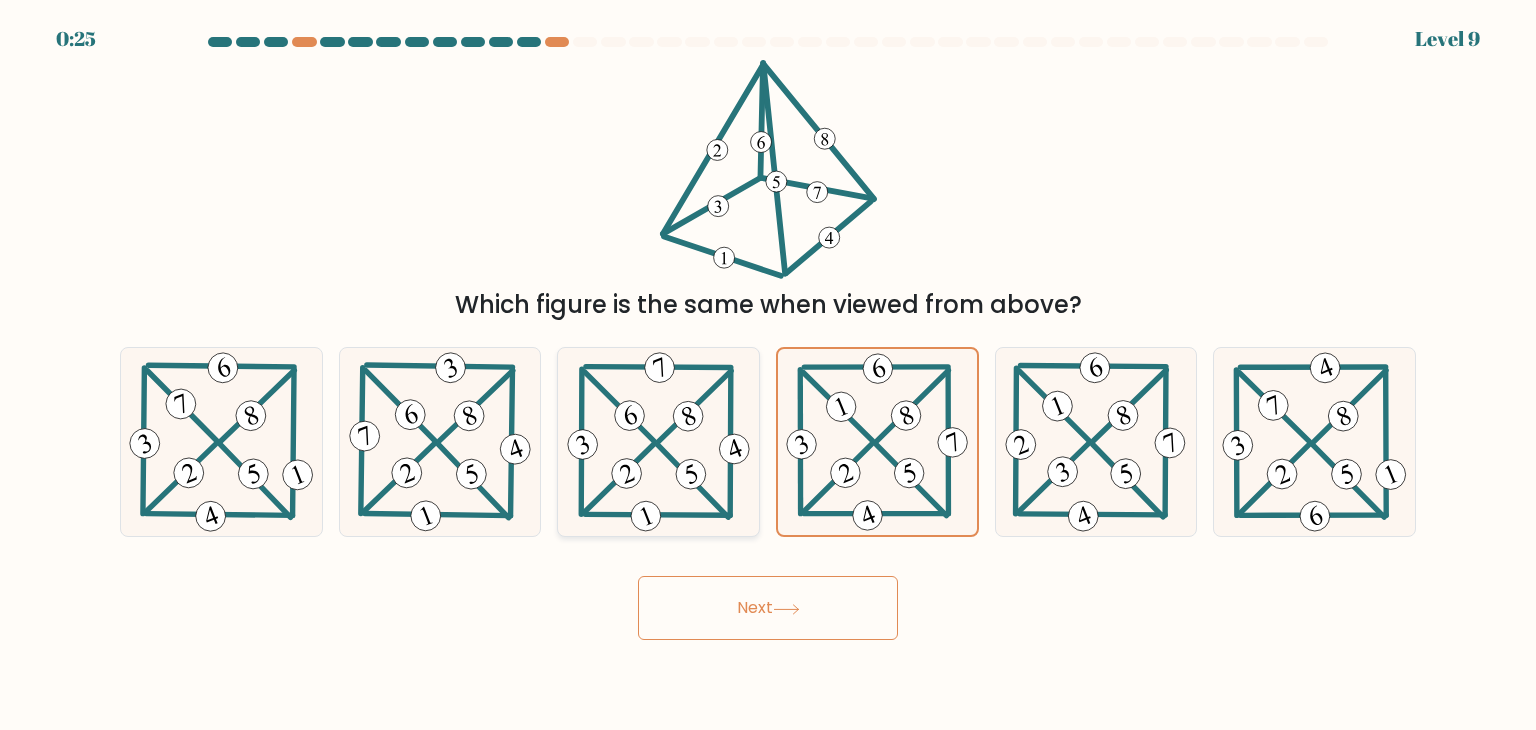 click 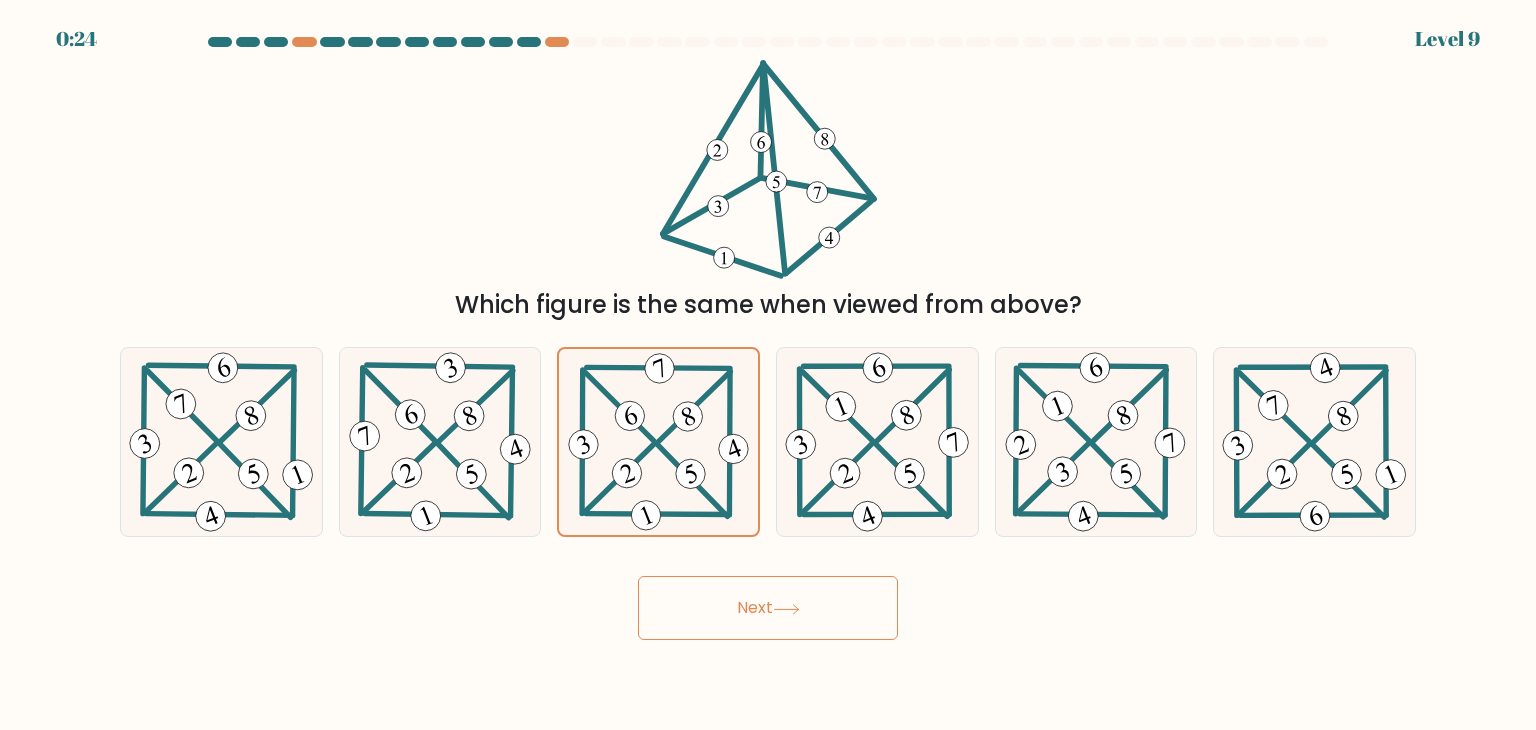 click 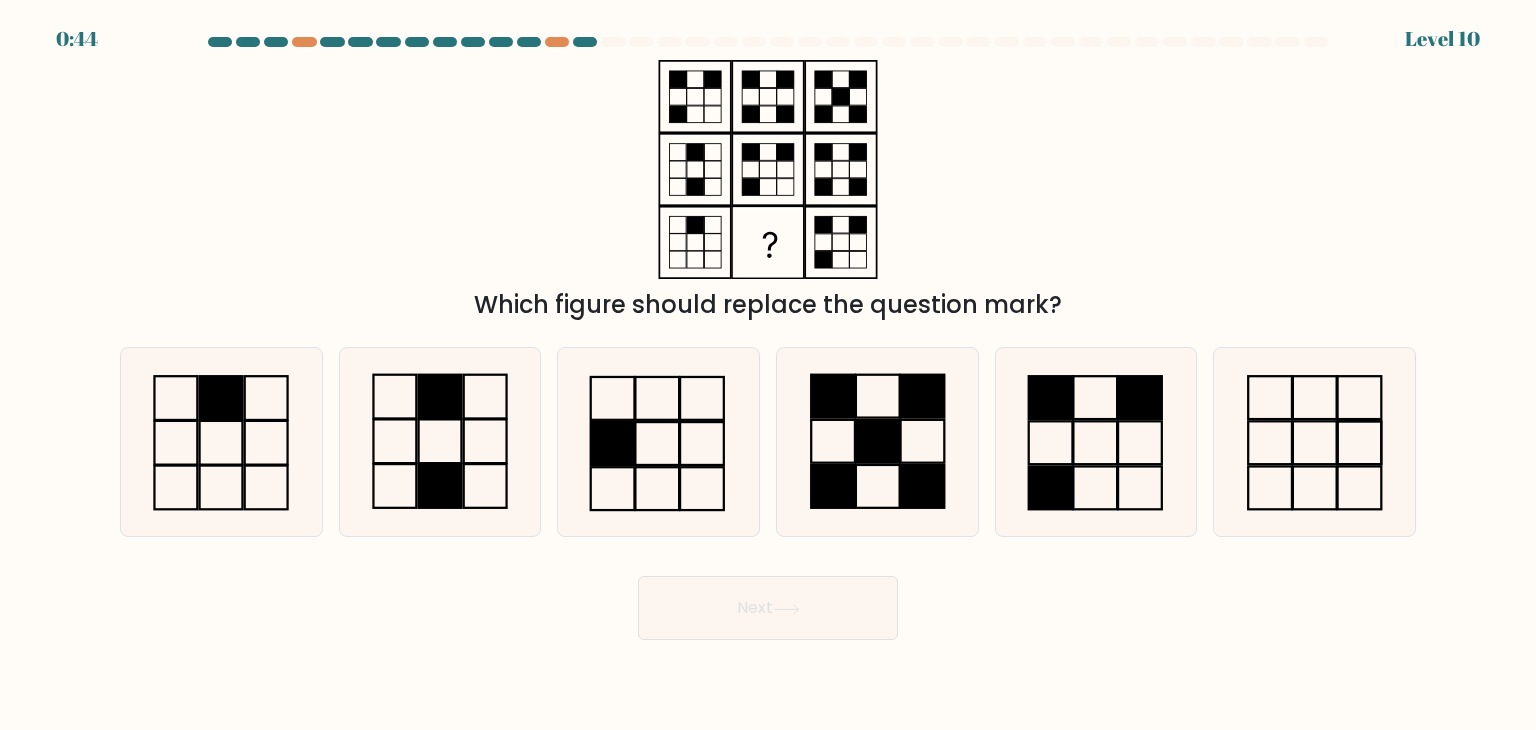 drag, startPoint x: 819, startPoint y: 445, endPoint x: 469, endPoint y: 268, distance: 392.2104 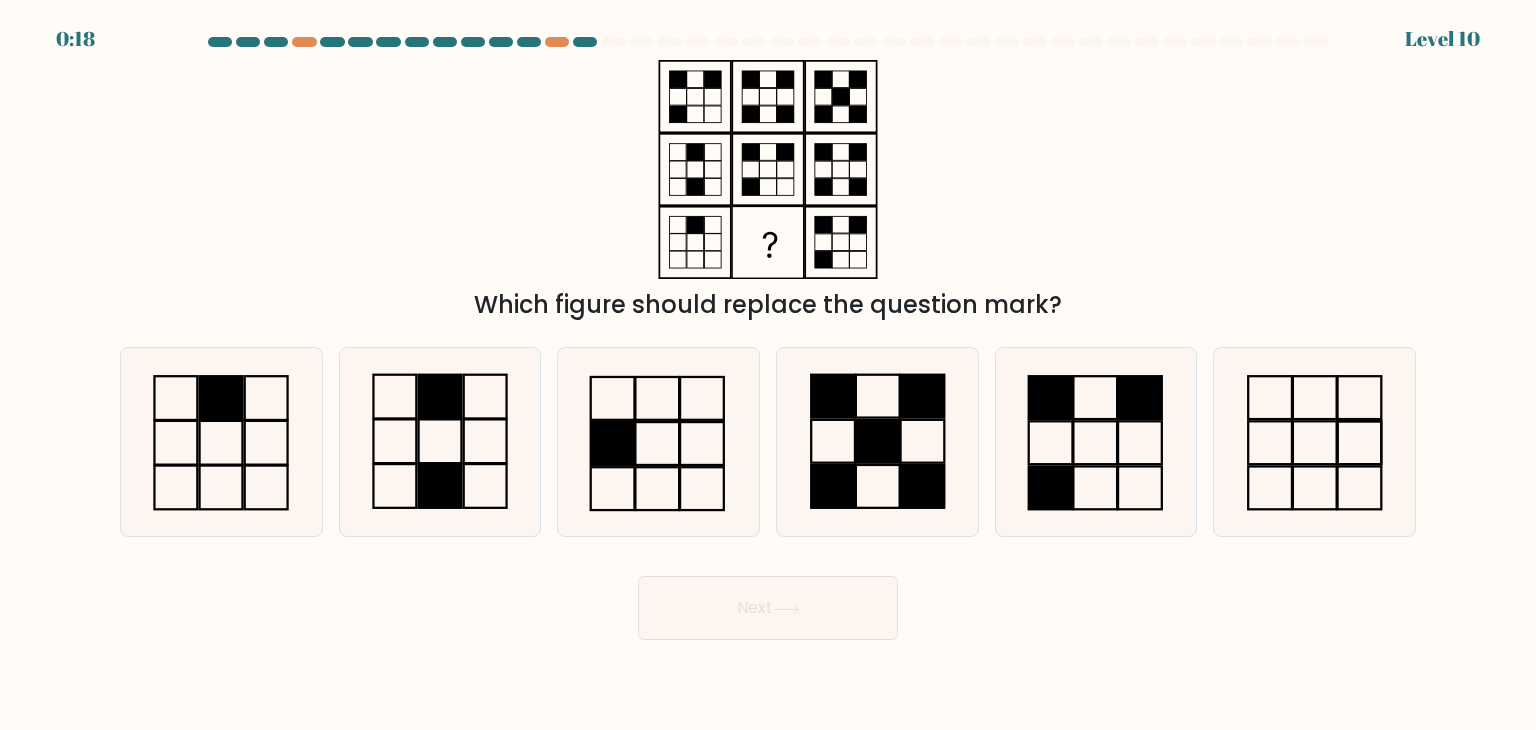 click 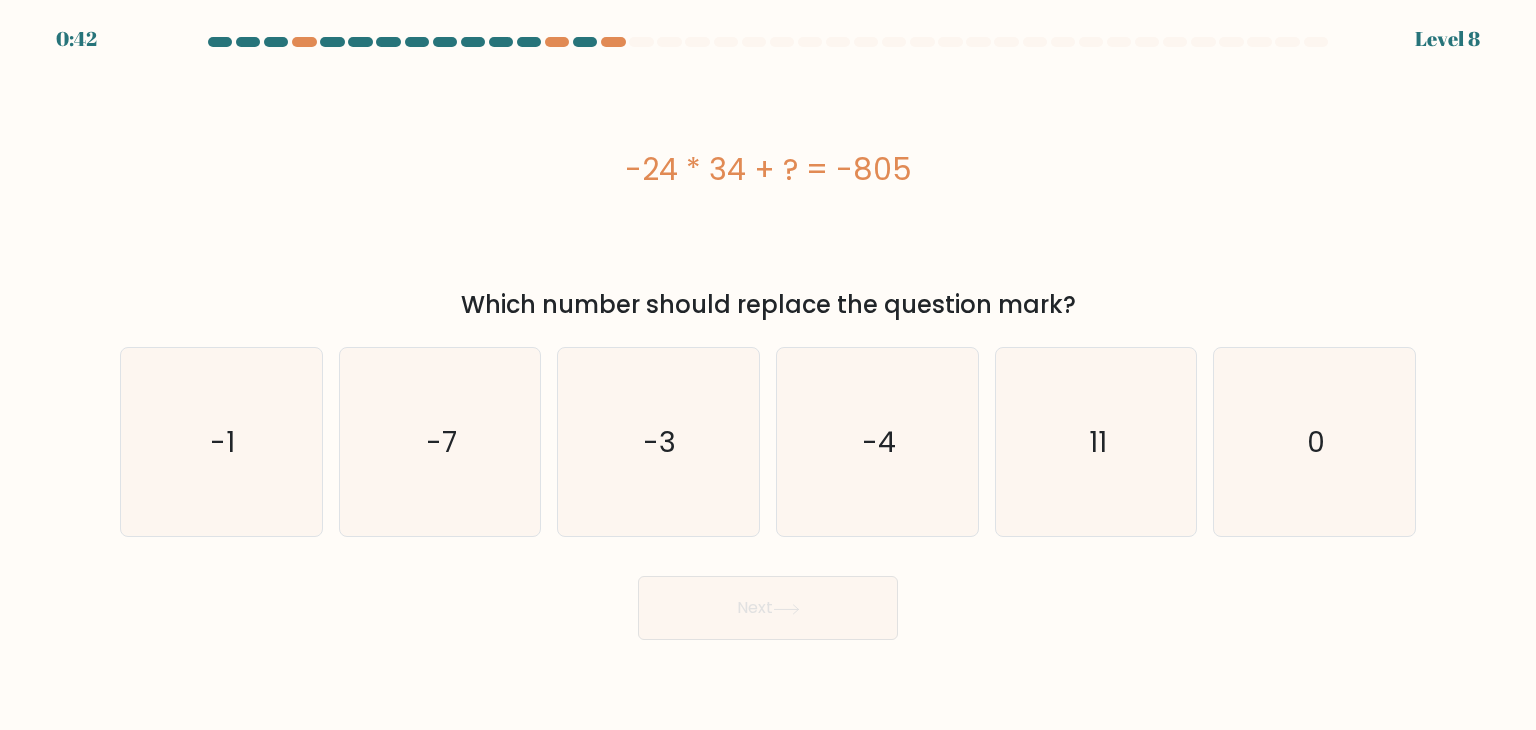 scroll, scrollTop: 0, scrollLeft: 0, axis: both 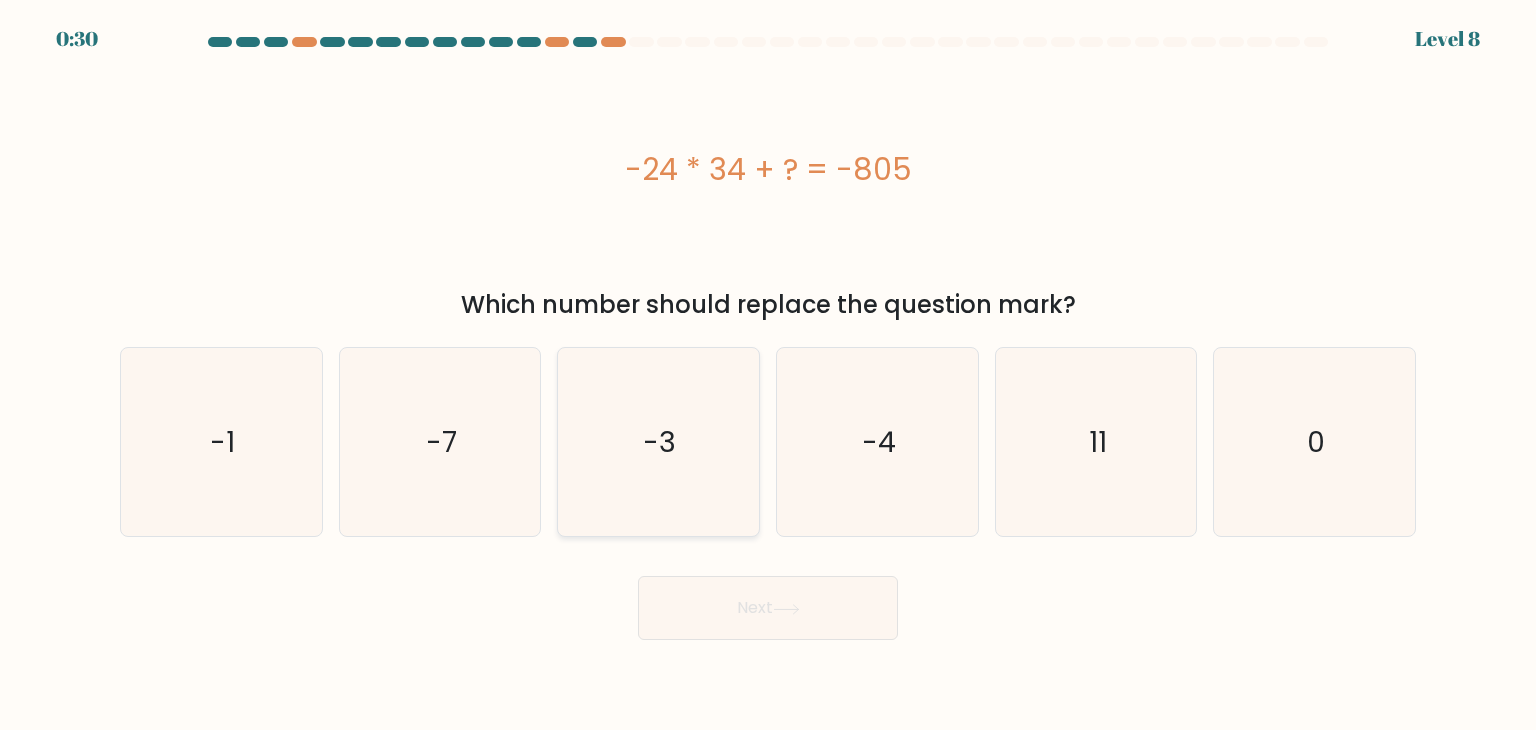 click on "-3" 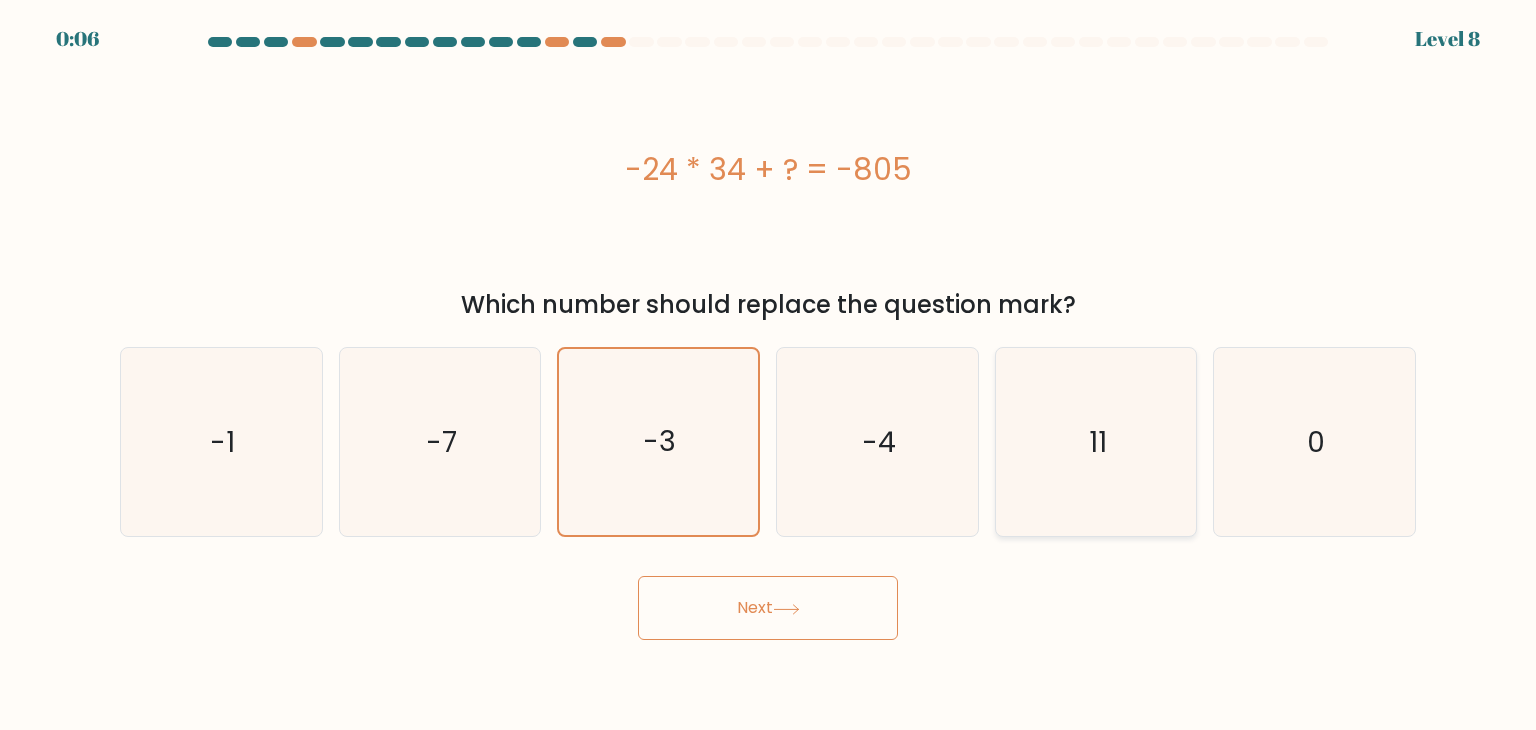 click on "11" 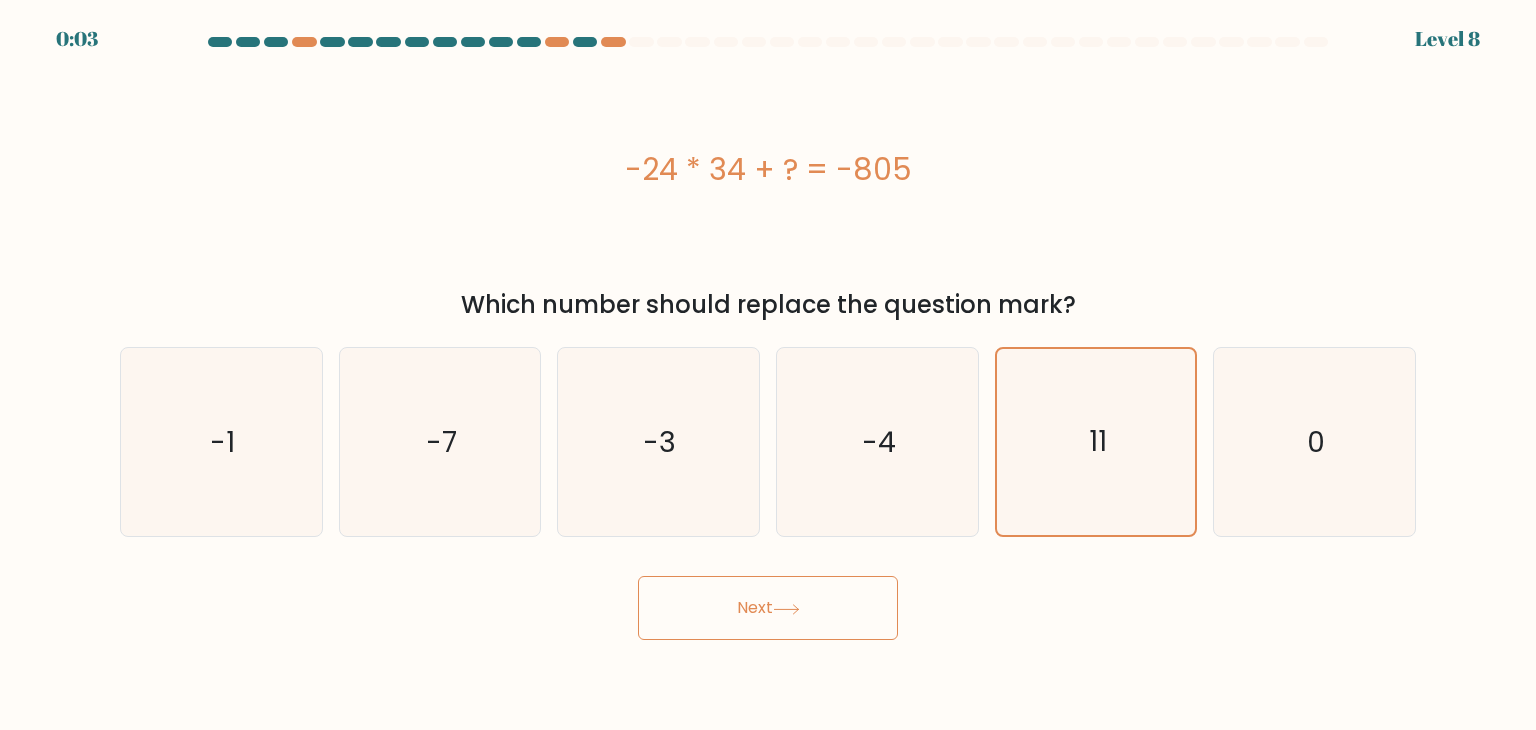 click on "Next" at bounding box center [768, 608] 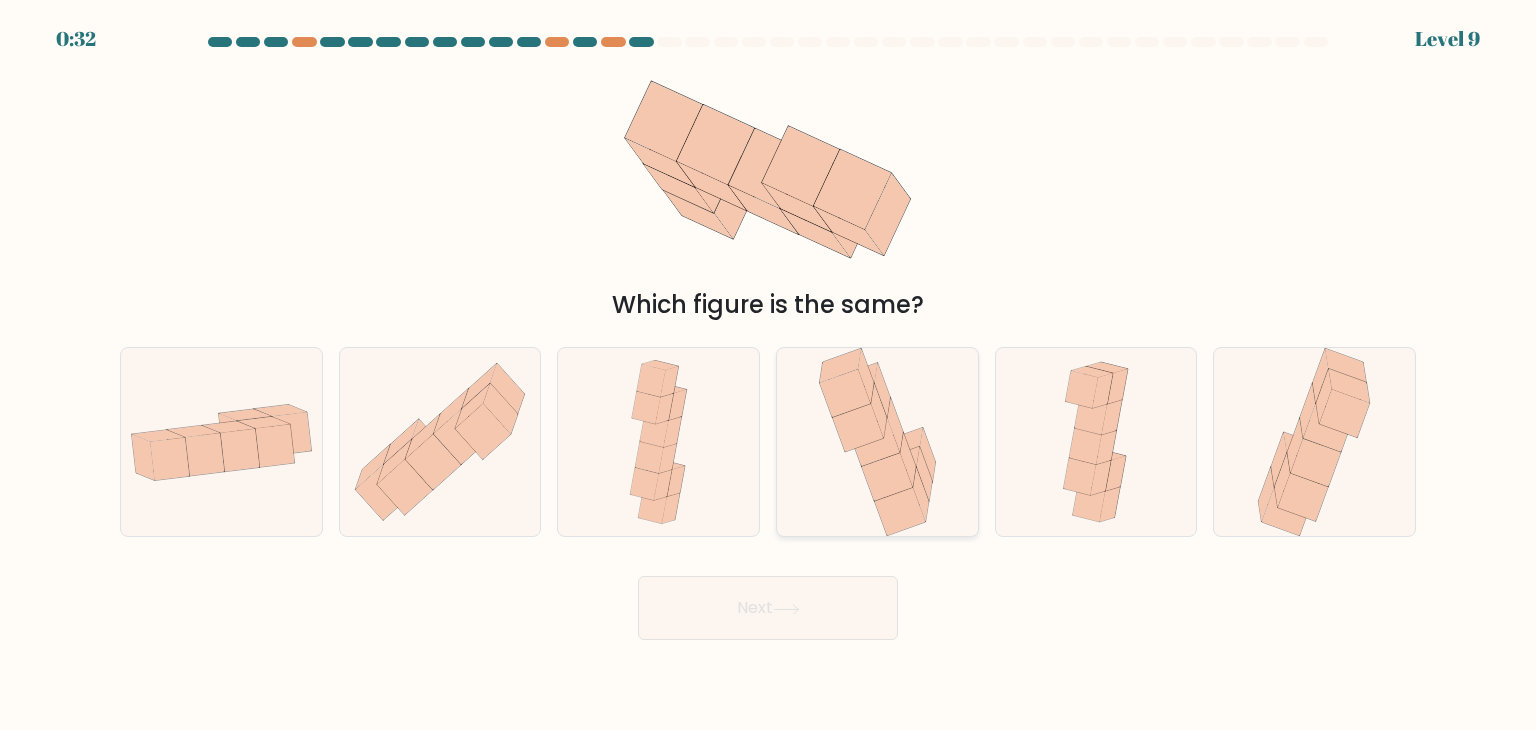 click 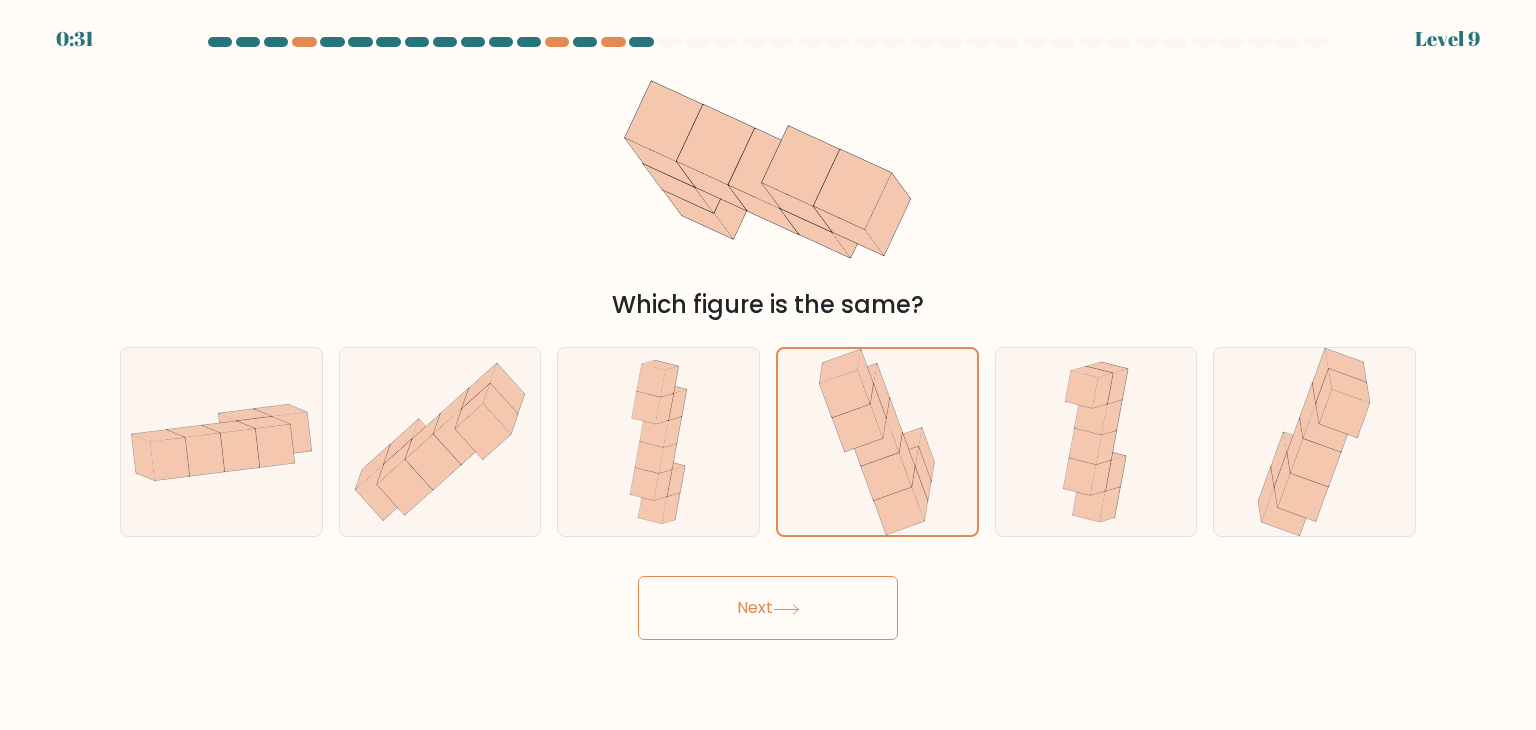 click on "Next" at bounding box center (768, 608) 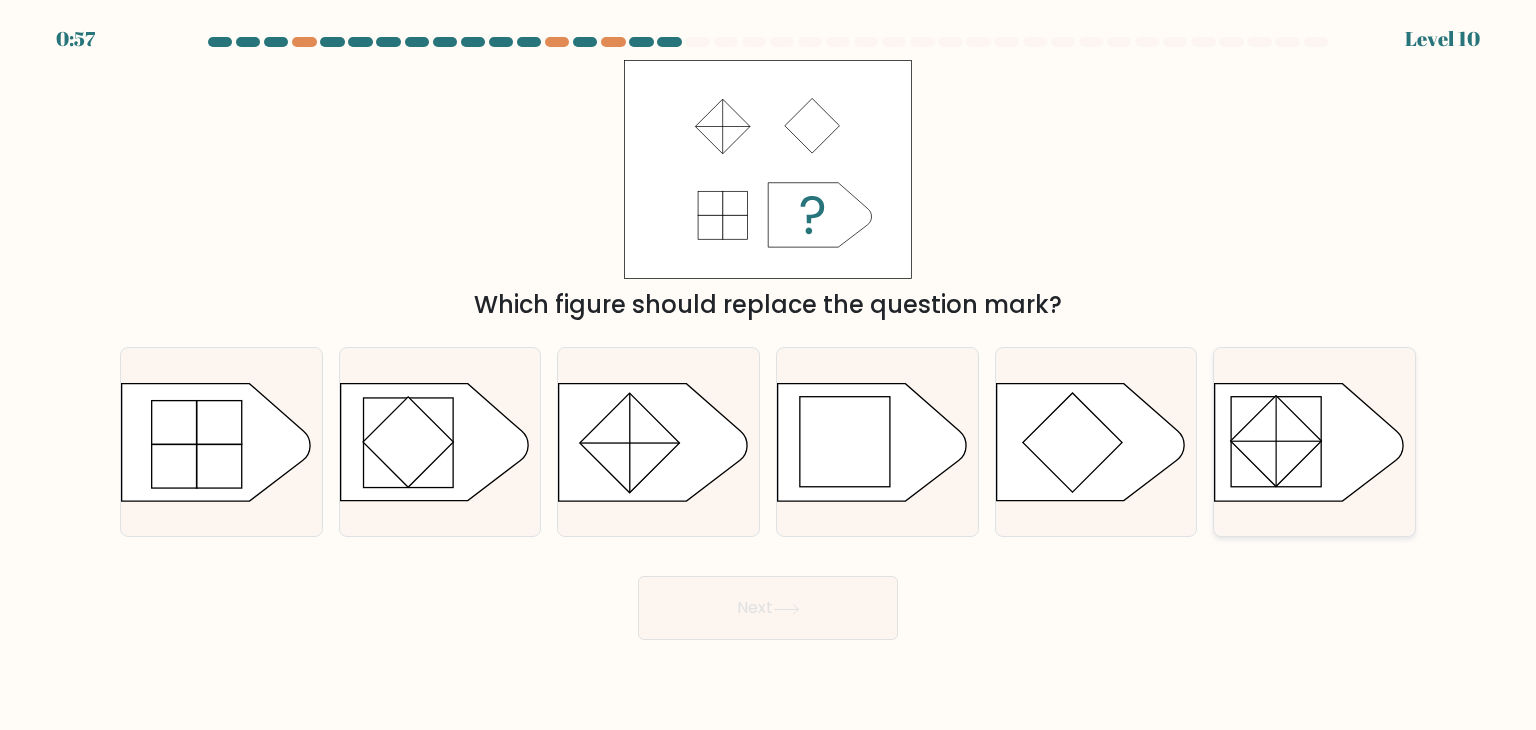 click at bounding box center [1314, 442] 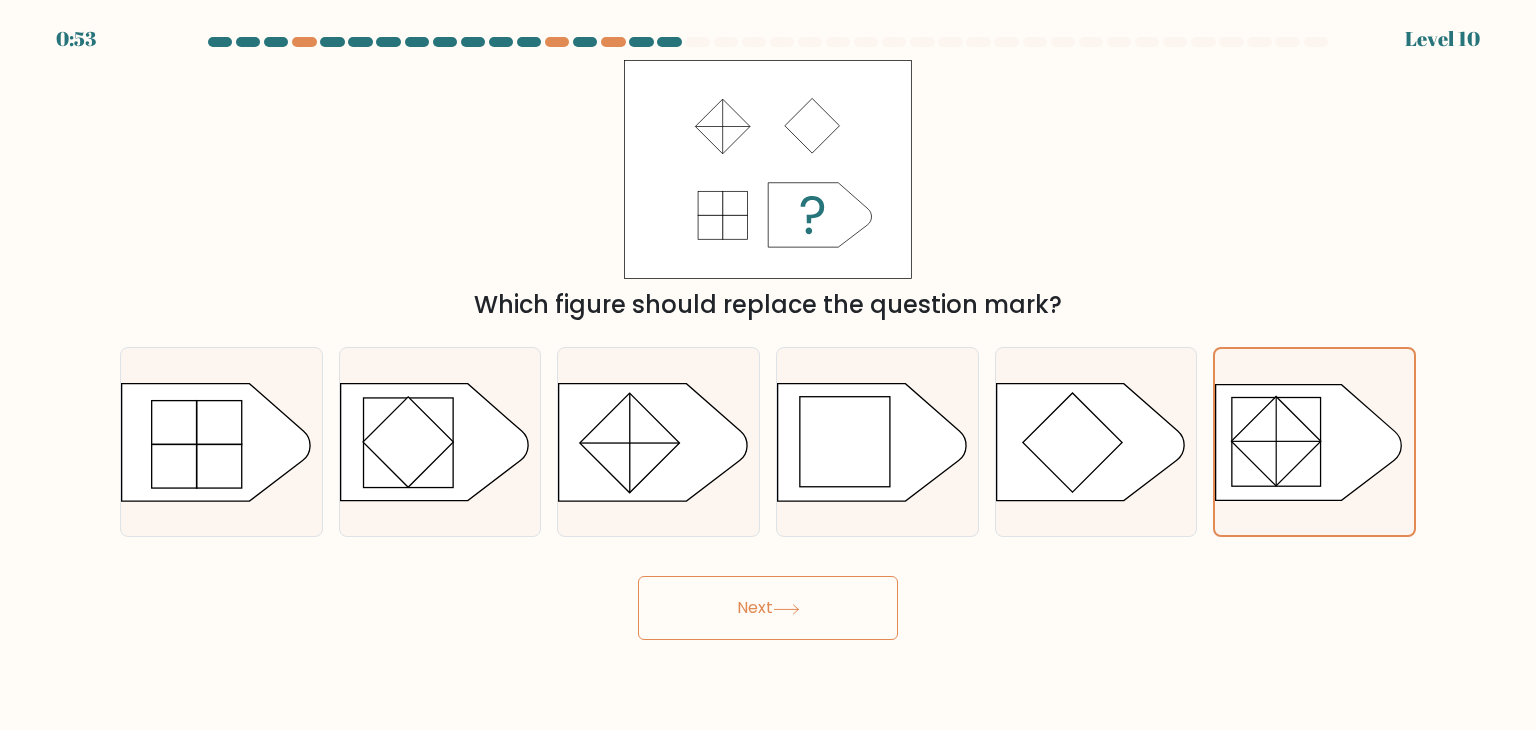 click on "Next" at bounding box center (768, 608) 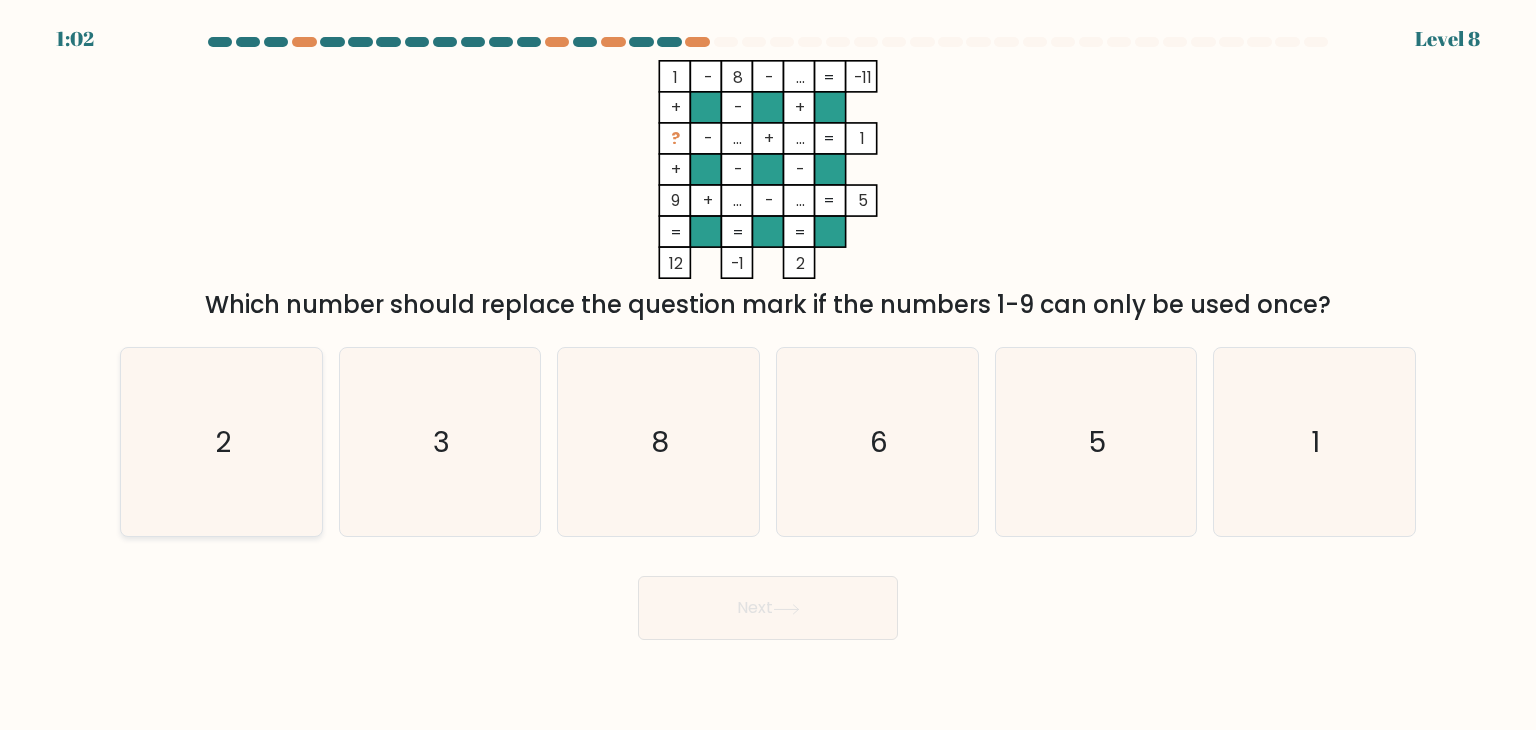 click on "2" 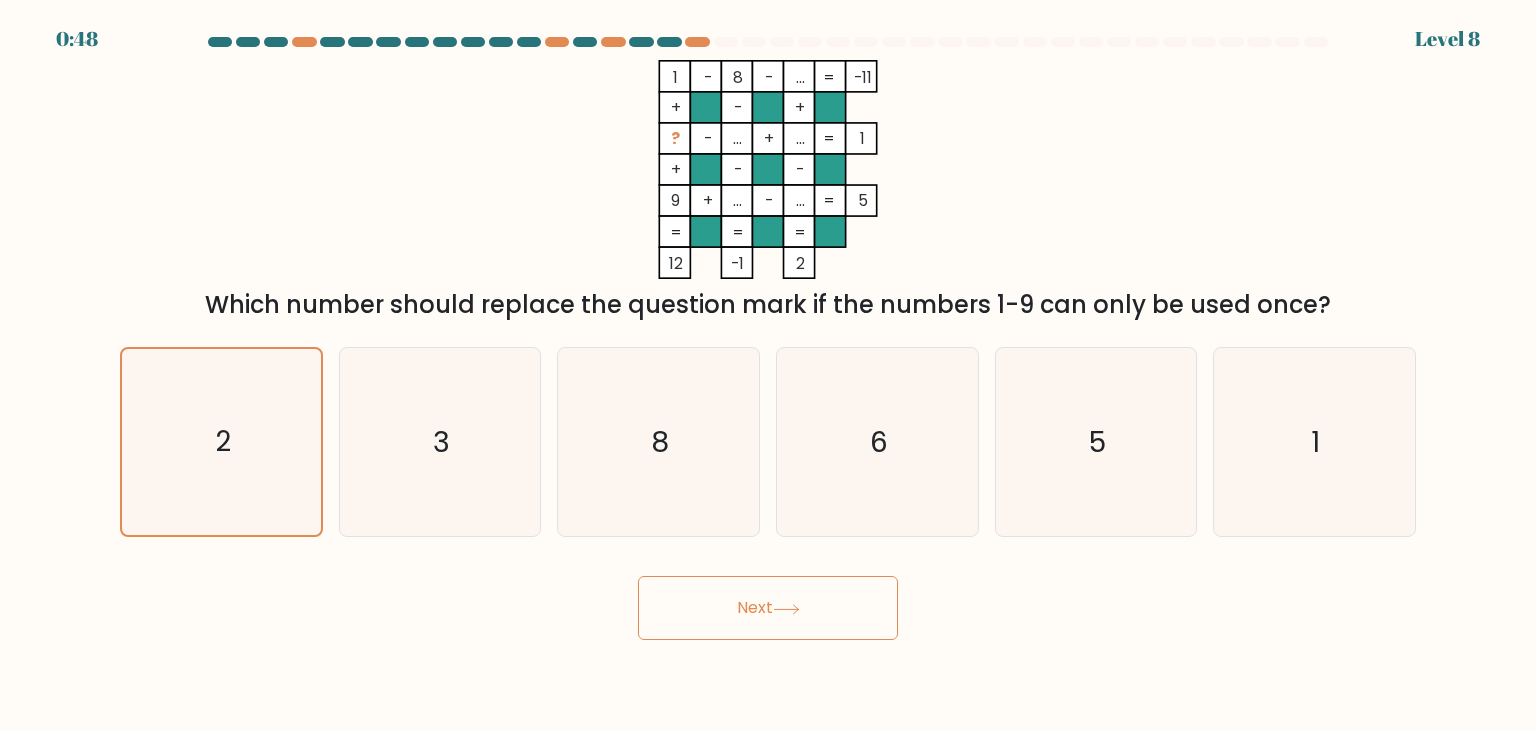 click on "Next" at bounding box center [768, 608] 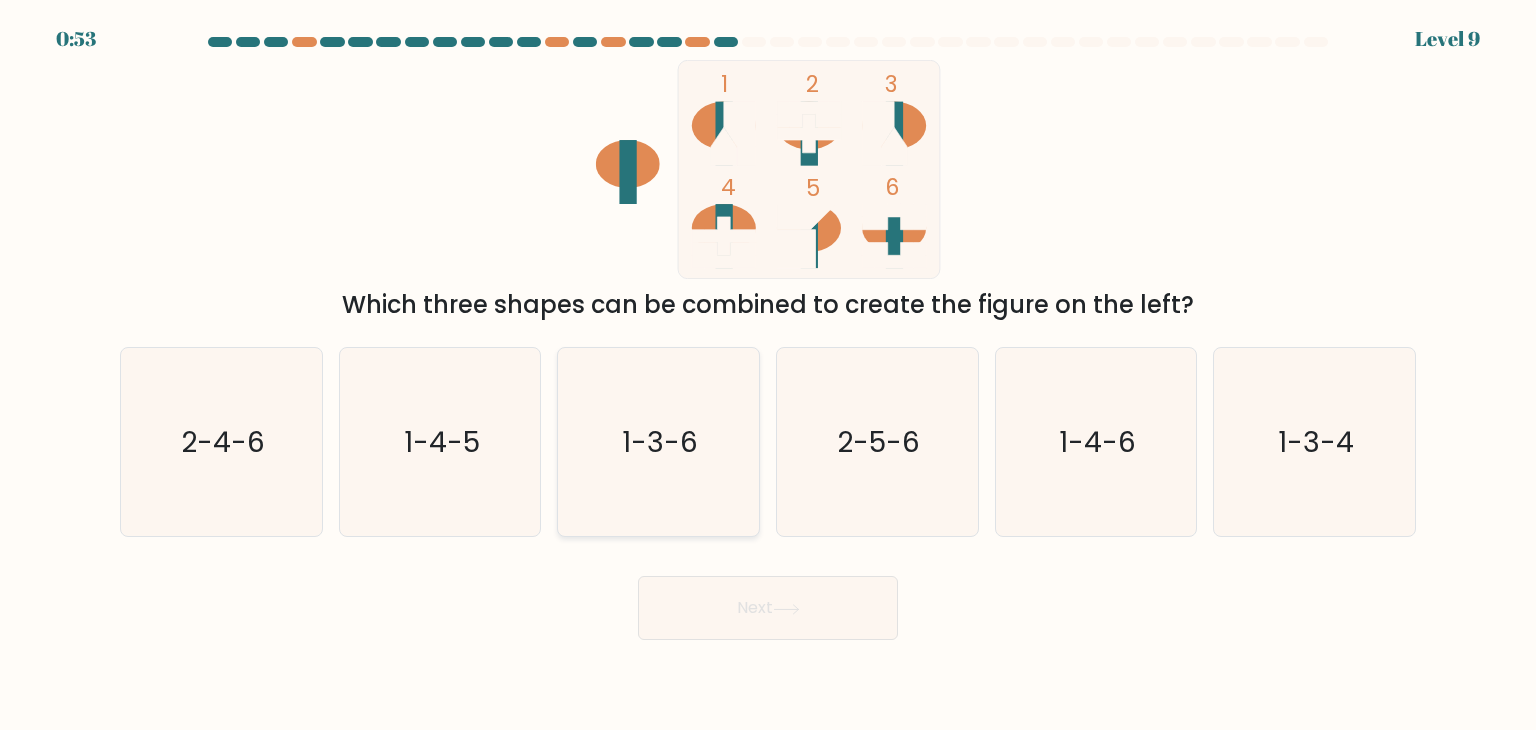 click on "1-3-6" 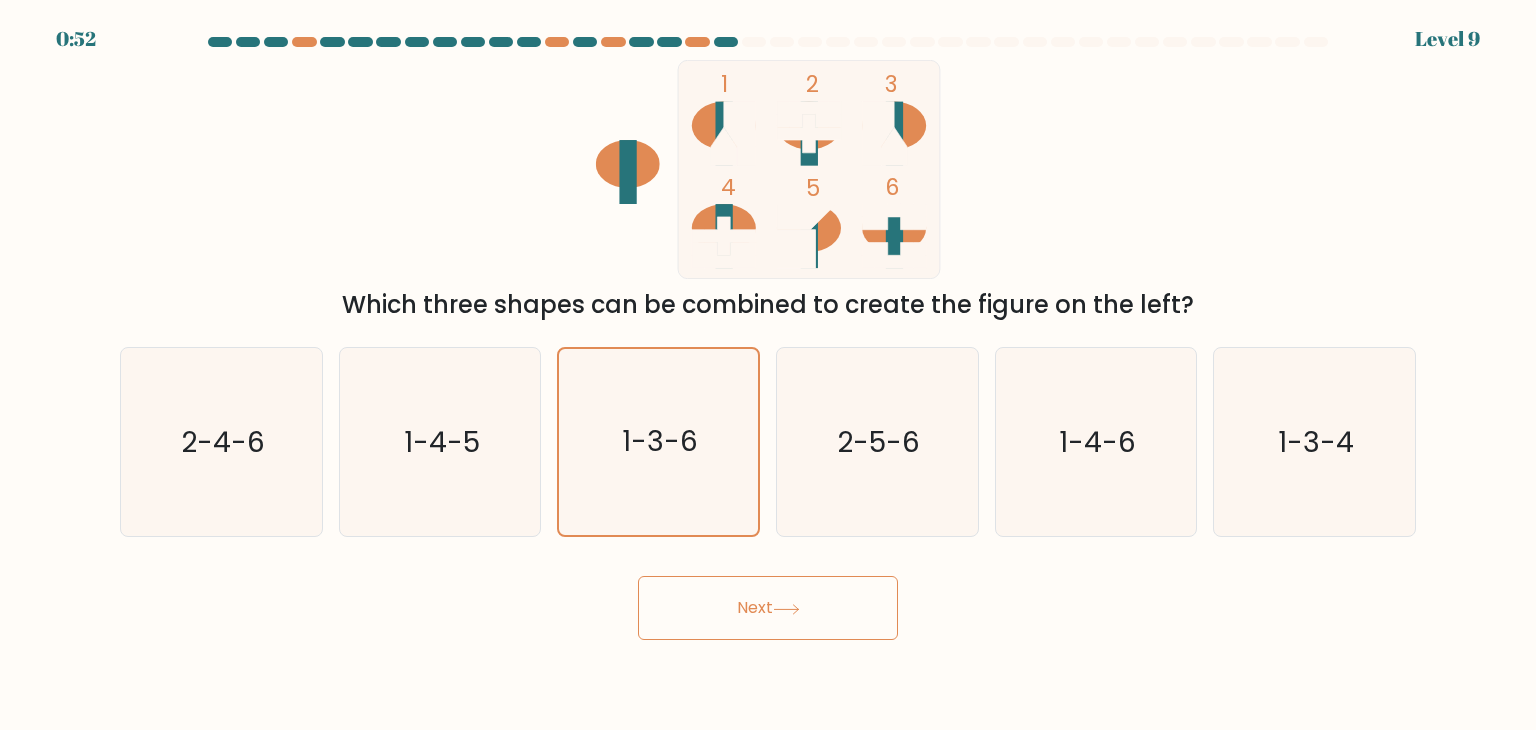 click on "Next" at bounding box center (768, 608) 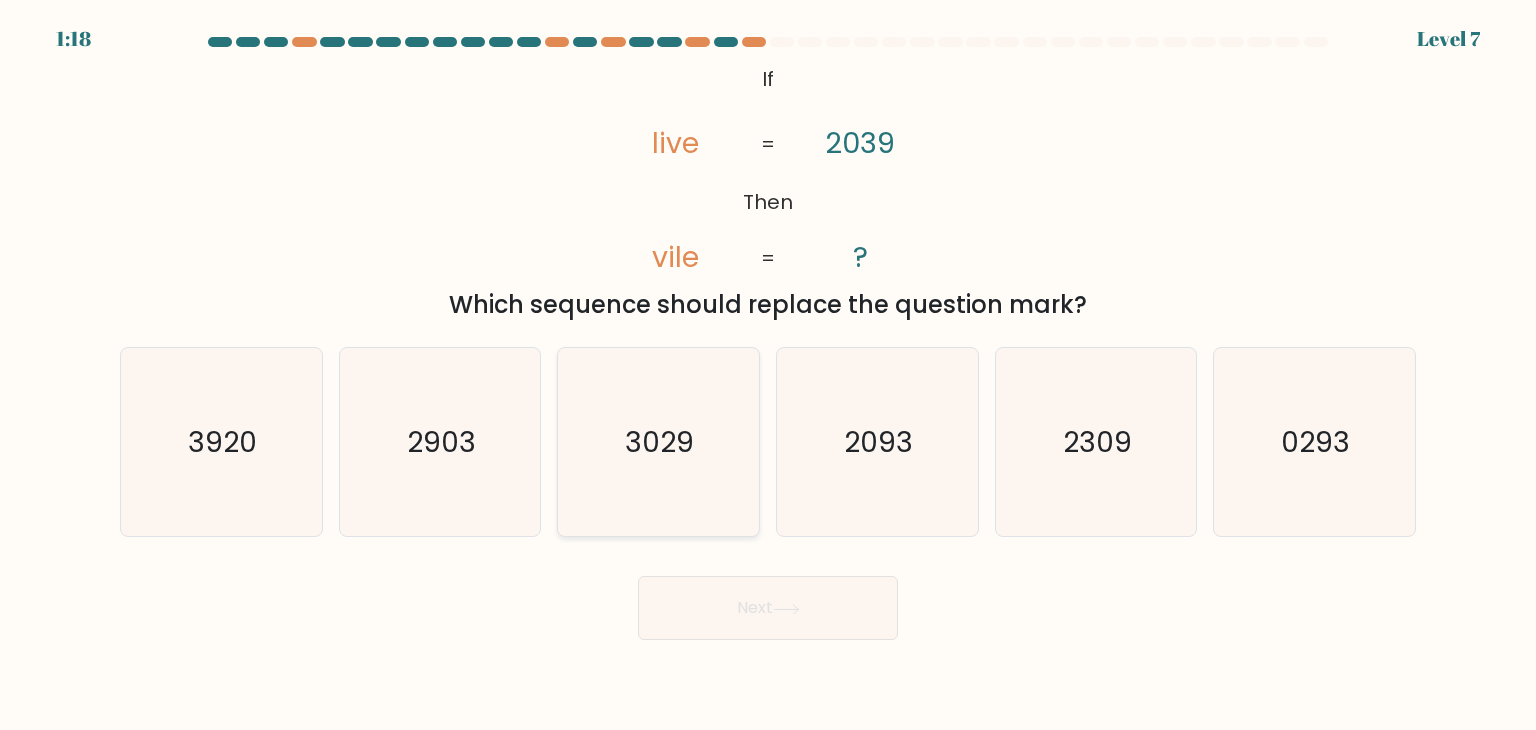 click on "3029" 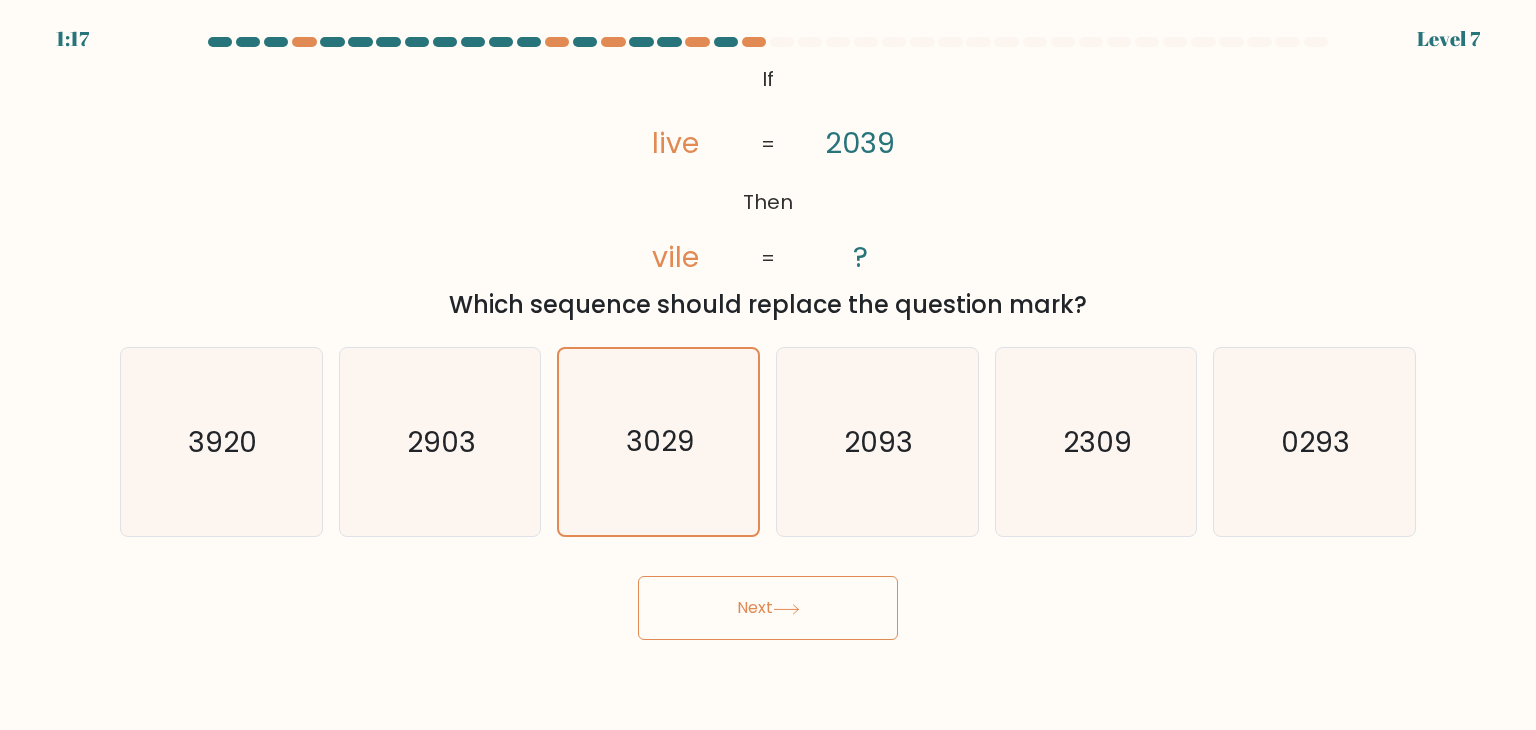 click on "Next" at bounding box center (768, 608) 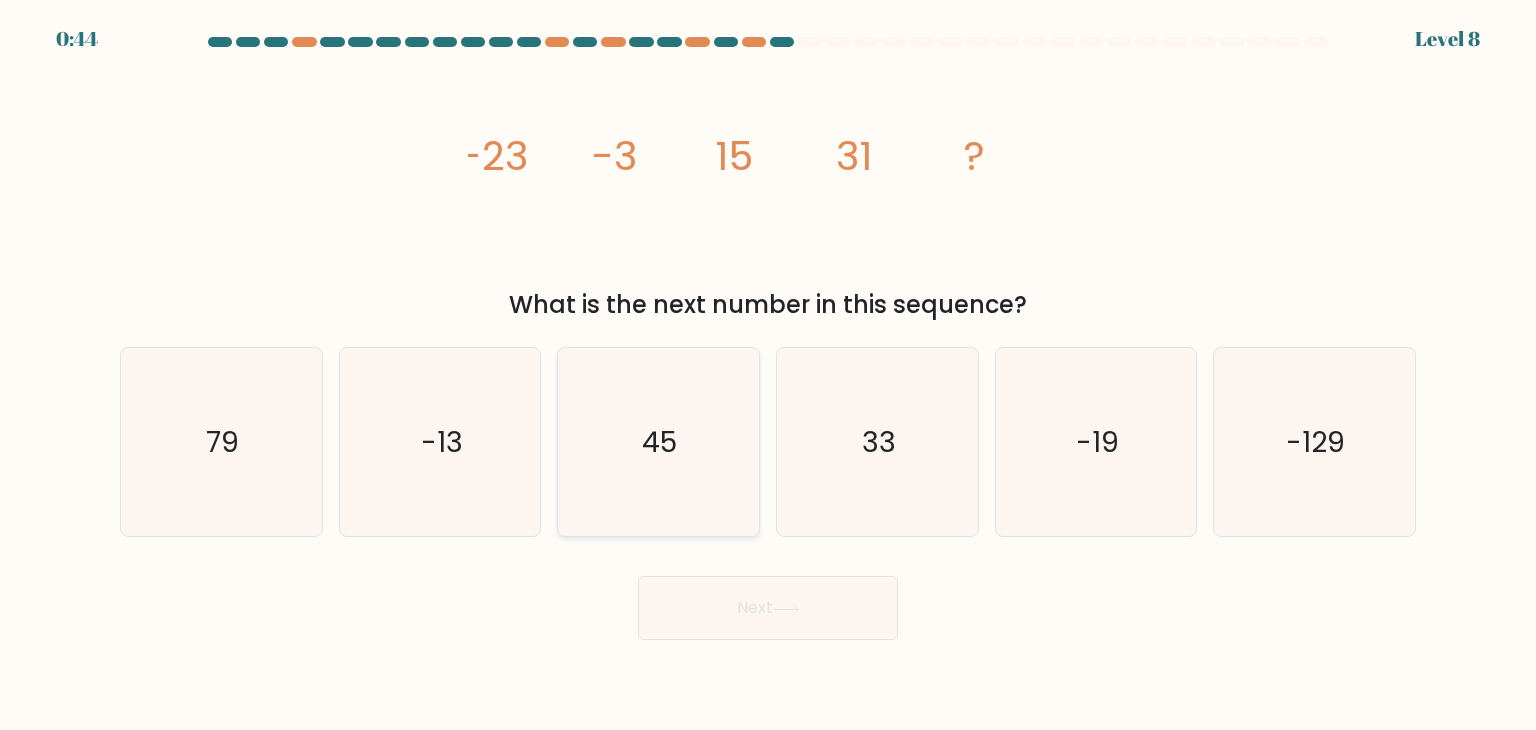 click on "45" 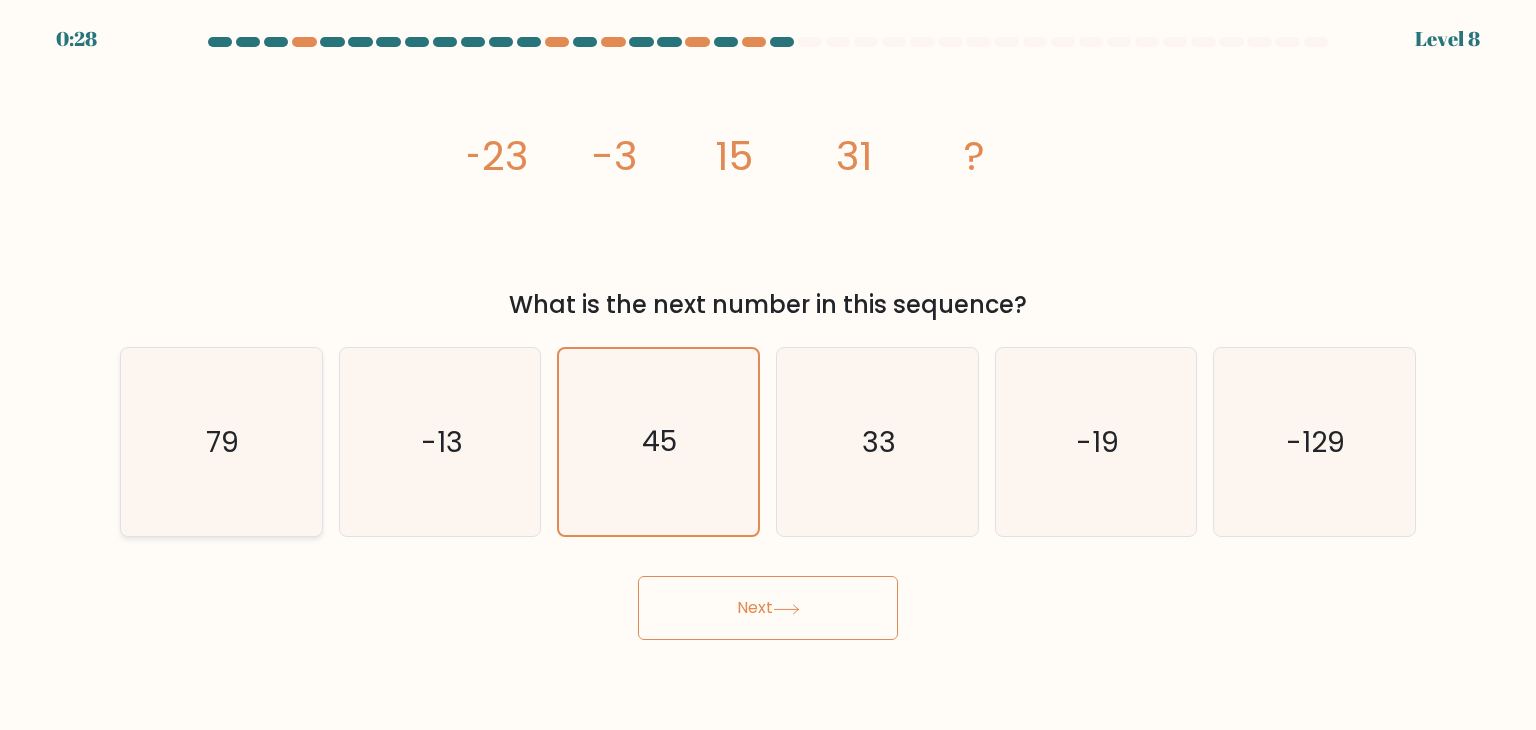 click on "79" 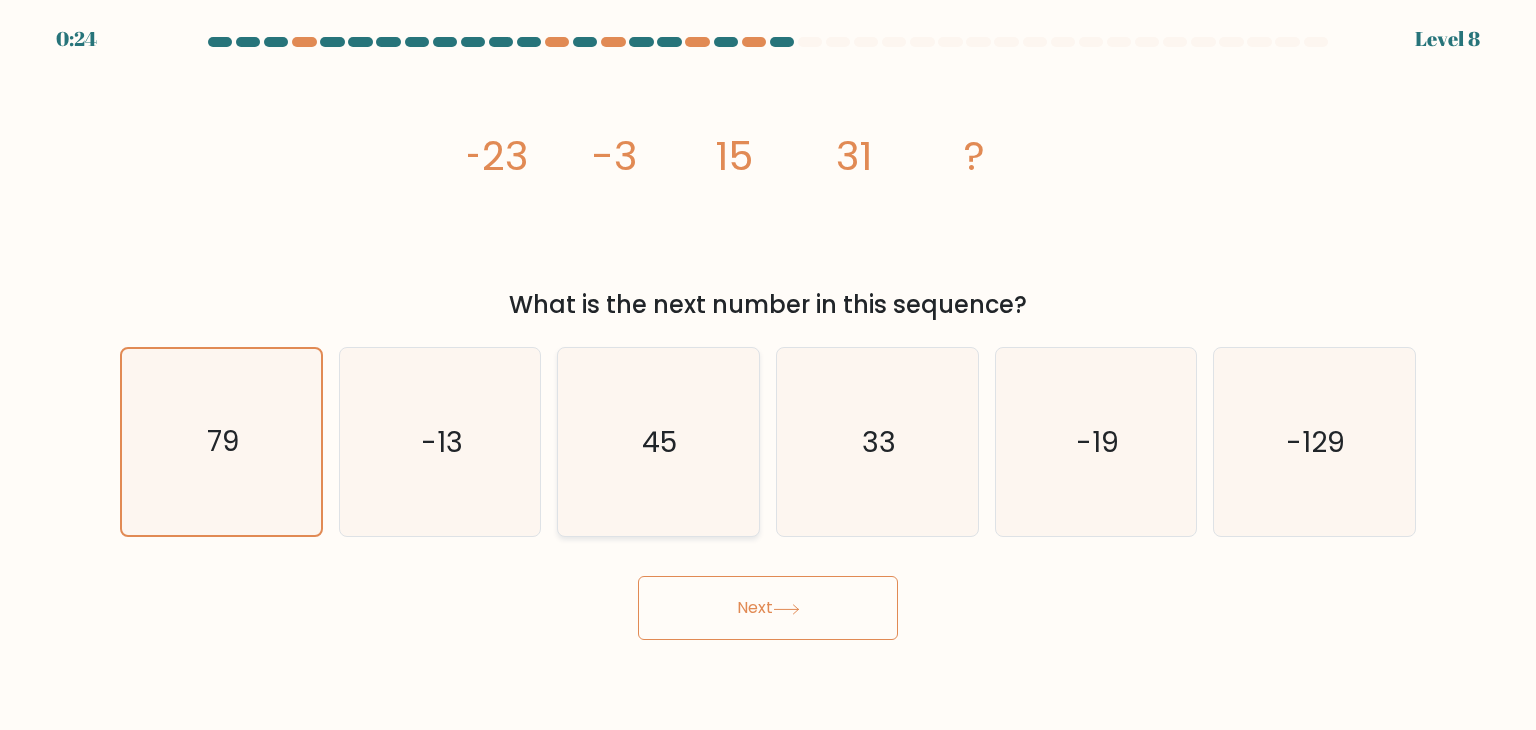 click on "45" 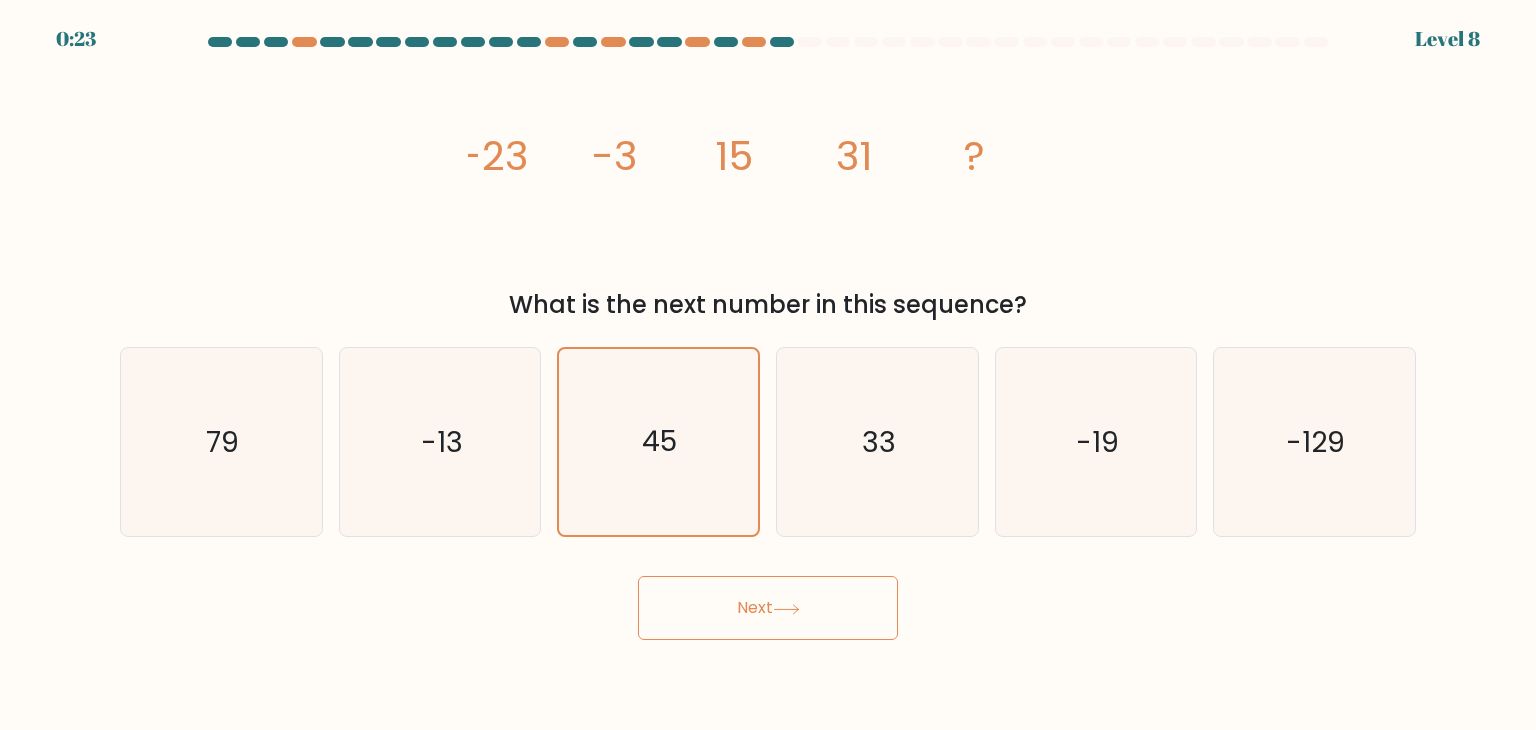 click on "Next" at bounding box center (768, 608) 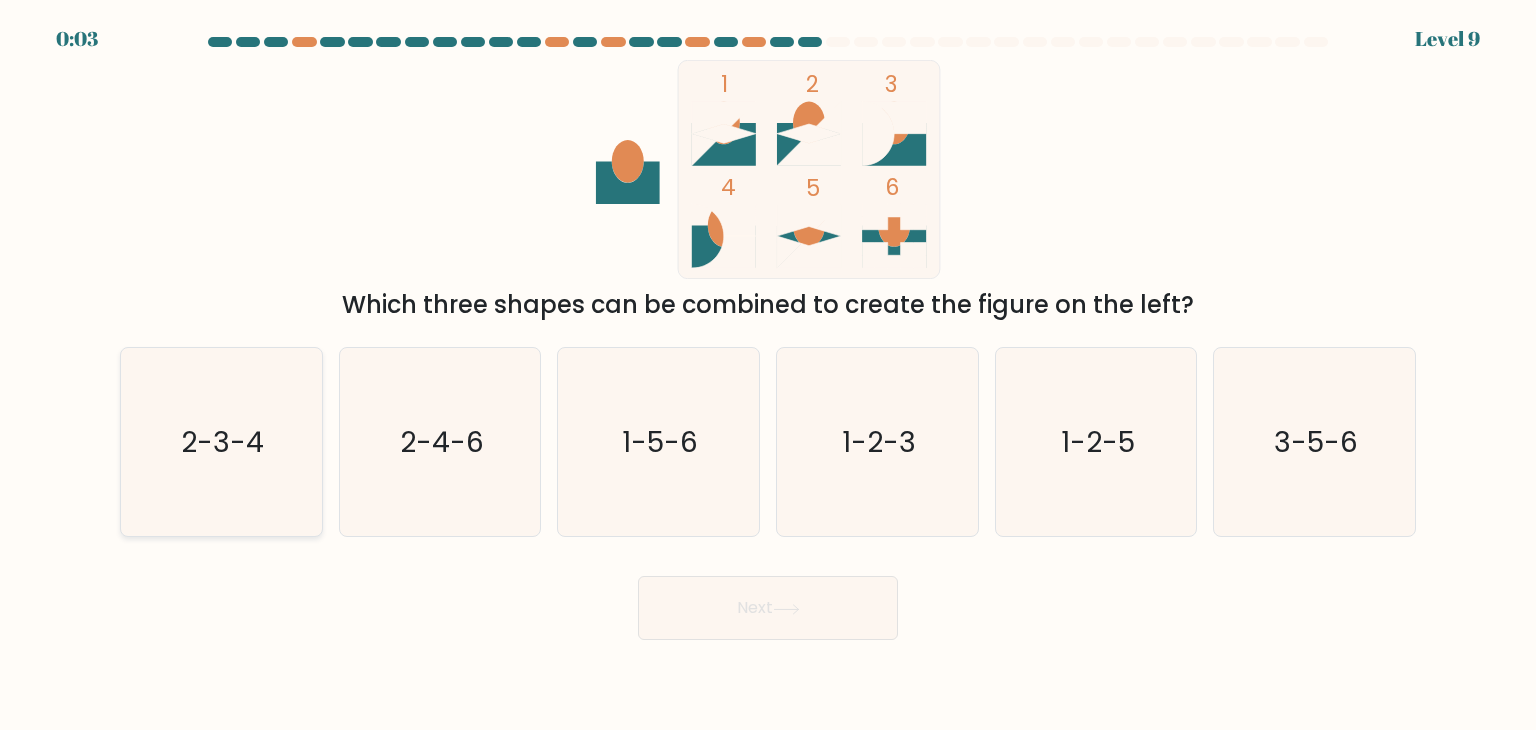 click on "2-3-4" 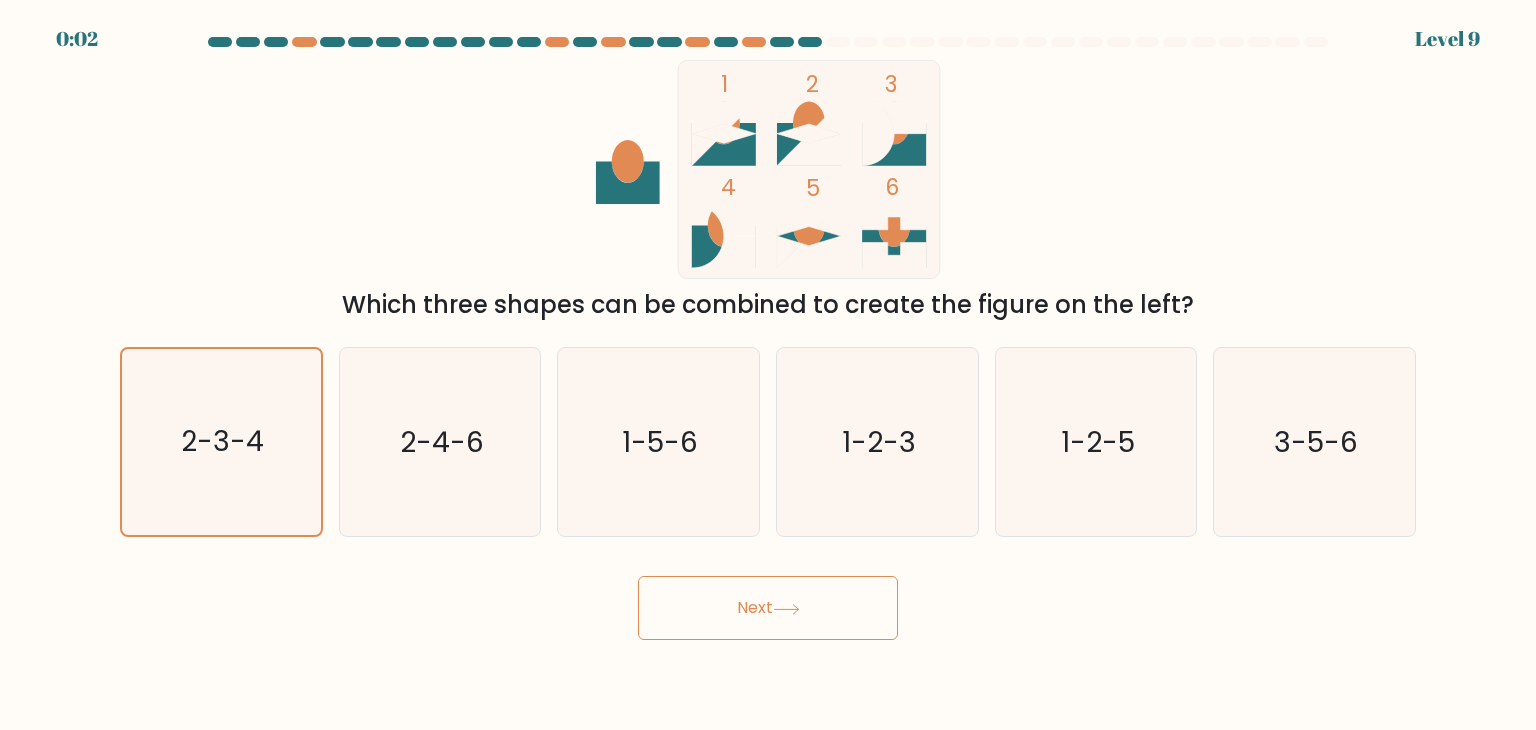 click on "Next" at bounding box center (768, 608) 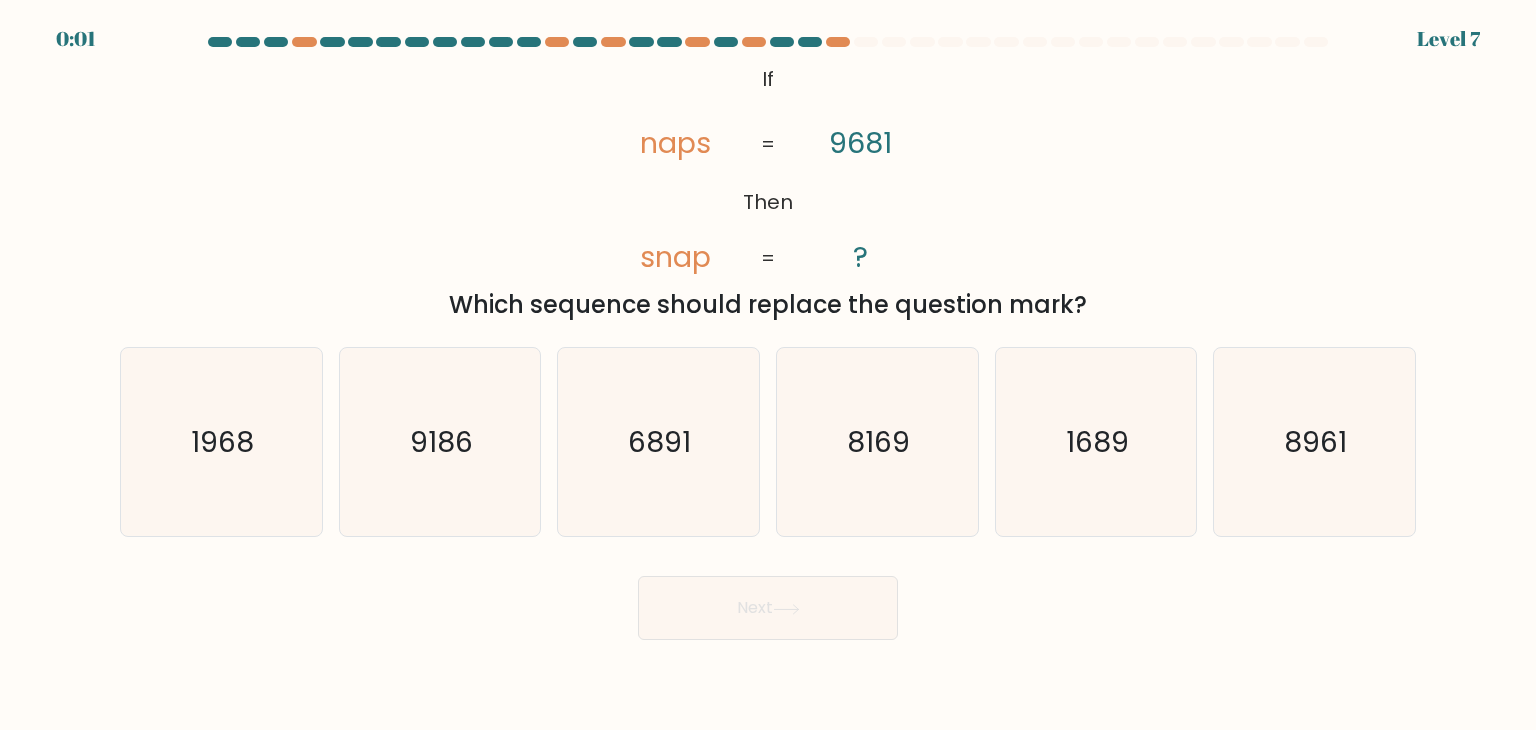 click on "Next" at bounding box center (768, 608) 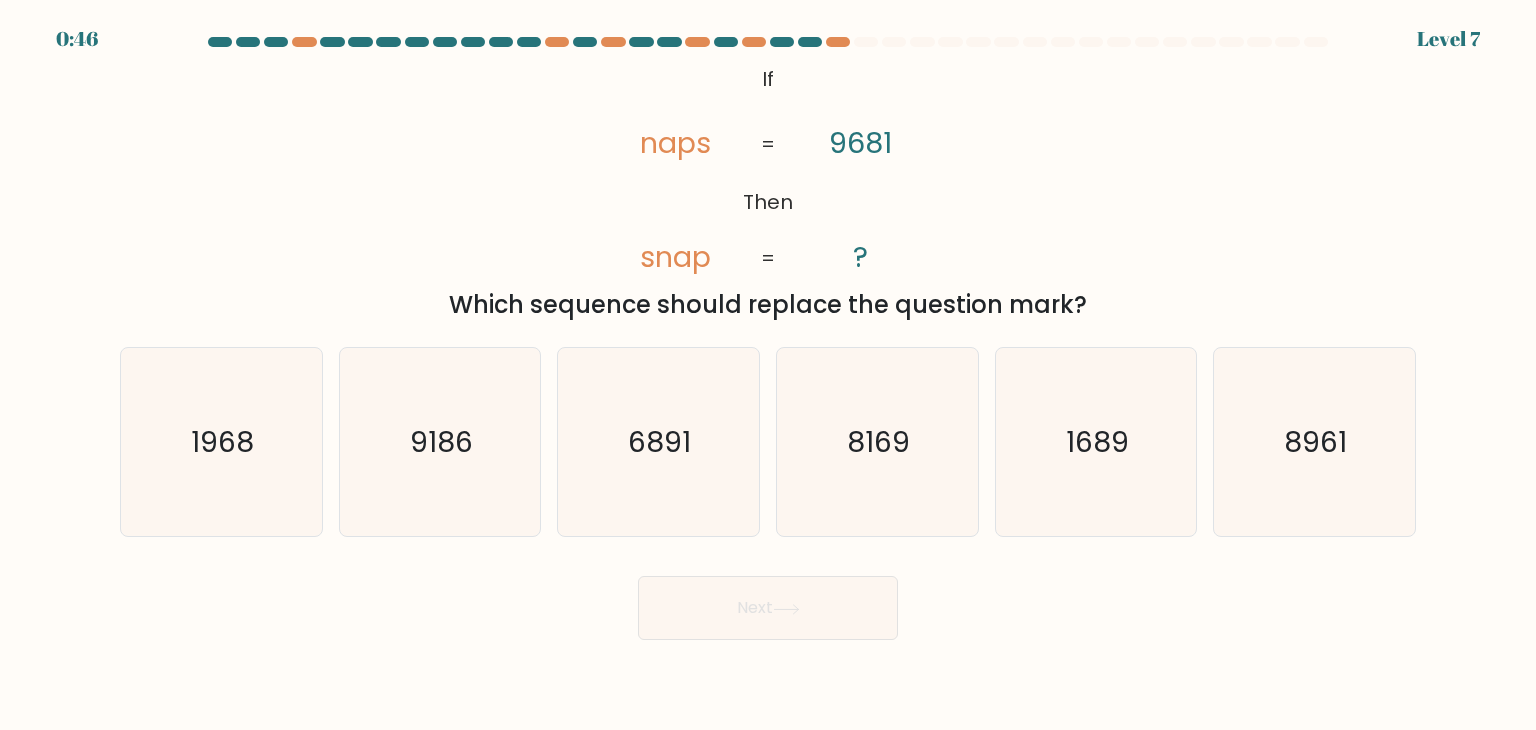 click on "@import url('https://fonts.googleapis.com/css?family=Abril+Fatface:400,100,100italic,300,300italic,400italic,500,500italic,700,700italic,900,900italic');           If       Then       naps       snap       9681       ?       =       =
Which sequence should replace the question mark?" at bounding box center [768, 191] 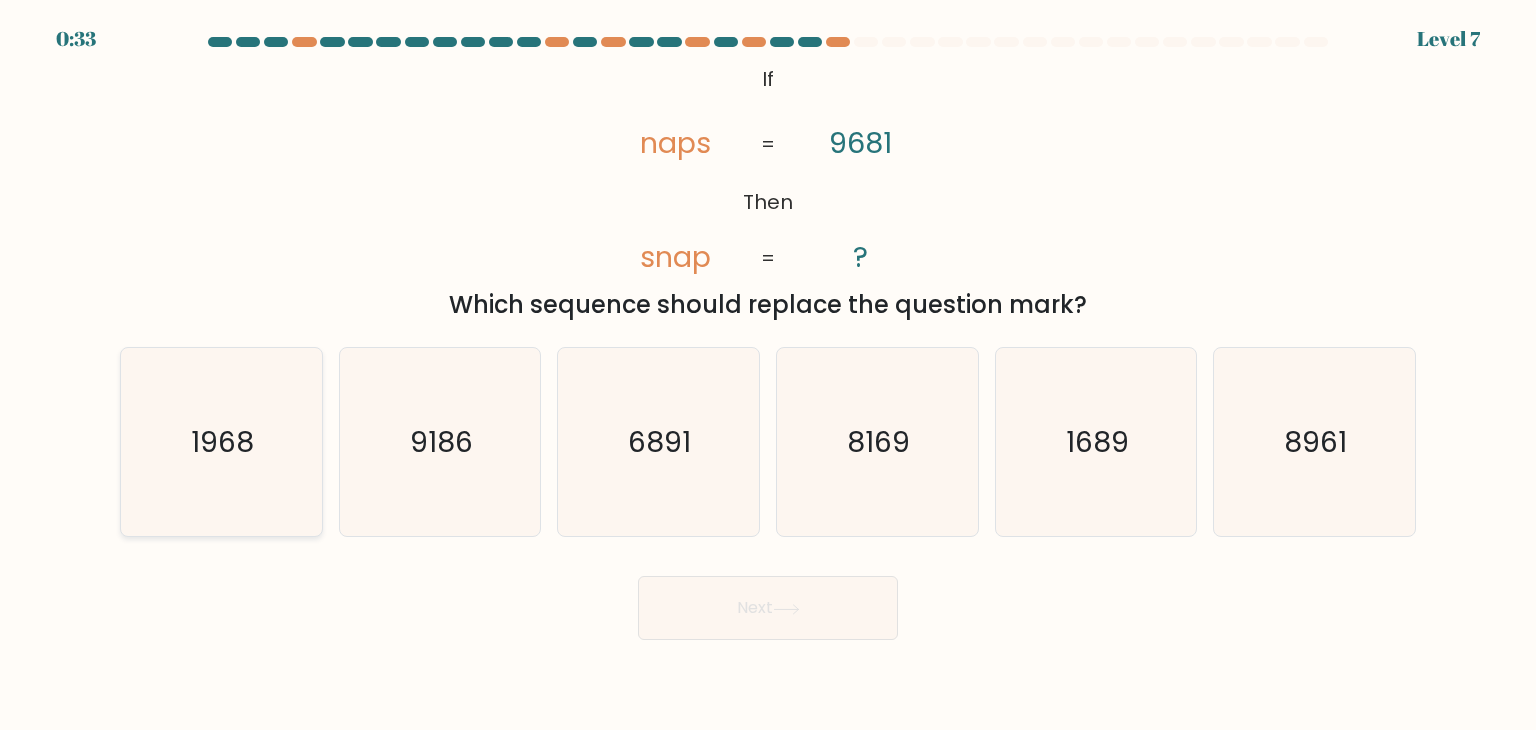 click on "1968" 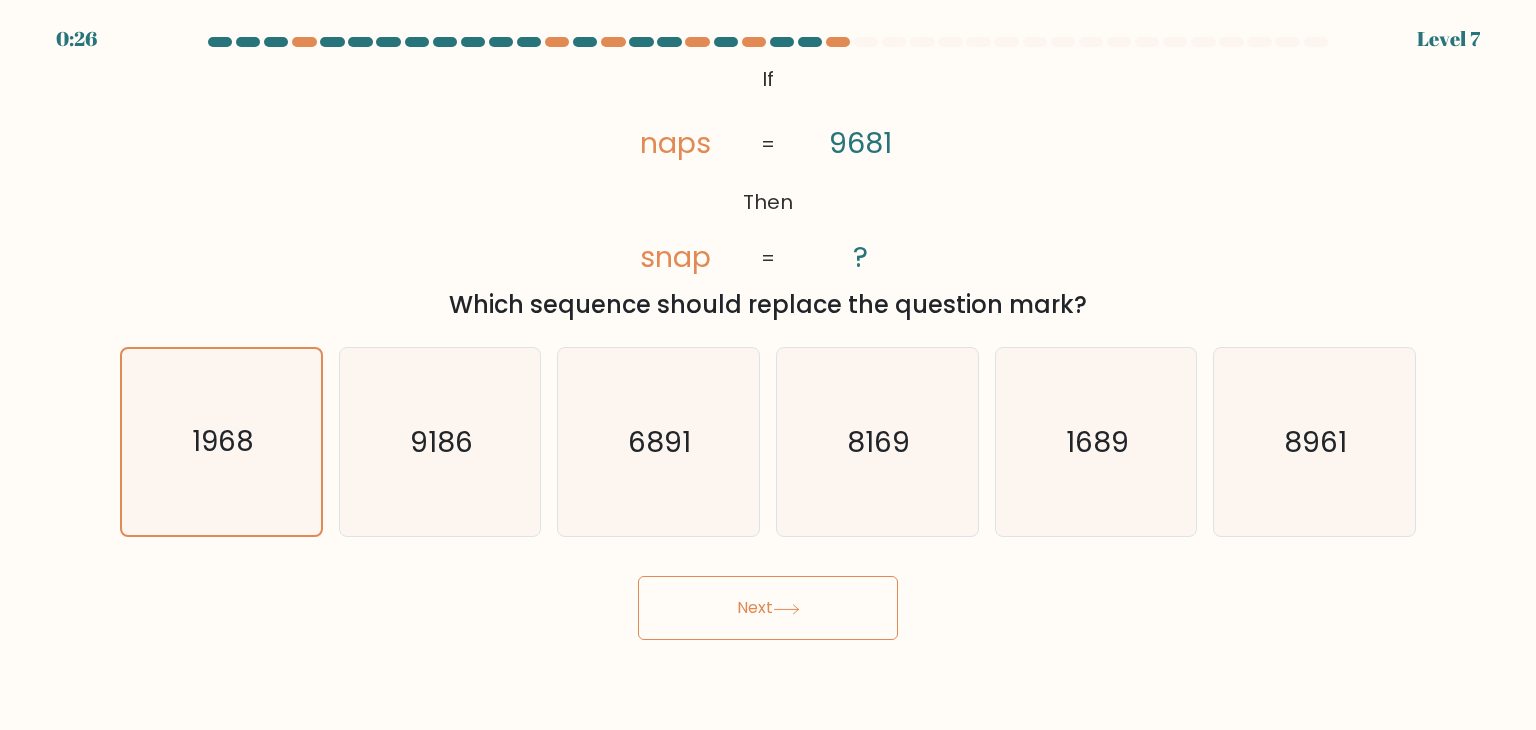 click on "Next" at bounding box center [768, 608] 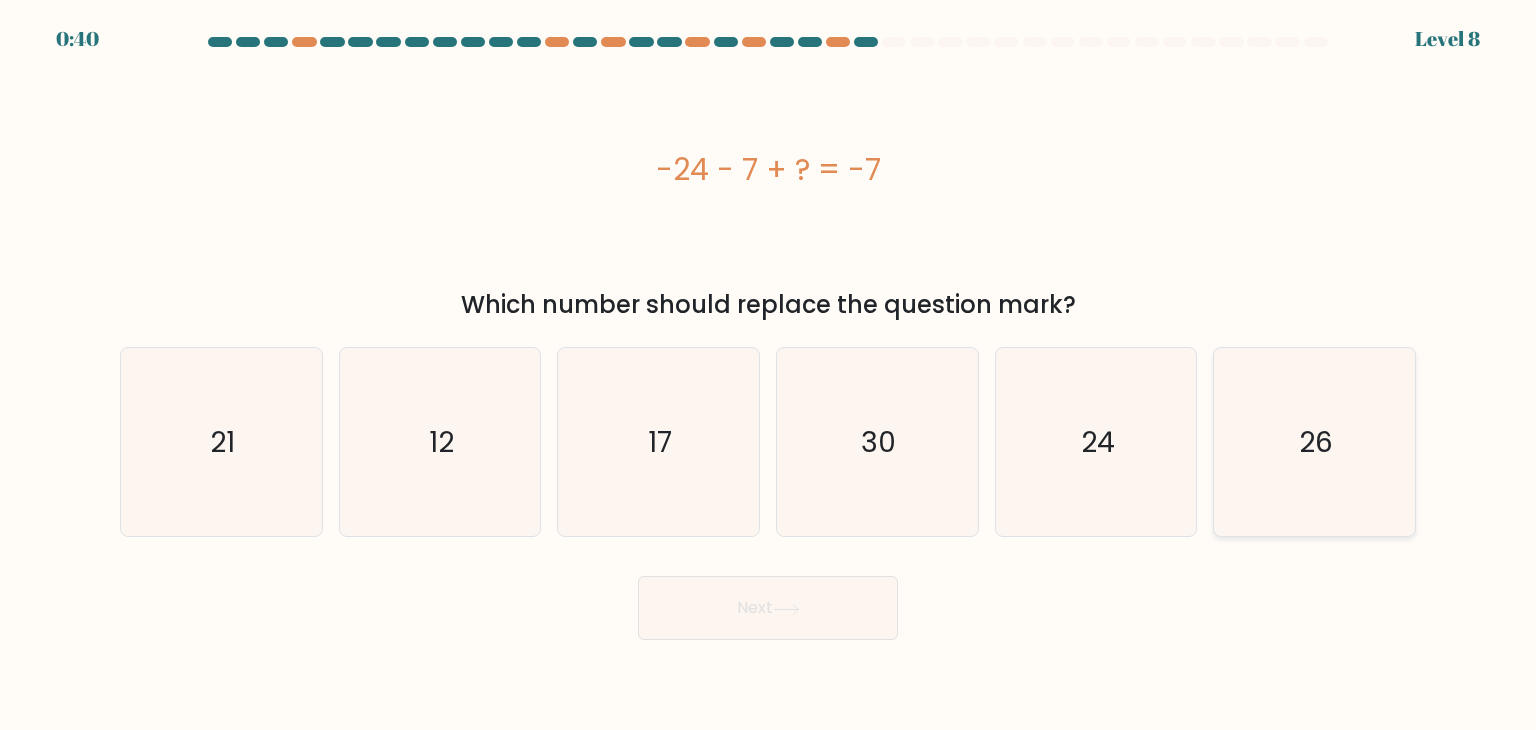 click on "26" 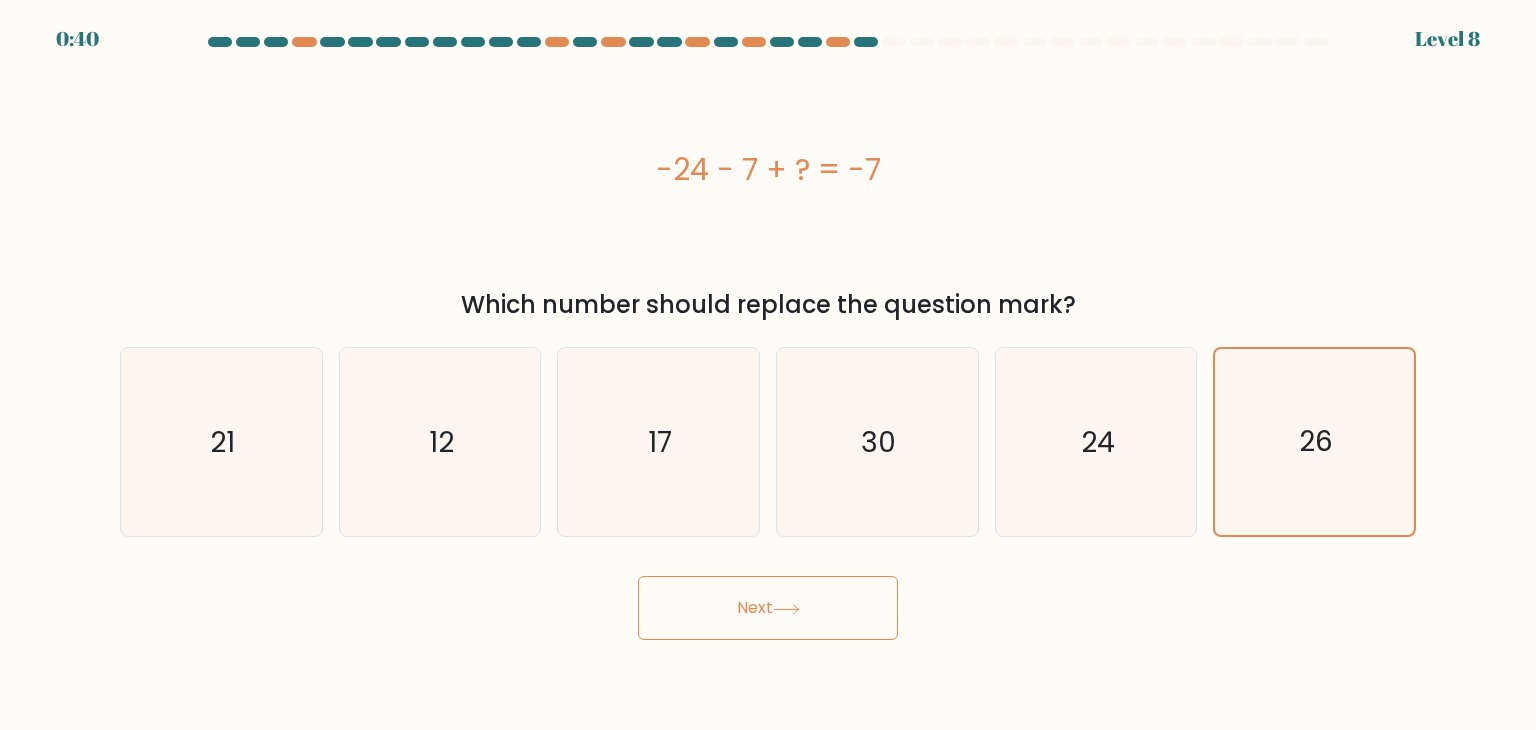 click on "Next" at bounding box center (768, 608) 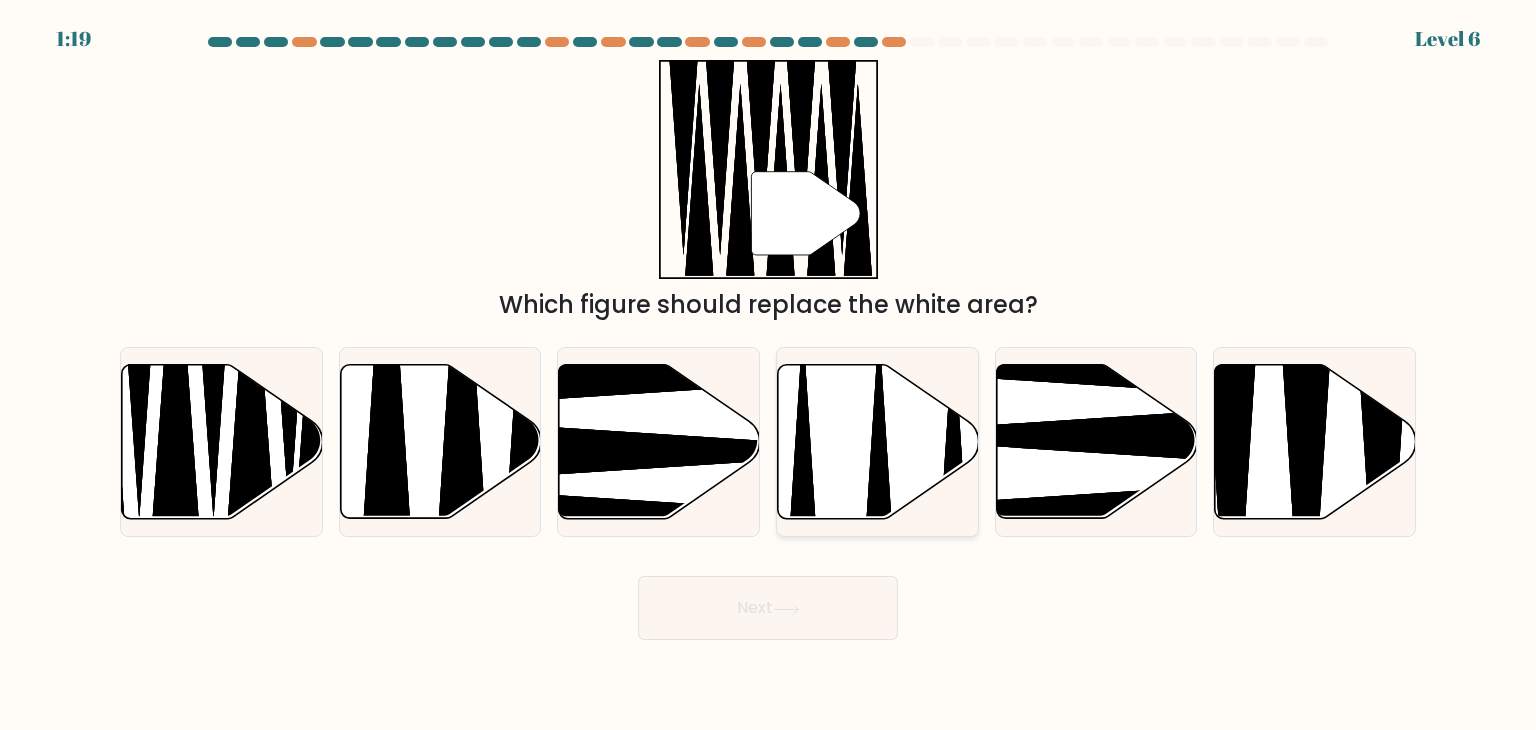 click 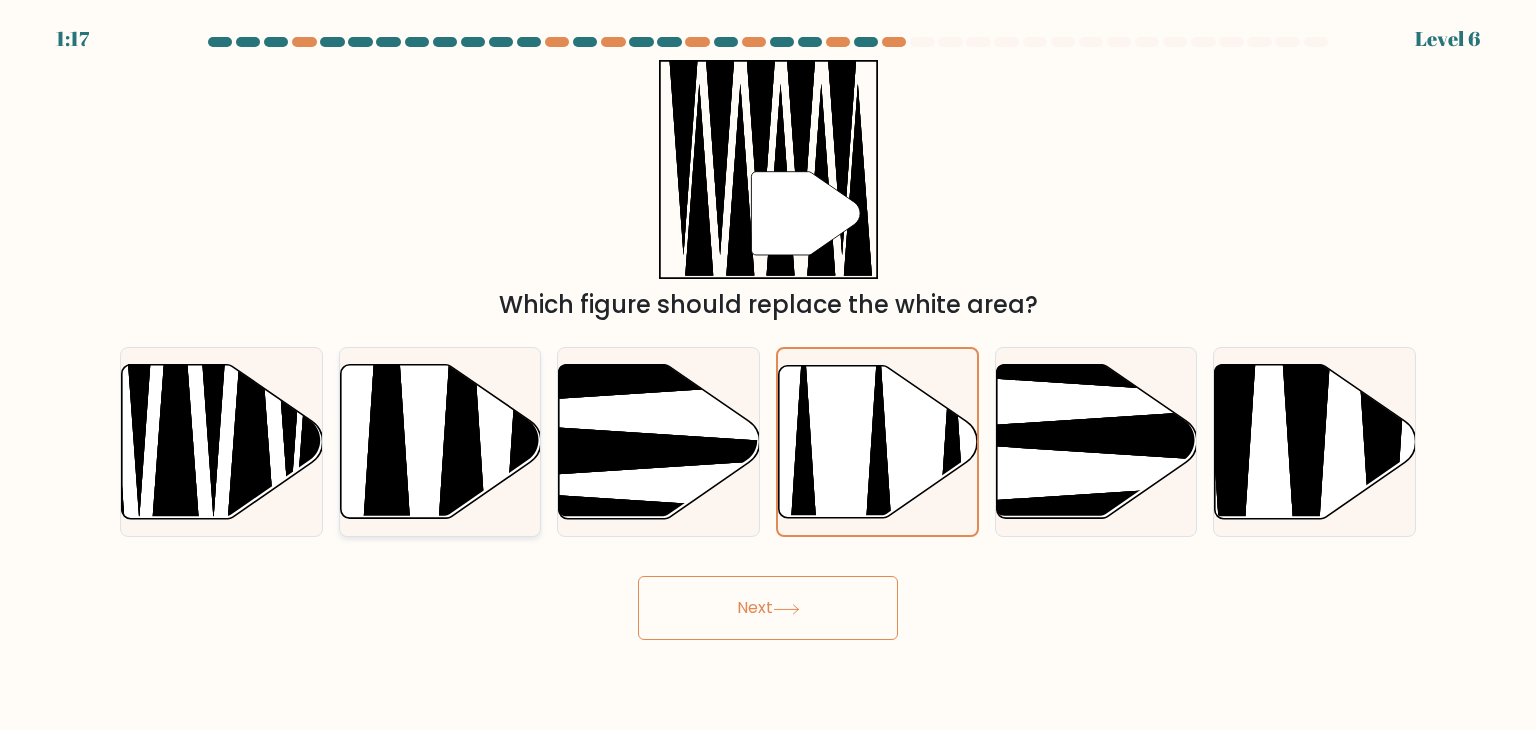 click 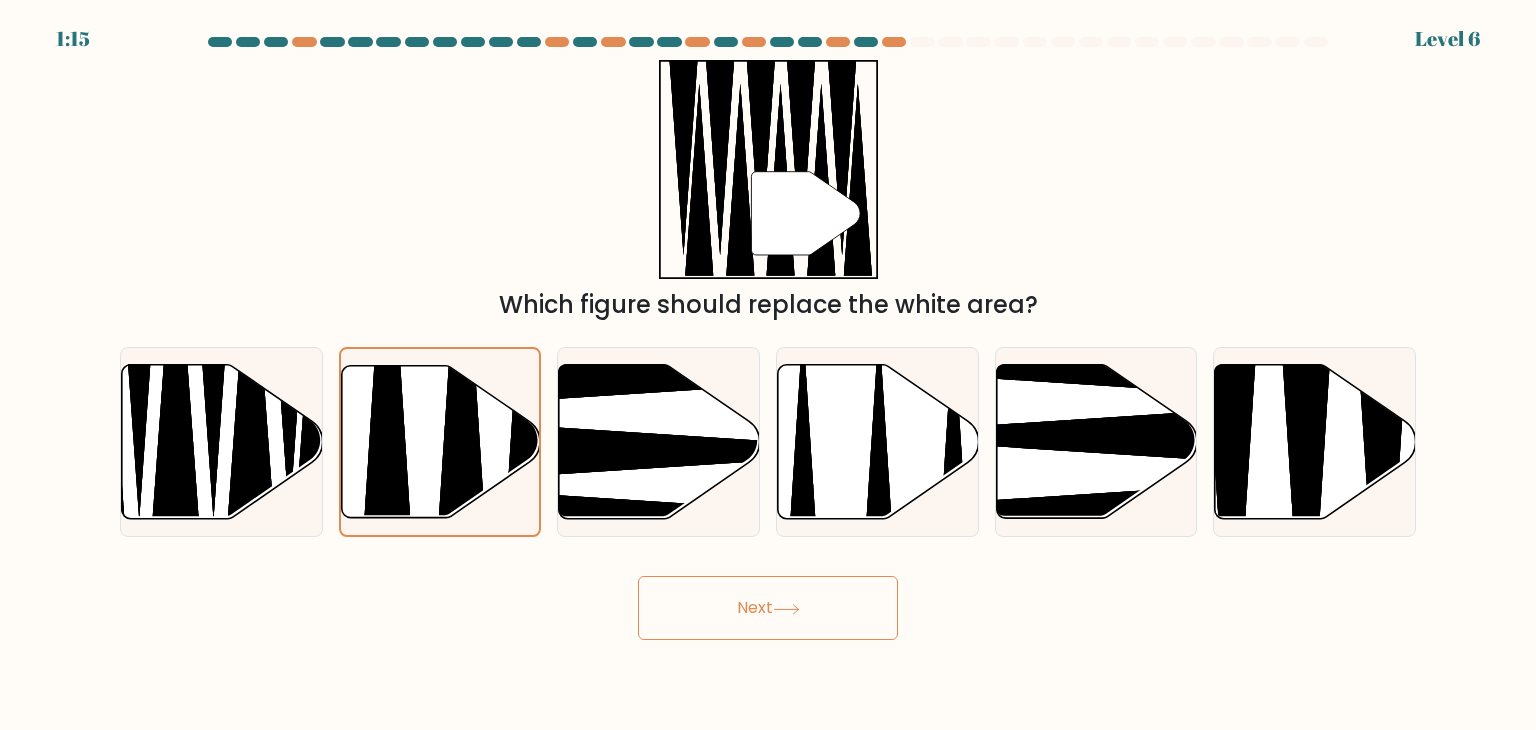 drag, startPoint x: 738, startPoint y: 613, endPoint x: 660, endPoint y: 611, distance: 78.025635 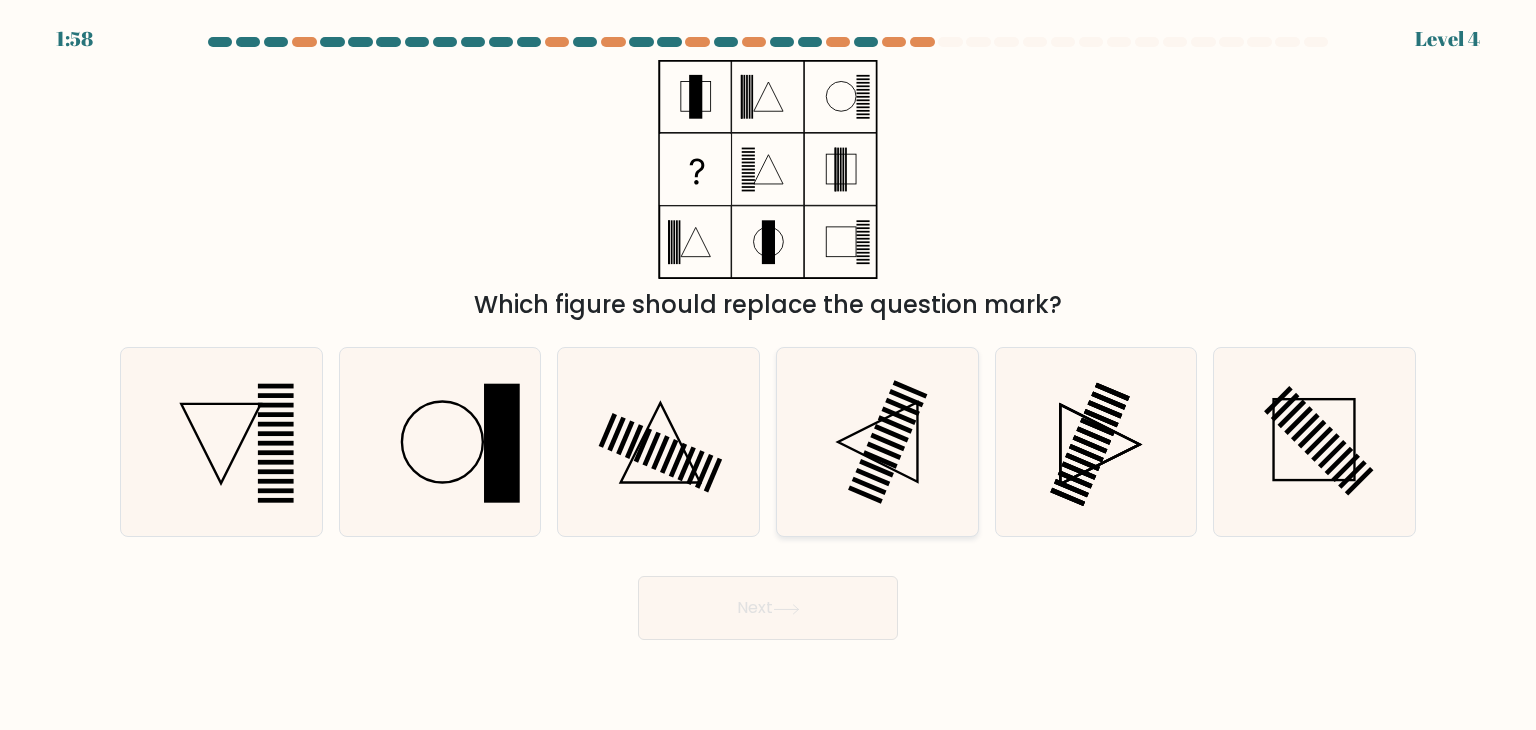 drag, startPoint x: 660, startPoint y: 611, endPoint x: 911, endPoint y: 389, distance: 335.08954 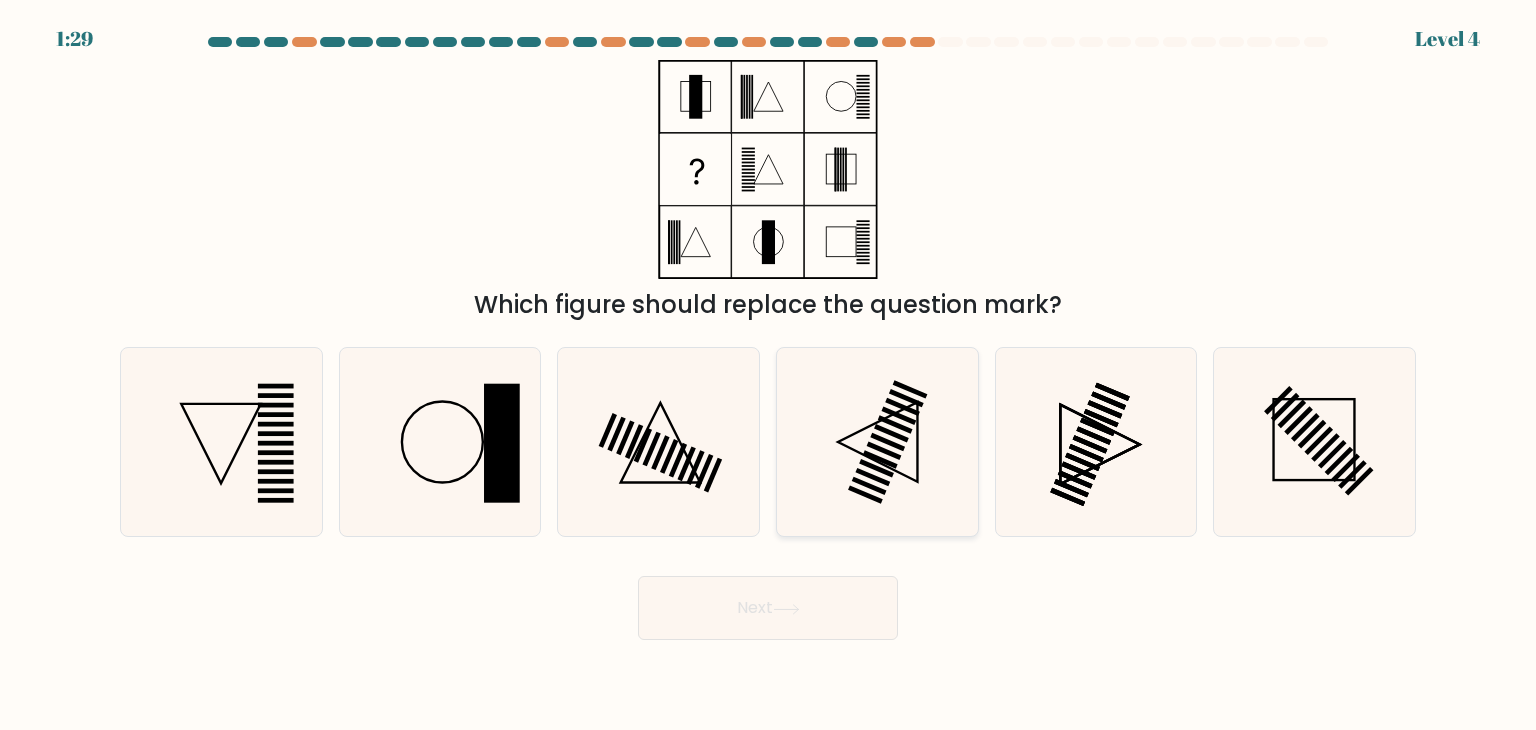 click 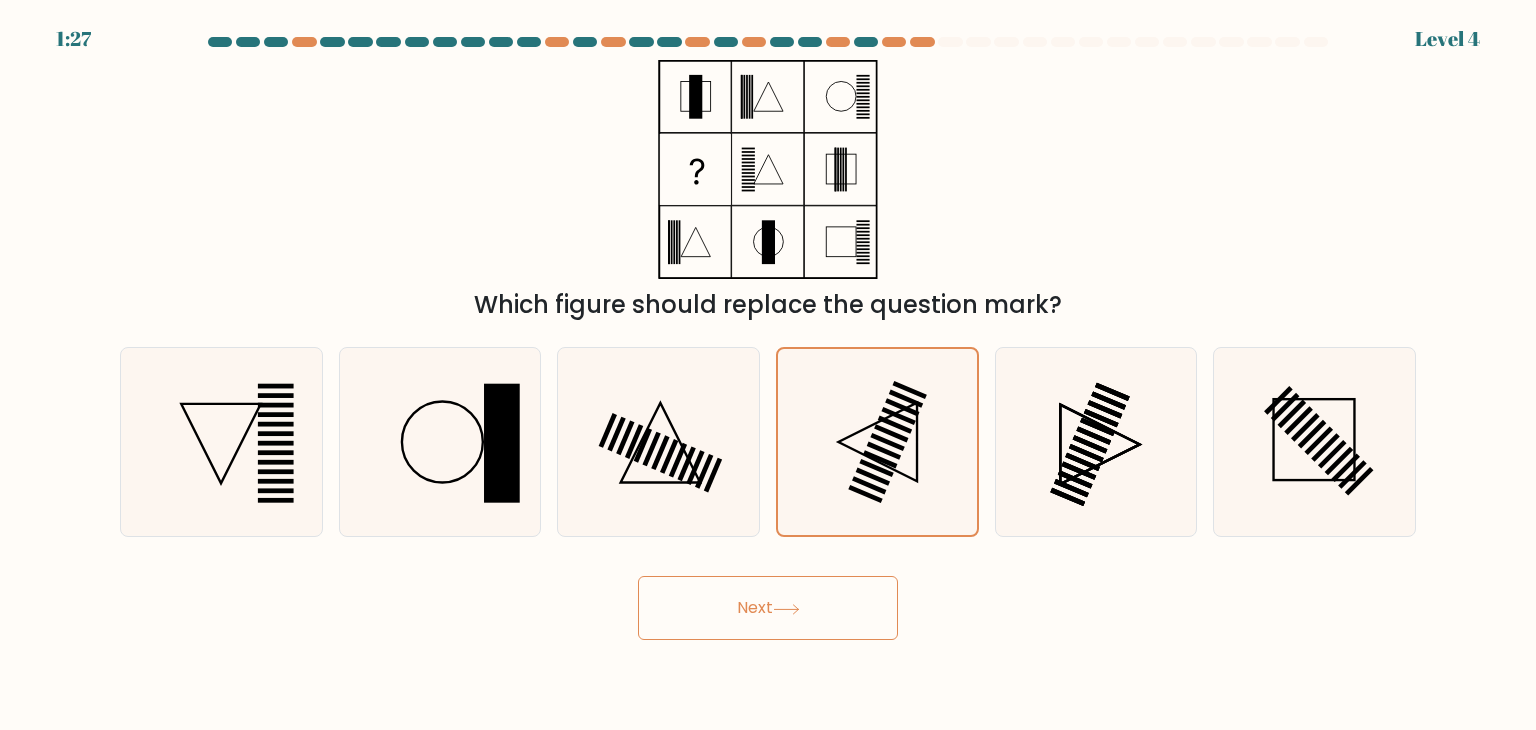 click on "Which figure should replace the question mark?" at bounding box center (768, 191) 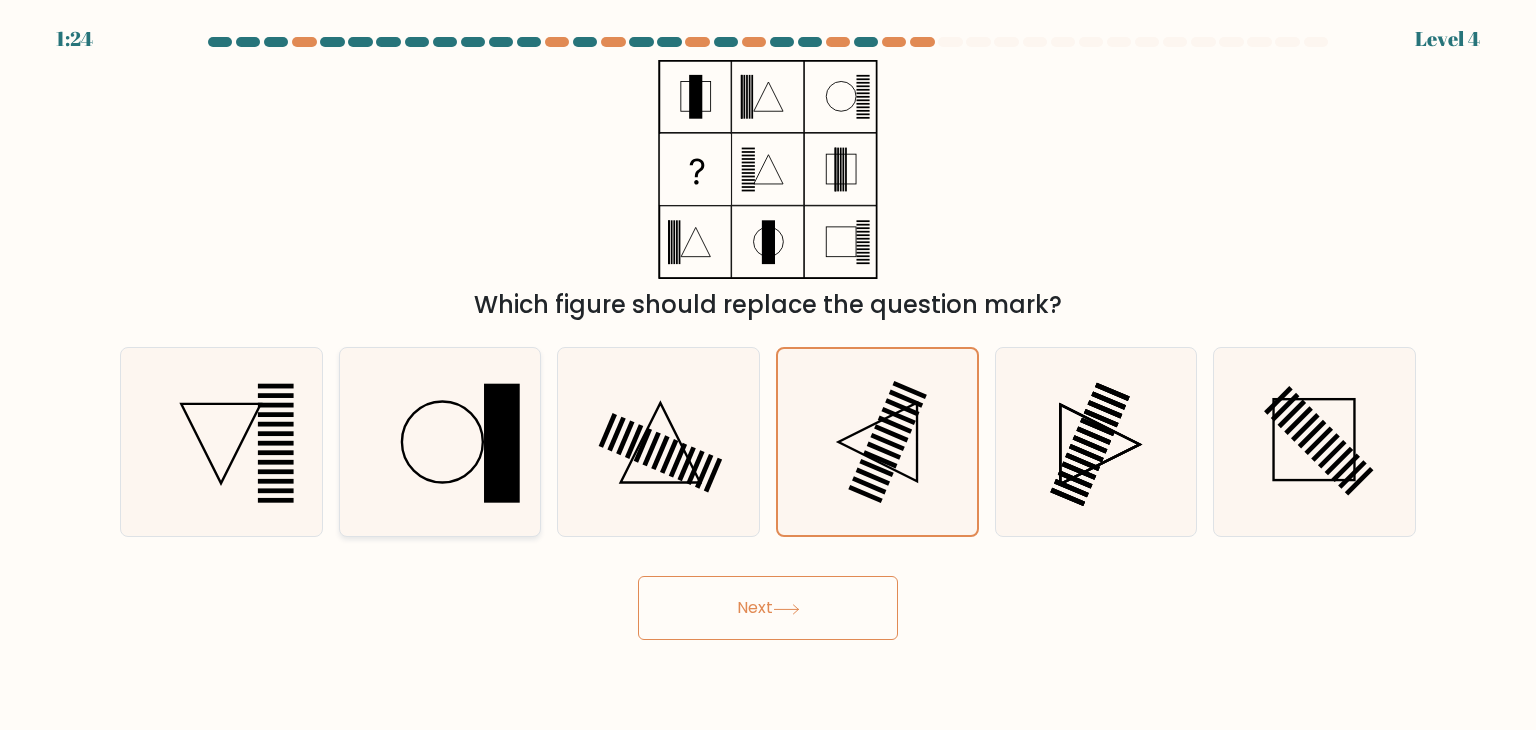 drag, startPoint x: 423, startPoint y: 415, endPoint x: 502, endPoint y: 504, distance: 119.0042 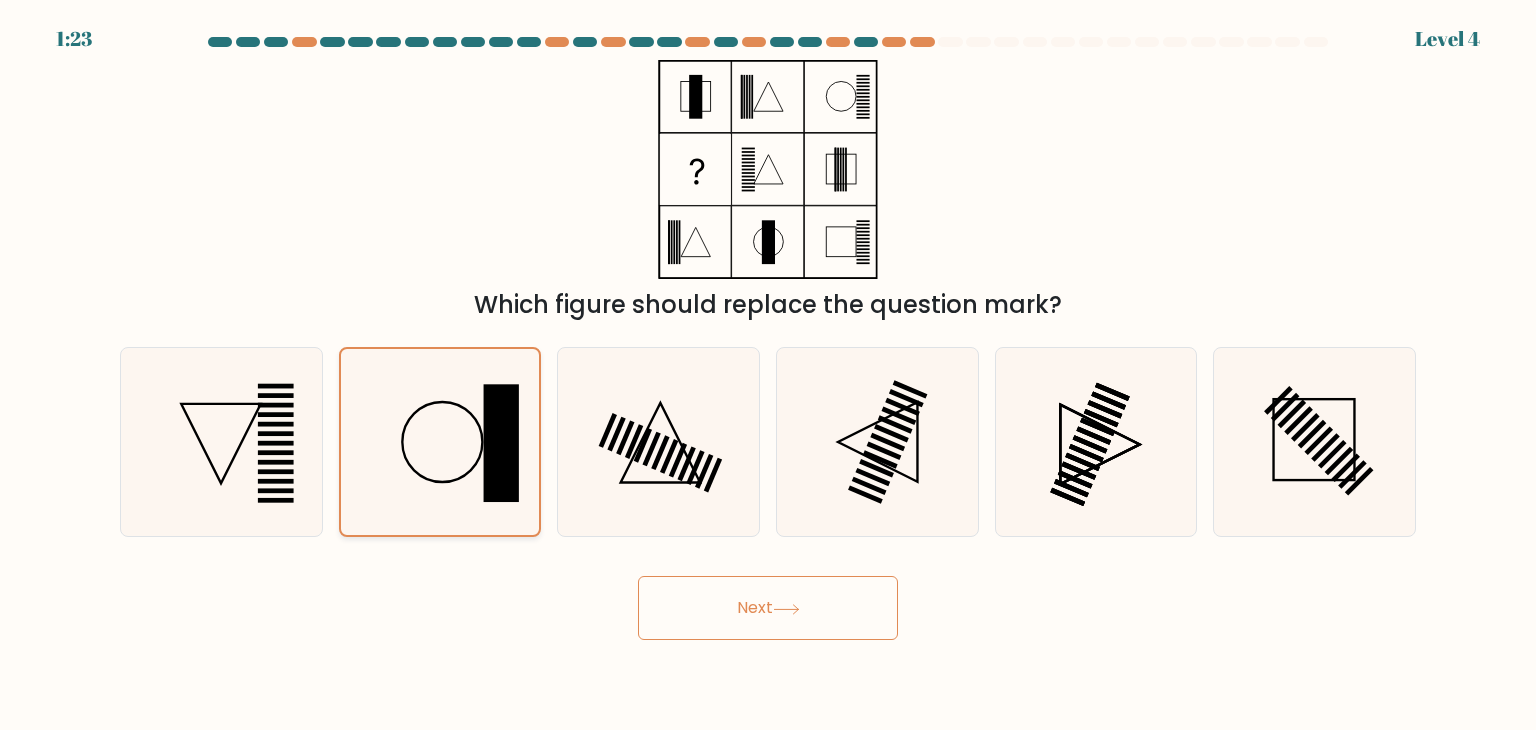click 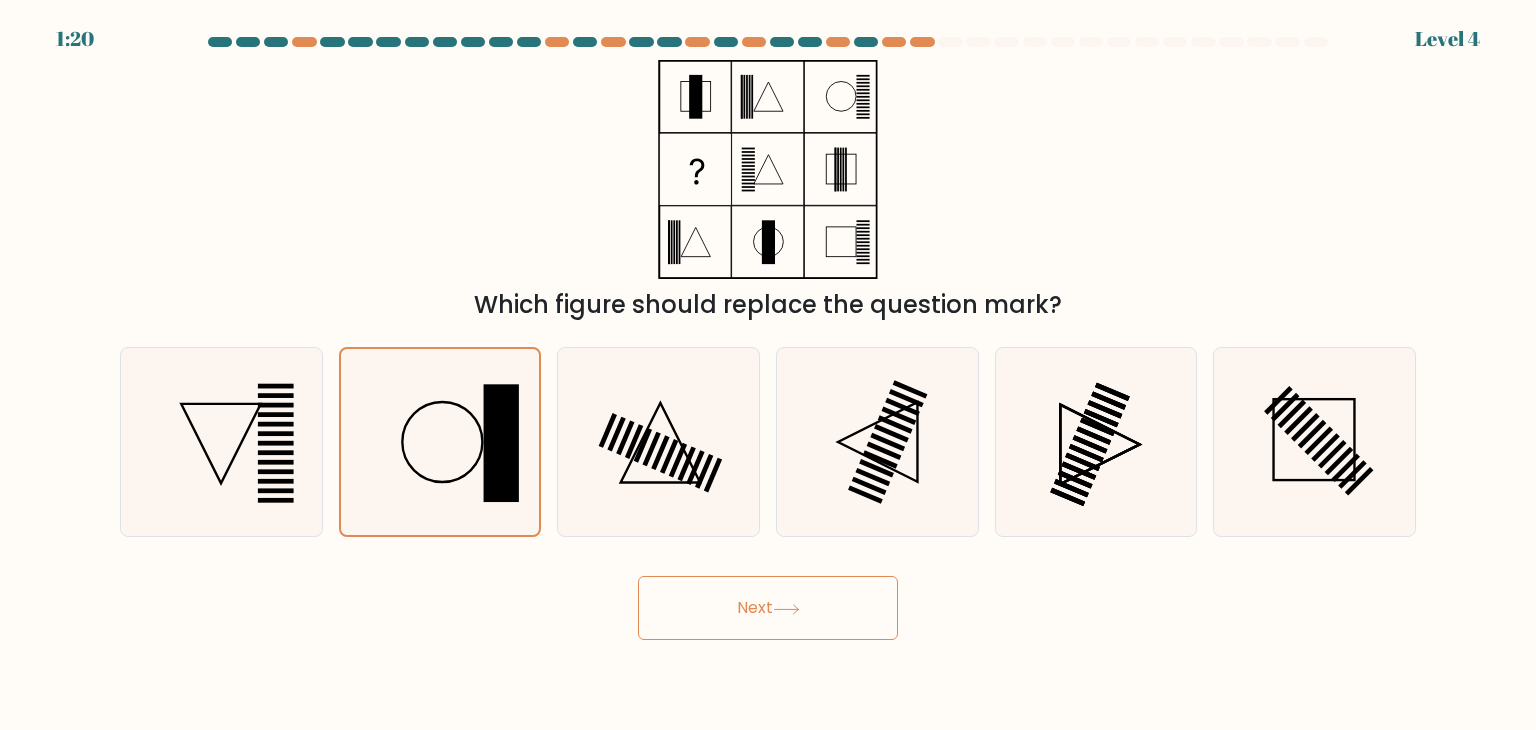 click on "Next" at bounding box center (768, 608) 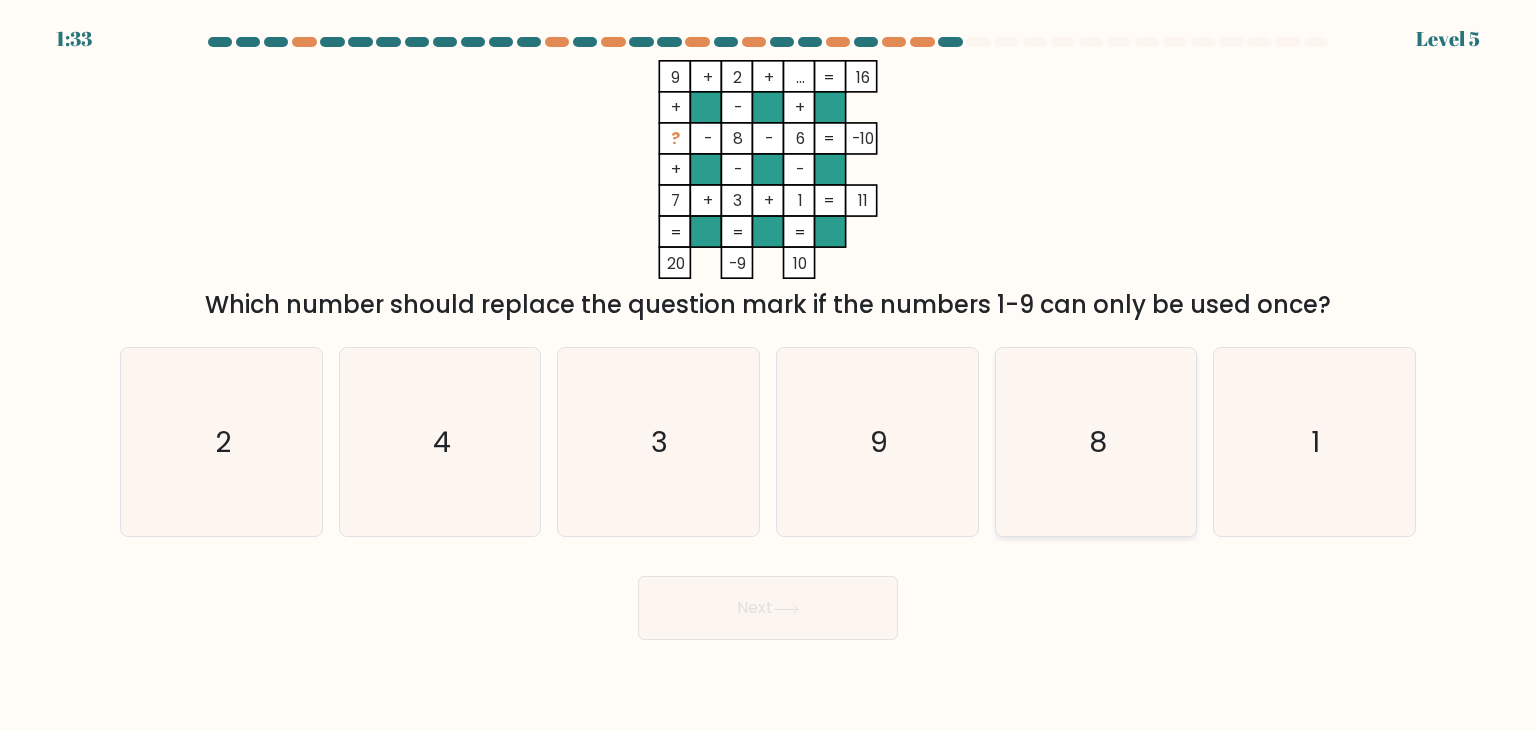 click on "8" 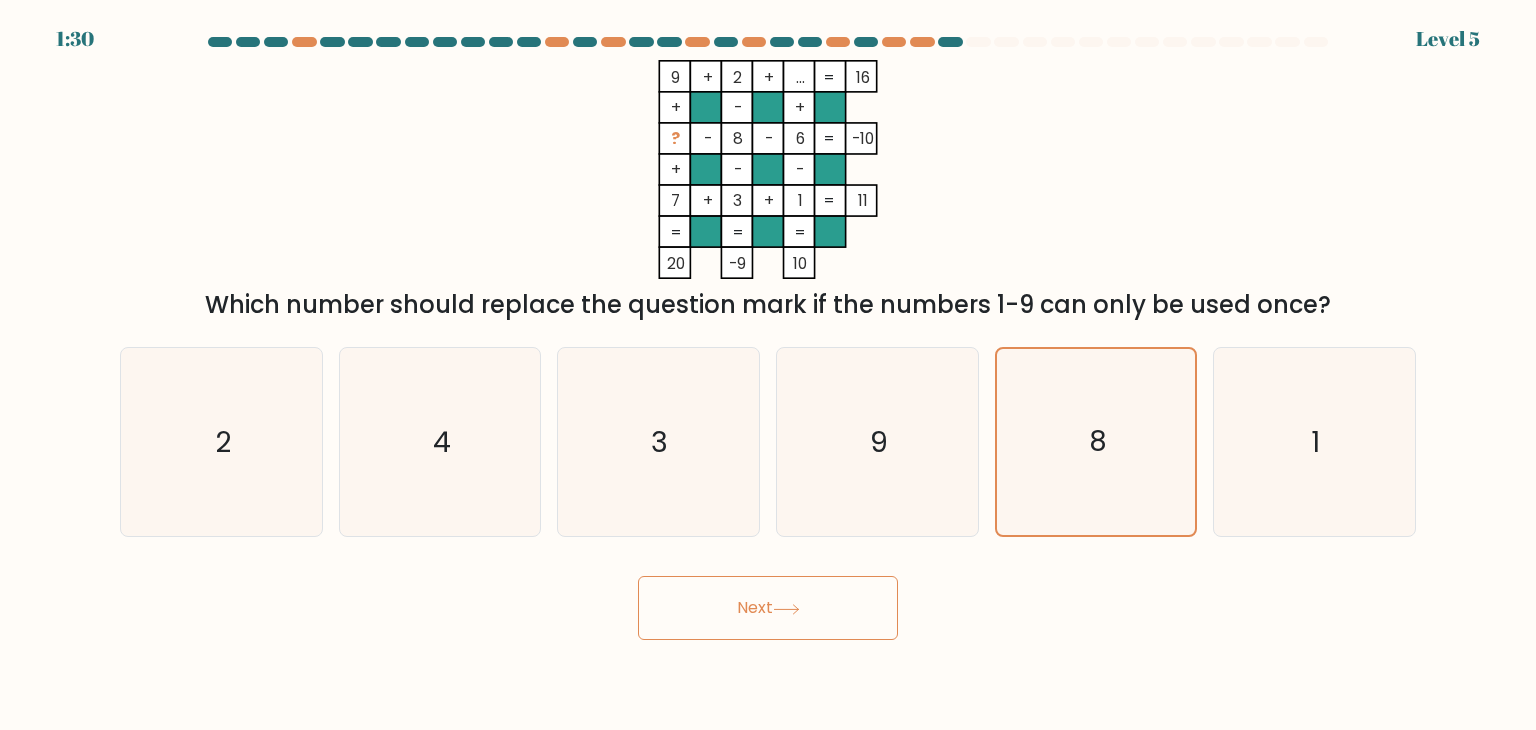 click on "Next" at bounding box center (768, 608) 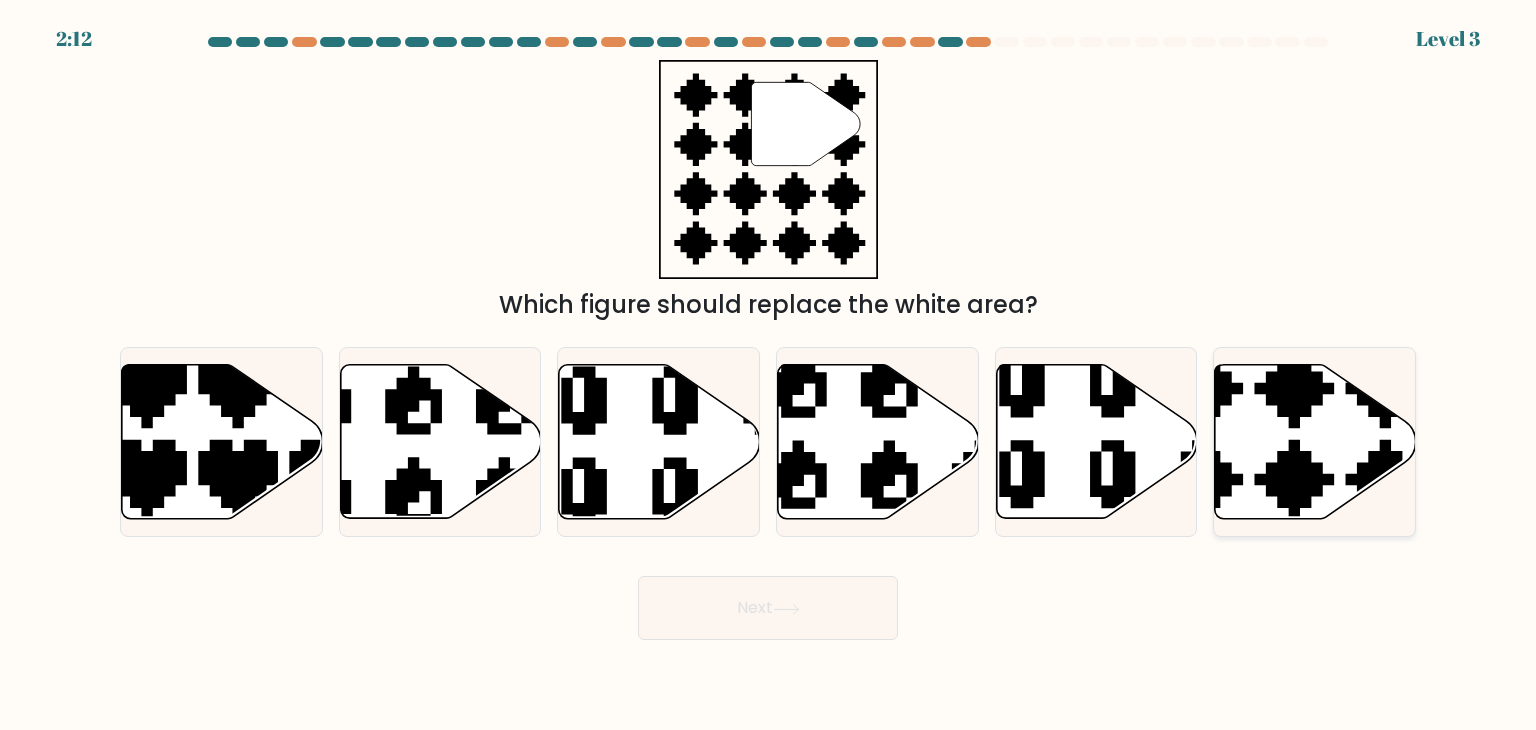 click 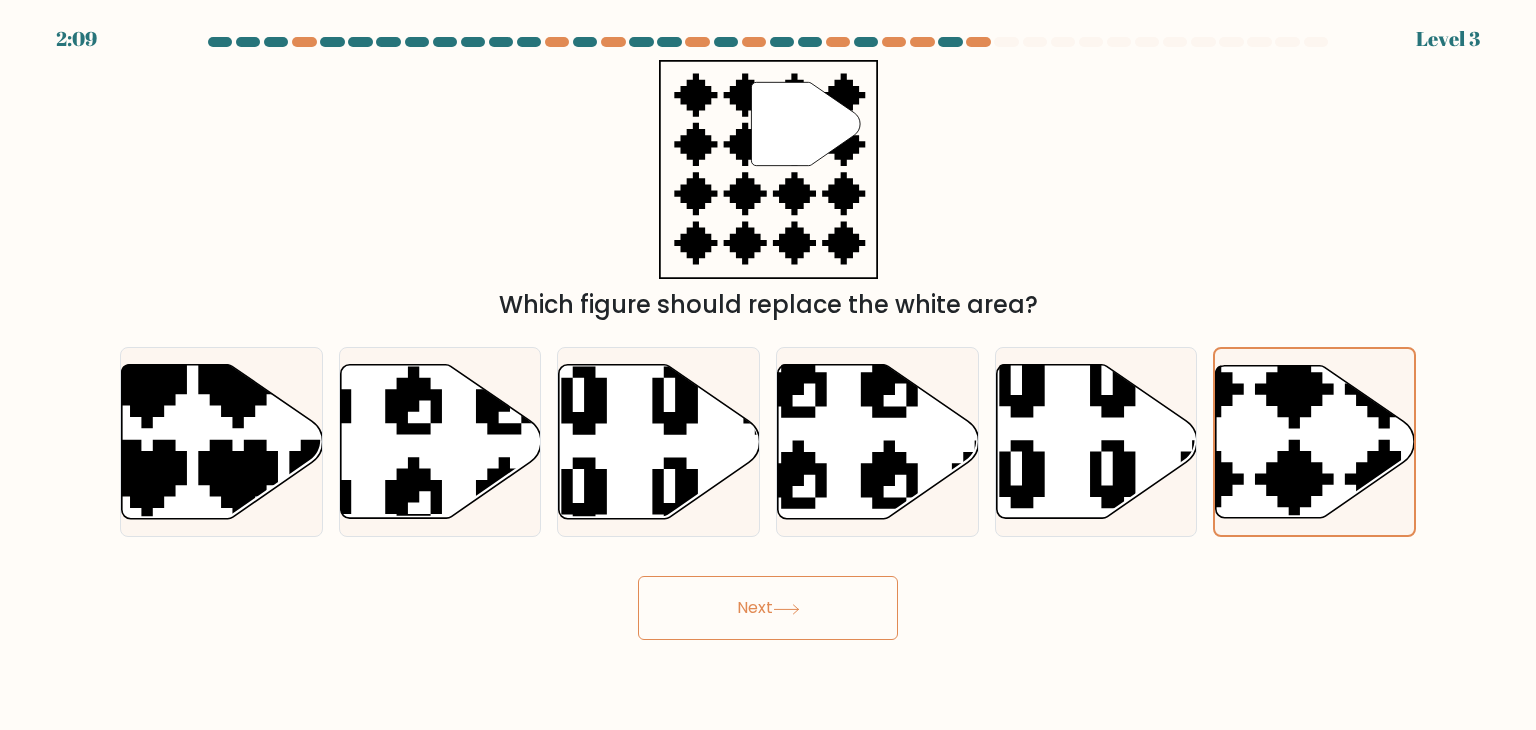 click on "Next" at bounding box center [768, 608] 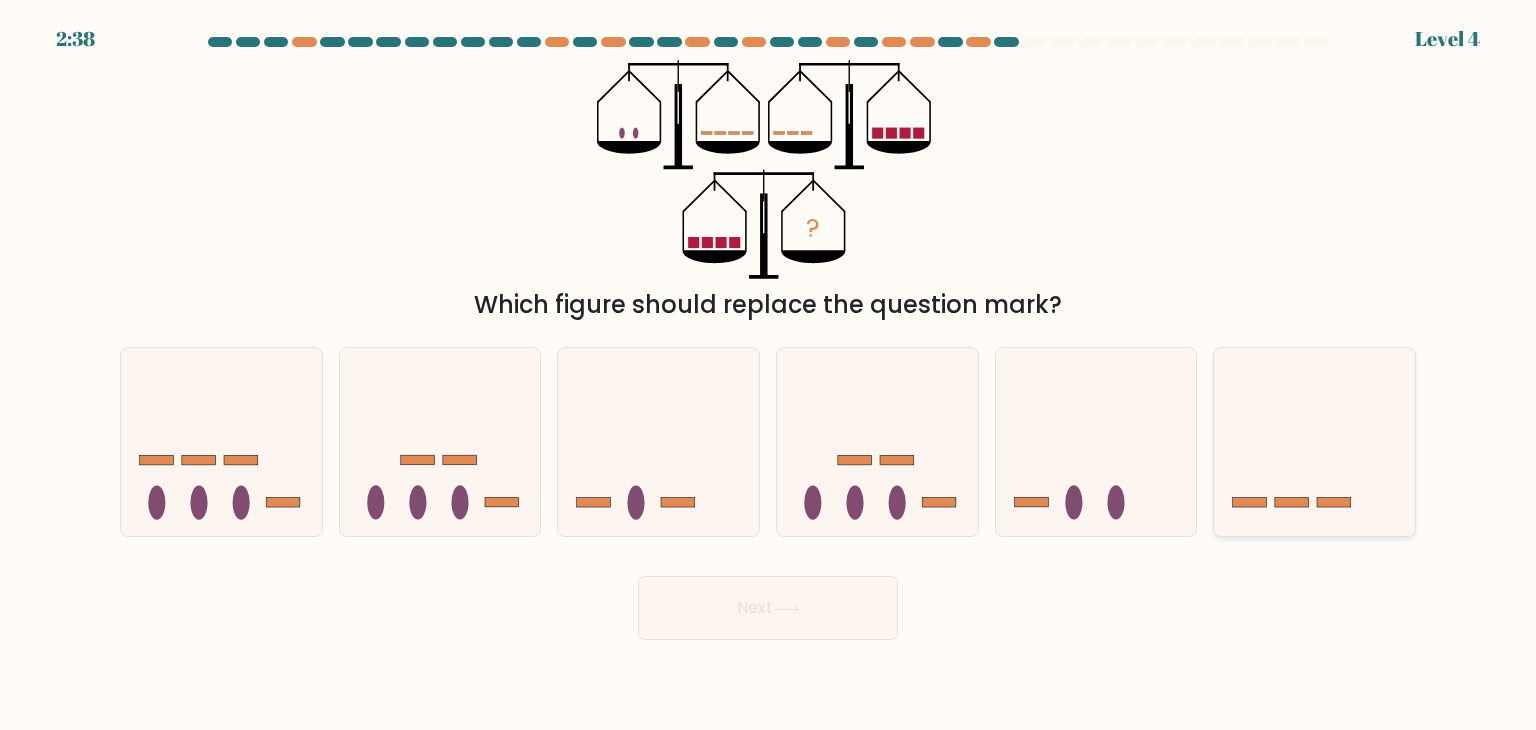 click at bounding box center (1314, 442) 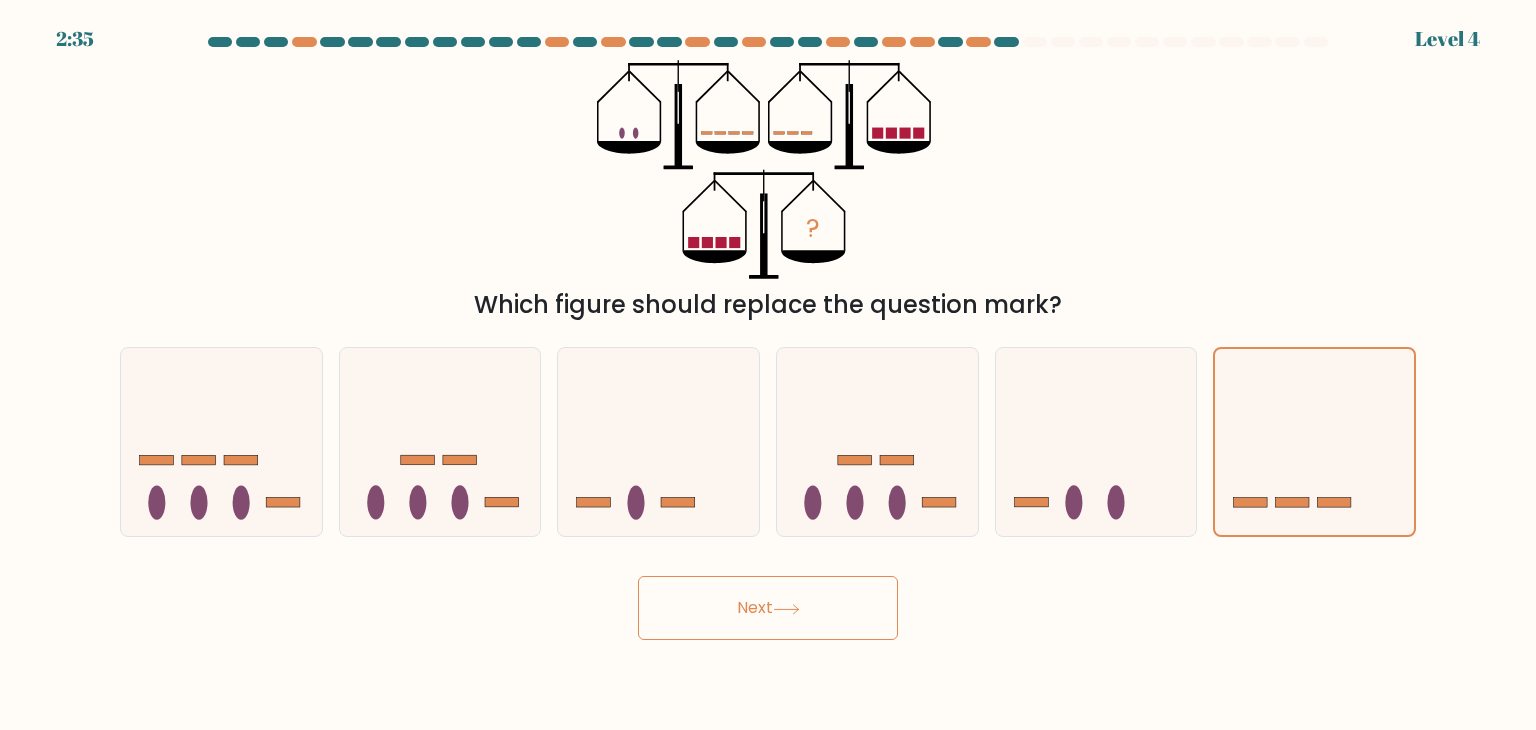 drag, startPoint x: 852, startPoint y: 616, endPoint x: 812, endPoint y: 613, distance: 40.112343 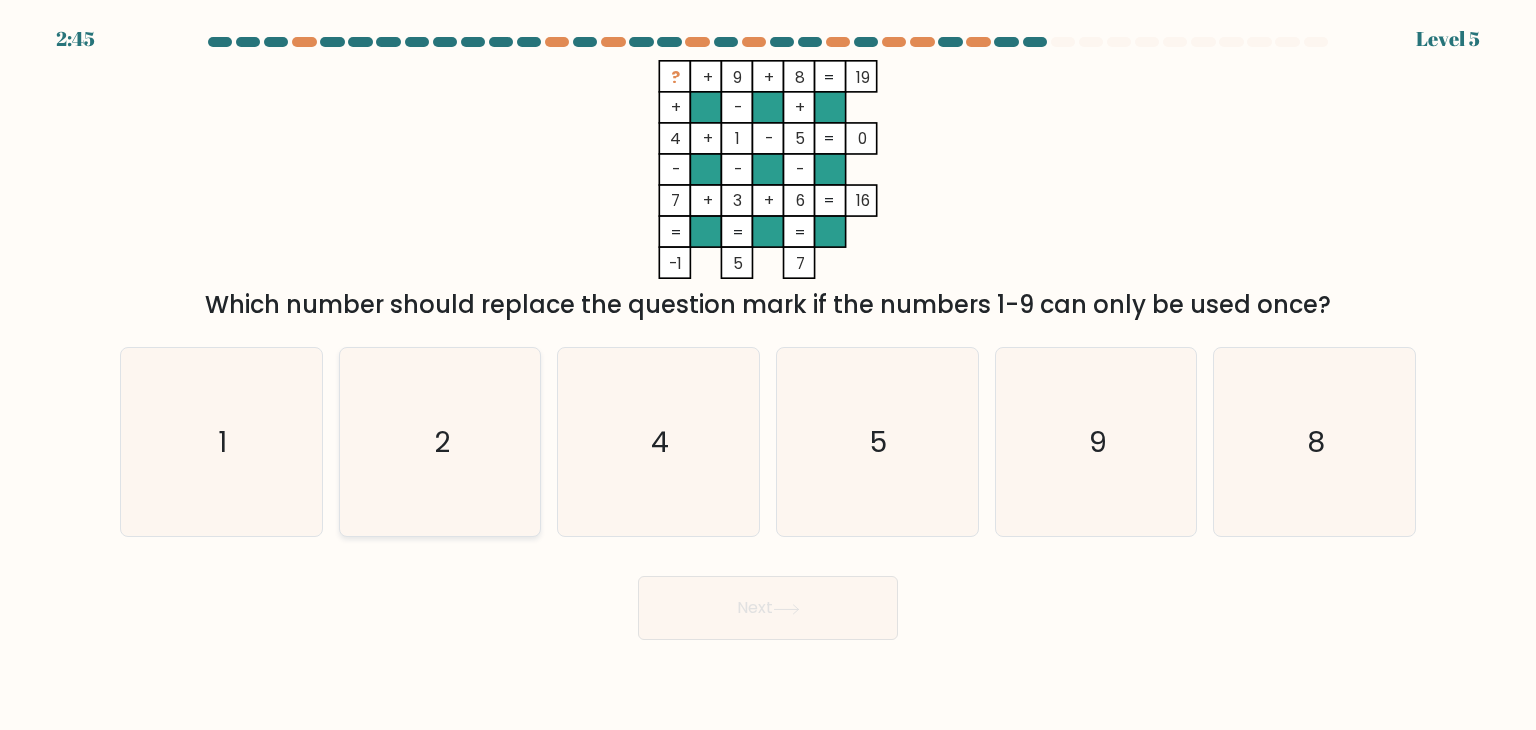 click on "2" 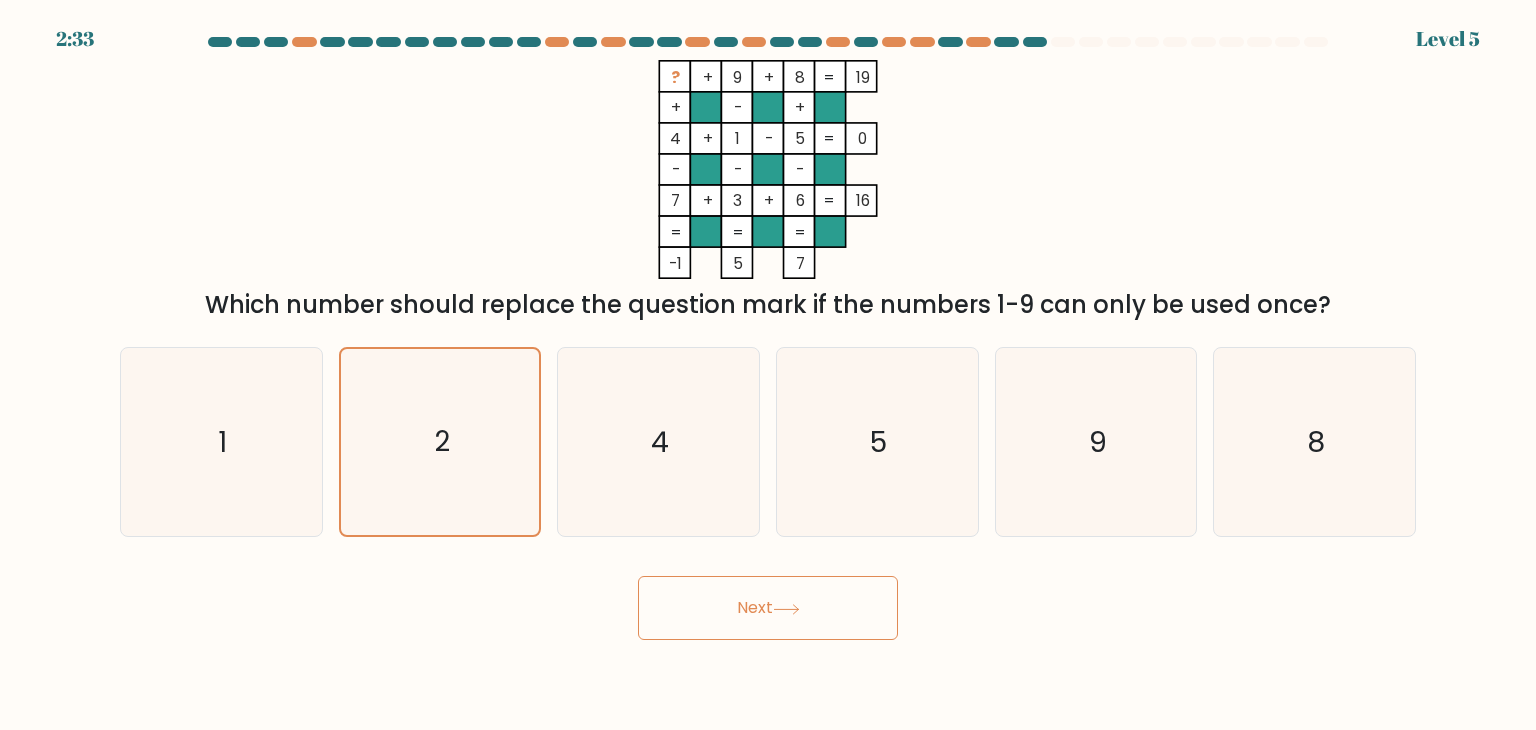 click on "Next" at bounding box center (768, 608) 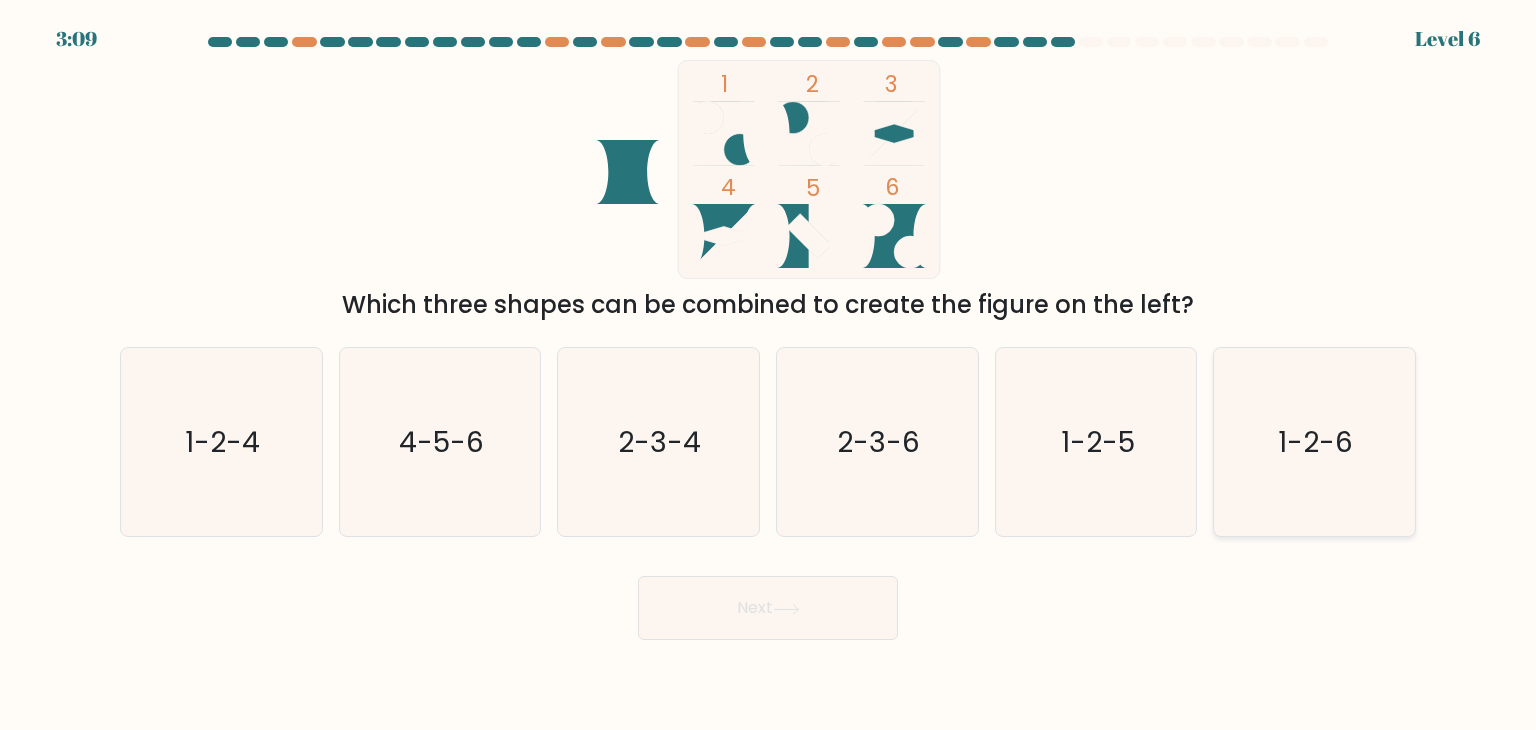 click on "1-2-6" 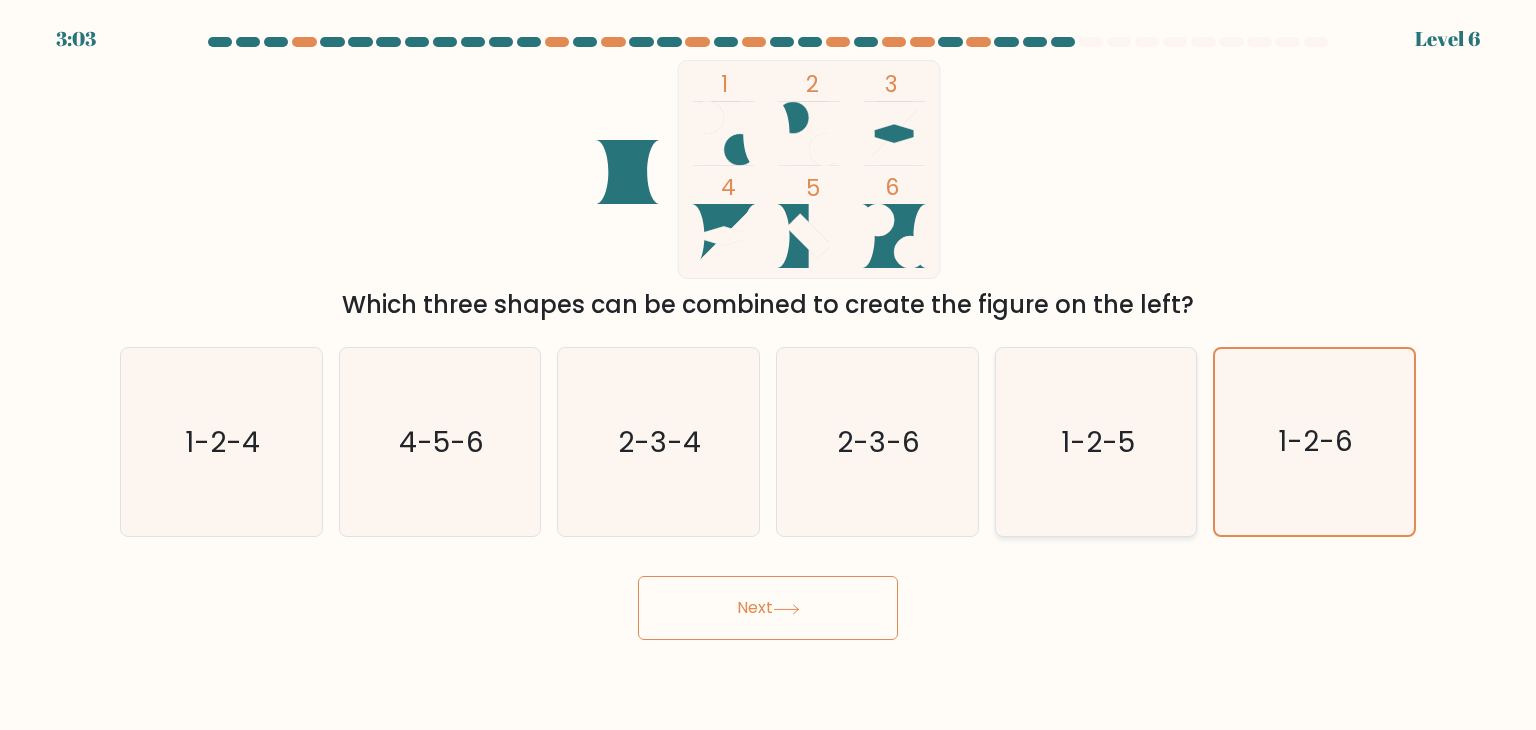 click on "1-2-5" 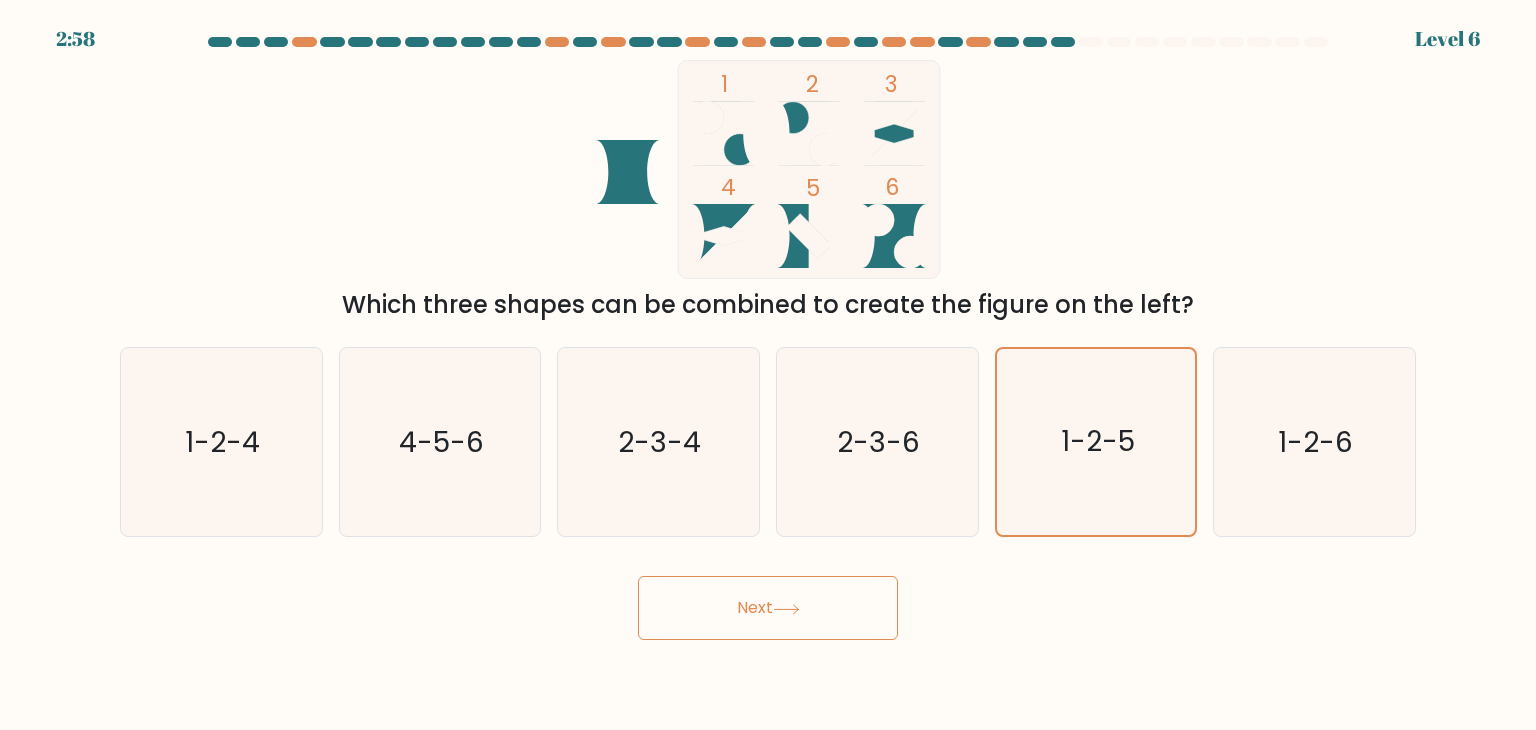 click on "e.
1-2-5" at bounding box center [1096, 442] 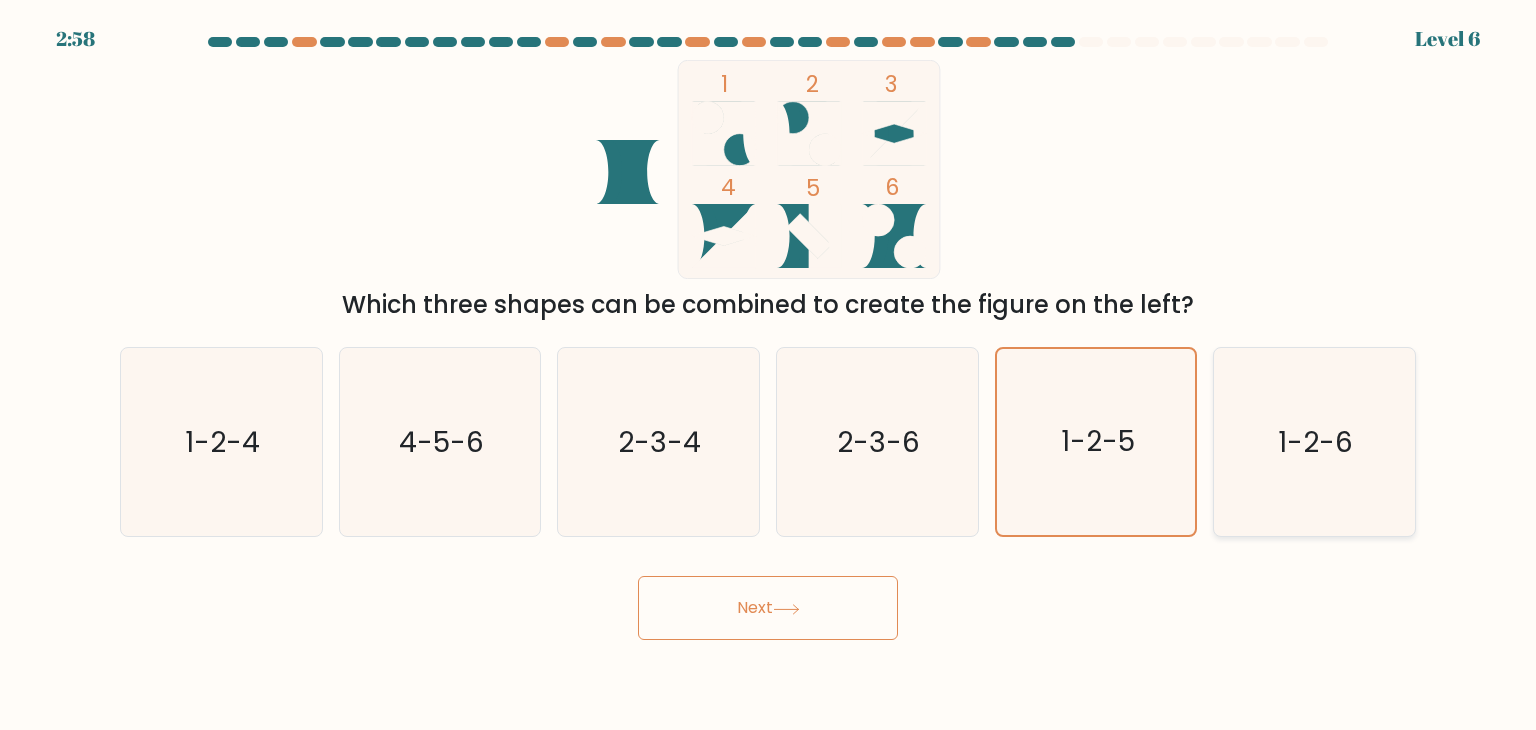 click on "1-2-6" 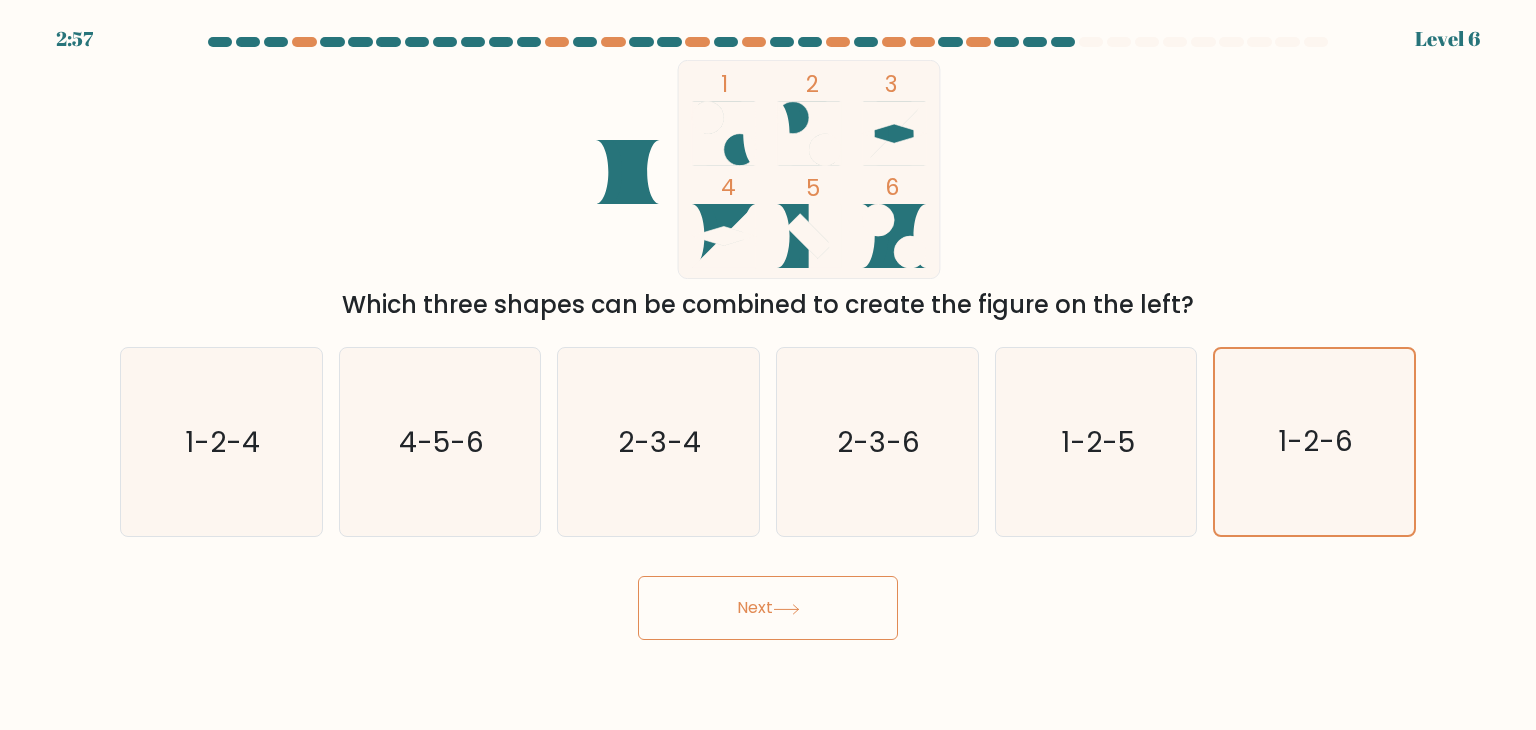 click on "Next" at bounding box center [768, 608] 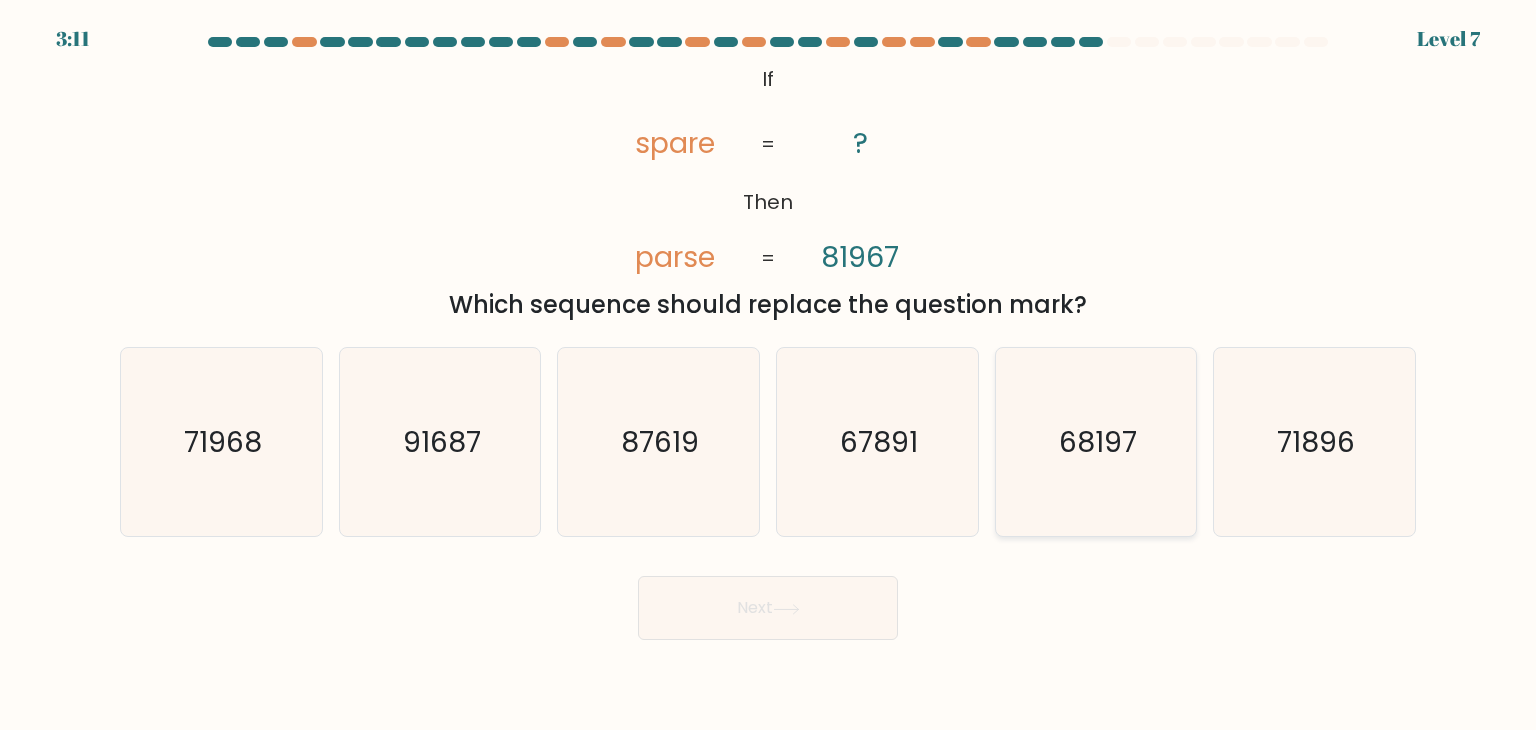click on "68197" 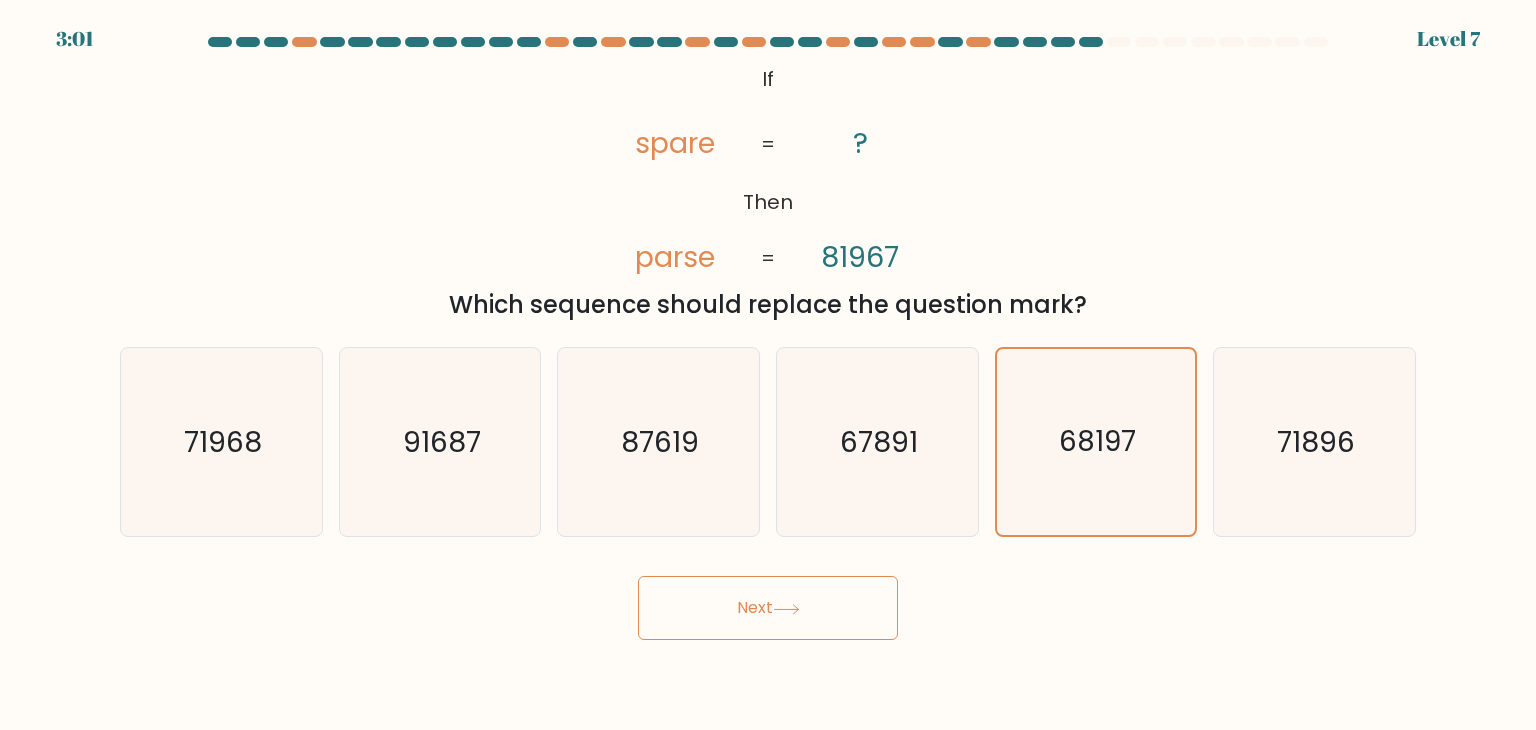 click on "Next" at bounding box center (768, 608) 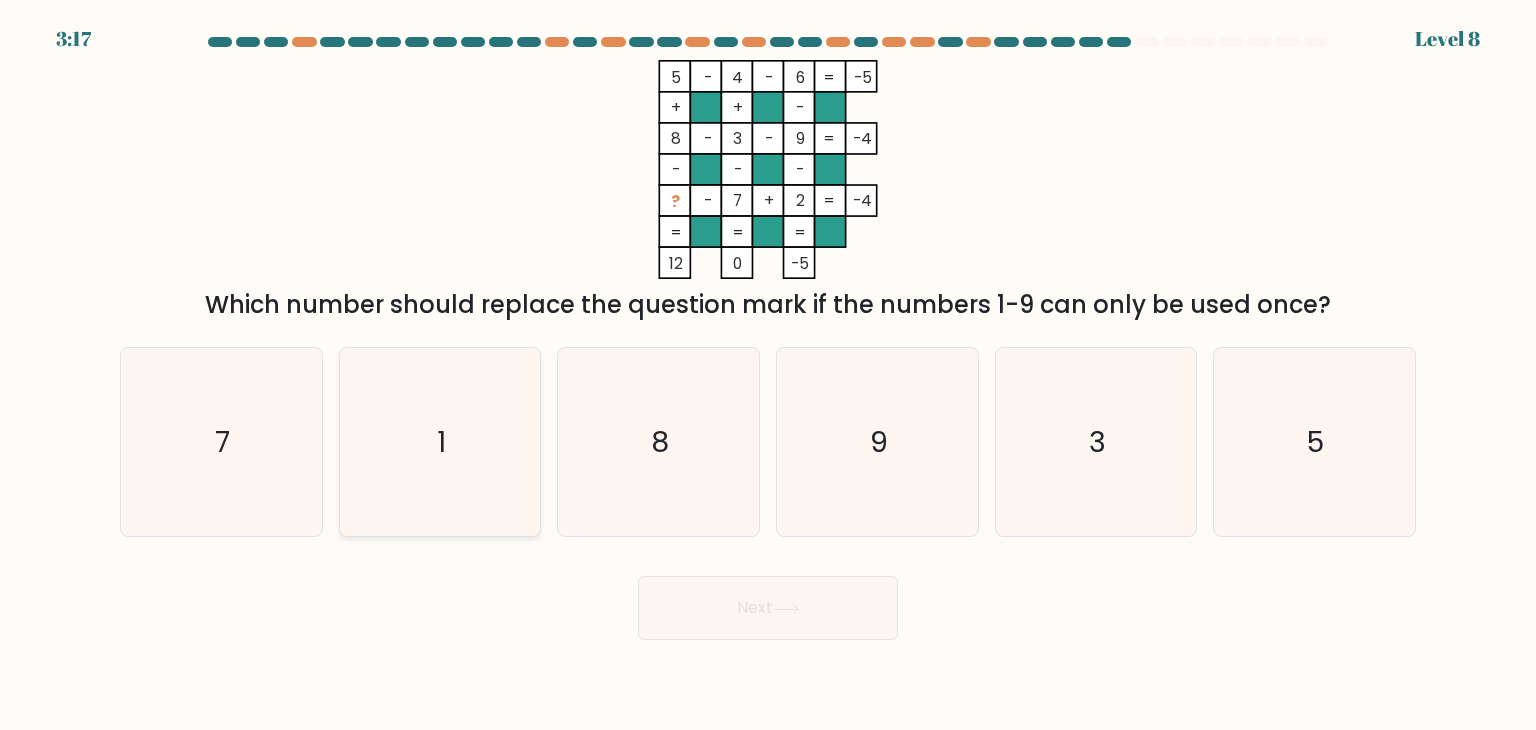 drag, startPoint x: 456, startPoint y: 437, endPoint x: 413, endPoint y: 441, distance: 43.185646 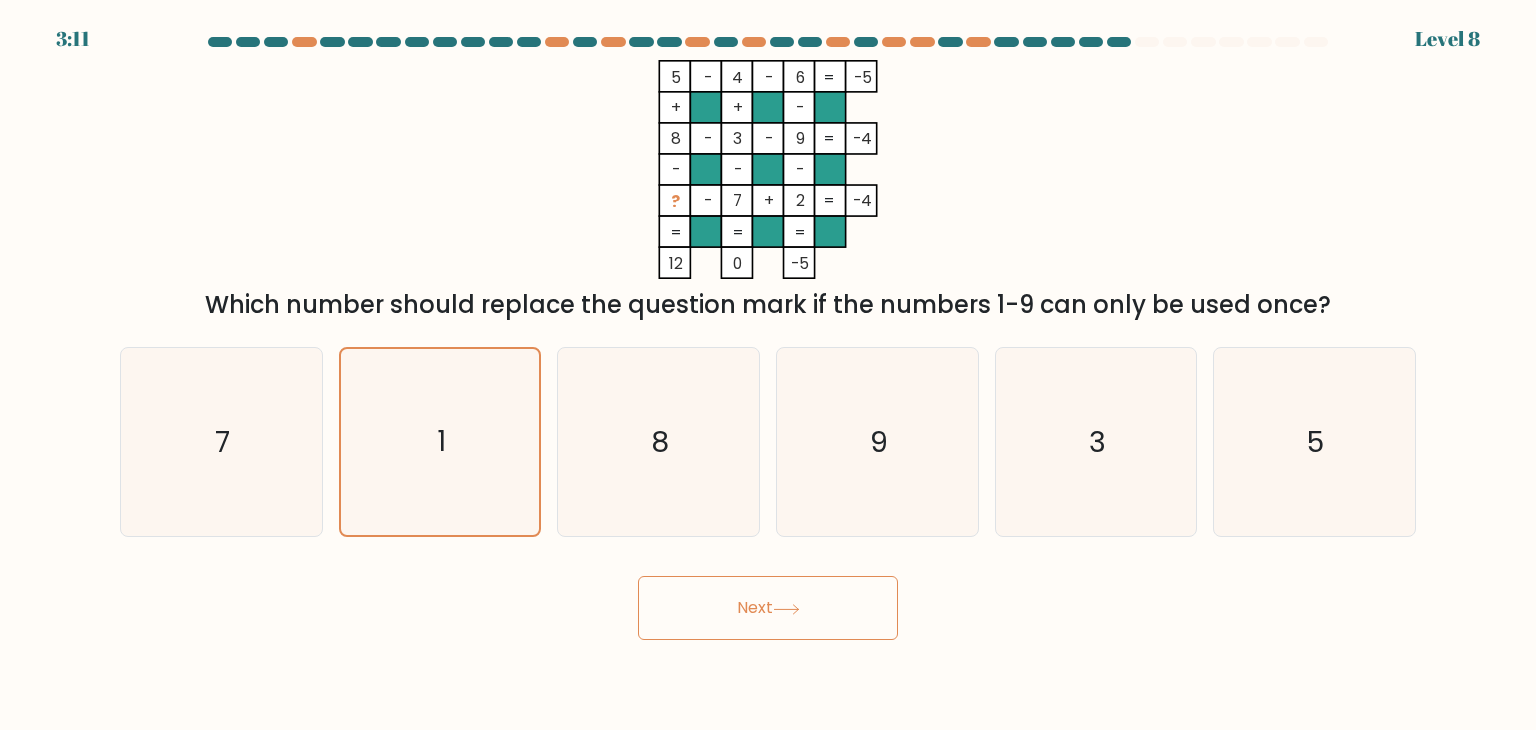 click on "Next" at bounding box center (768, 608) 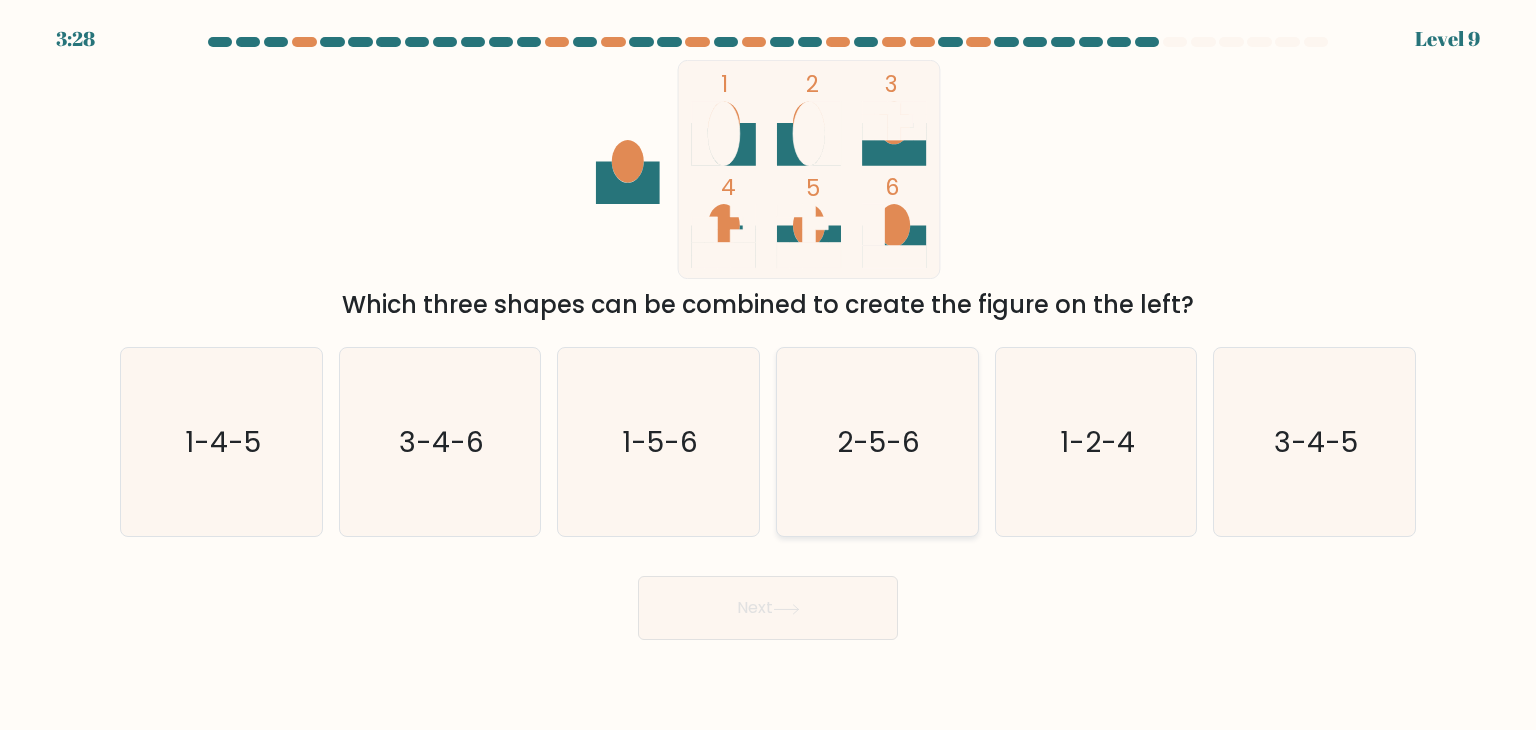 click on "2-5-6" 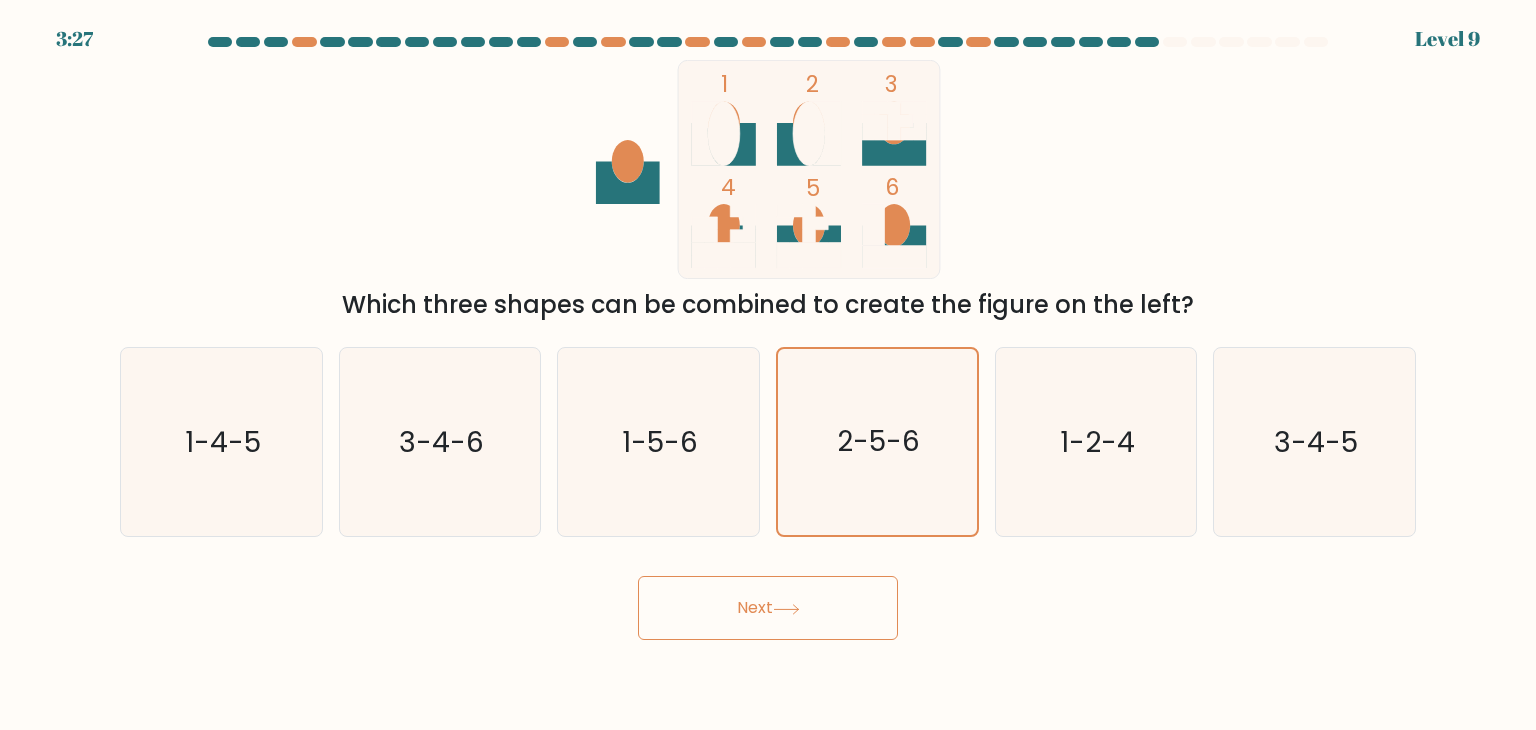 click on "Next" at bounding box center [768, 608] 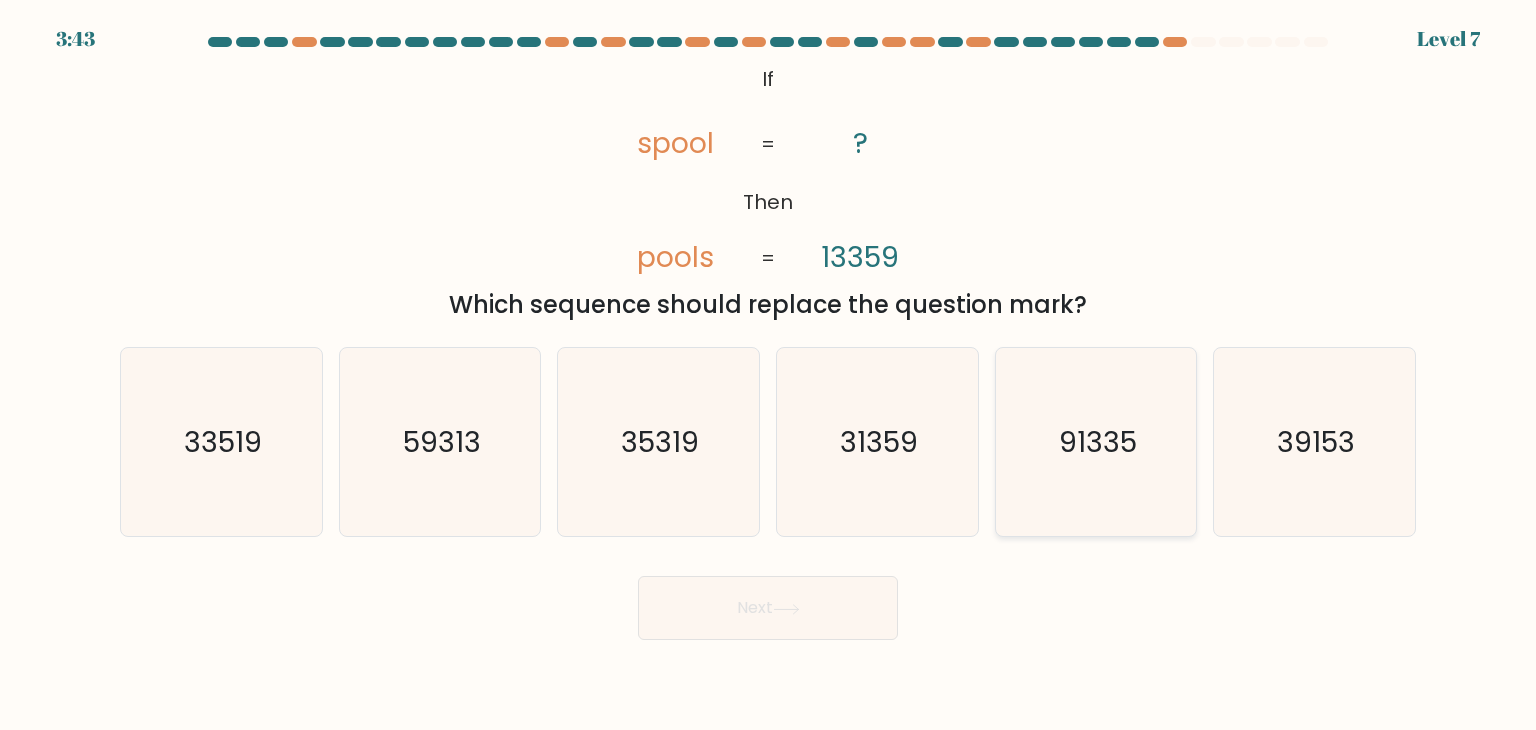 click on "91335" 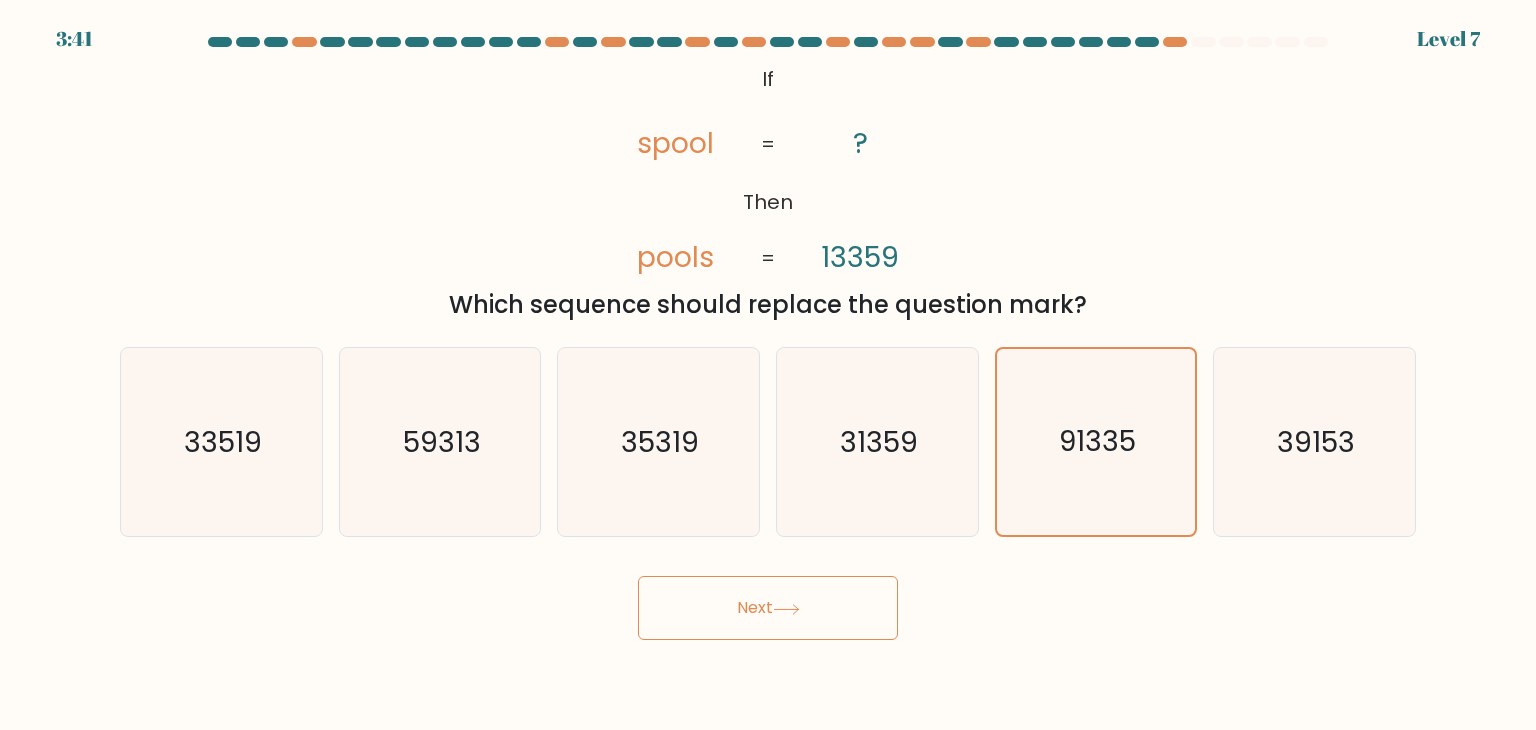 drag, startPoint x: 840, startPoint y: 615, endPoint x: 779, endPoint y: 613, distance: 61.03278 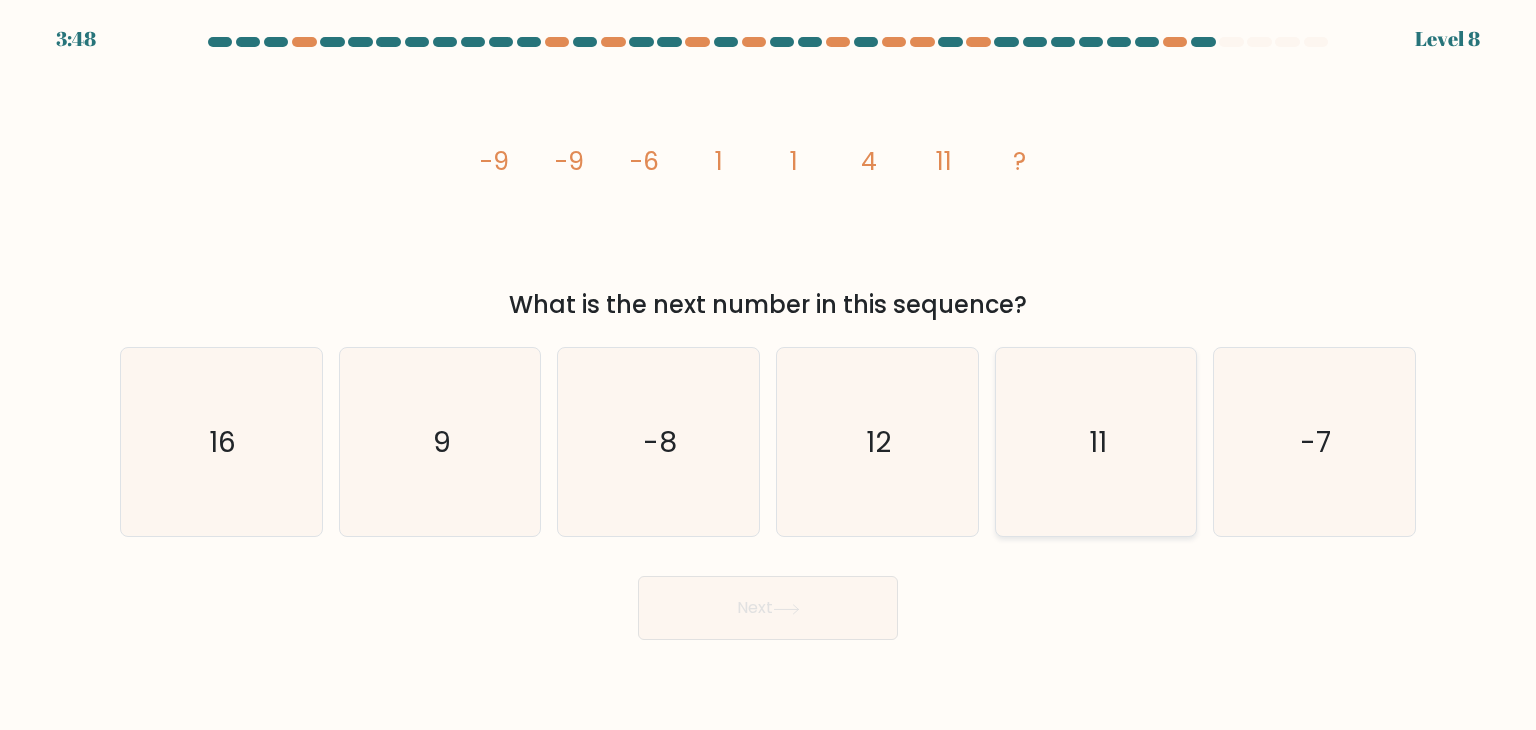 drag, startPoint x: 1056, startPoint y: 408, endPoint x: 1104, endPoint y: 497, distance: 101.118744 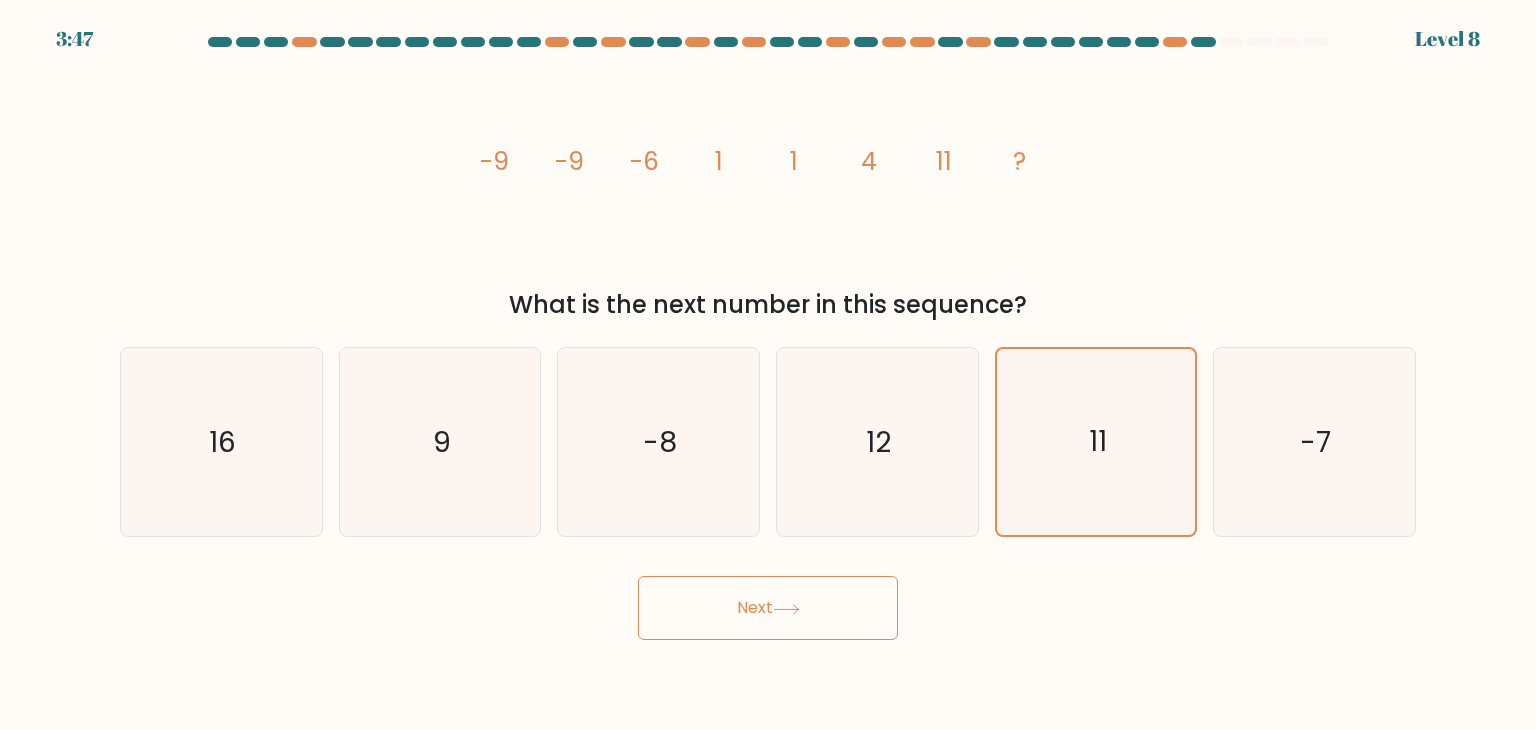 click on "Next" at bounding box center [768, 608] 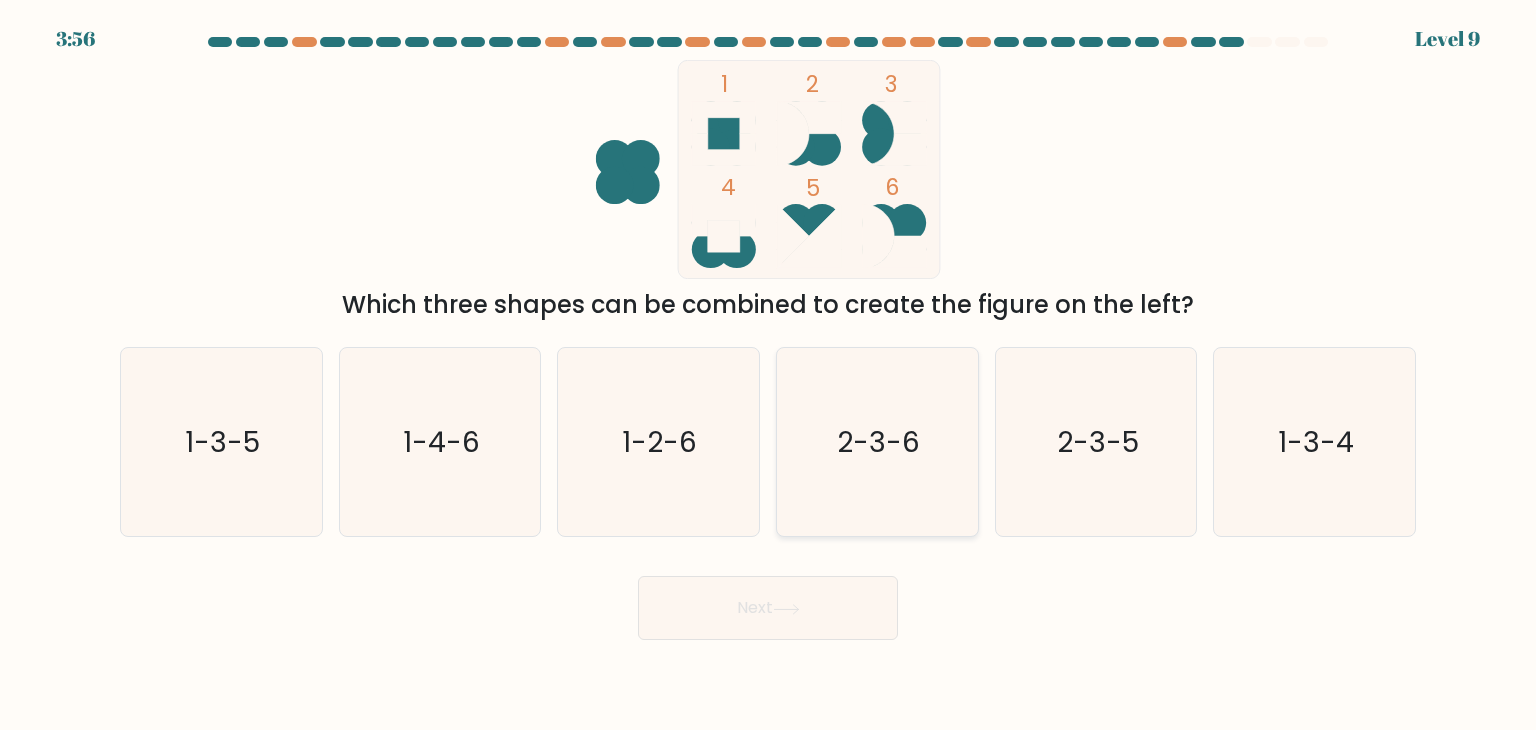 click on "2-3-6" 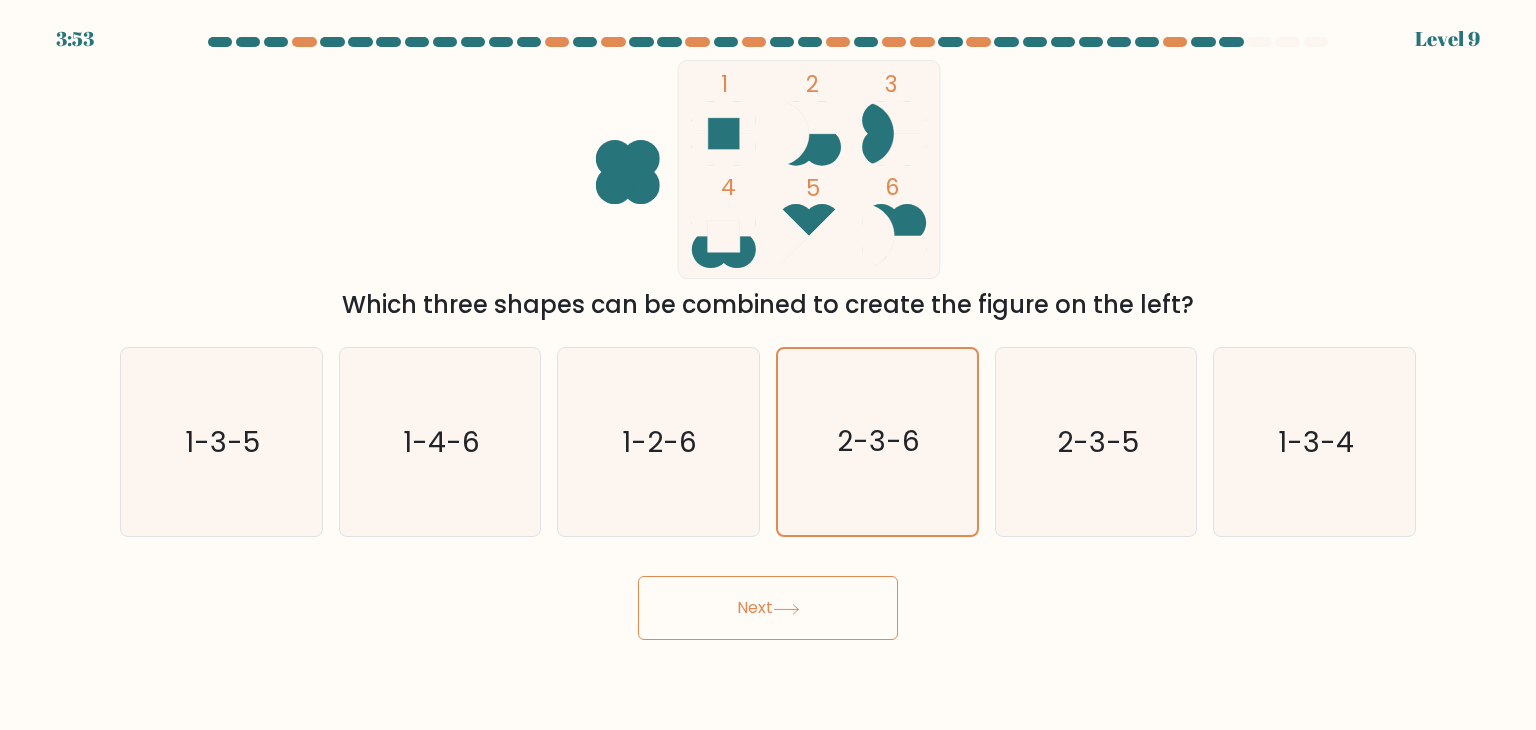 click on "Next" at bounding box center (768, 608) 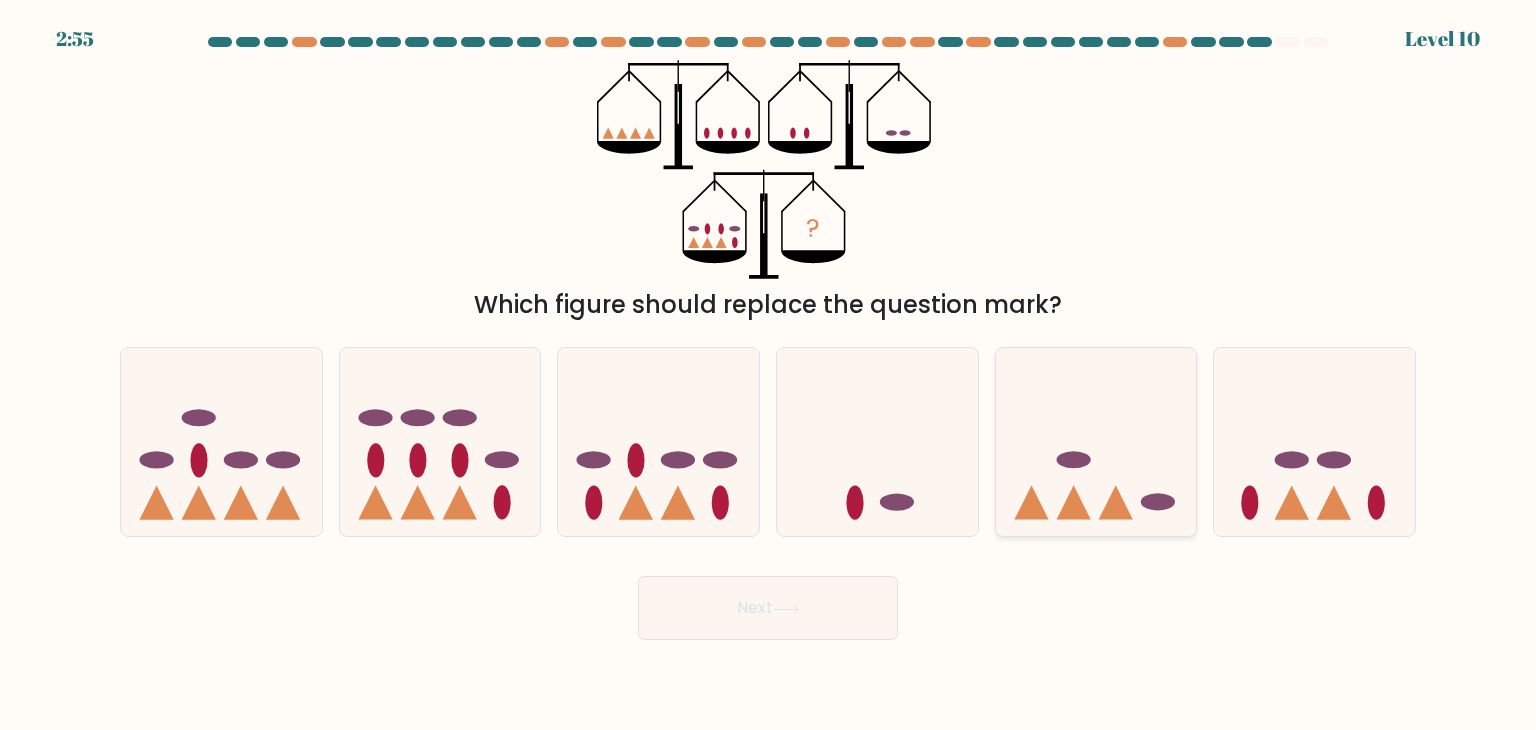 click 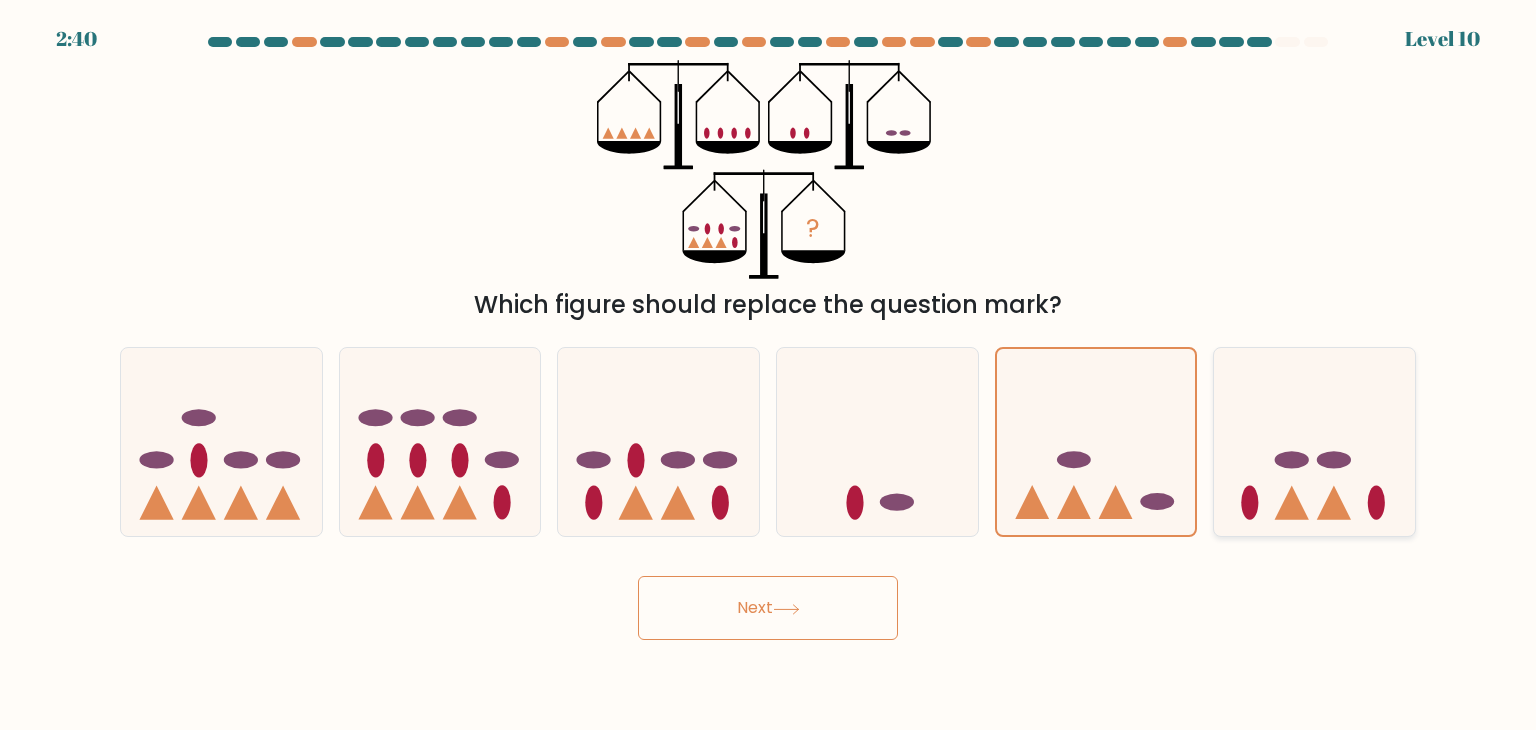 click 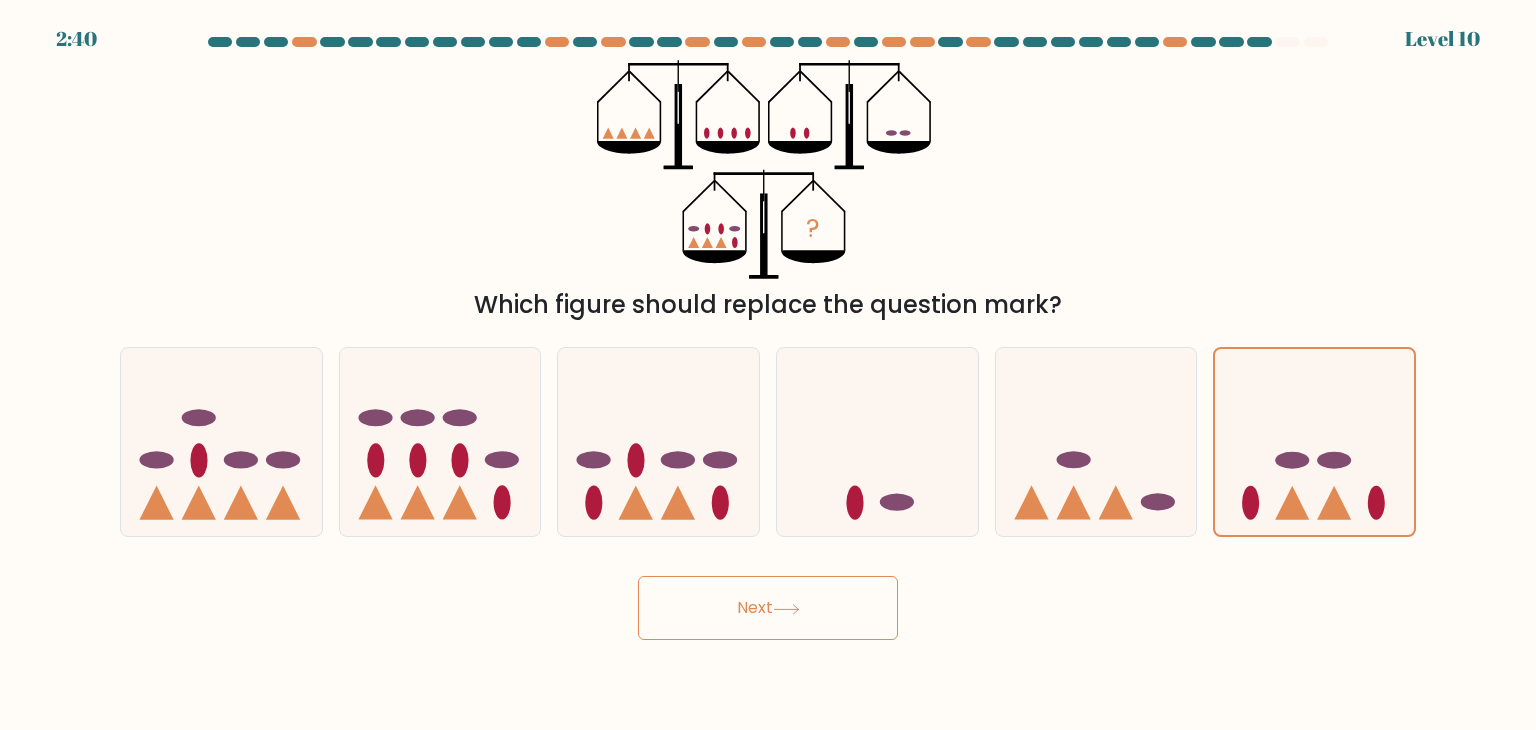 click on "Next" at bounding box center [768, 608] 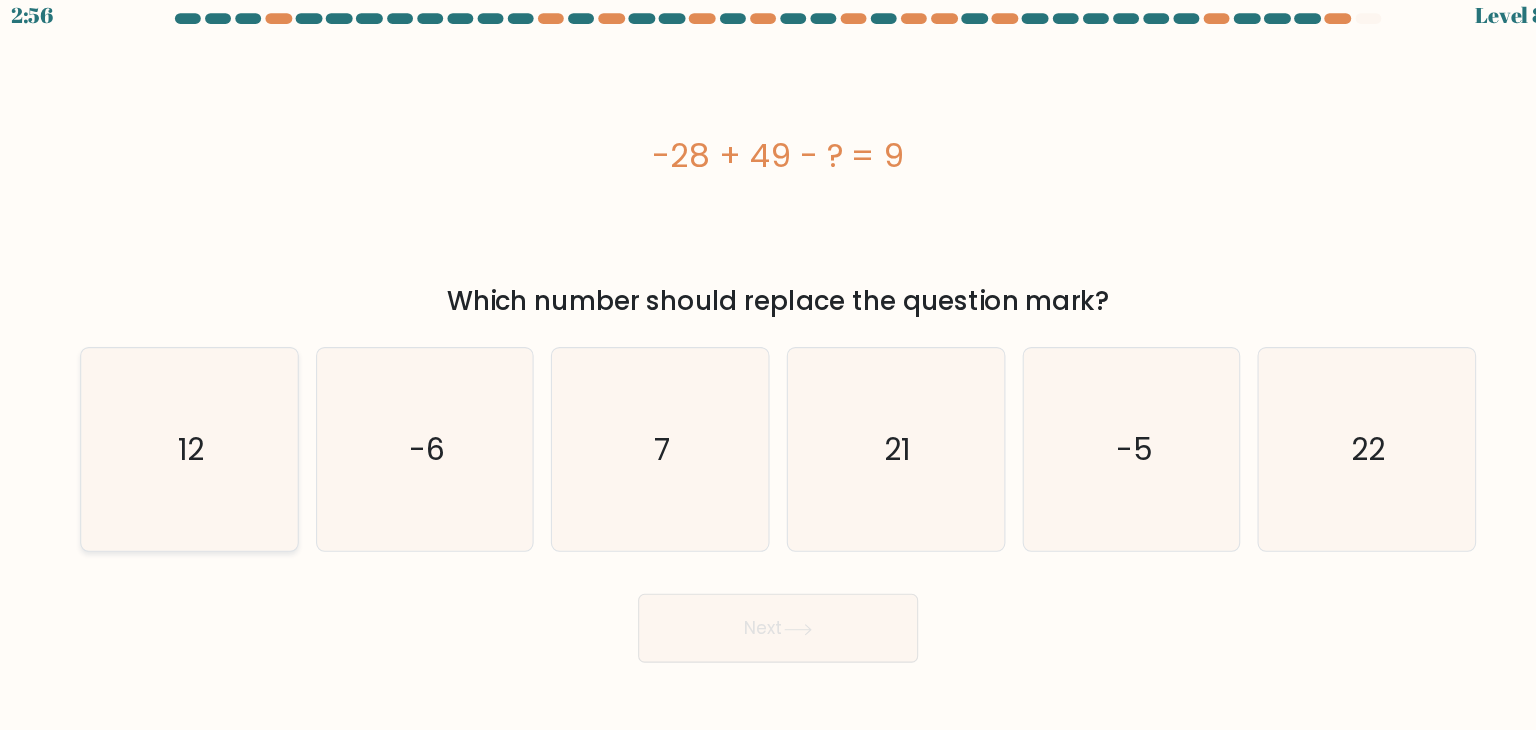click on "12" 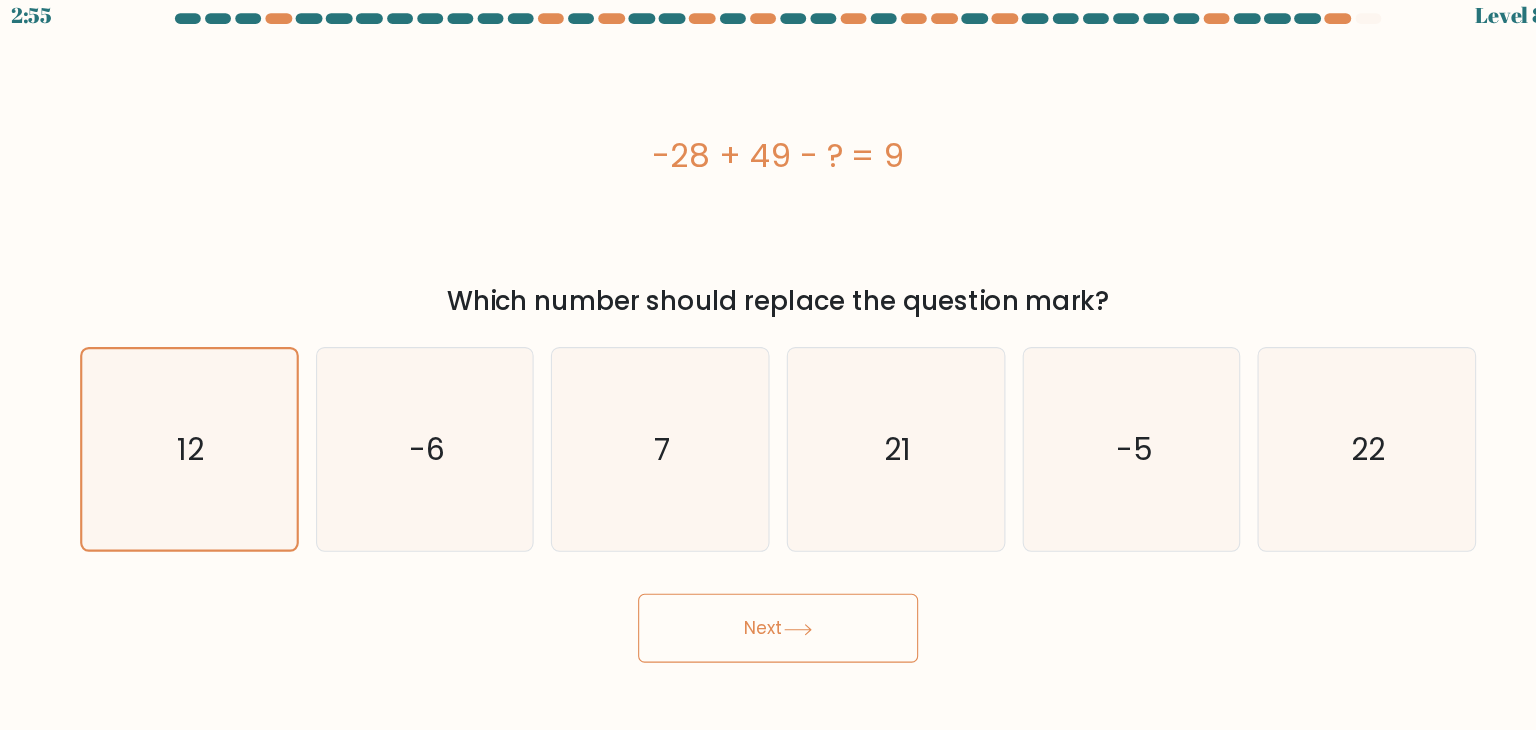 click on "Next" at bounding box center [768, 608] 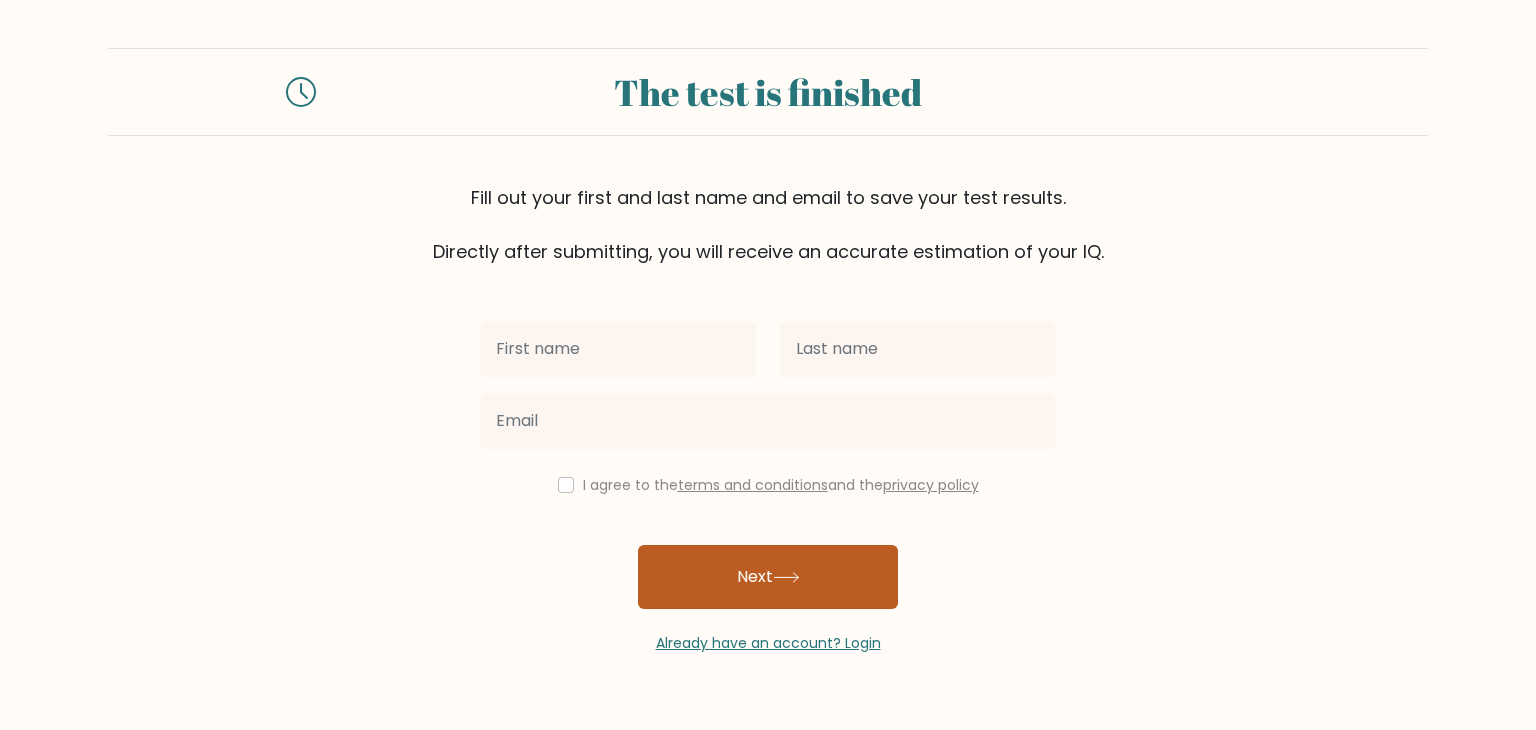 scroll, scrollTop: 0, scrollLeft: 0, axis: both 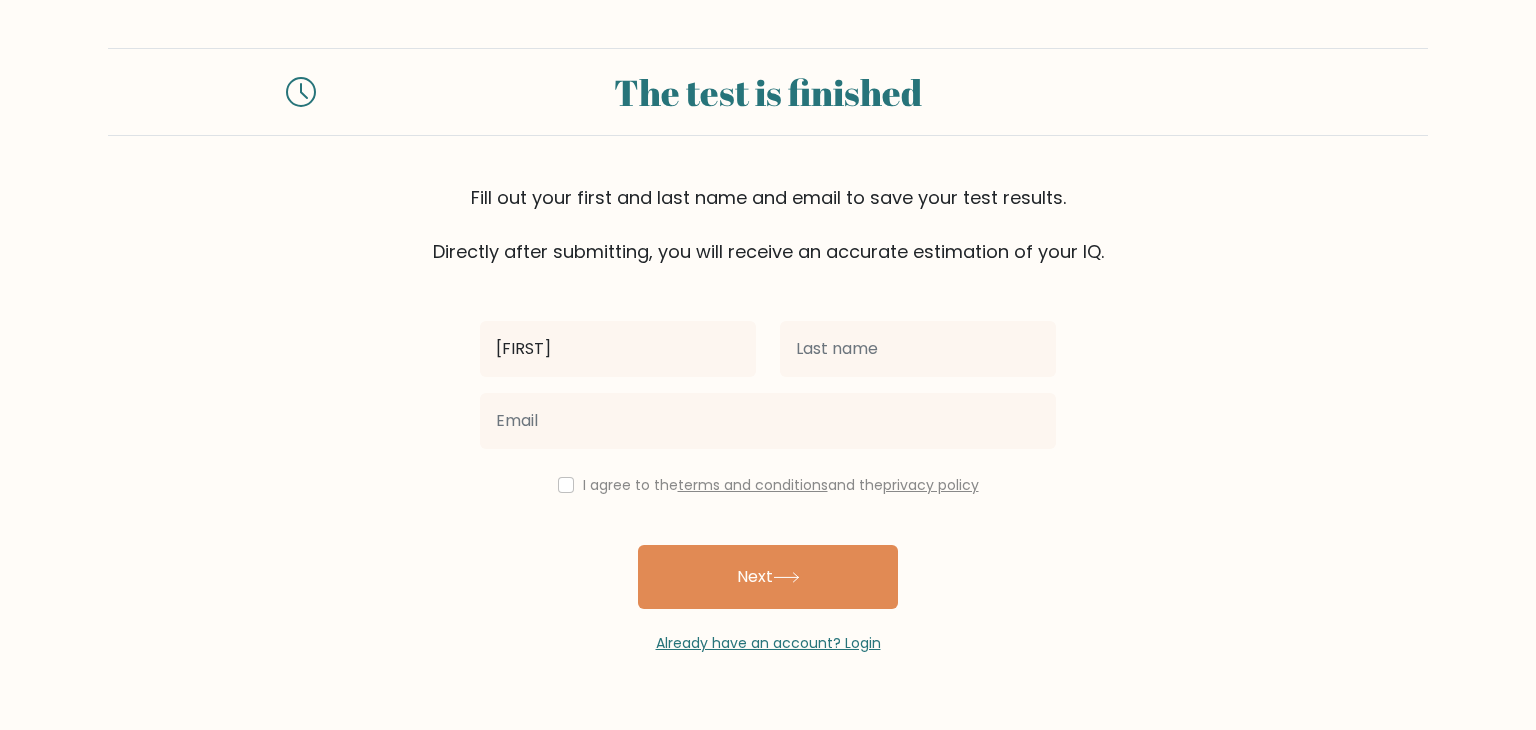 type on "[FIRST]" 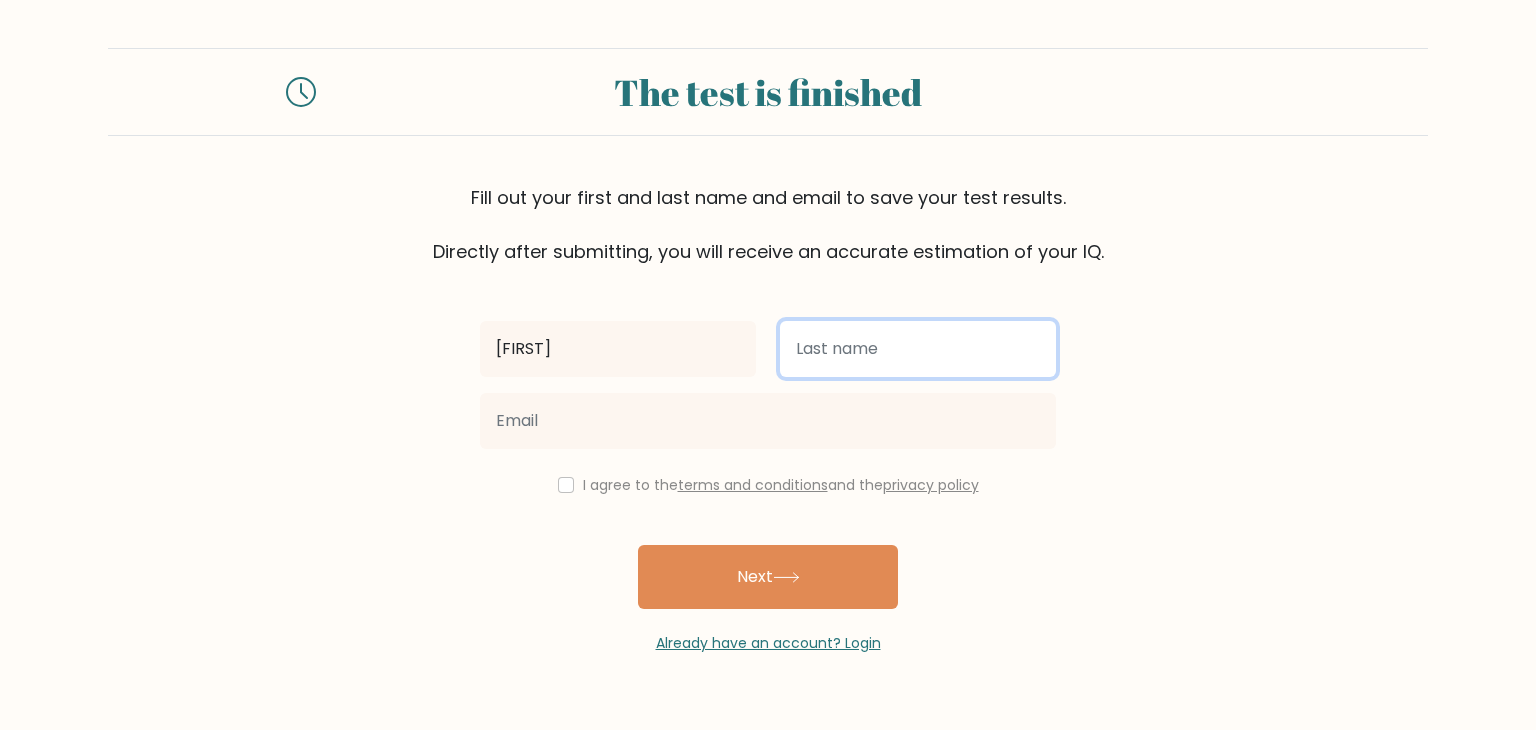 click at bounding box center [918, 349] 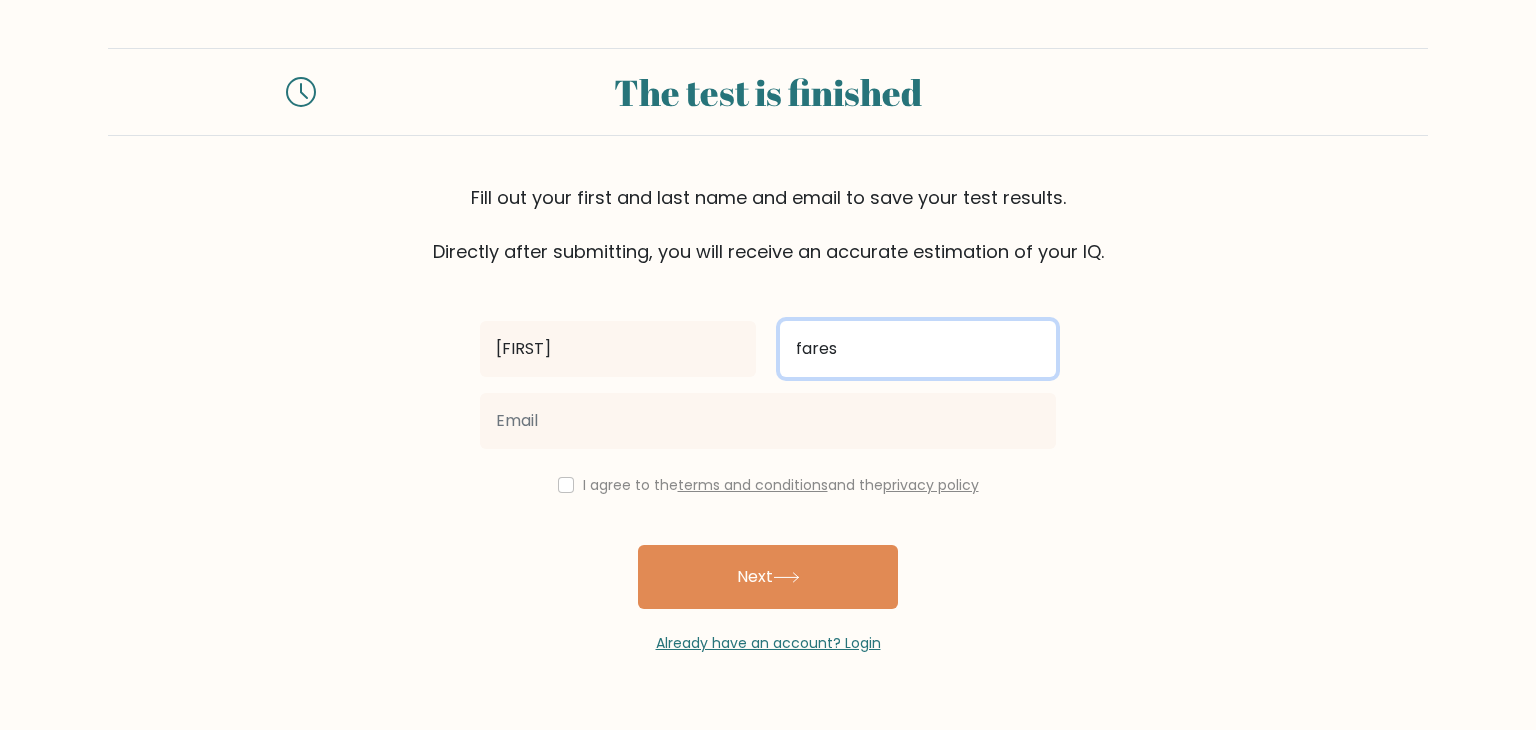 type on "fares" 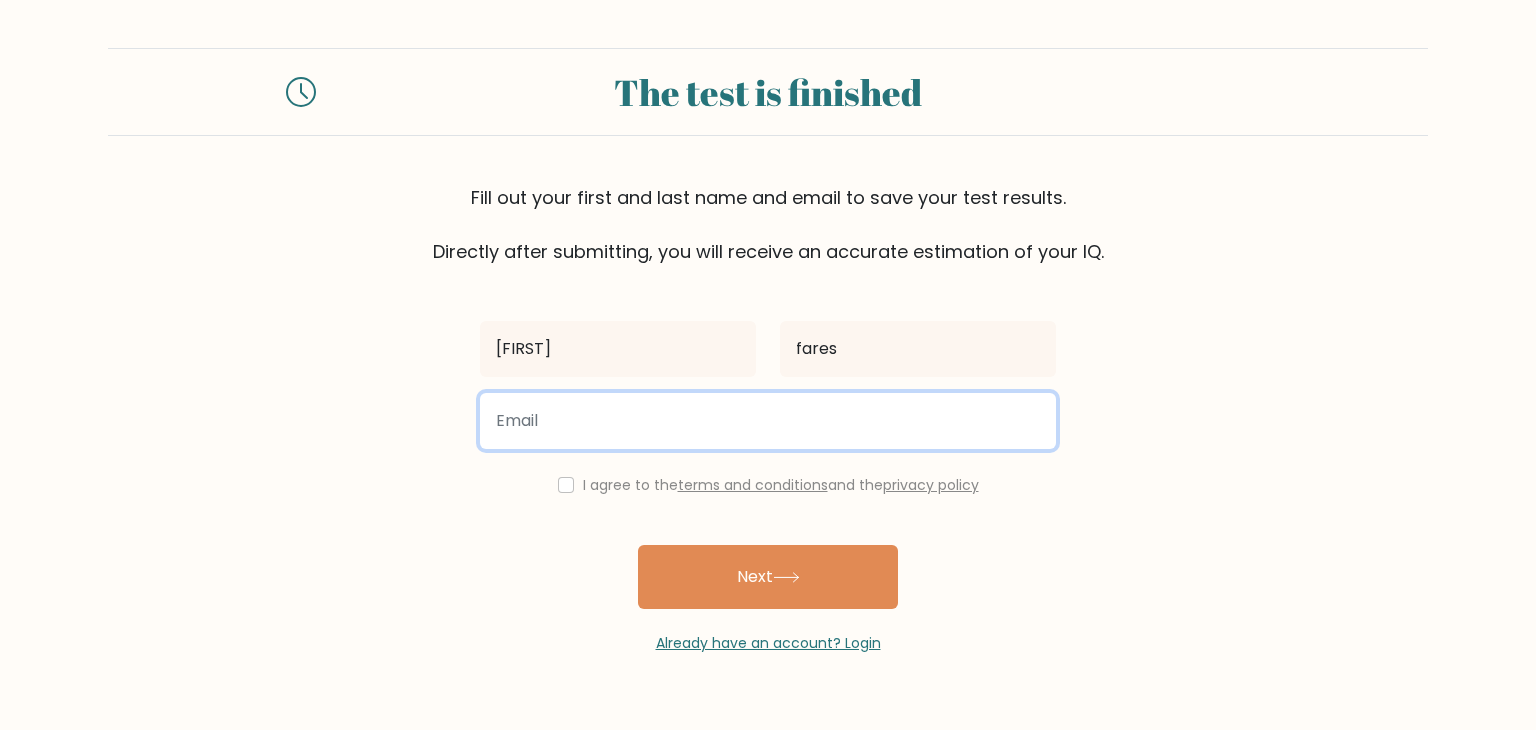 click at bounding box center [768, 421] 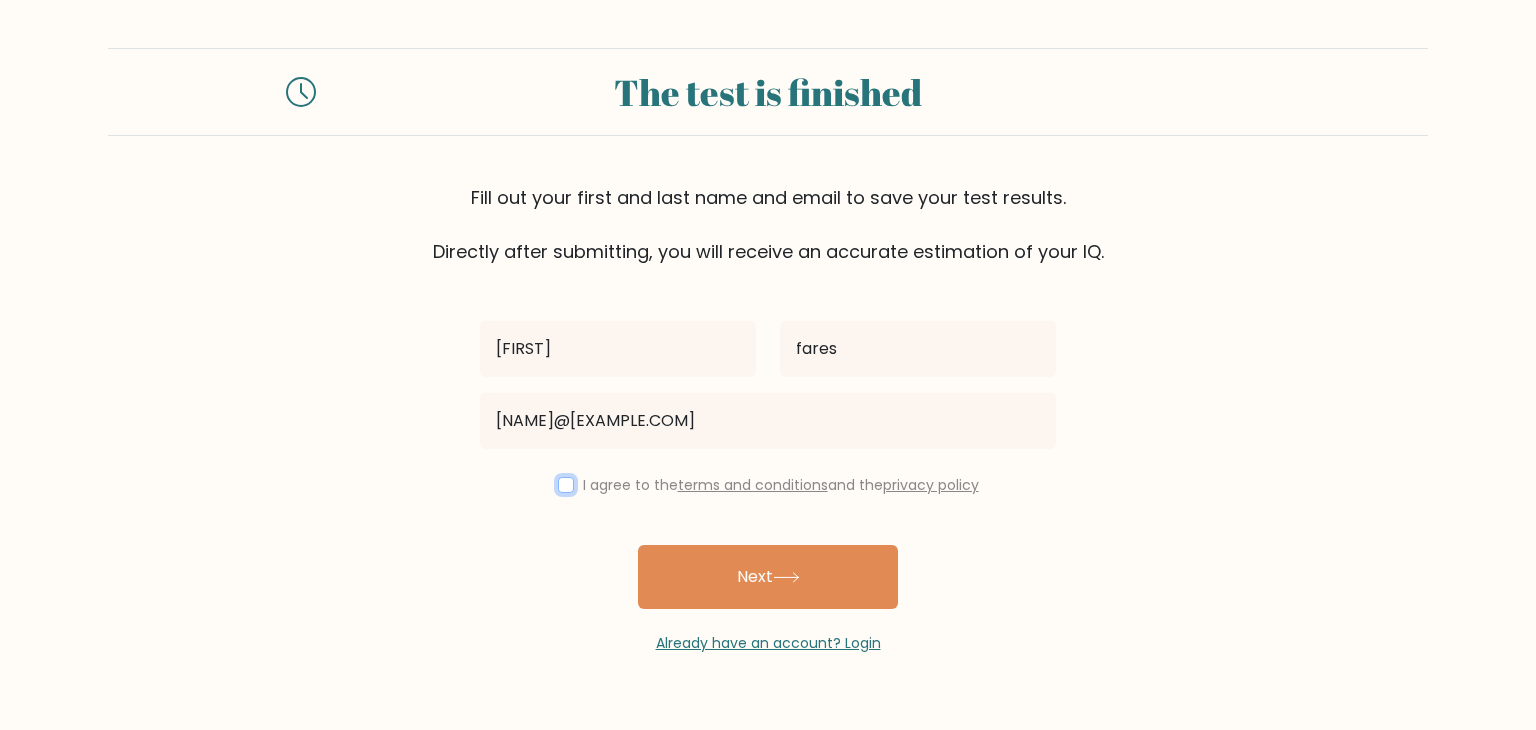 click at bounding box center [566, 485] 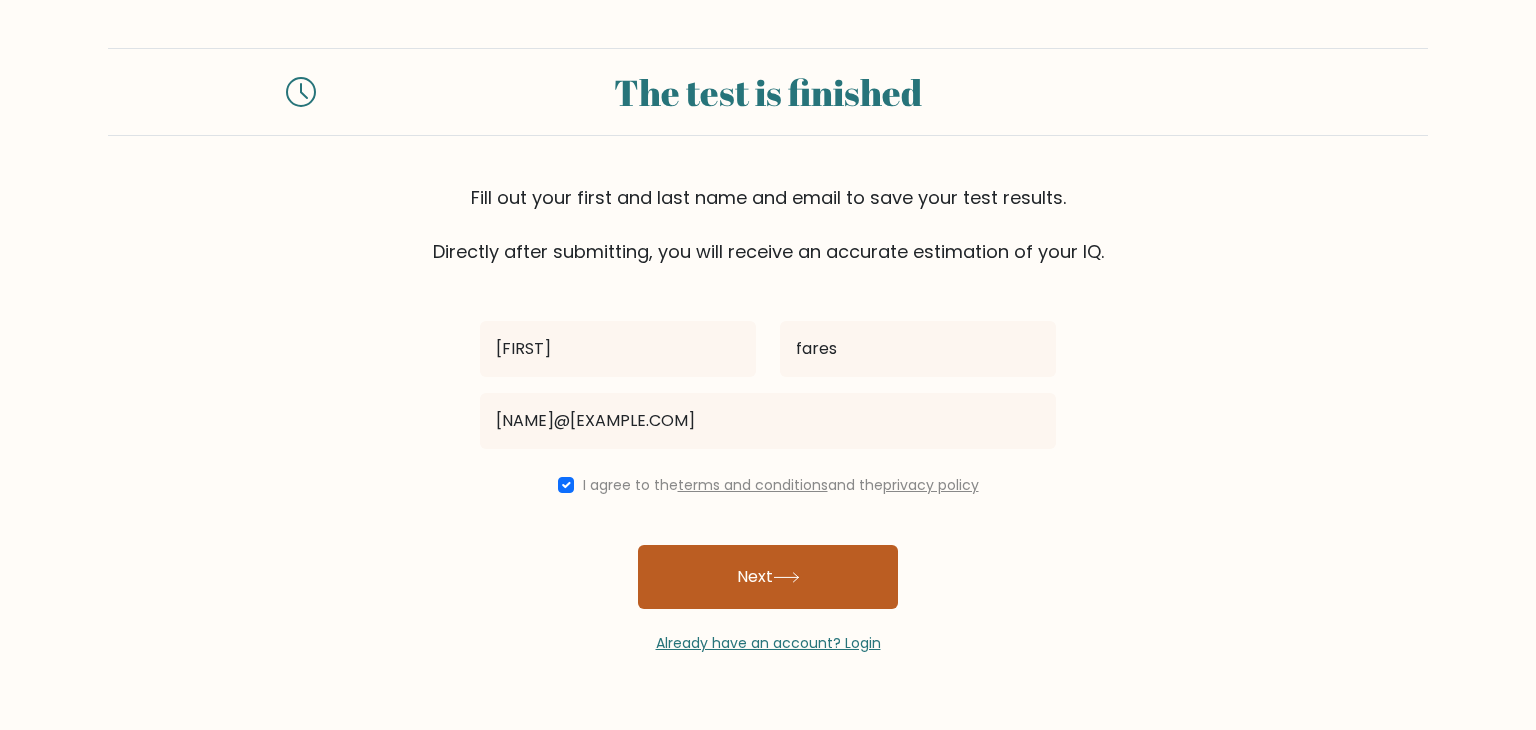 click on "Next" at bounding box center (768, 577) 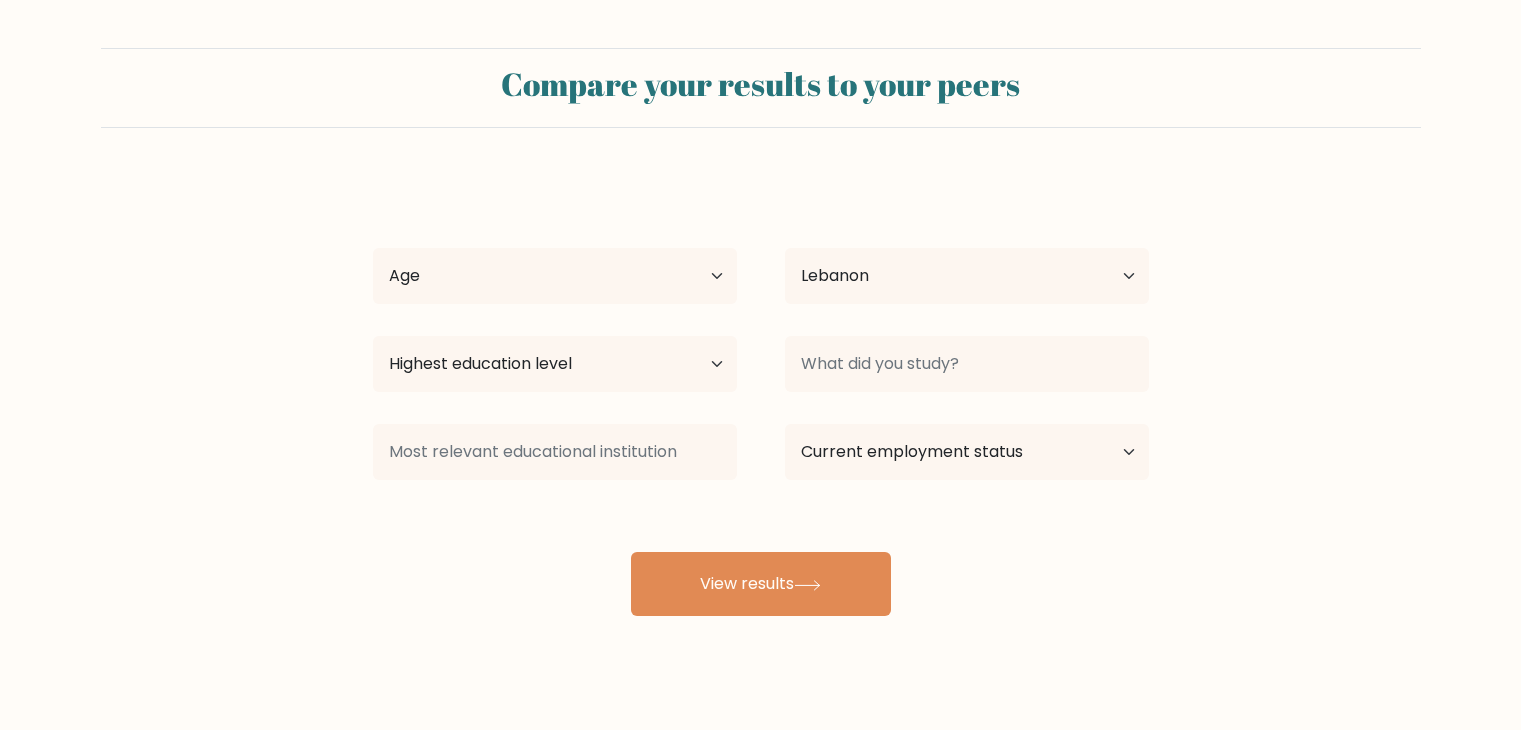 select on "LB" 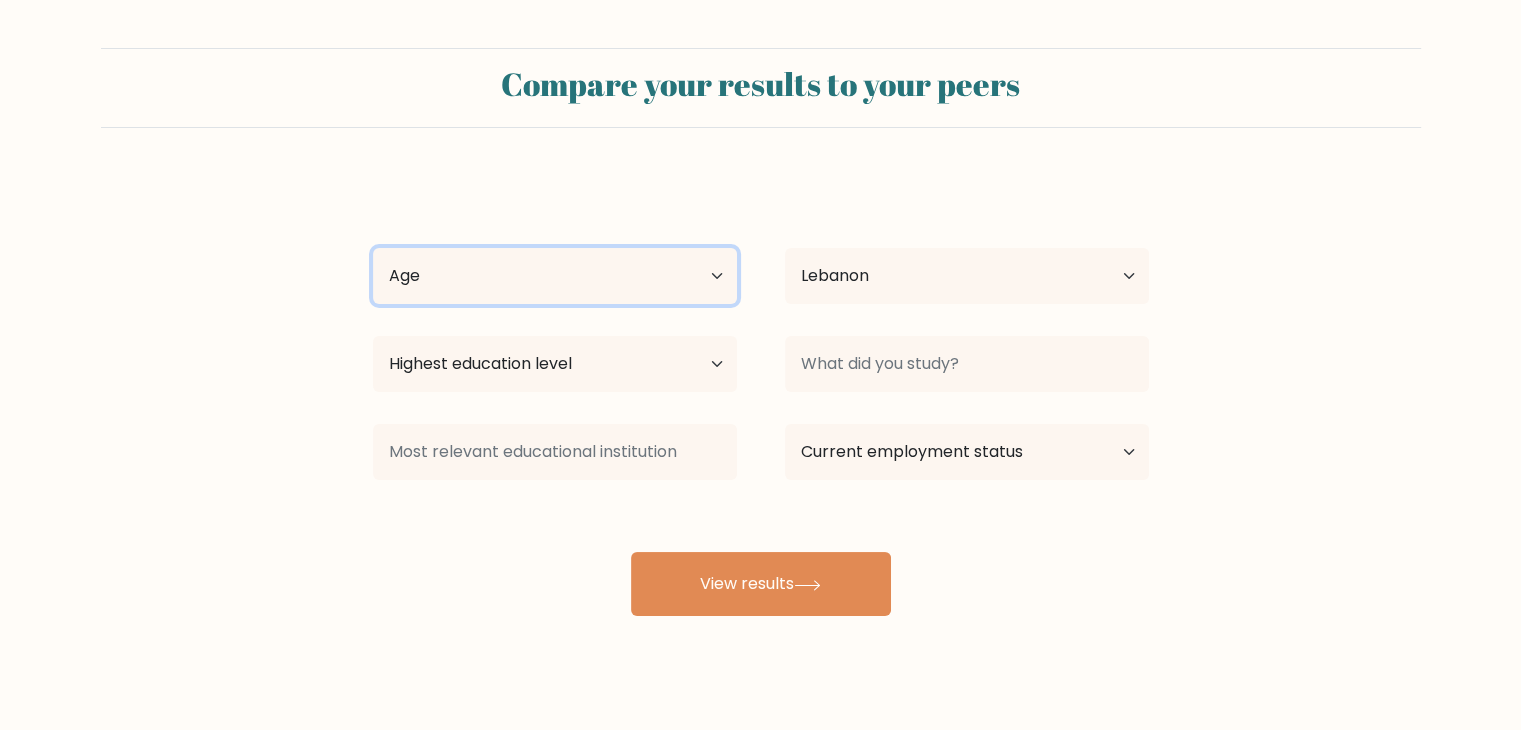 click on "Age
Under 18 years old
18-24 years old
25-34 years old
35-44 years old
45-54 years old
55-64 years old
65 years old and above" at bounding box center [555, 276] 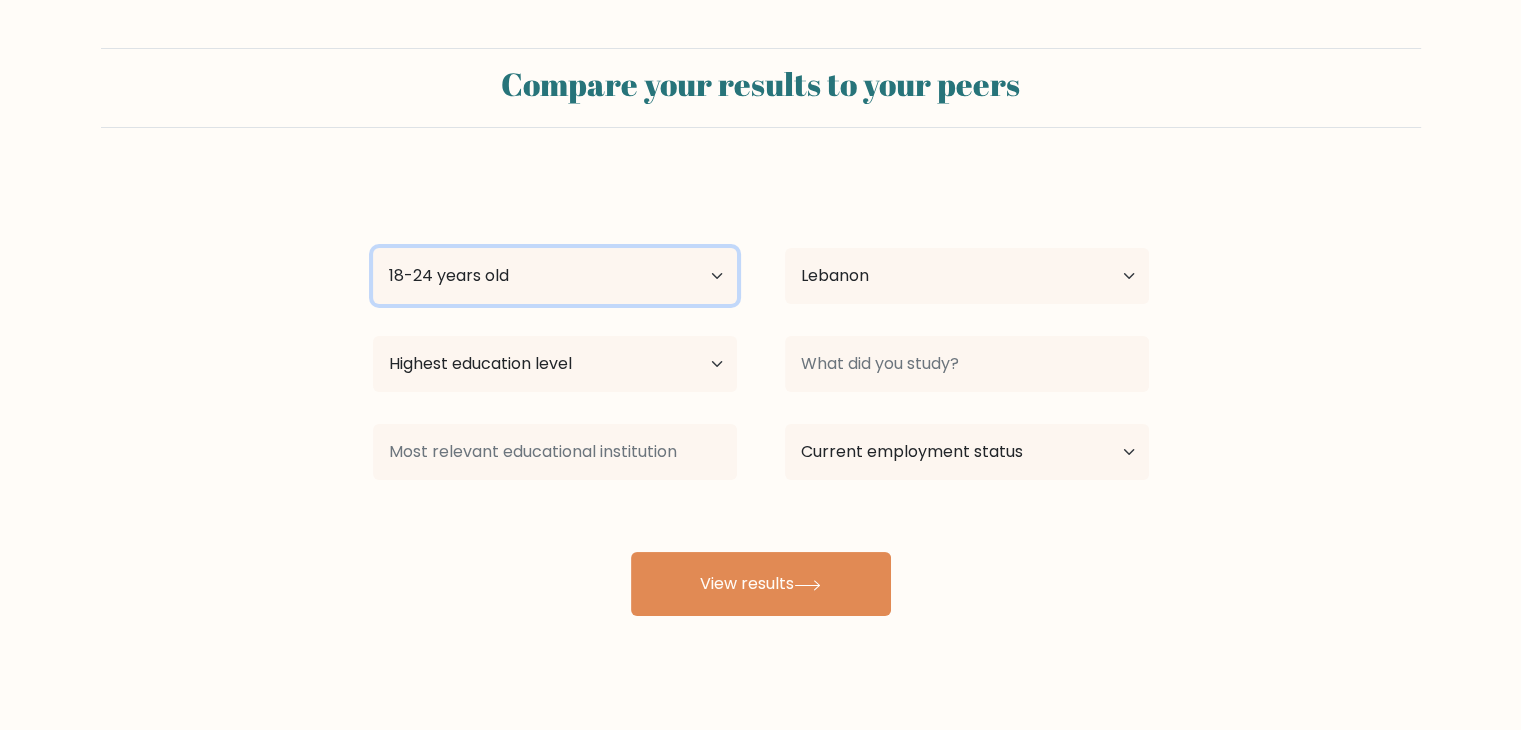 click on "Age
Under 18 years old
18-24 years old
25-34 years old
35-44 years old
45-54 years old
55-64 years old
65 years old and above" at bounding box center [555, 276] 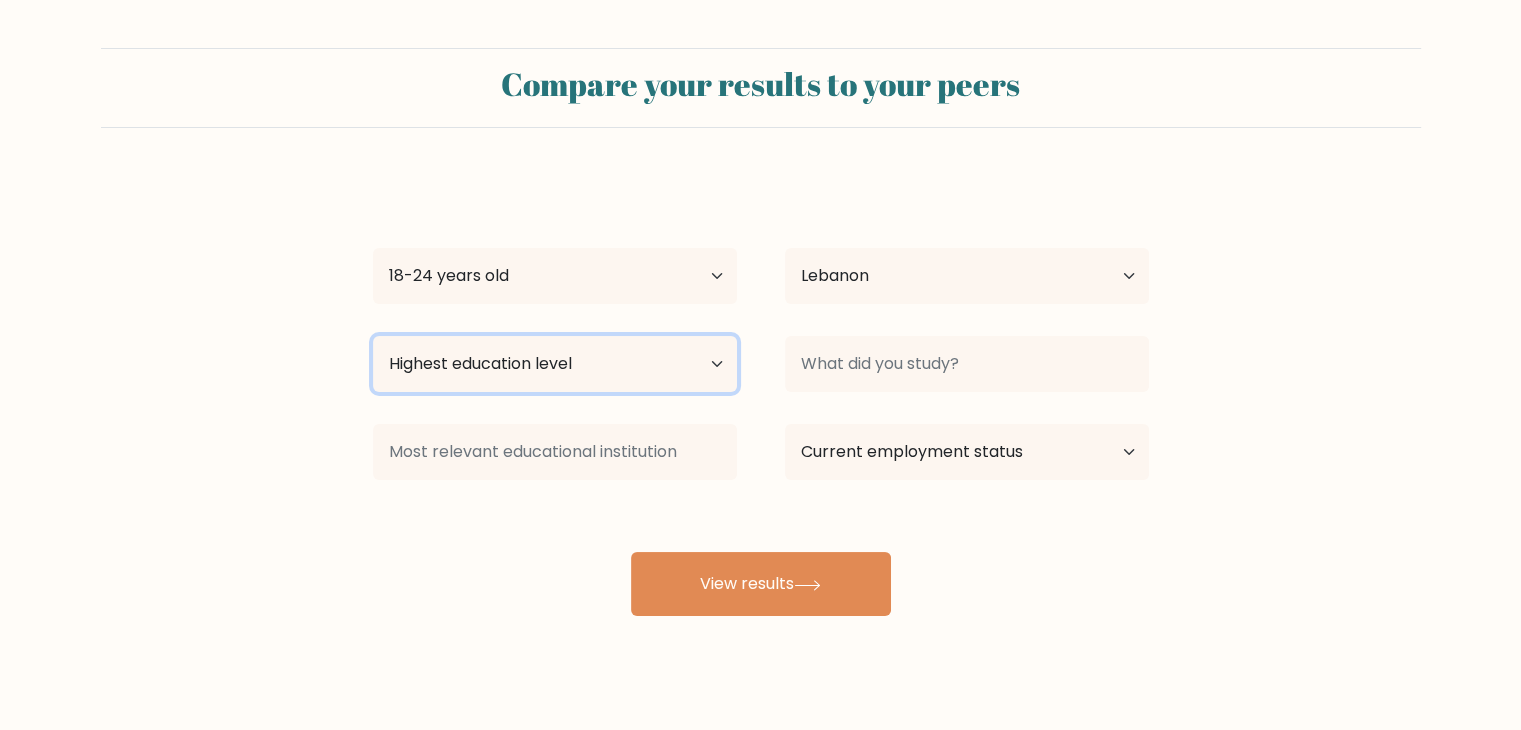 click on "Highest education level
No schooling
Primary
Lower Secondary
Upper Secondary
Occupation Specific
Bachelor's degree
Master's degree
Doctoral degree" at bounding box center (555, 364) 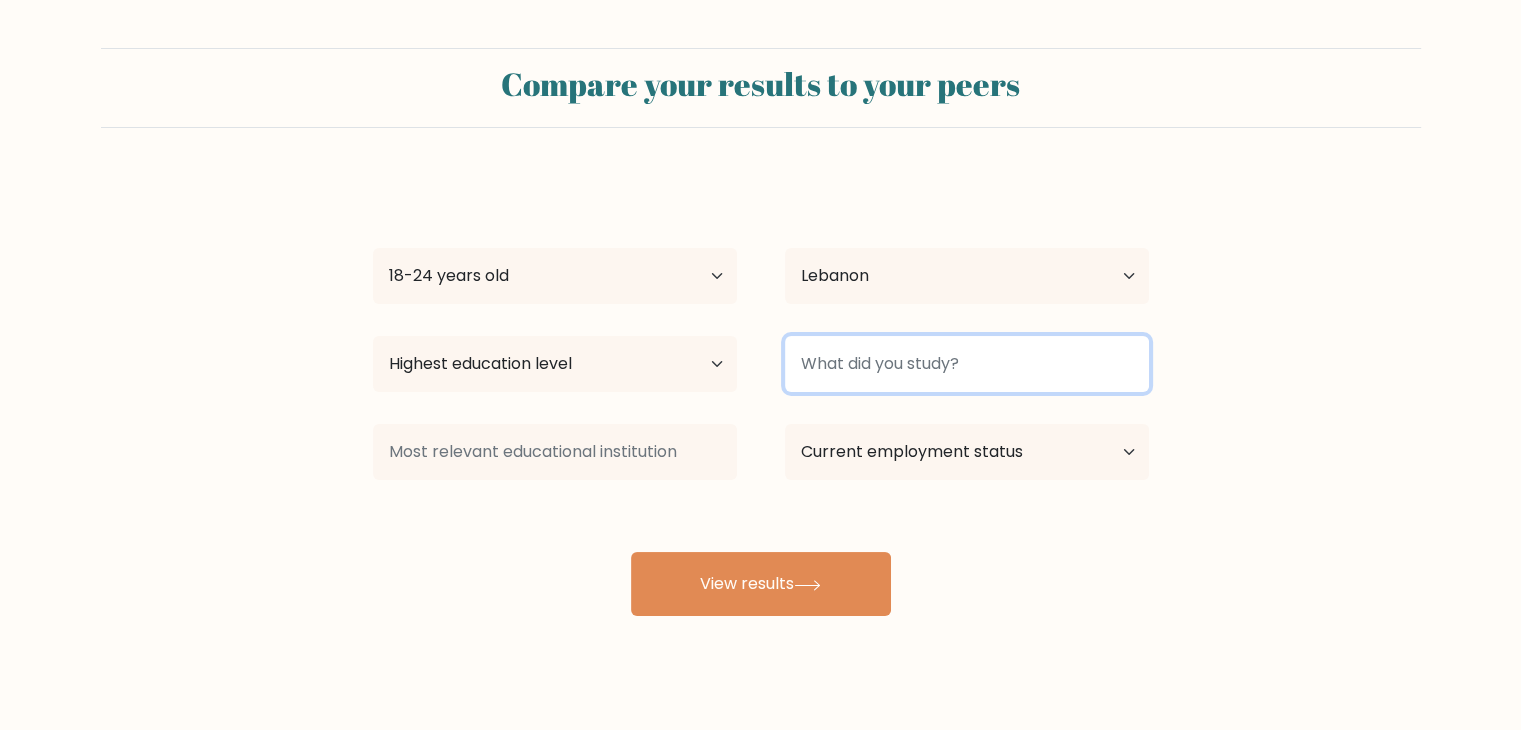 click at bounding box center [967, 364] 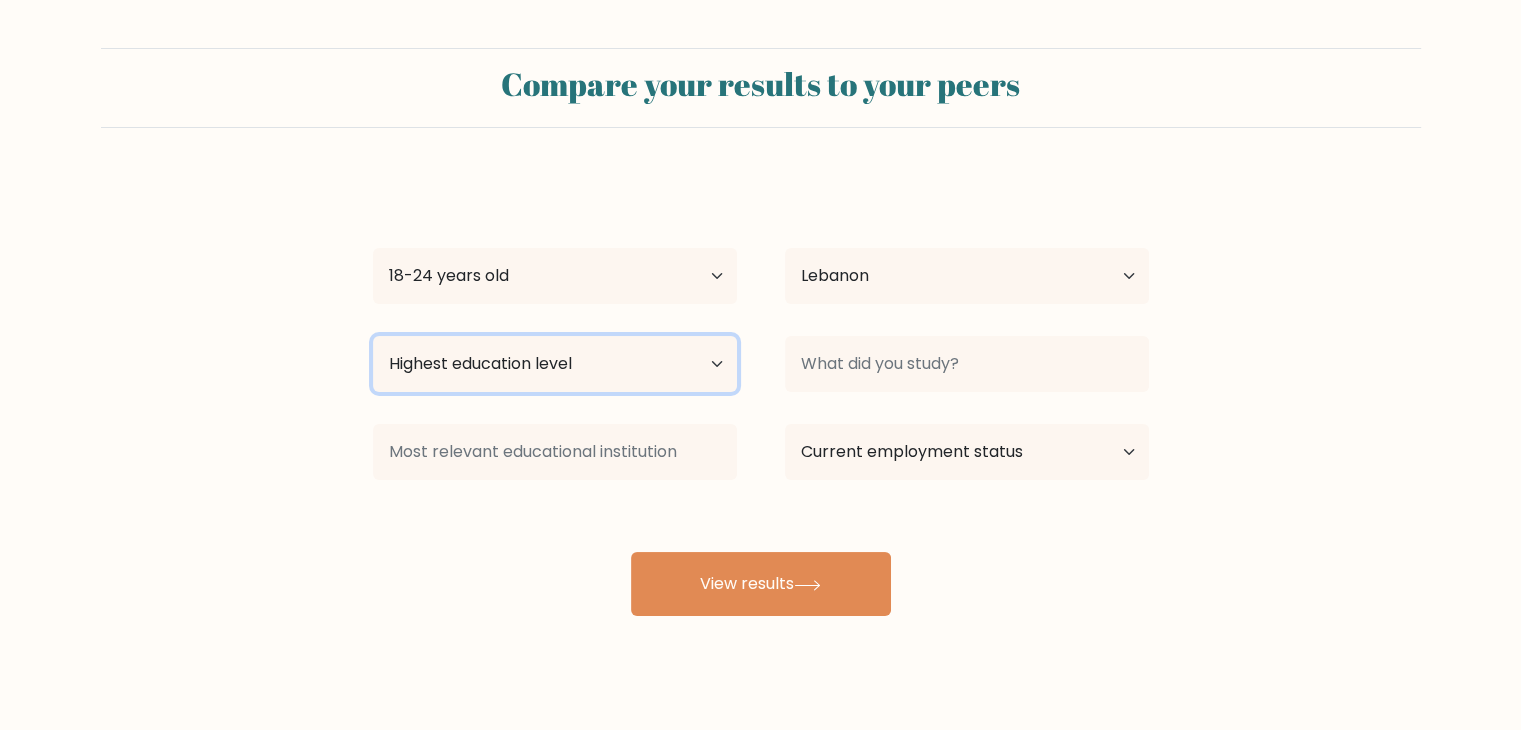 click on "Highest education level
No schooling
Primary
Lower Secondary
Upper Secondary
Occupation Specific
Bachelor's degree
Master's degree
Doctoral degree" at bounding box center [555, 364] 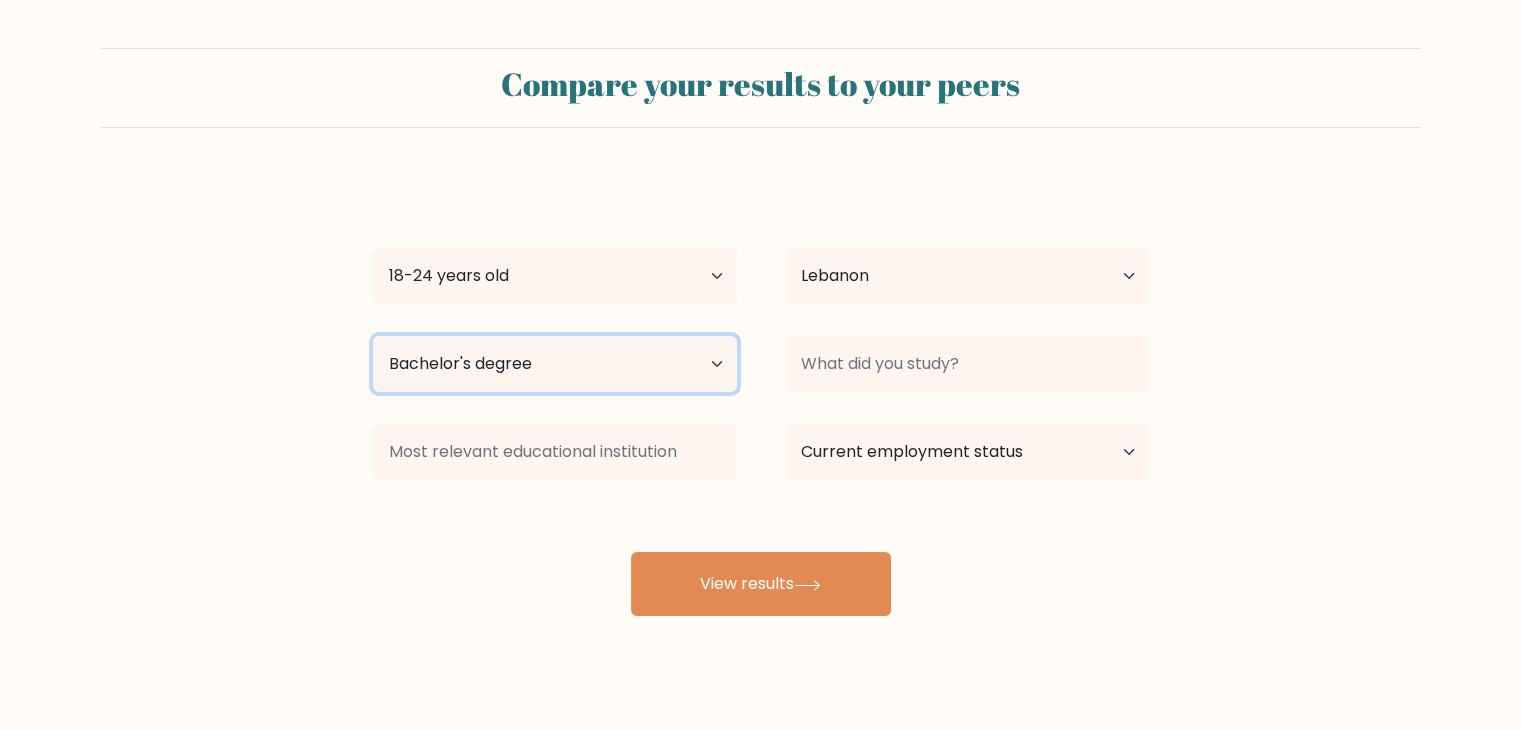 click on "Highest education level
No schooling
Primary
Lower Secondary
Upper Secondary
Occupation Specific
Bachelor's degree
Master's degree
Doctoral degree" at bounding box center (555, 364) 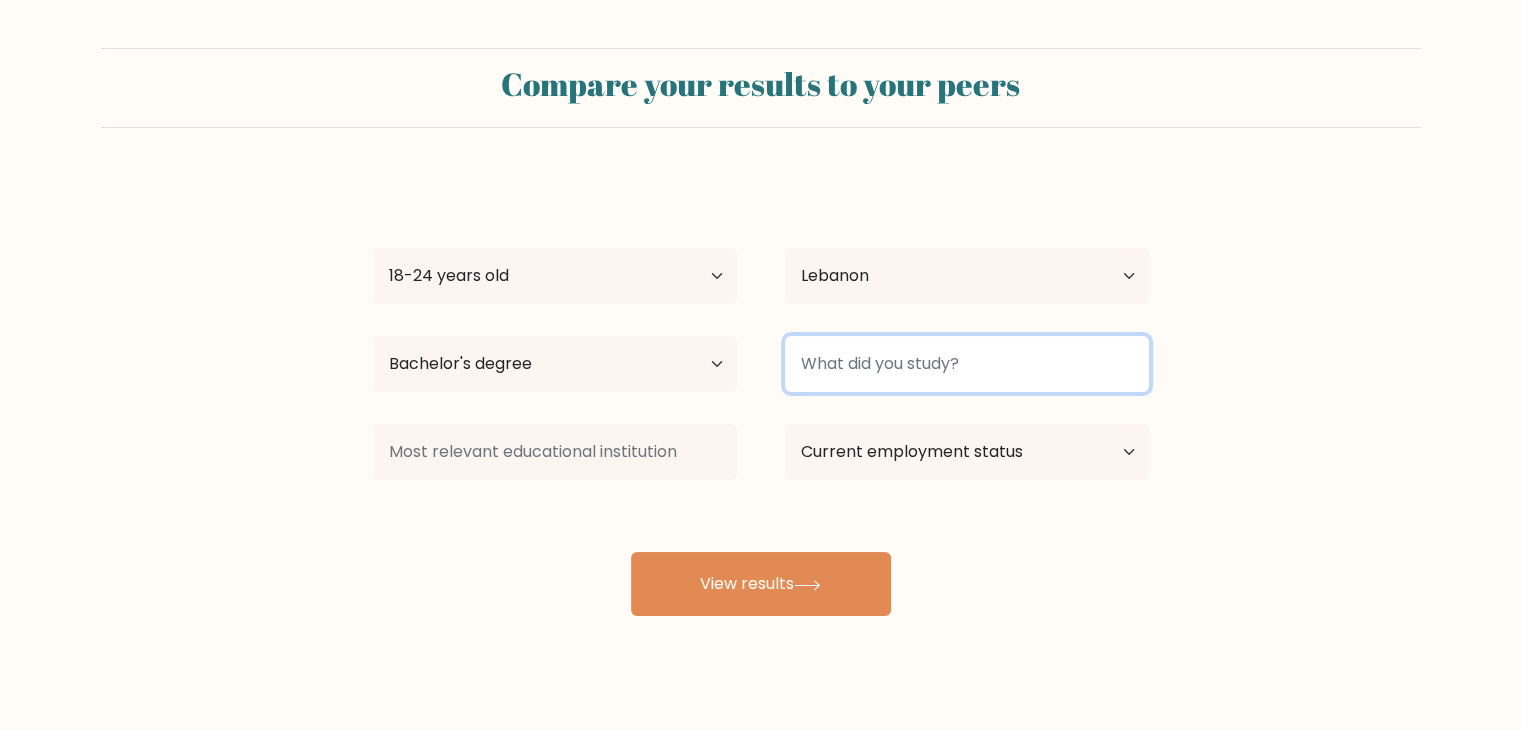 click at bounding box center (967, 364) 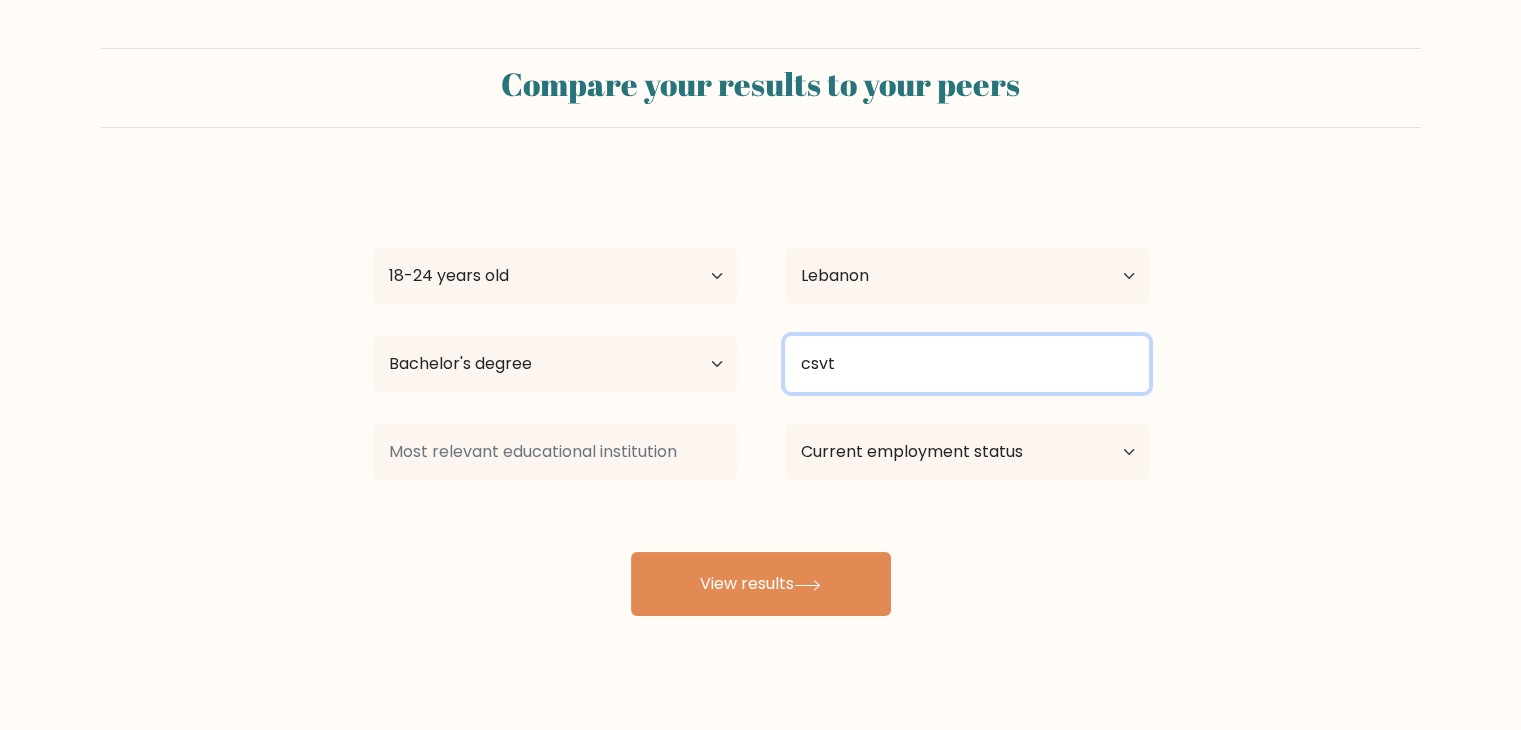 type on "csvt" 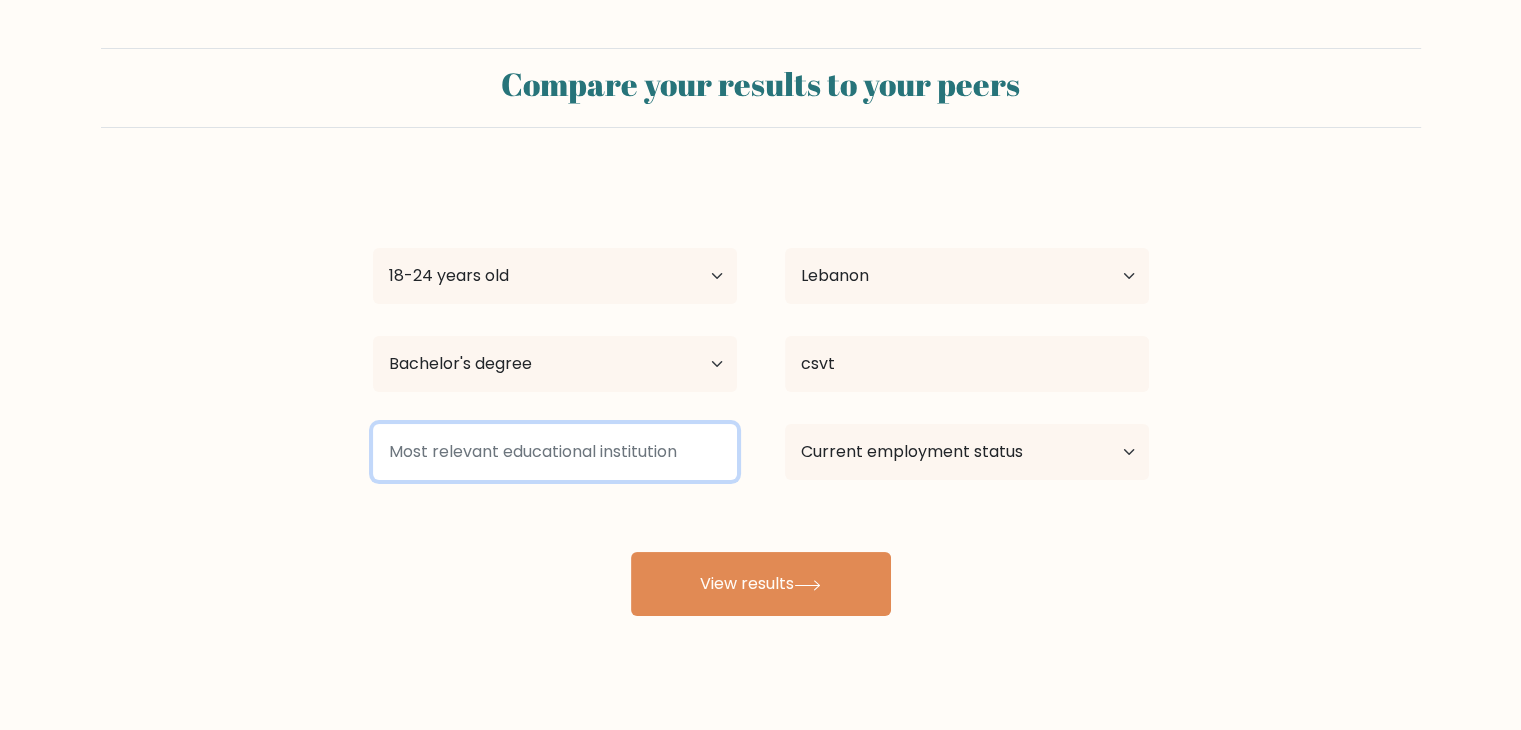 click at bounding box center (555, 452) 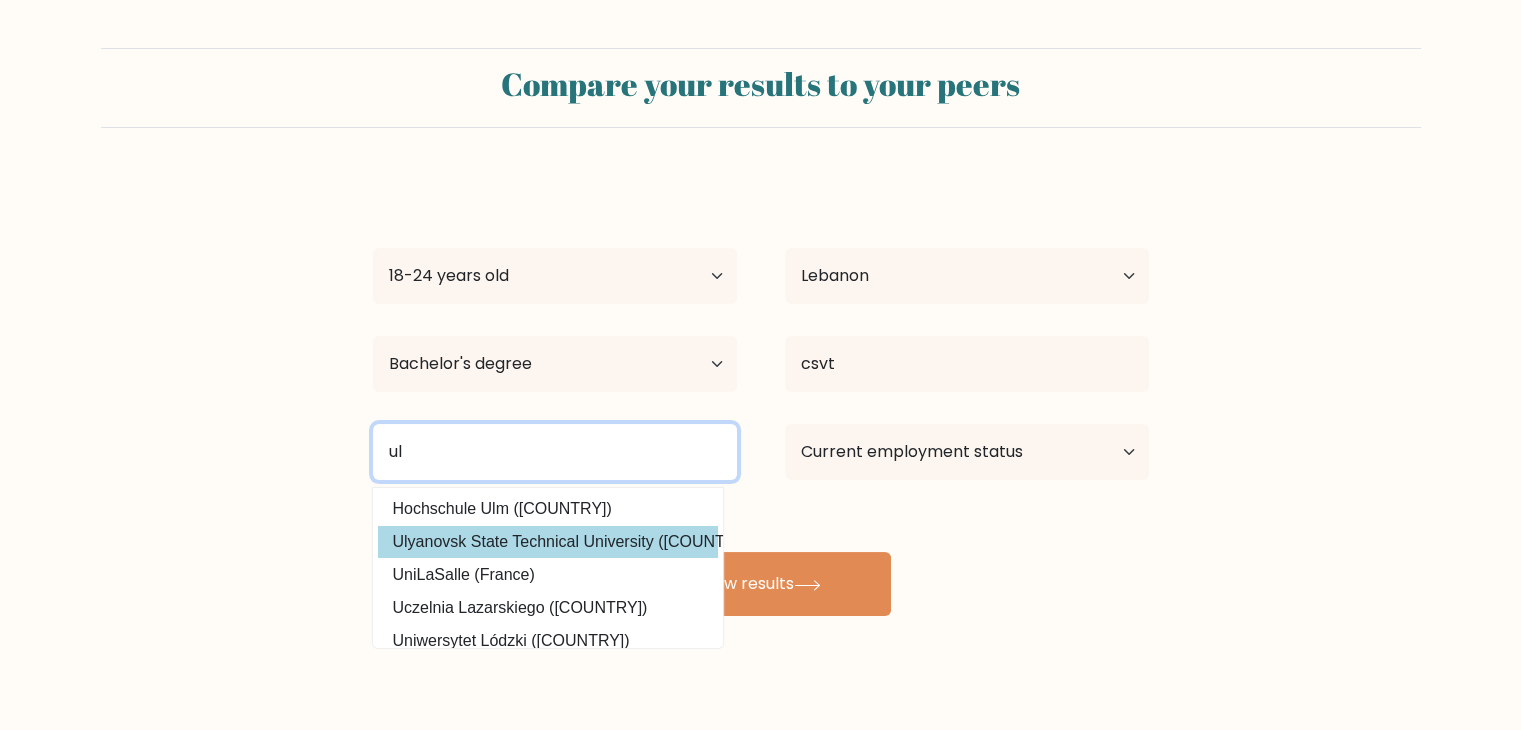 type on "u" 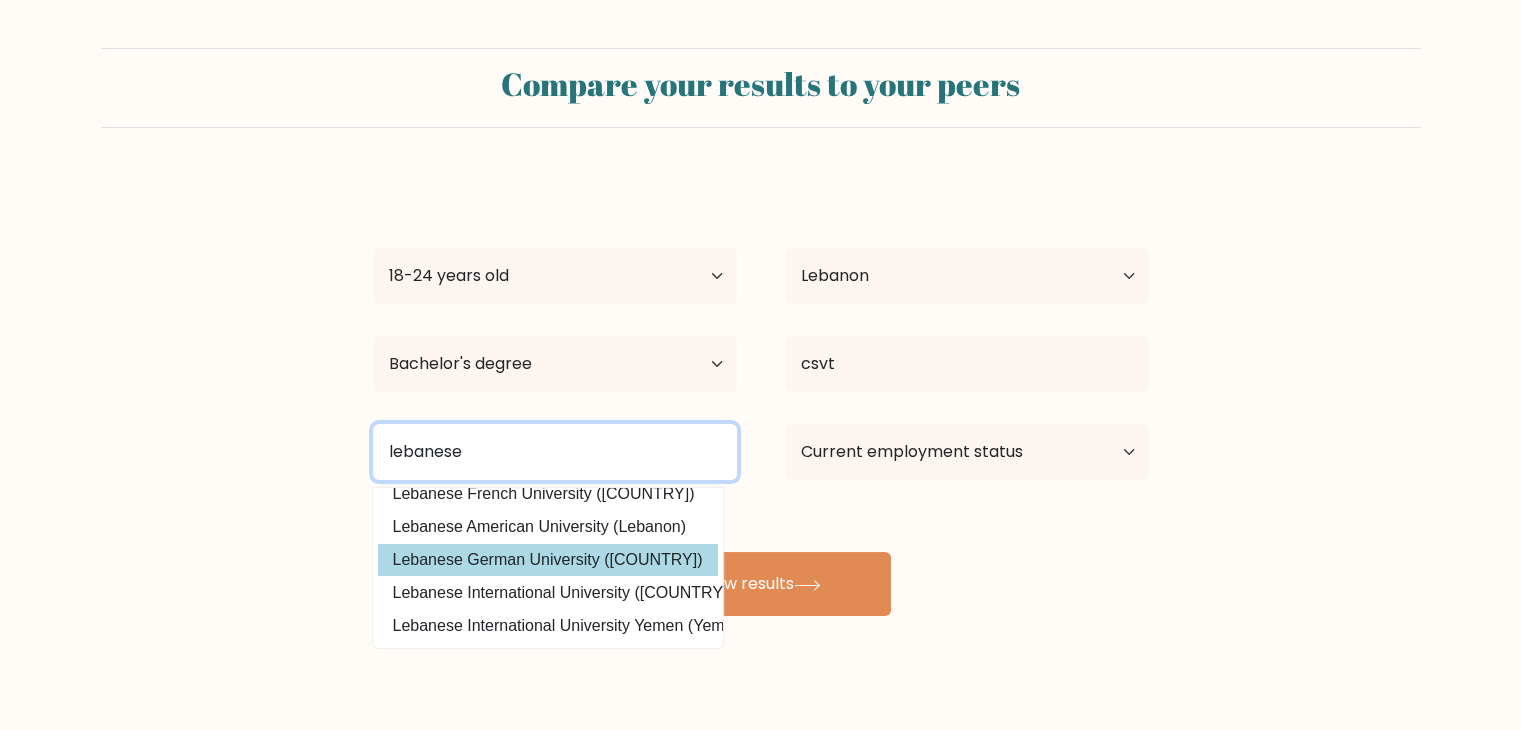 scroll, scrollTop: 0, scrollLeft: 0, axis: both 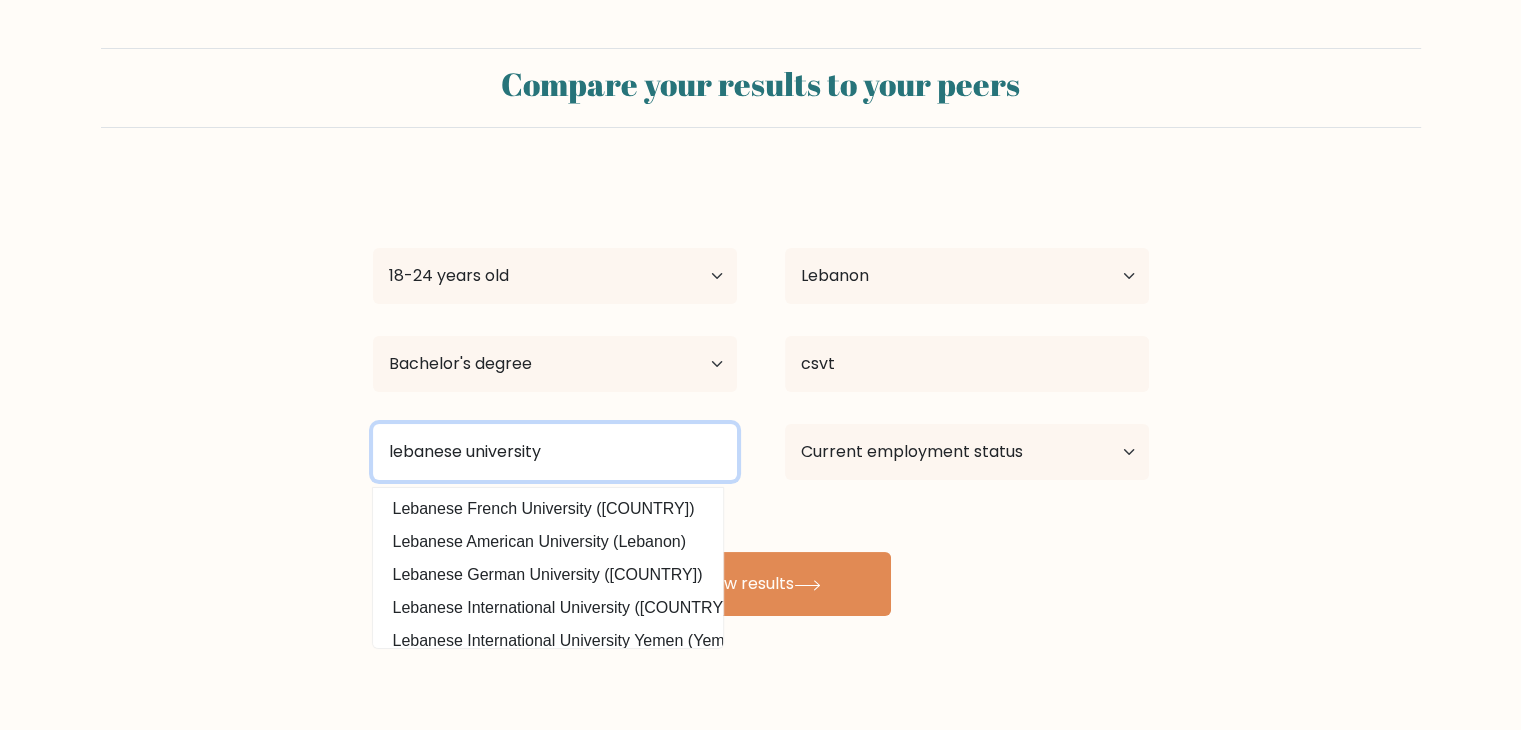 type on "lebanese university" 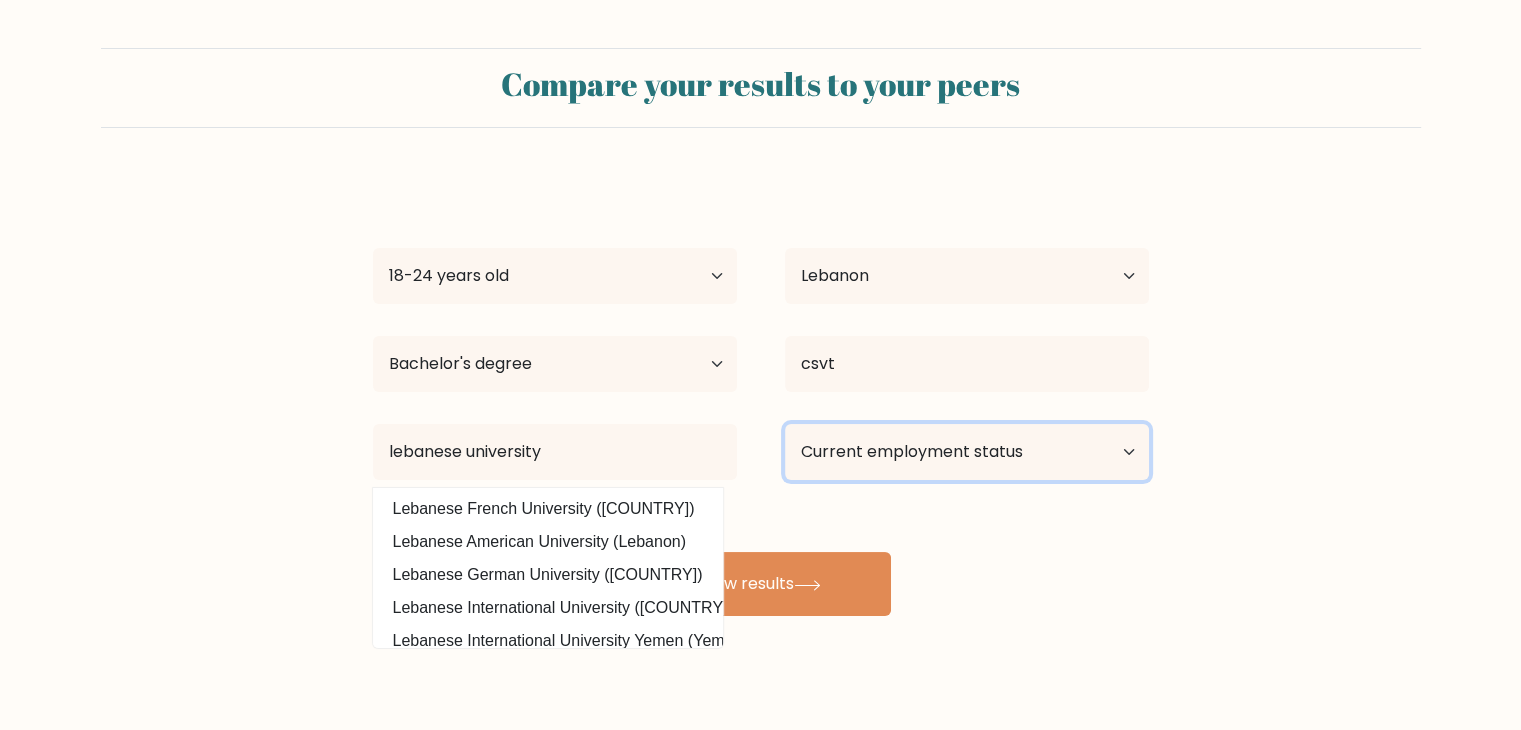 click on "Current employment status
Employed
Student
Retired
Other / prefer not to answer" at bounding box center [967, 452] 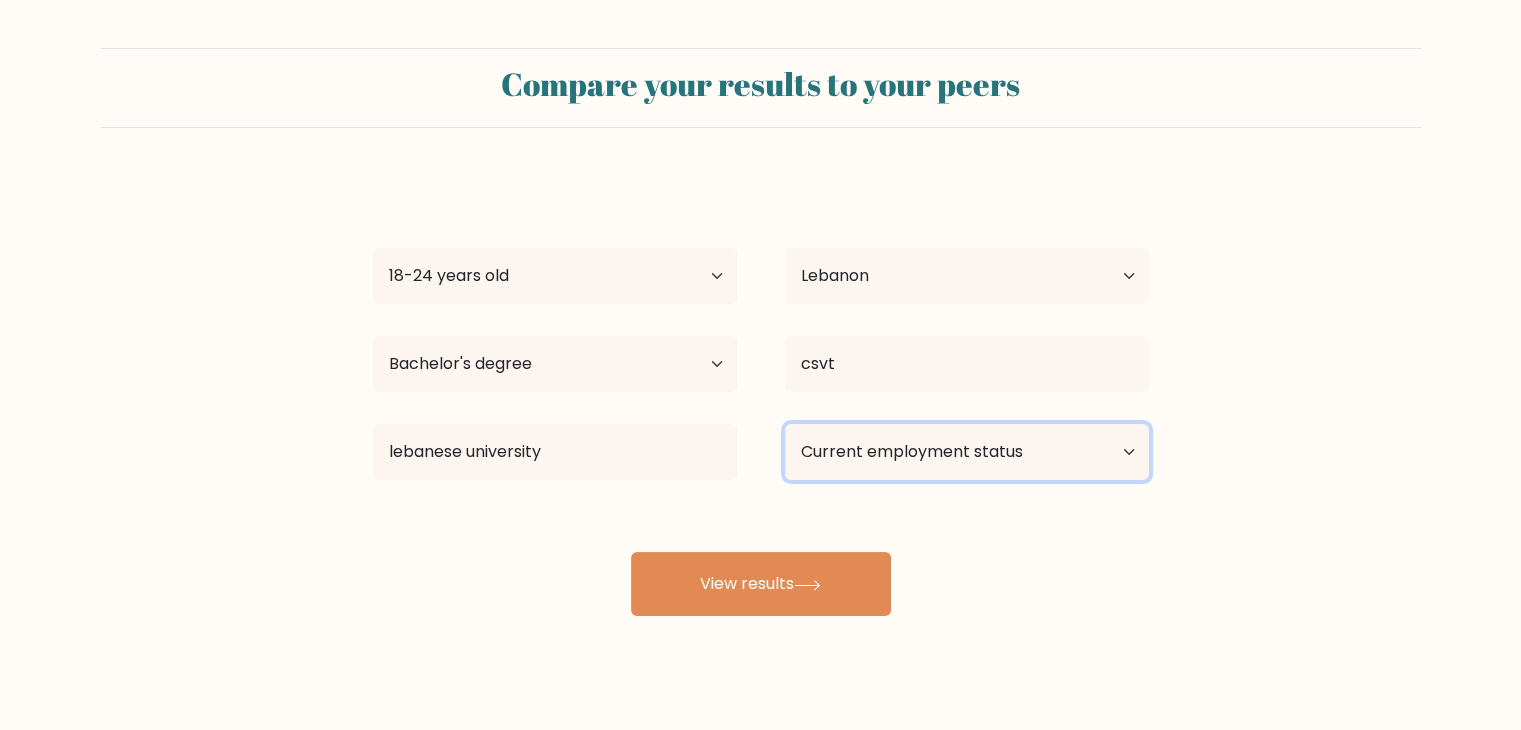select on "student" 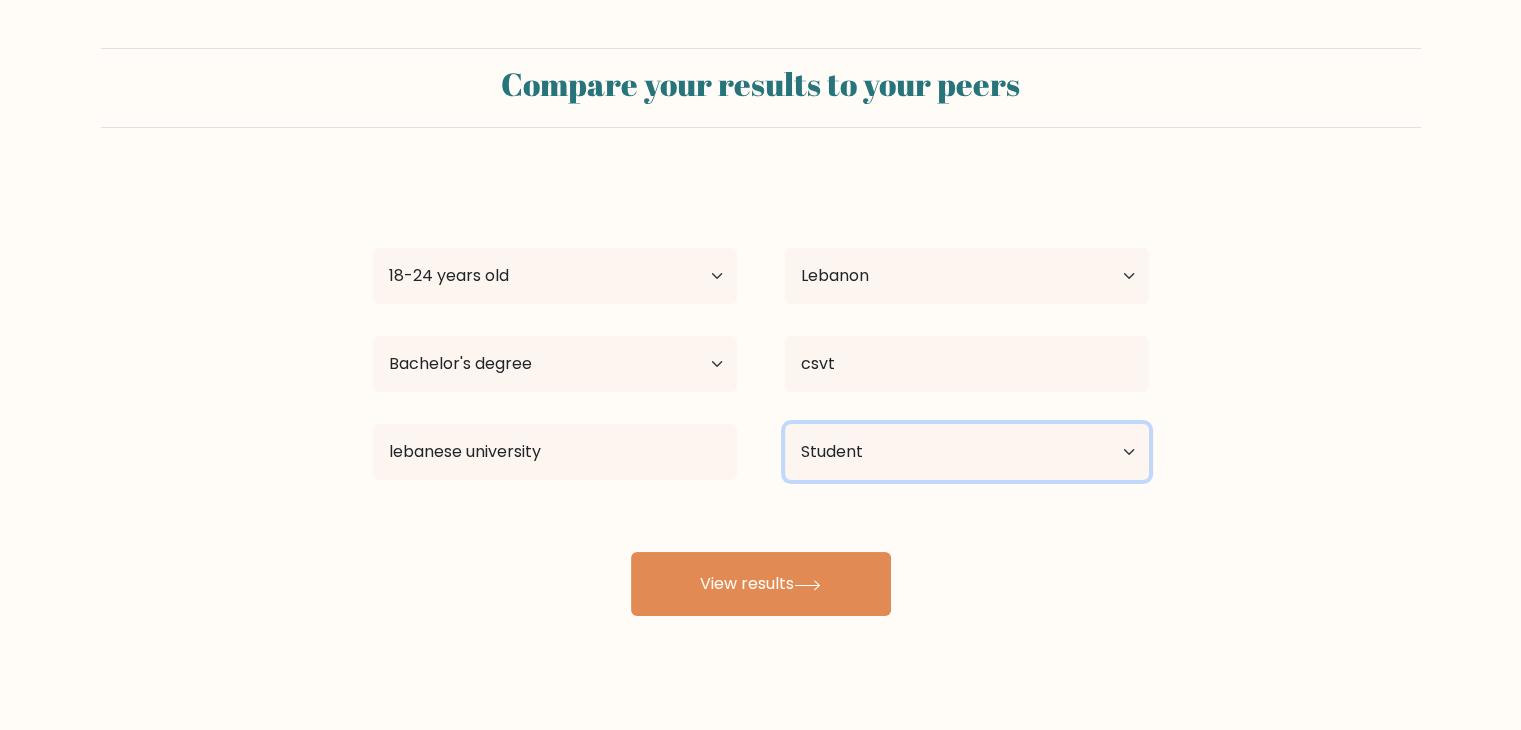 click on "Current employment status
Employed
Student
Retired
Other / prefer not to answer" at bounding box center [967, 452] 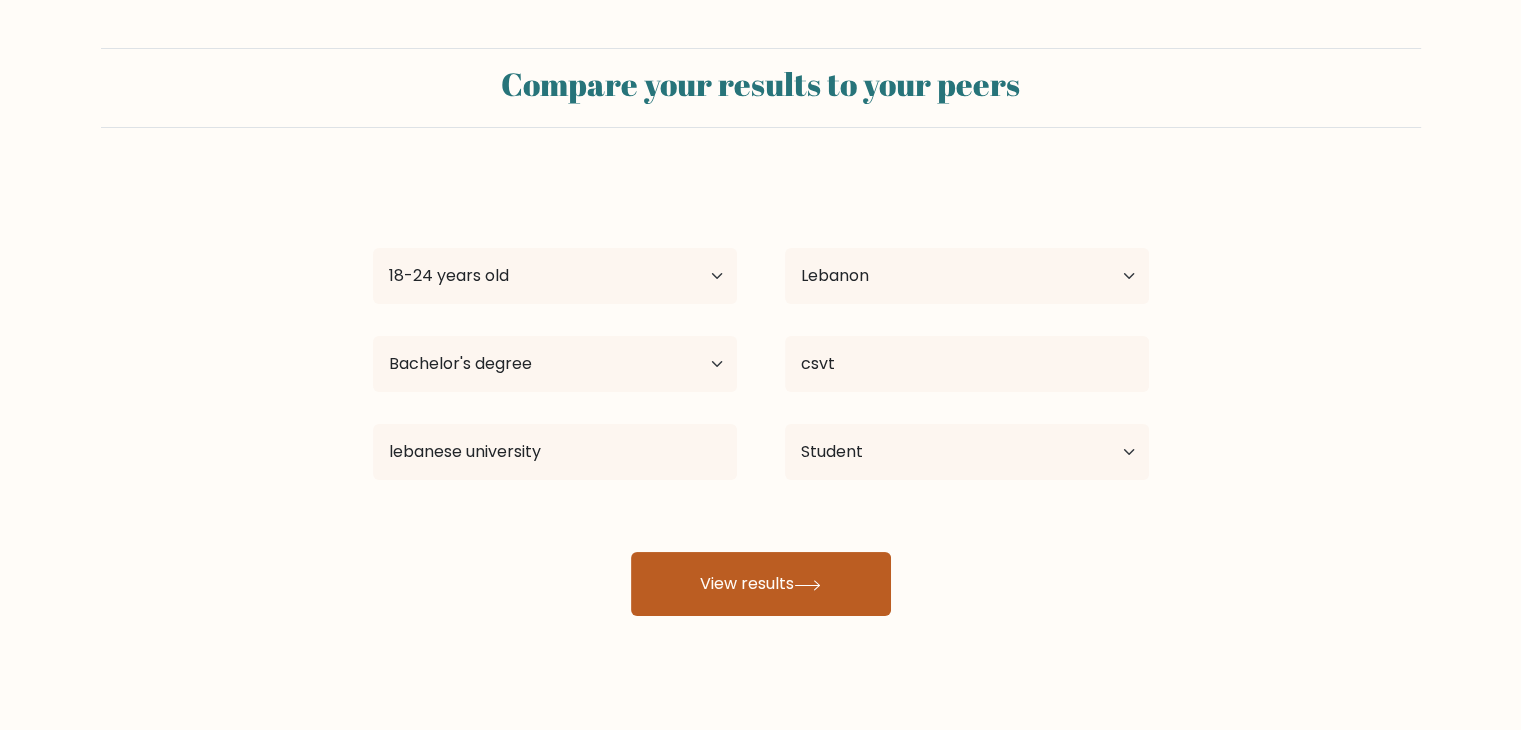 click on "View results" at bounding box center (761, 584) 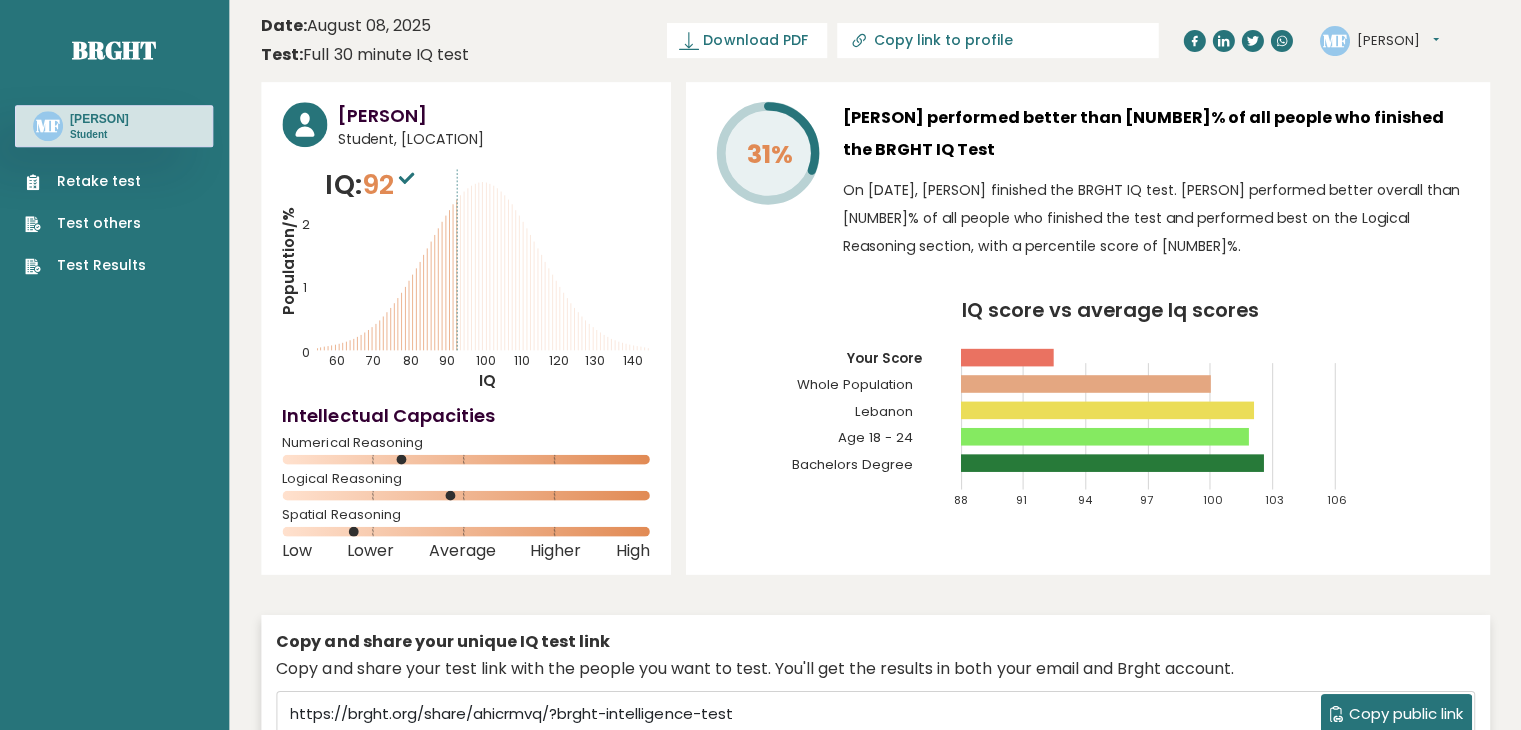 scroll, scrollTop: 0, scrollLeft: 0, axis: both 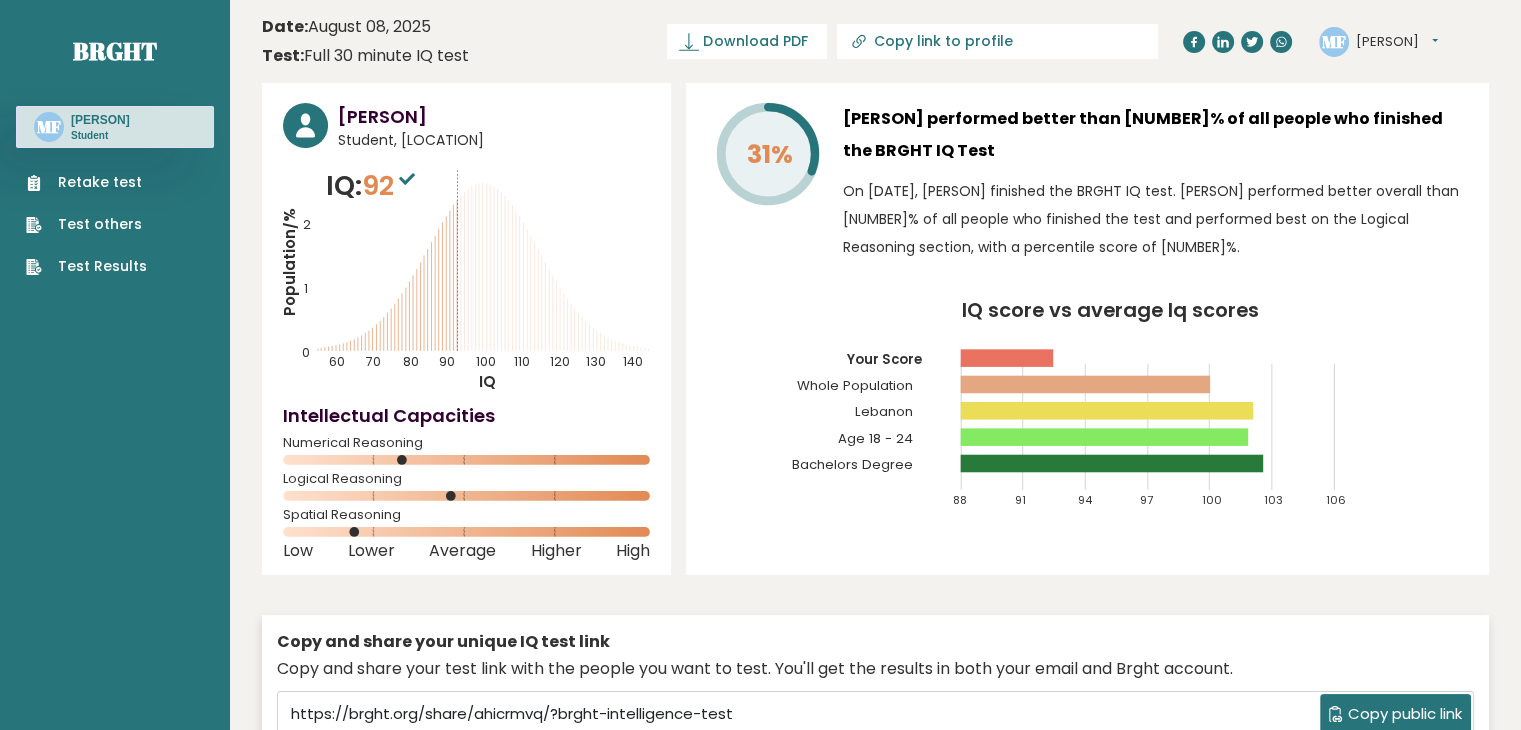 drag, startPoint x: 404, startPoint y: 461, endPoint x: 432, endPoint y: 457, distance: 28.284271 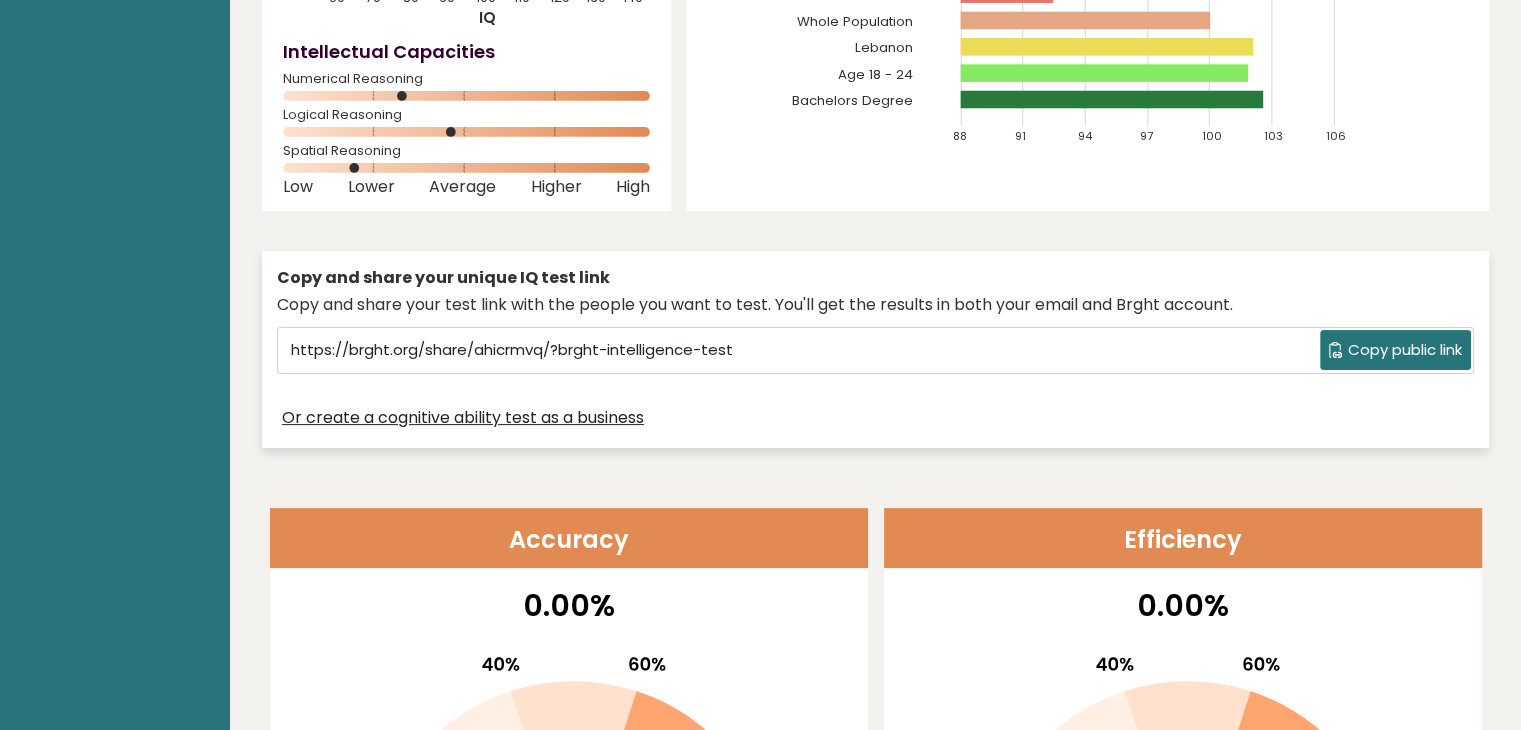scroll, scrollTop: 0, scrollLeft: 0, axis: both 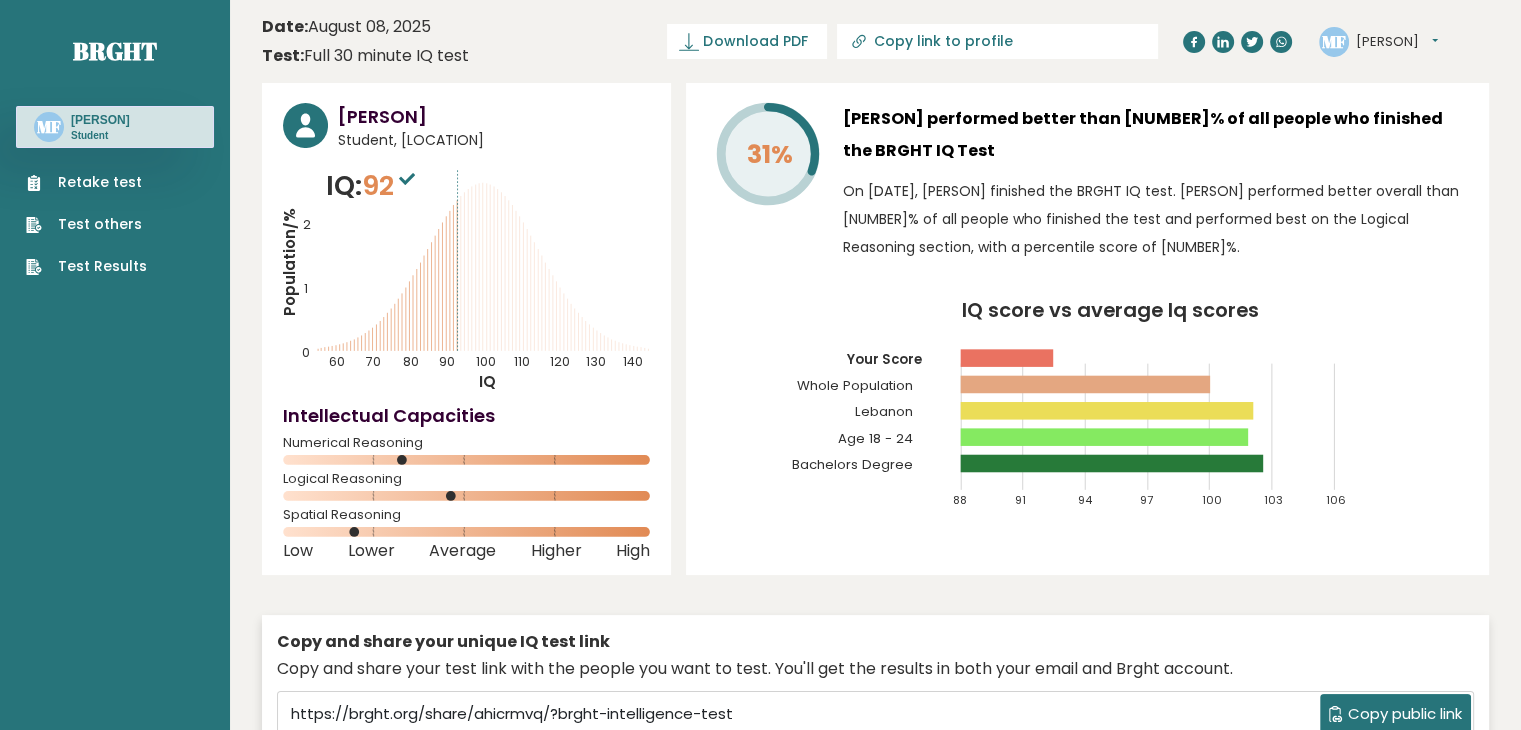 click on "Retake test
Test others
Test Results" at bounding box center (115, 212) 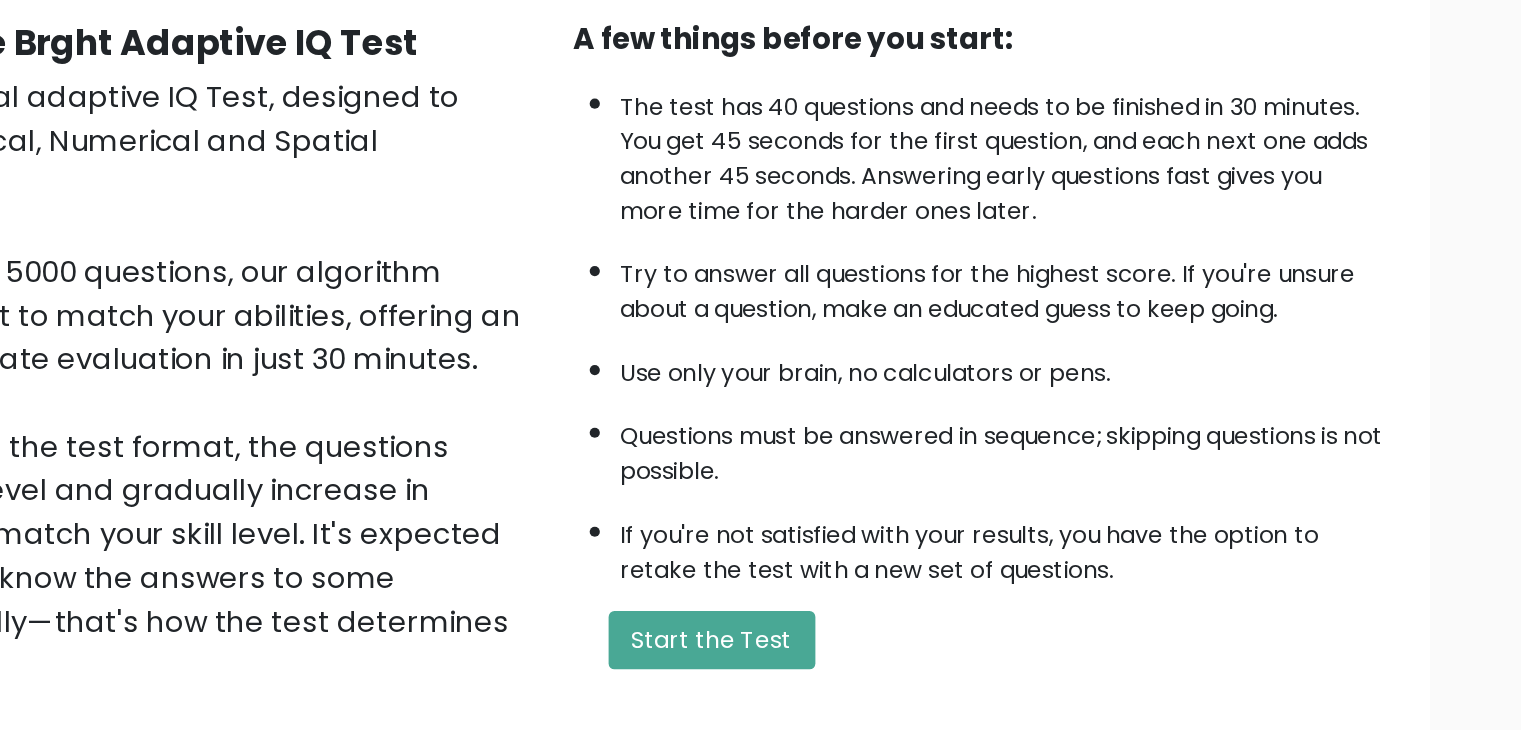 scroll, scrollTop: 90, scrollLeft: 0, axis: vertical 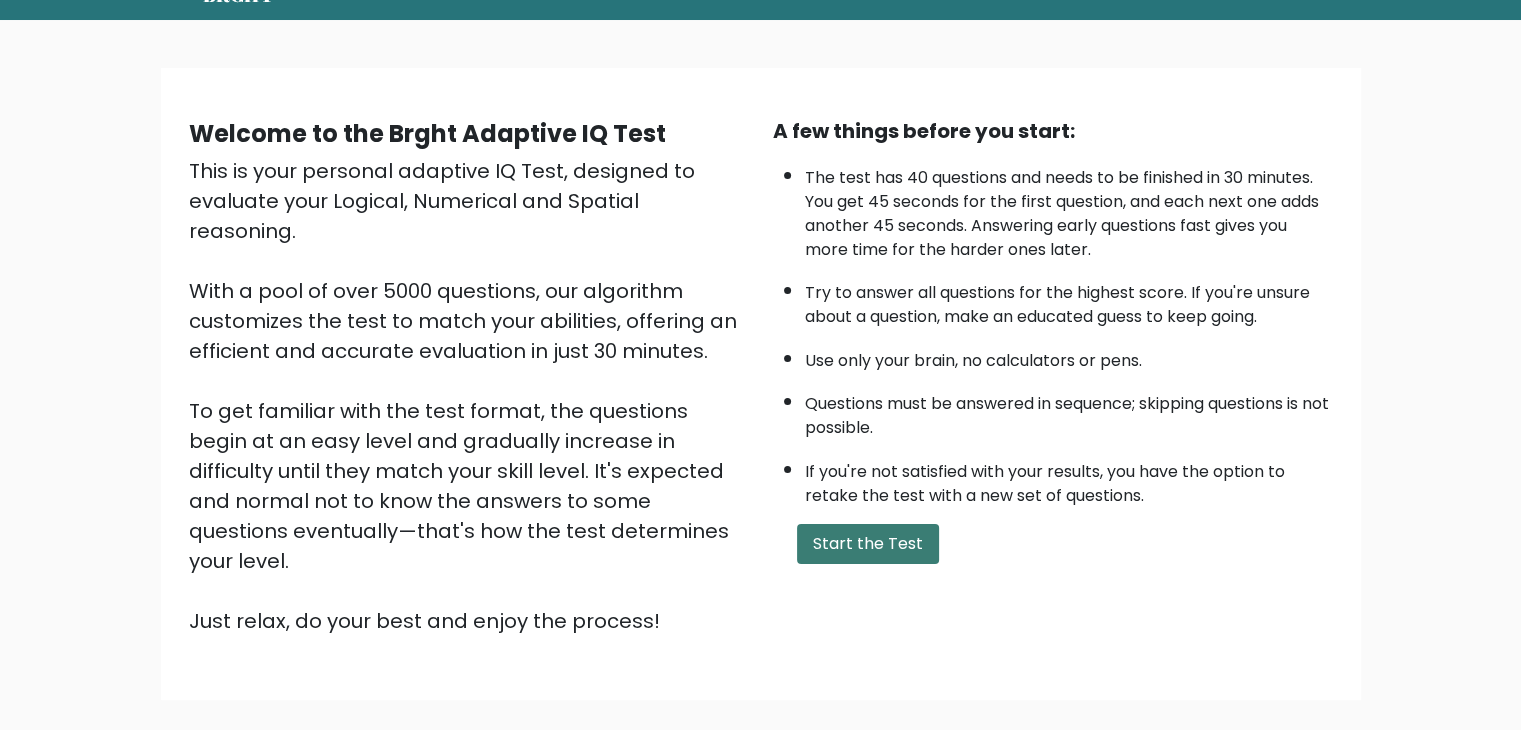 click on "Start the Test" at bounding box center (868, 544) 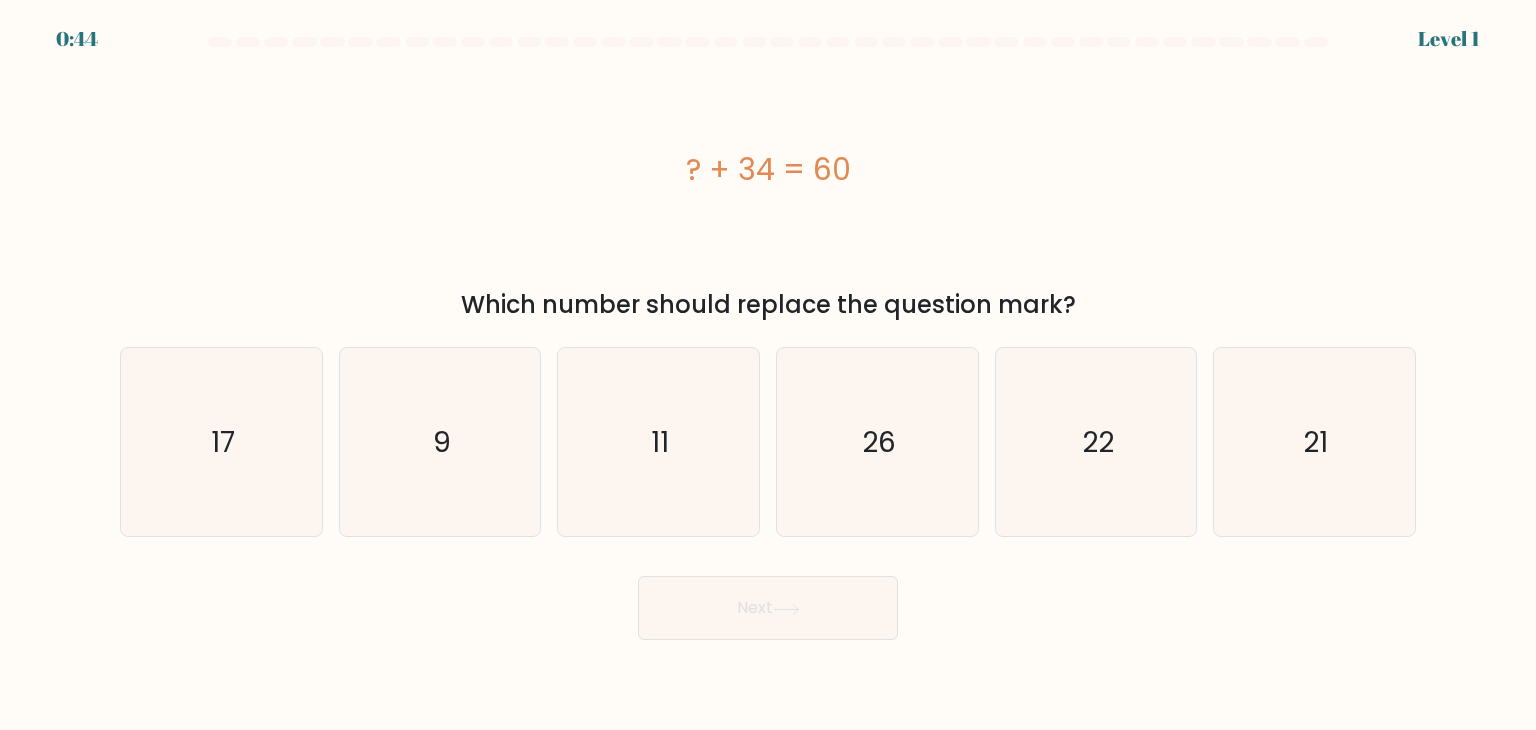 scroll, scrollTop: 0, scrollLeft: 0, axis: both 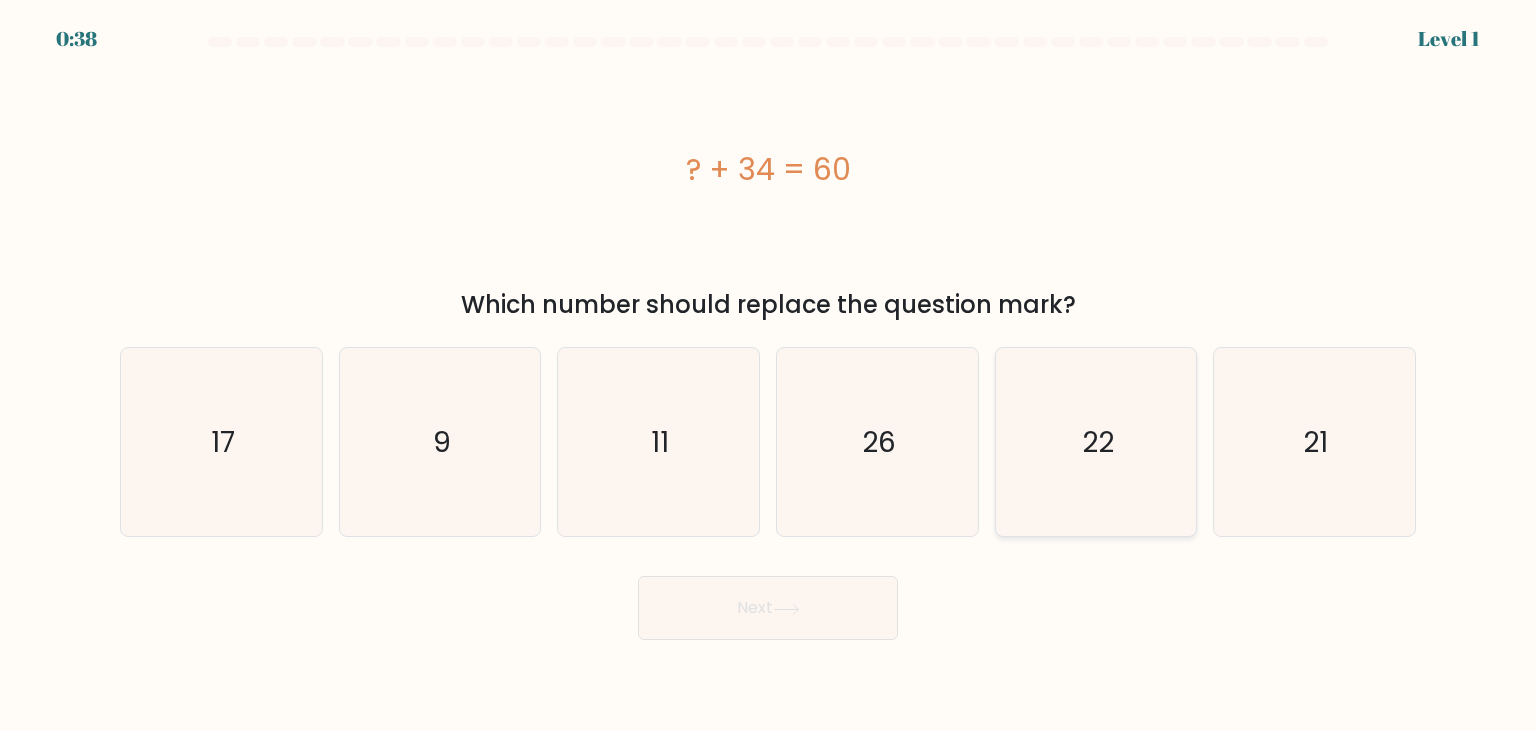 click on "22" 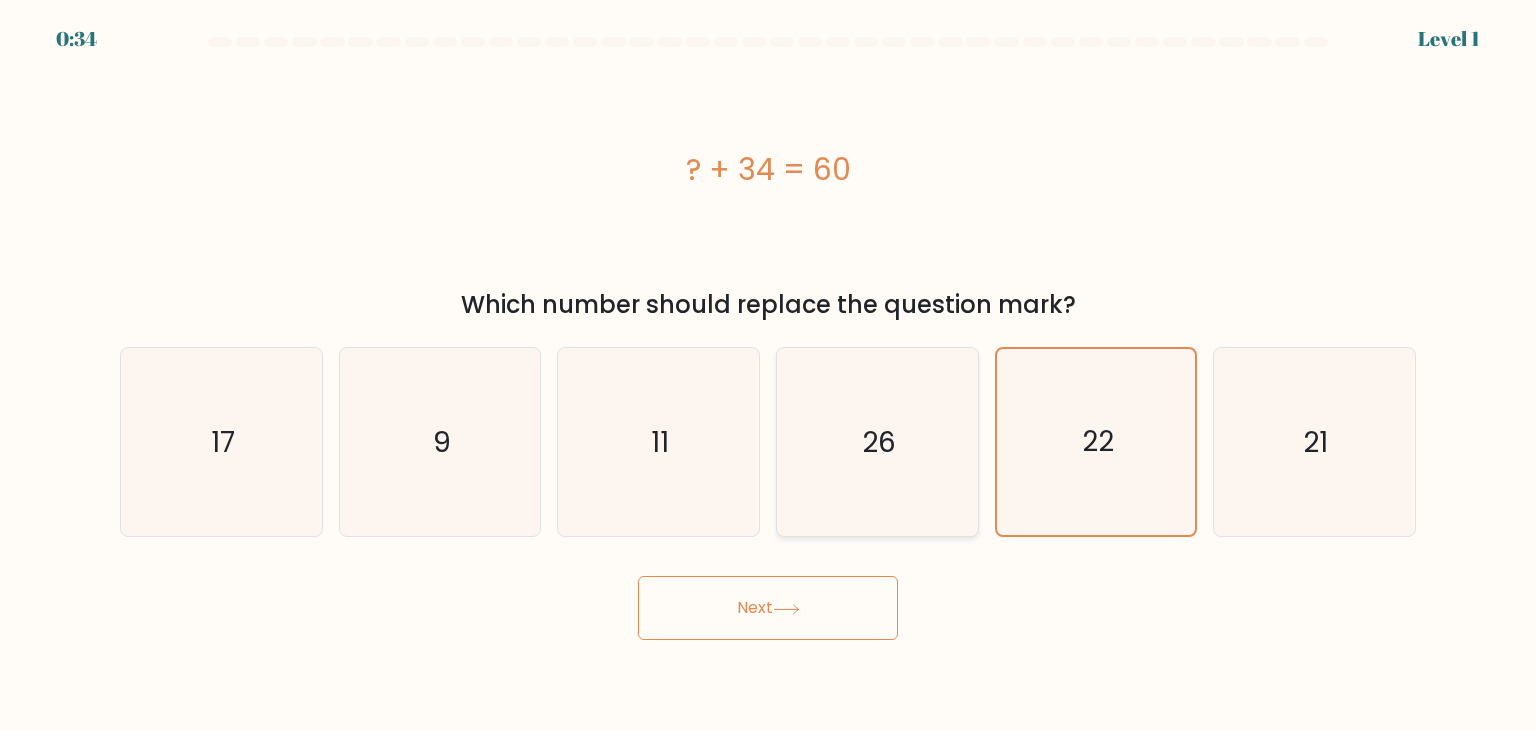 click on "26" 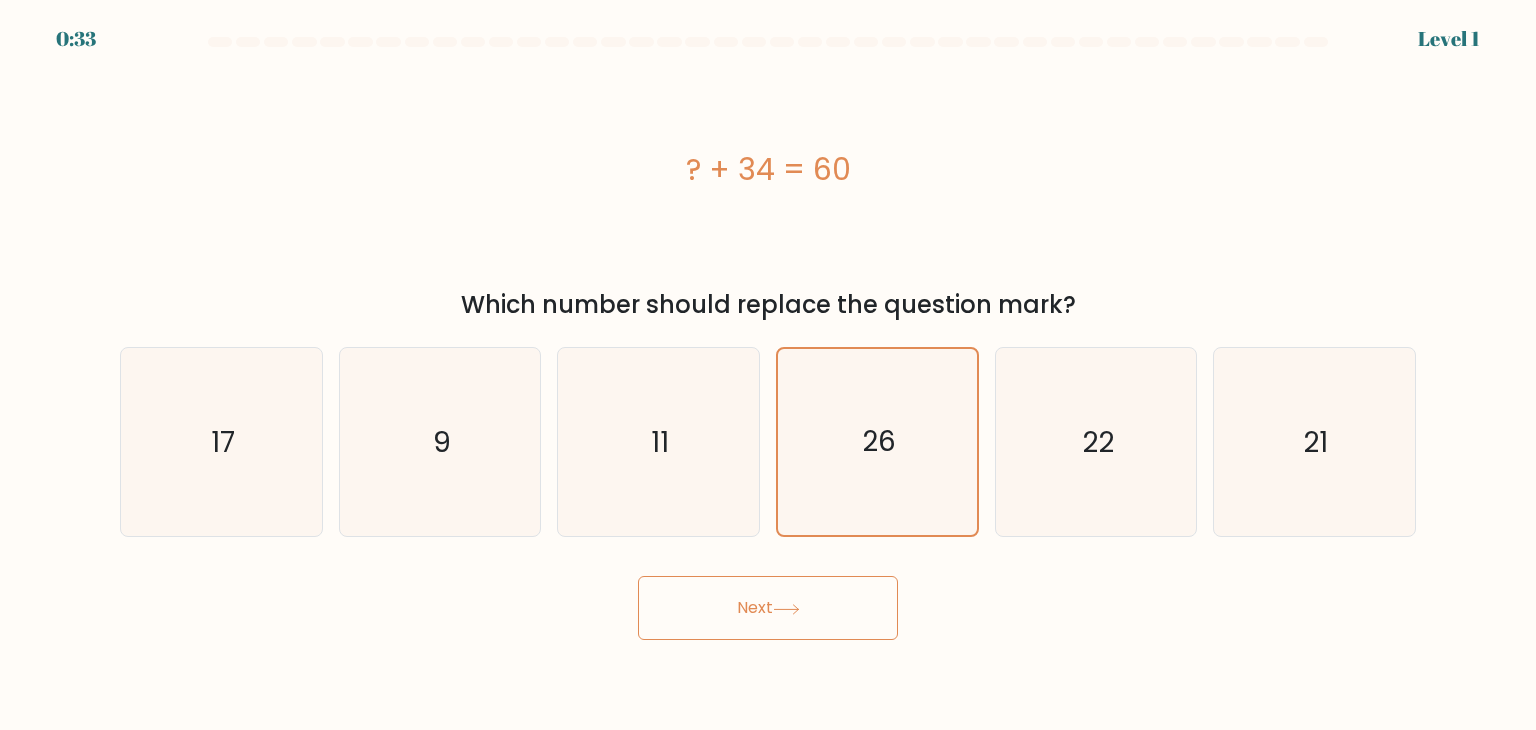 click on "Next" at bounding box center [768, 608] 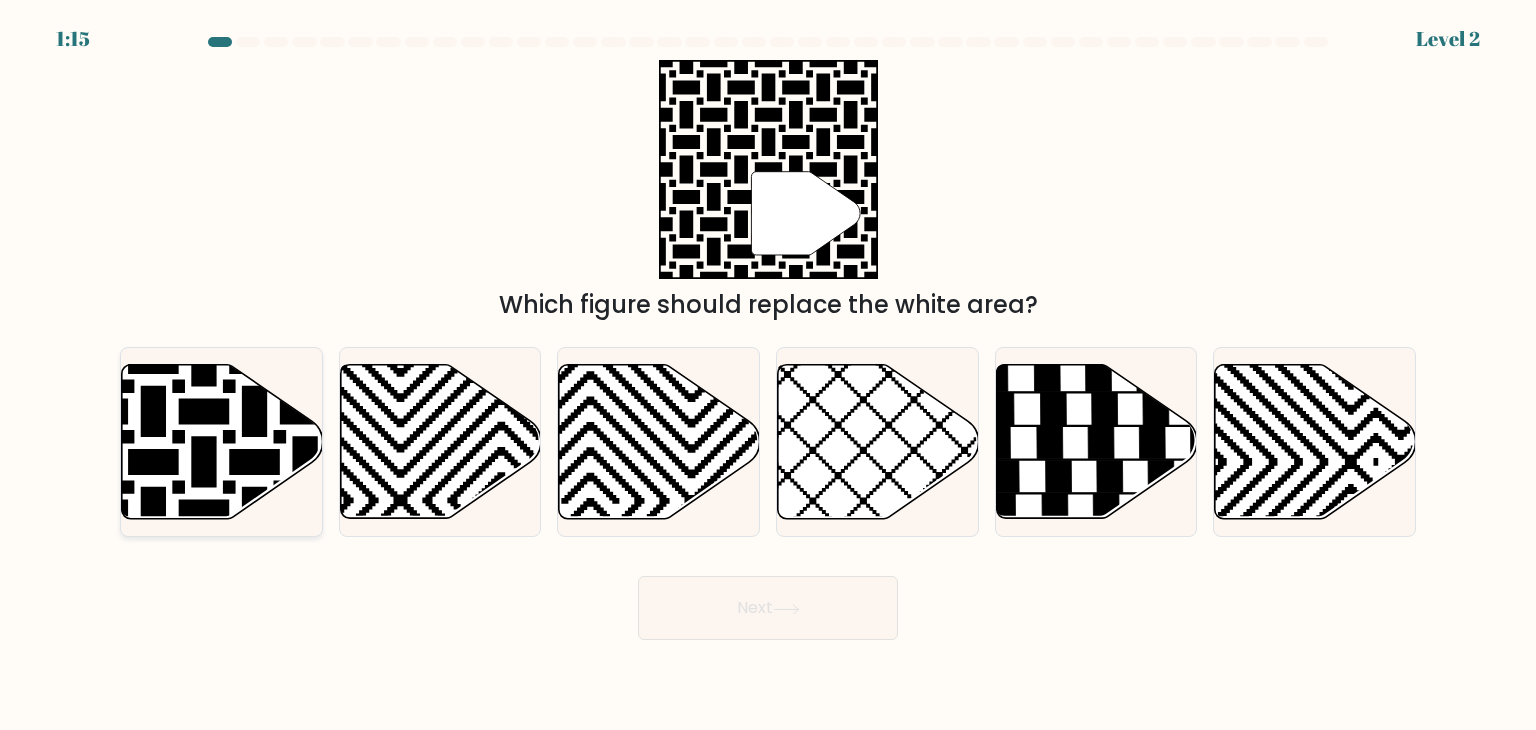 click 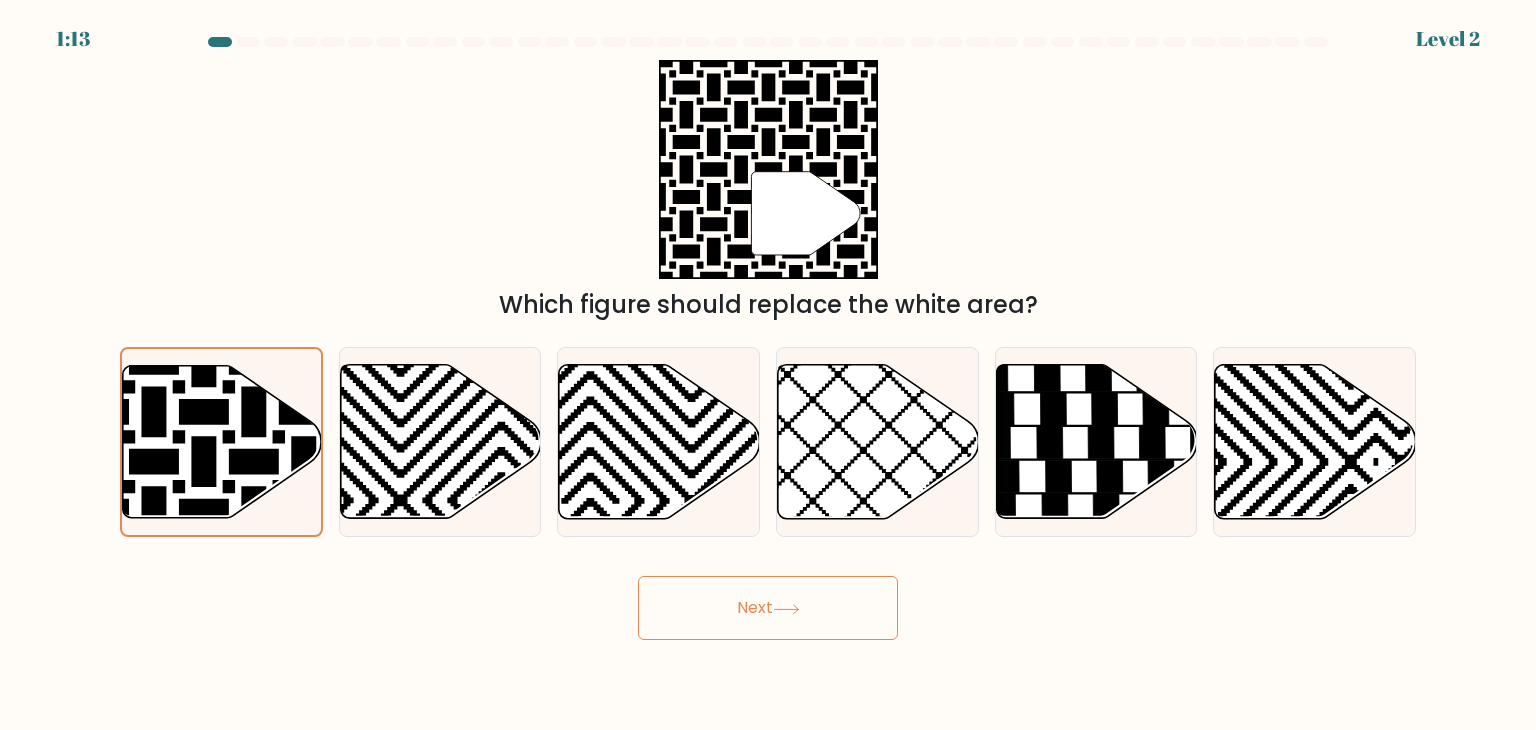 click on "Next" at bounding box center [768, 608] 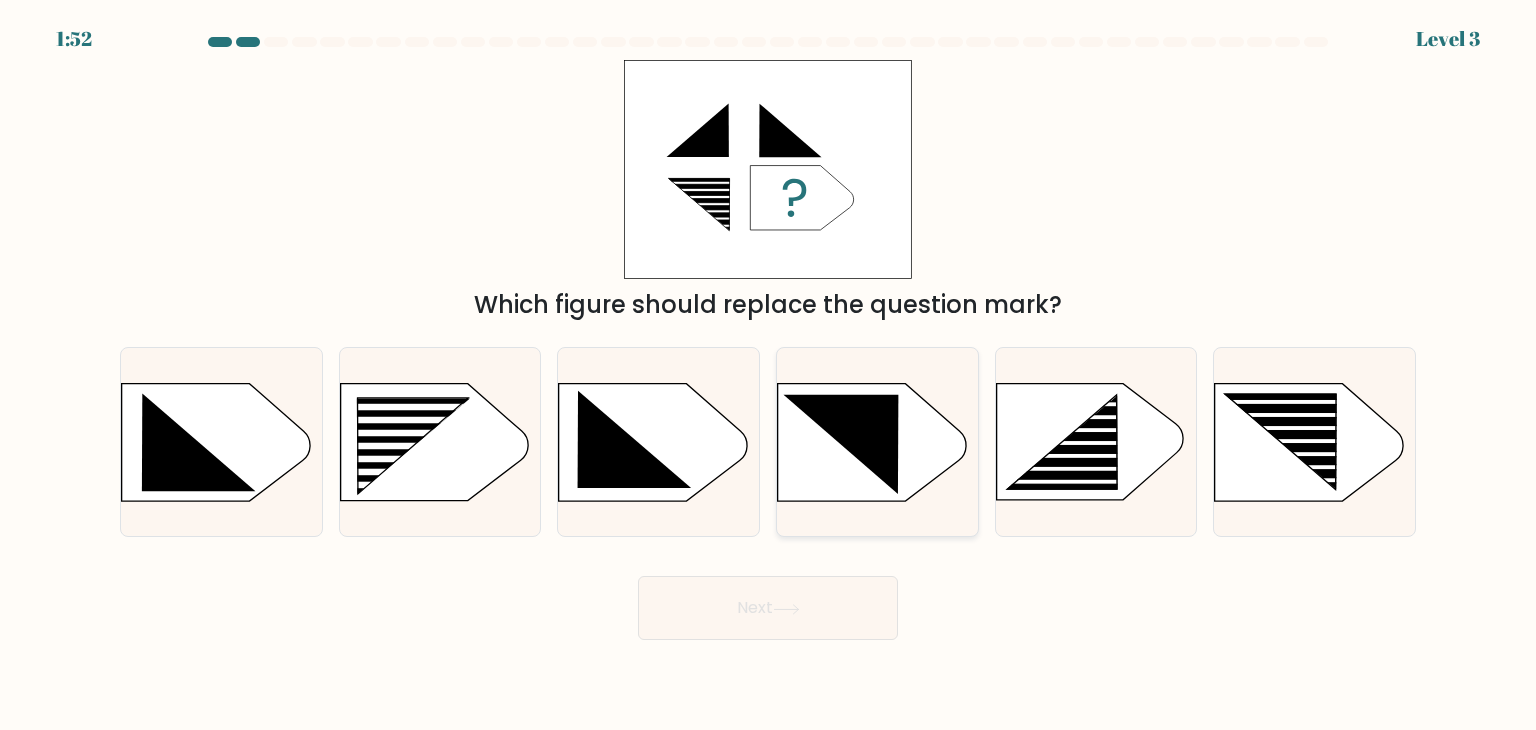 drag, startPoint x: 1033, startPoint y: 465, endPoint x: 942, endPoint y: 533, distance: 113.600174 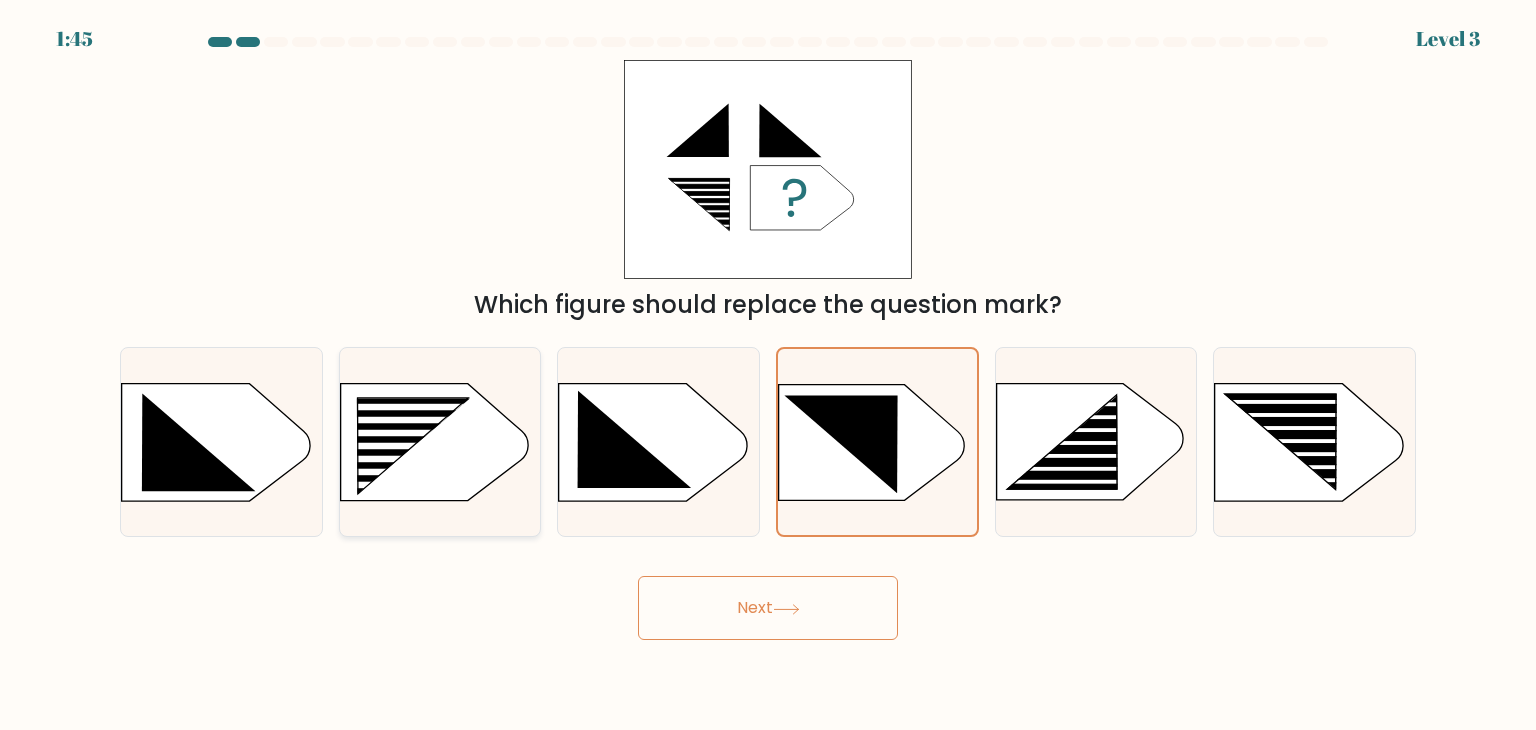 click 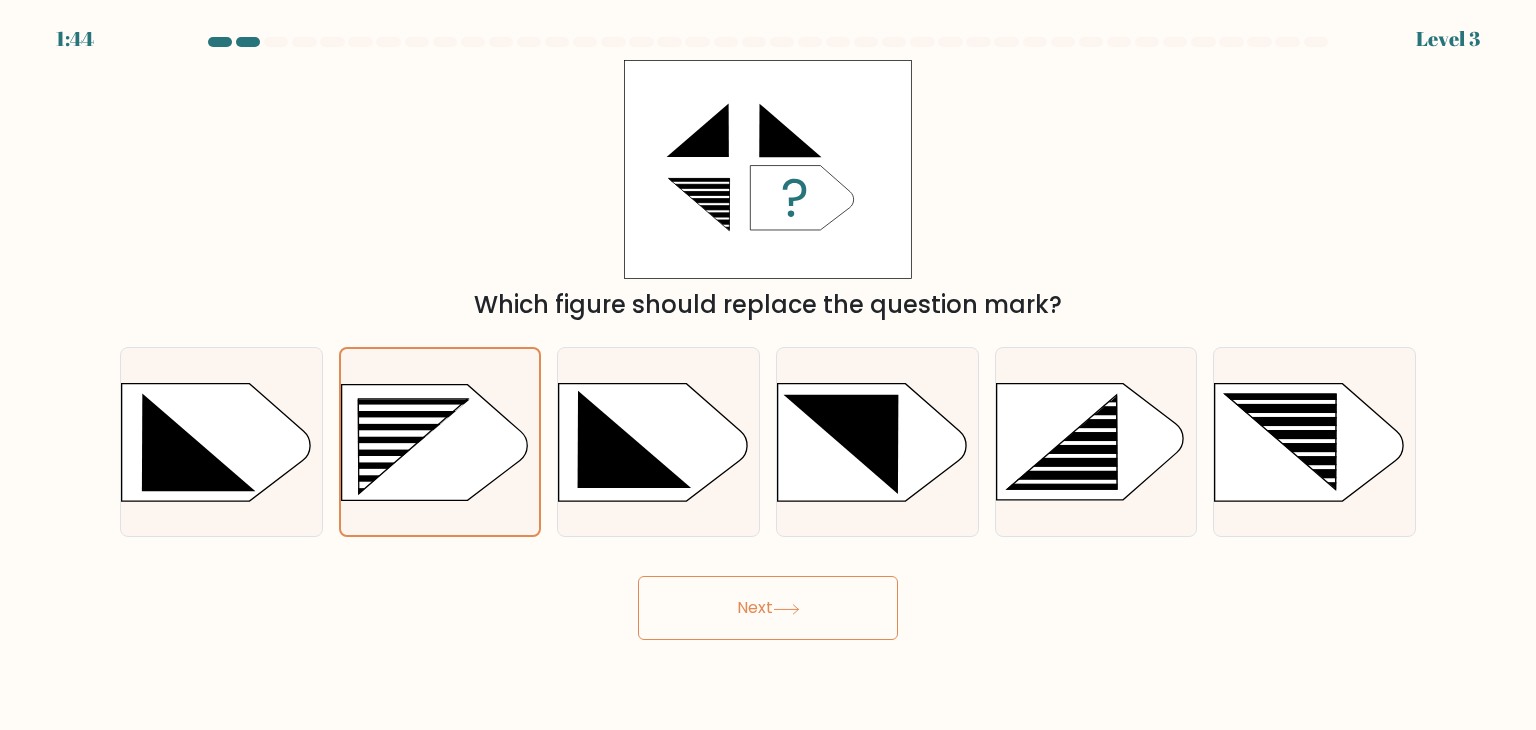 click on "Next" at bounding box center [768, 608] 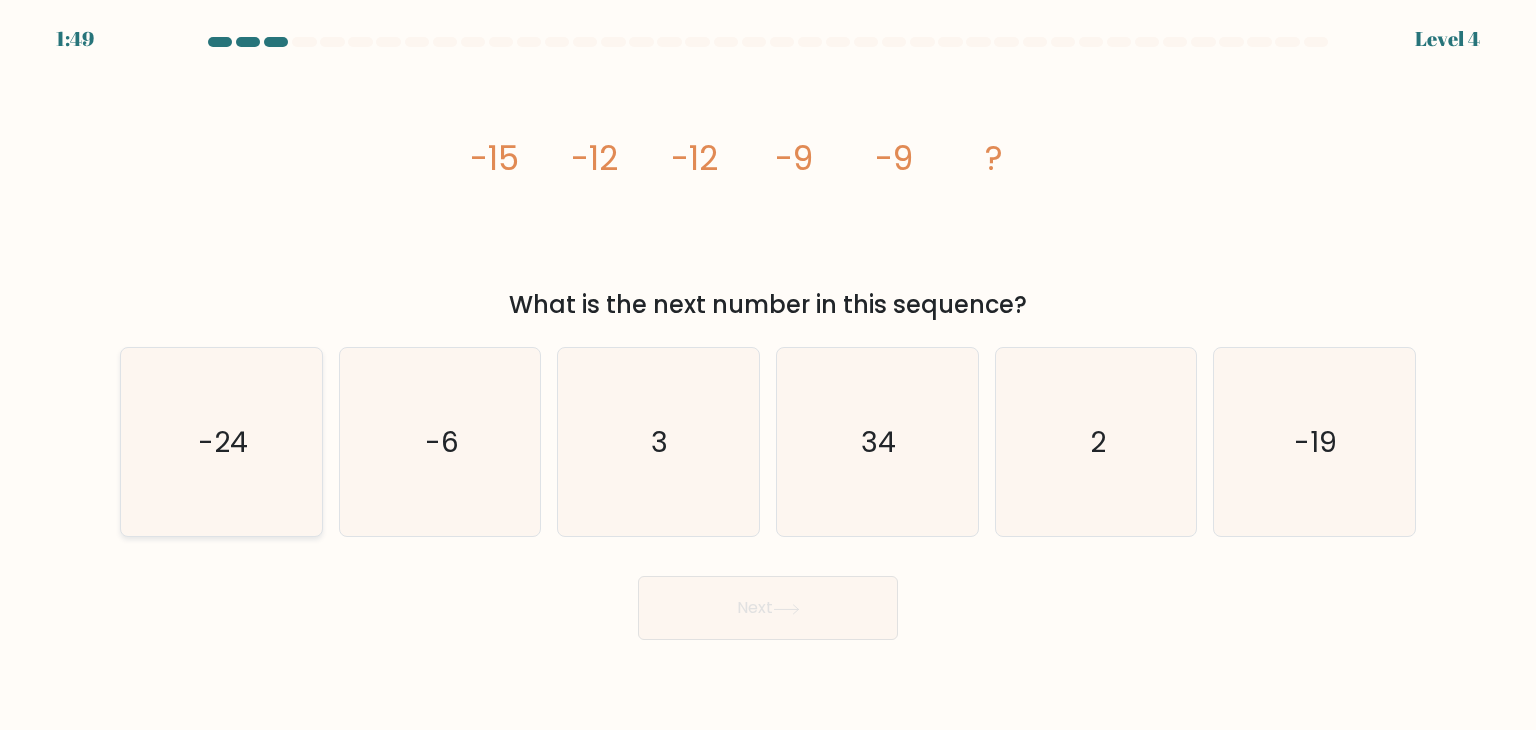 click on "-24" at bounding box center (221, 442) 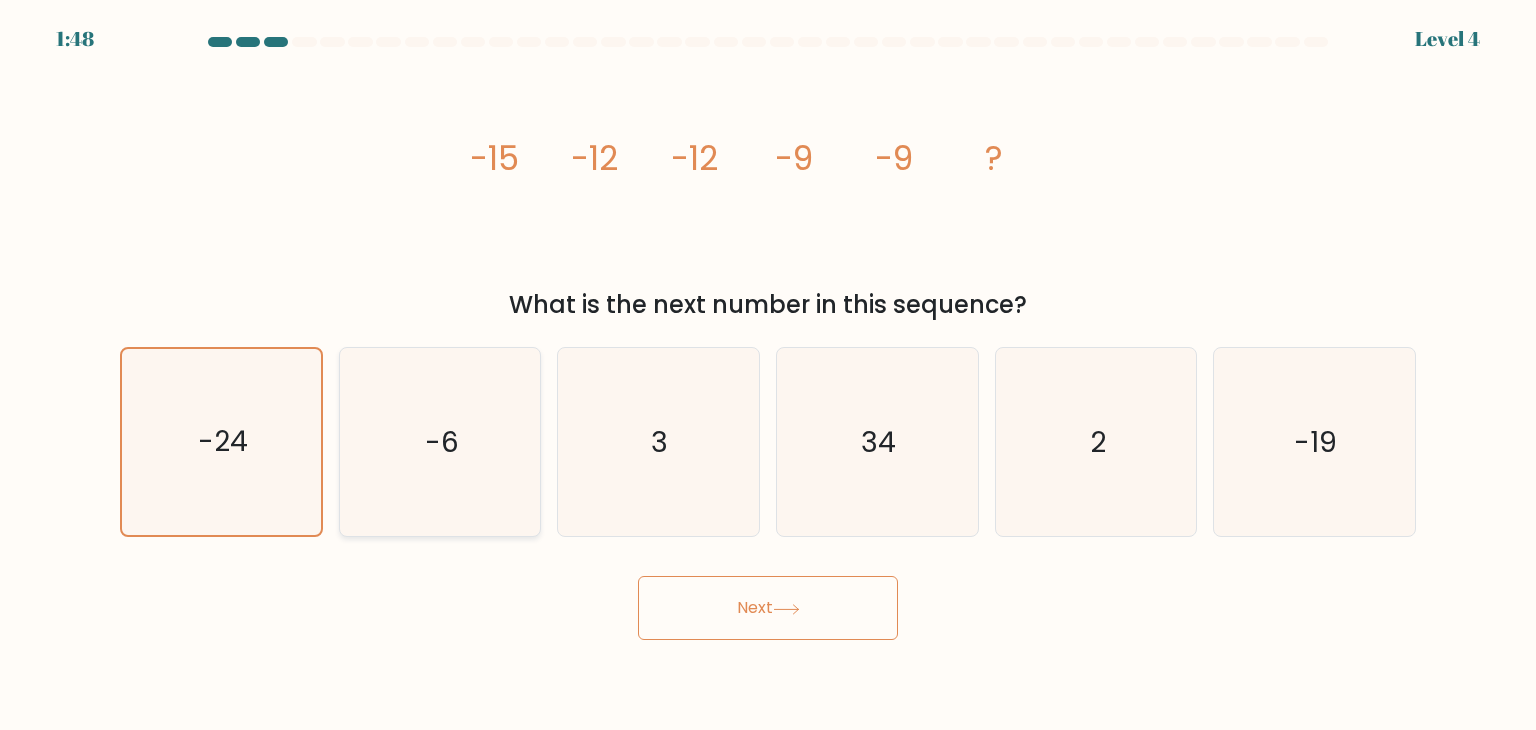 click on "-6" 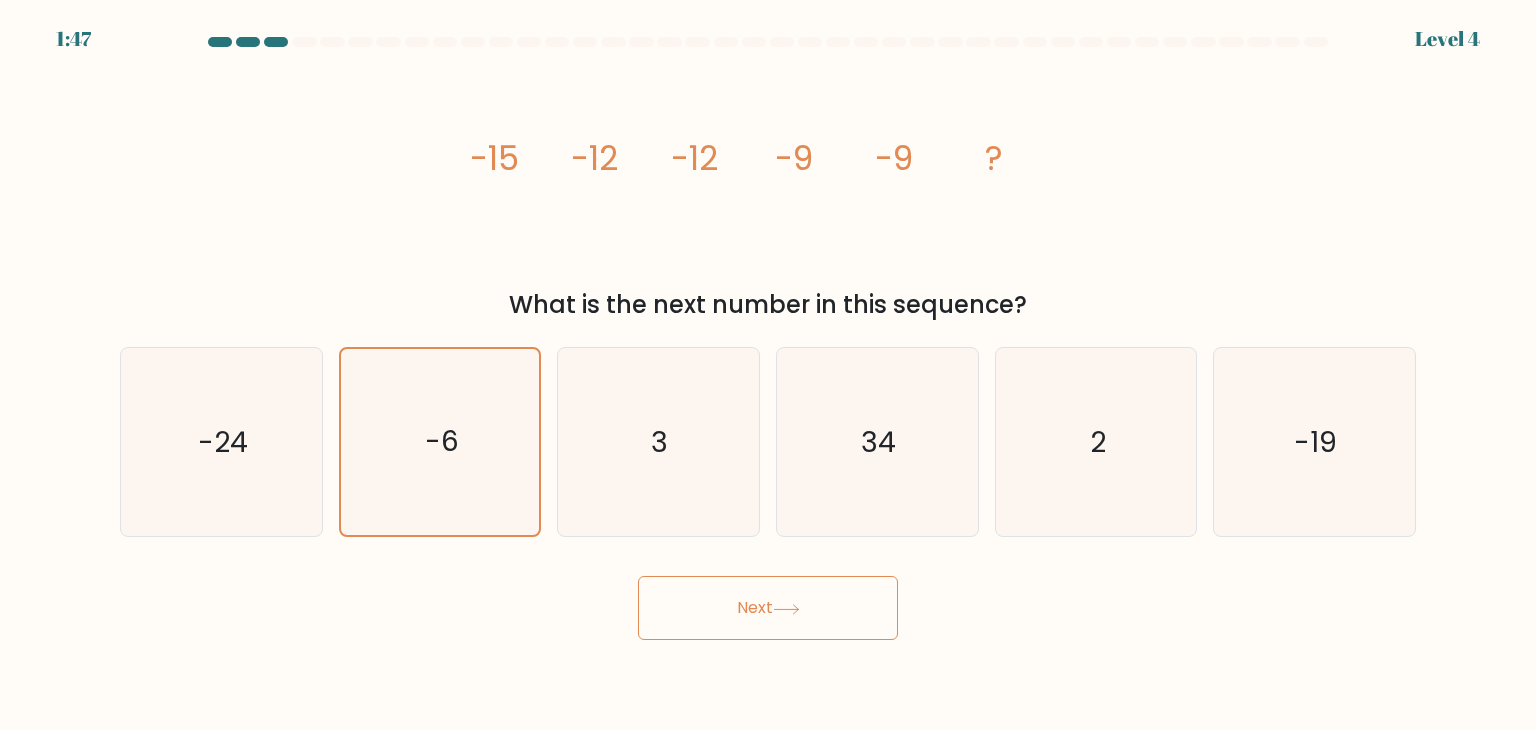 click on "Next" at bounding box center (768, 608) 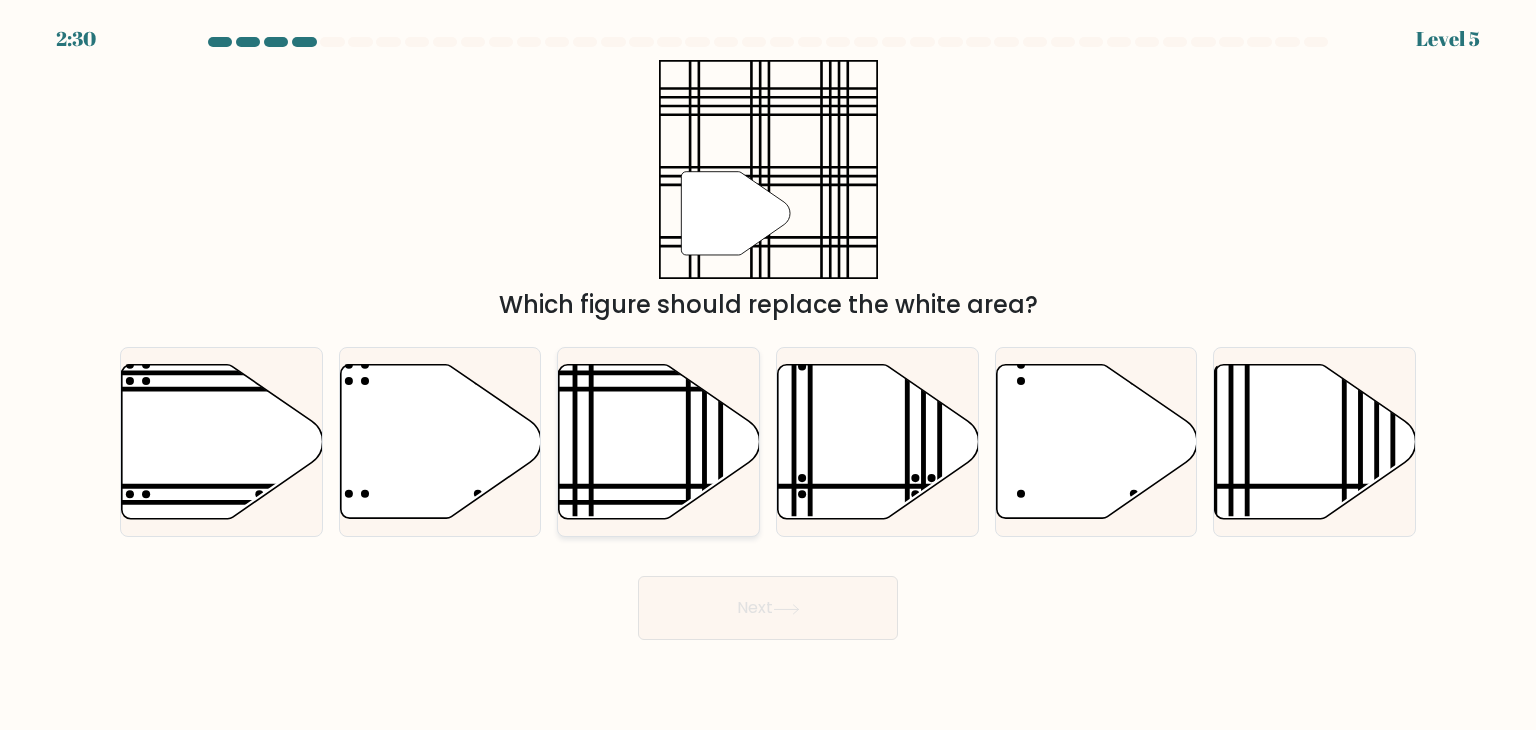 click 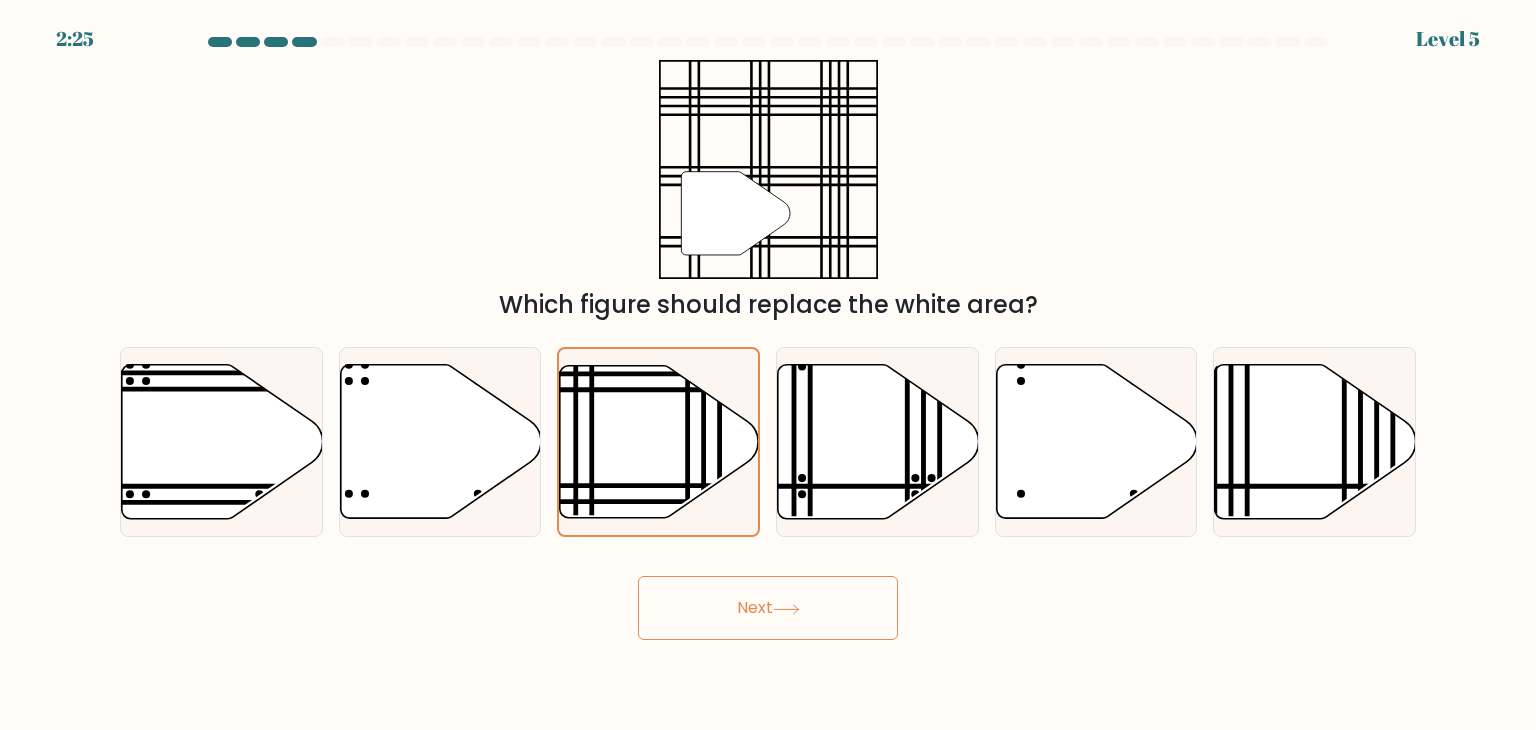 click on "Next" at bounding box center [768, 608] 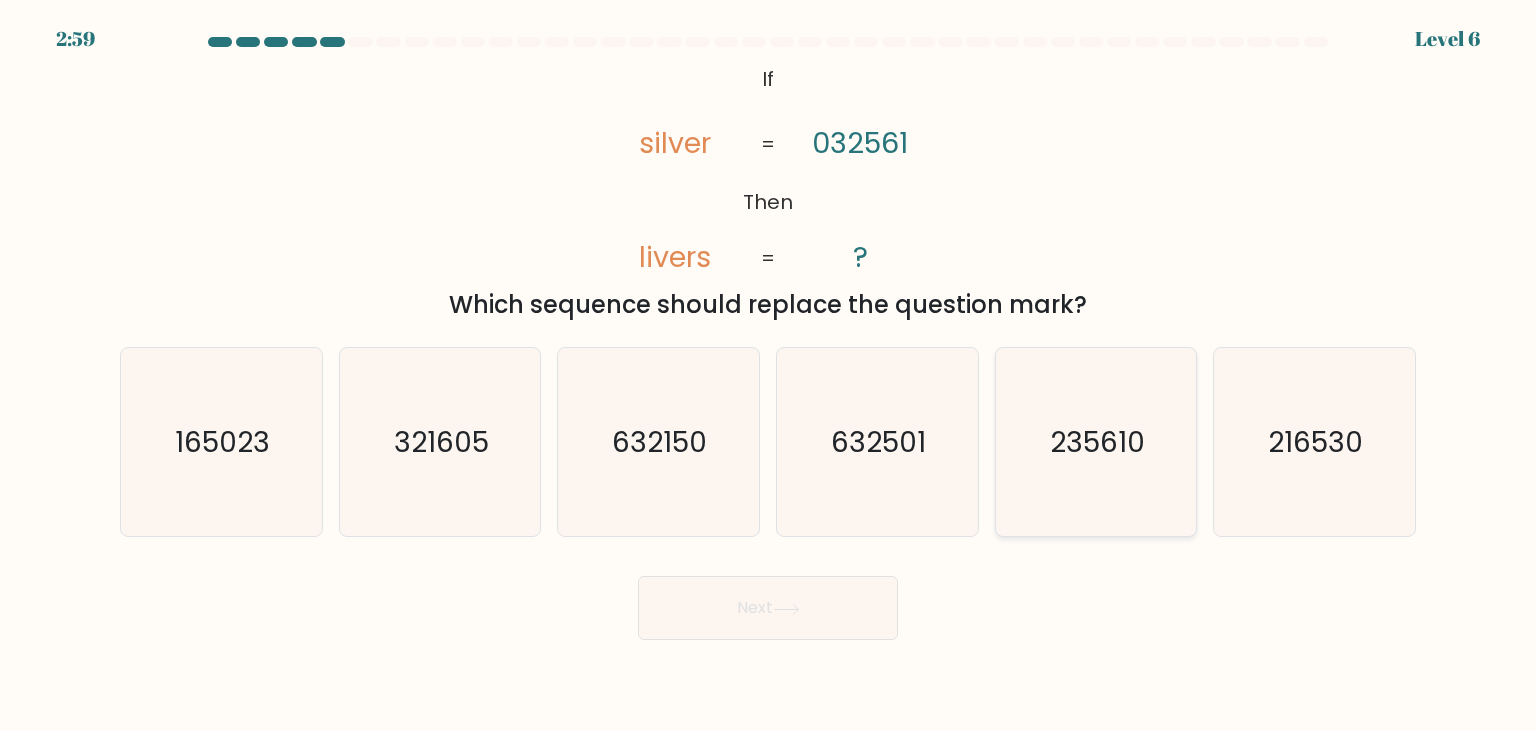 click on "235610" 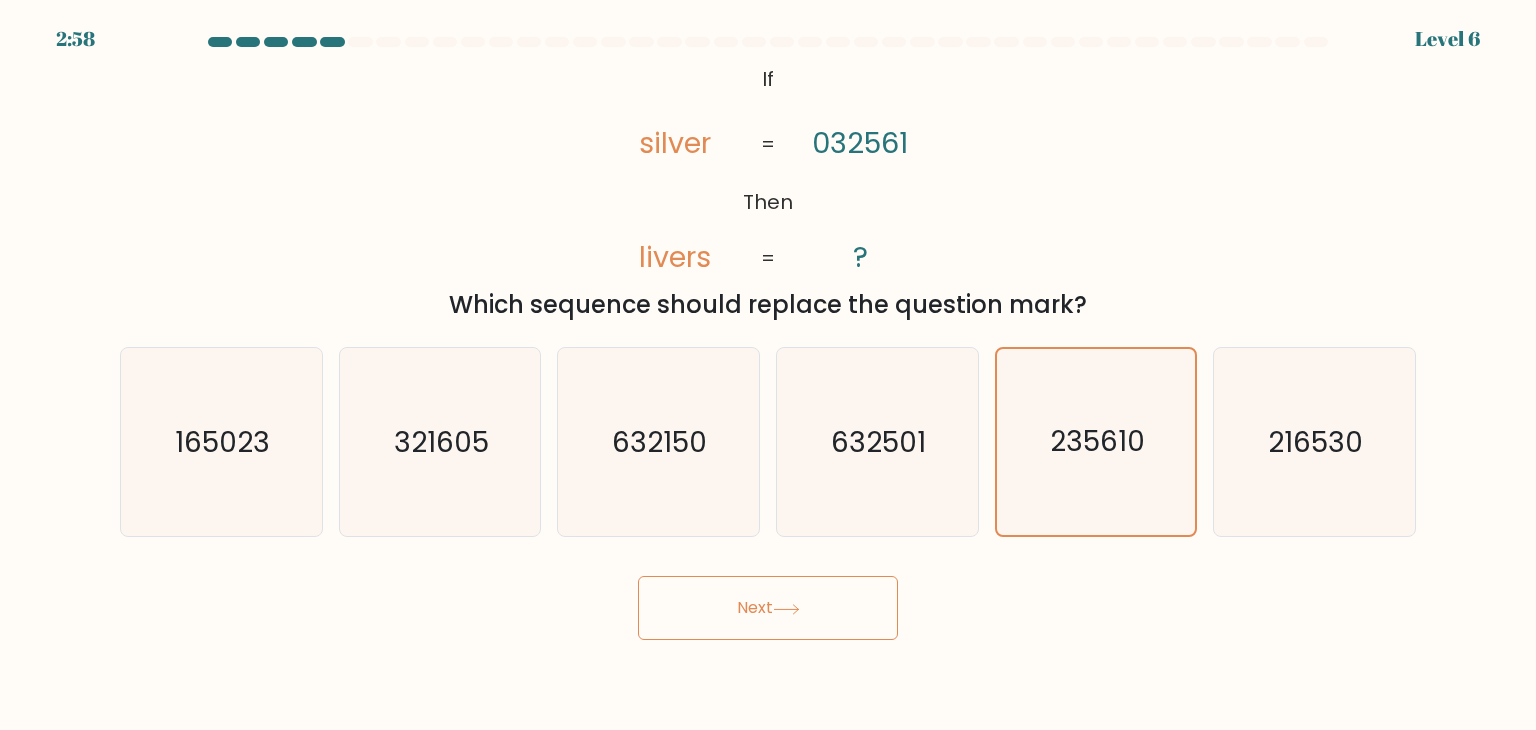 click 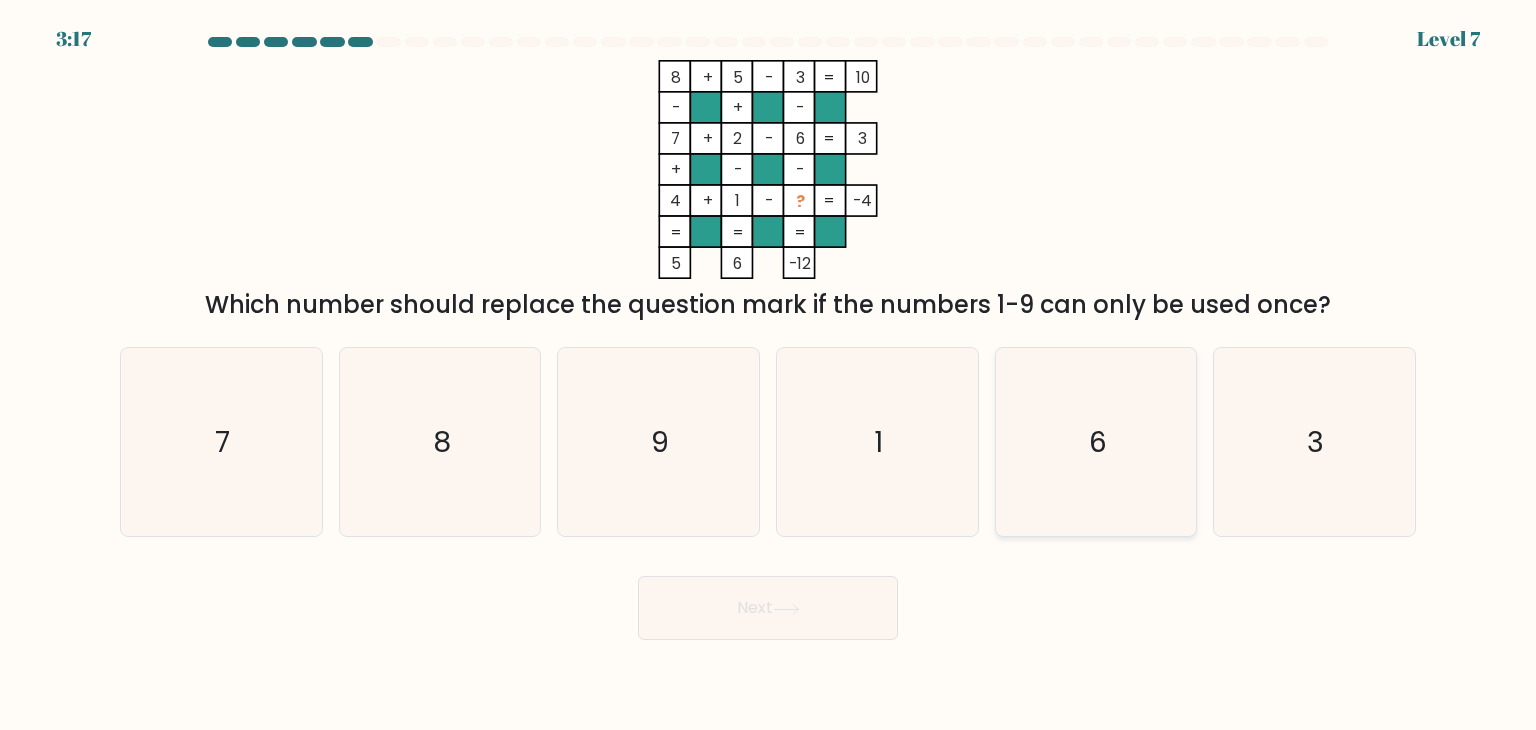 click on "6" 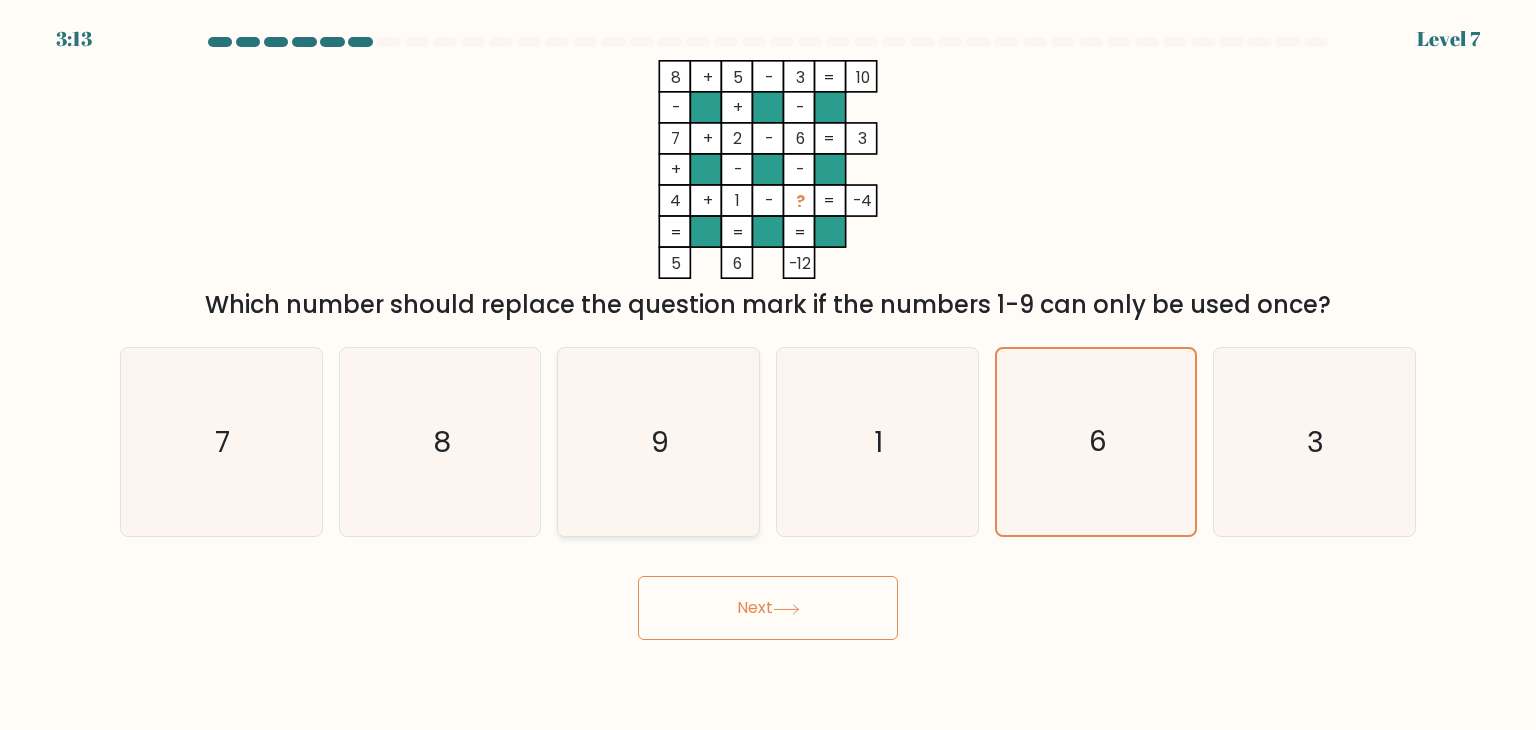 click on "9" 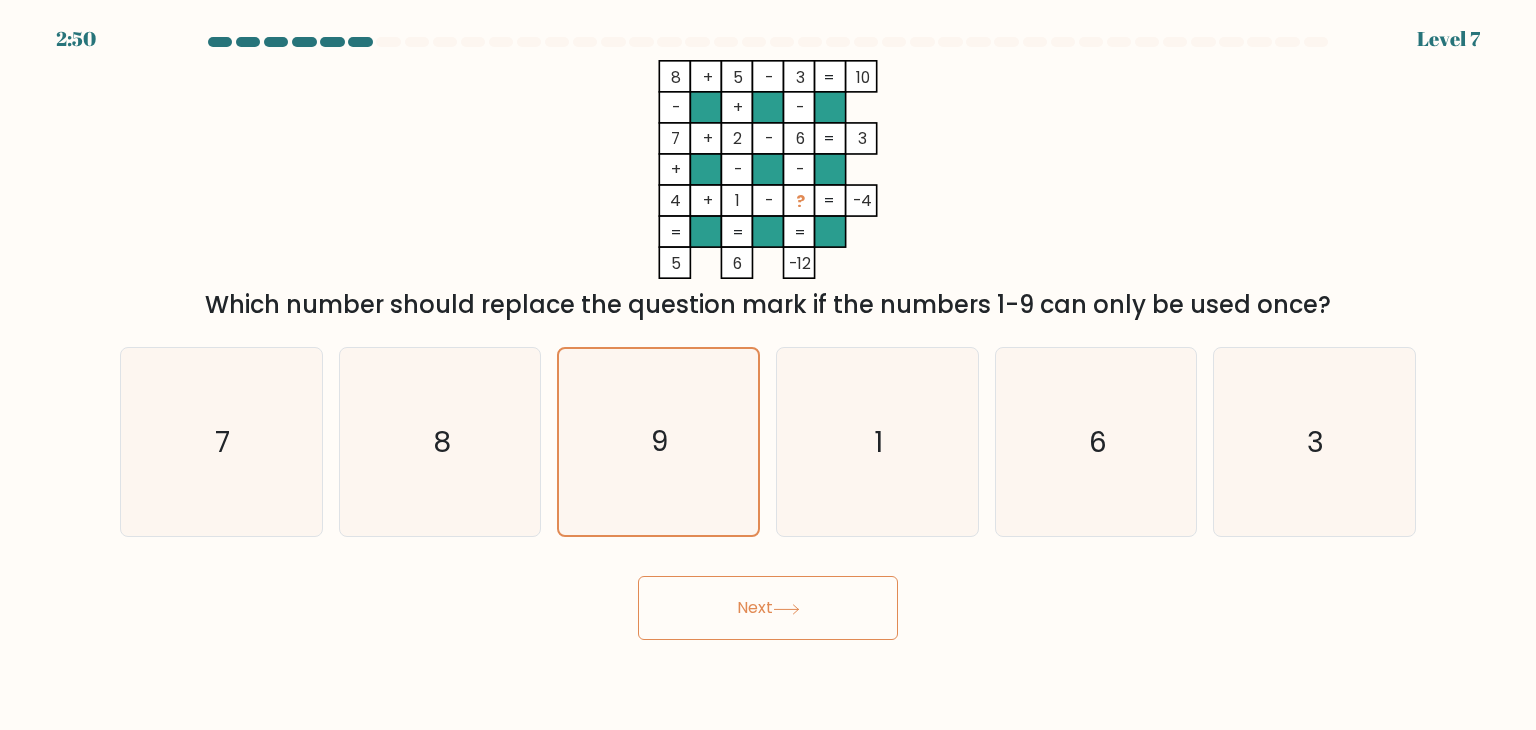 click on "2:50
Level 7" at bounding box center [768, 365] 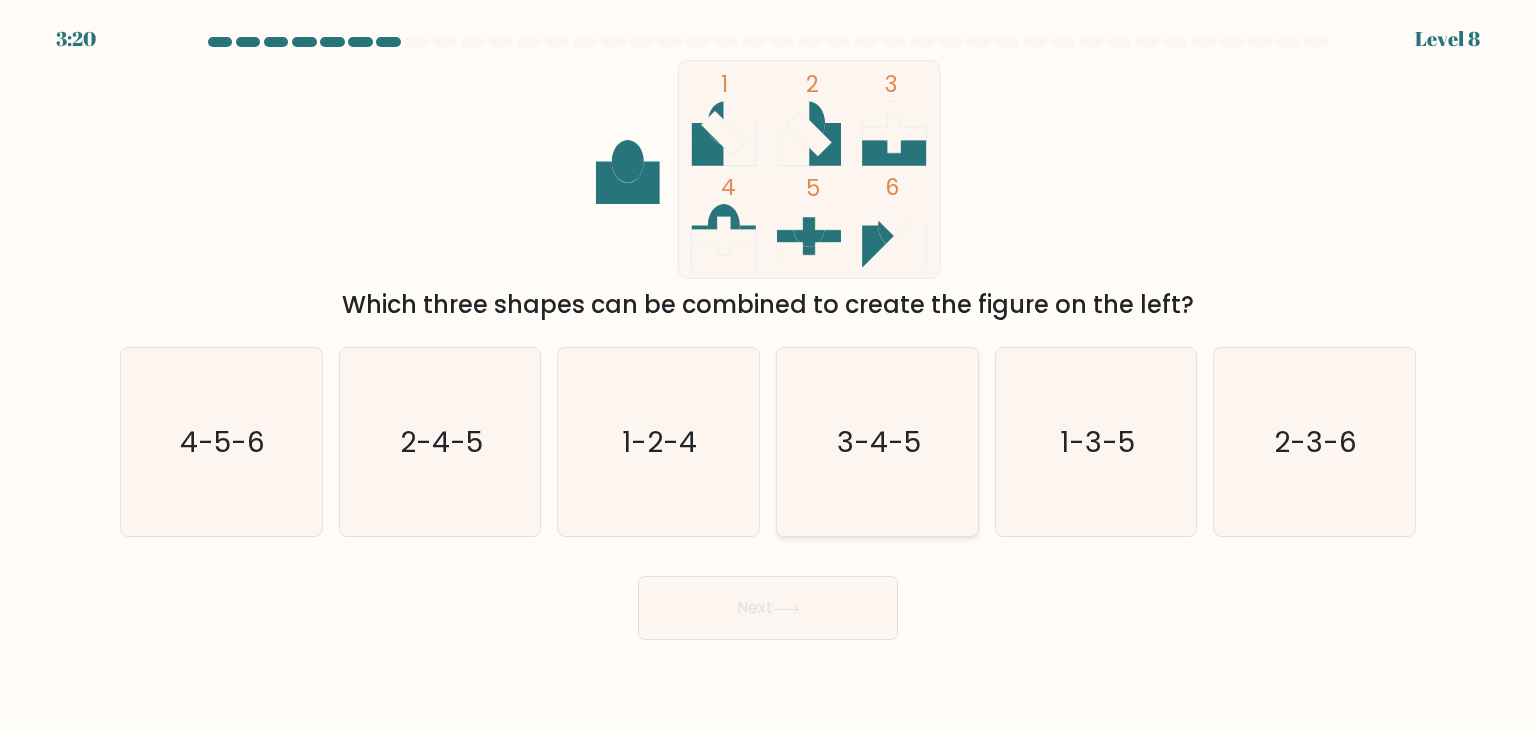 click on "3-4-5" 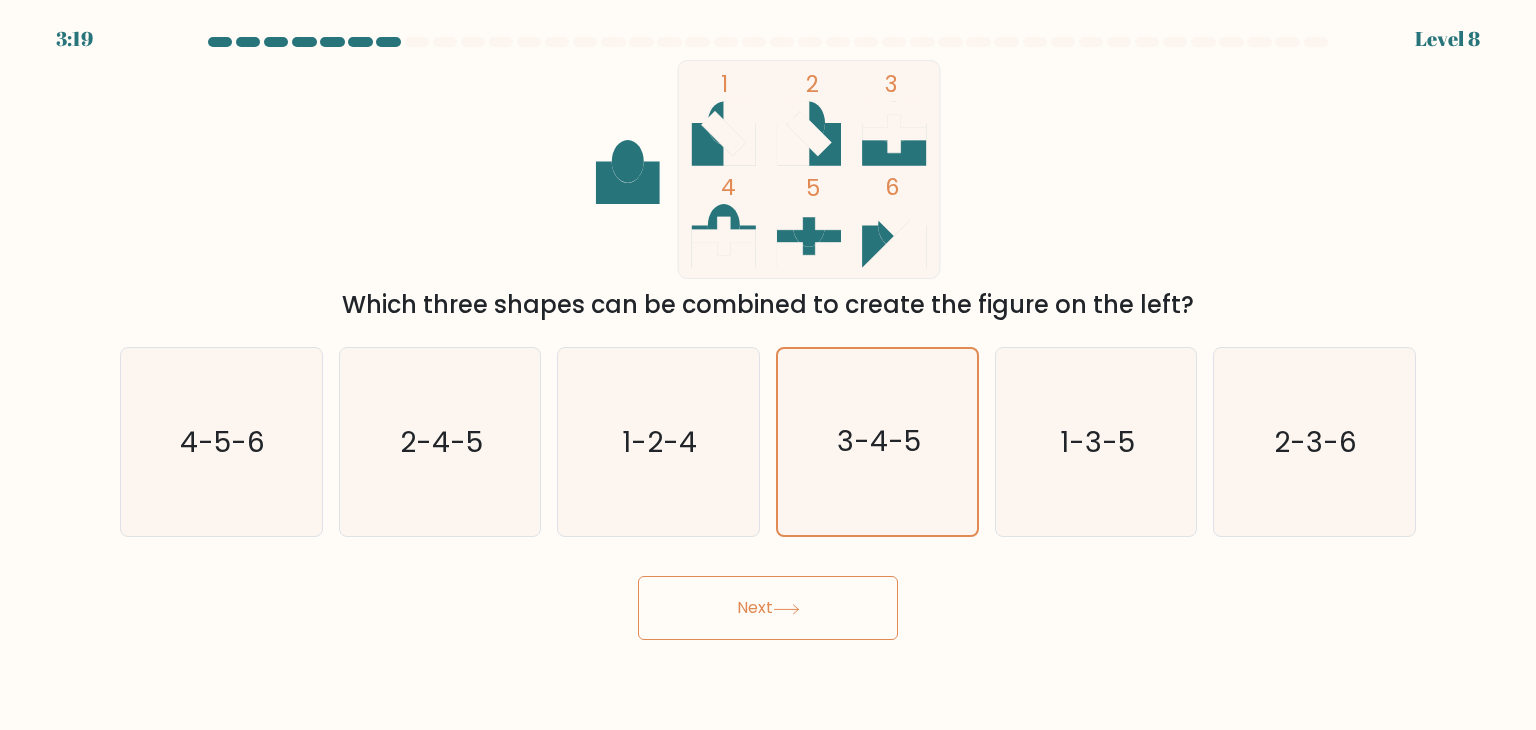 click 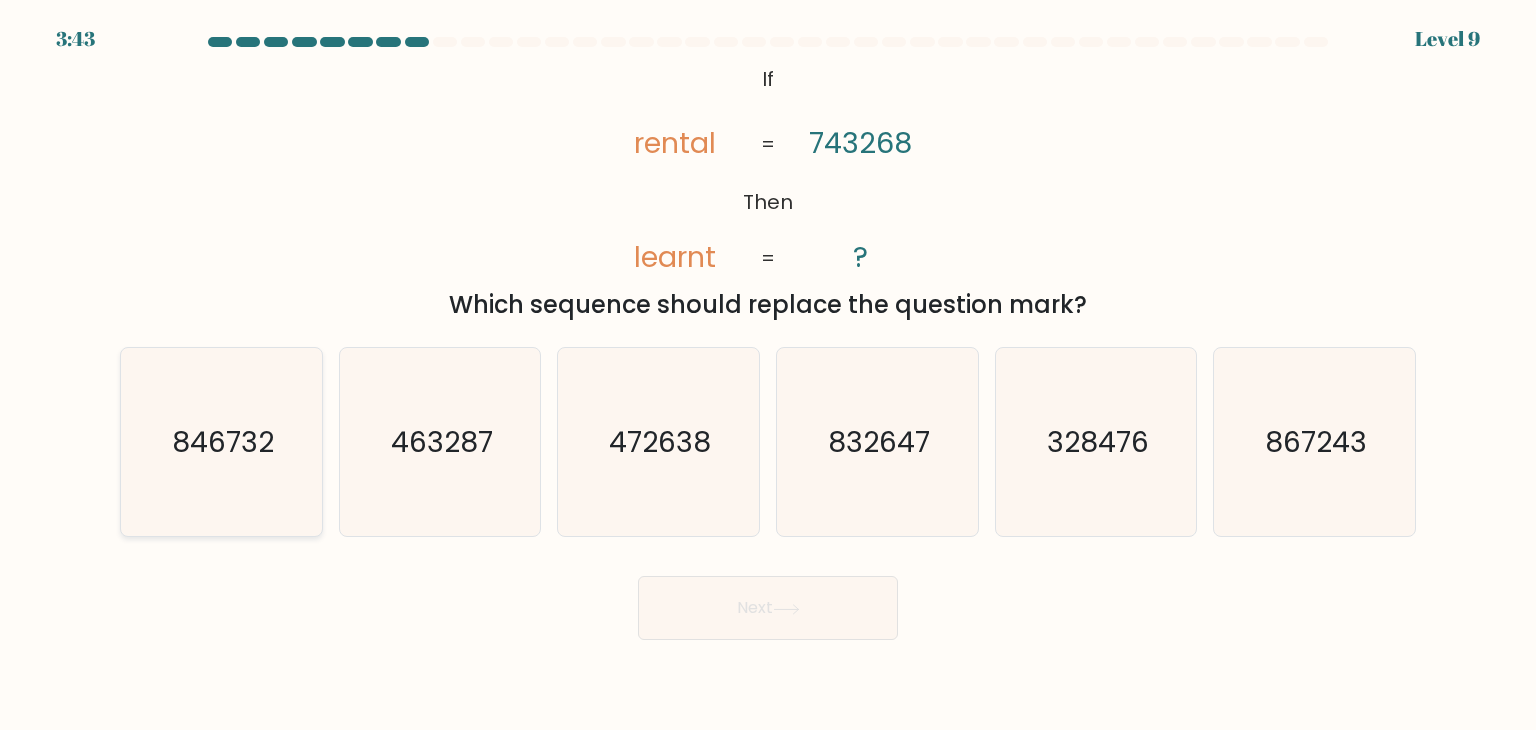 click on "846732" 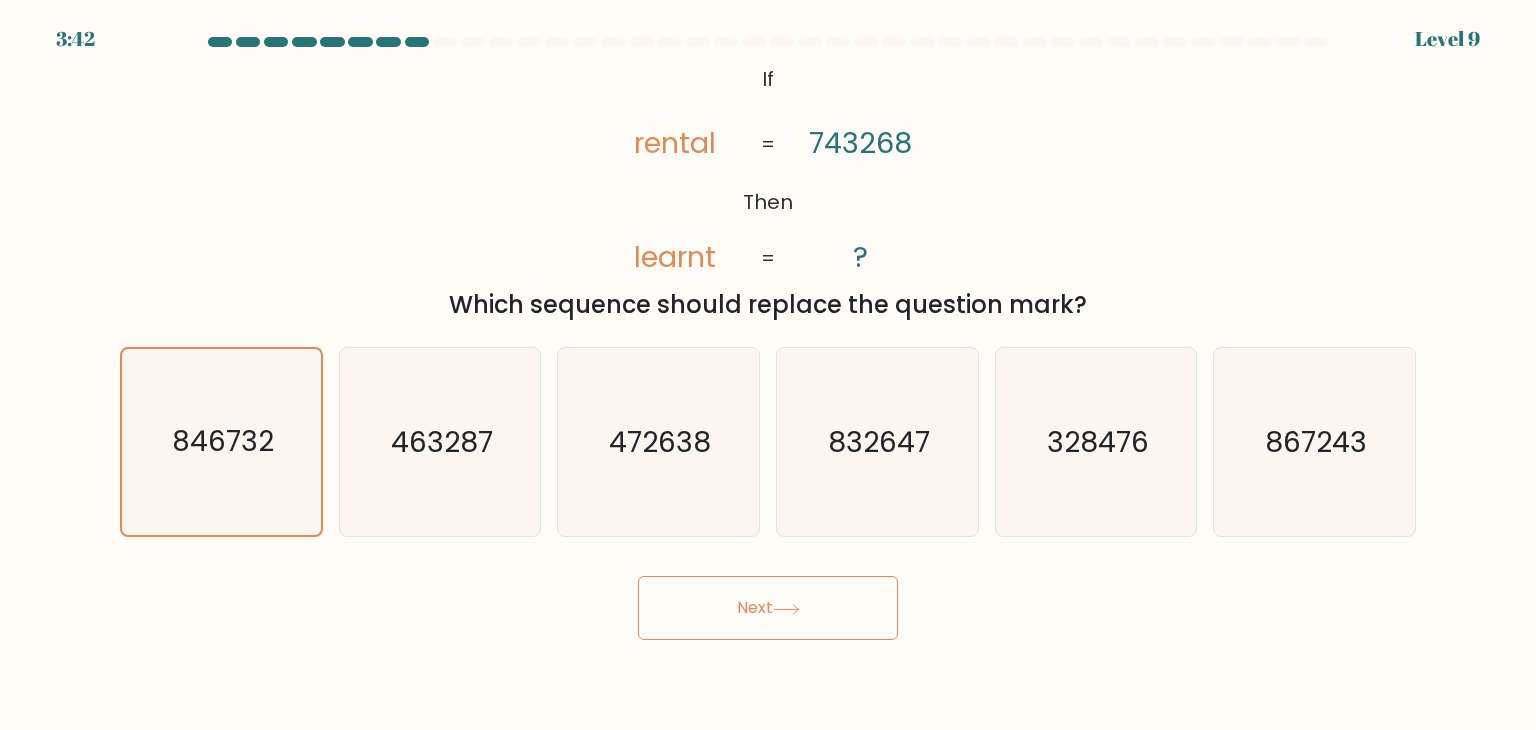 click 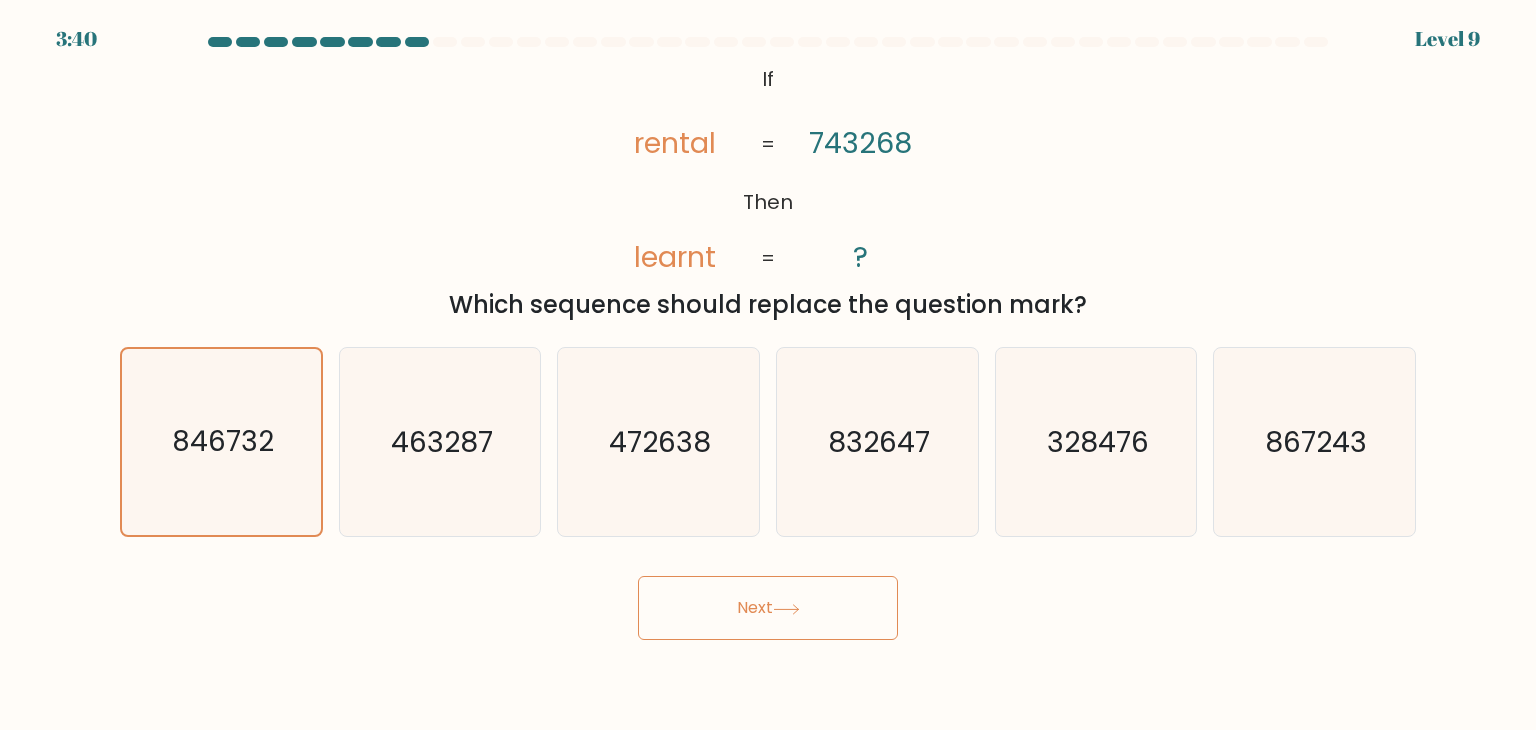 click on "Next" at bounding box center [768, 608] 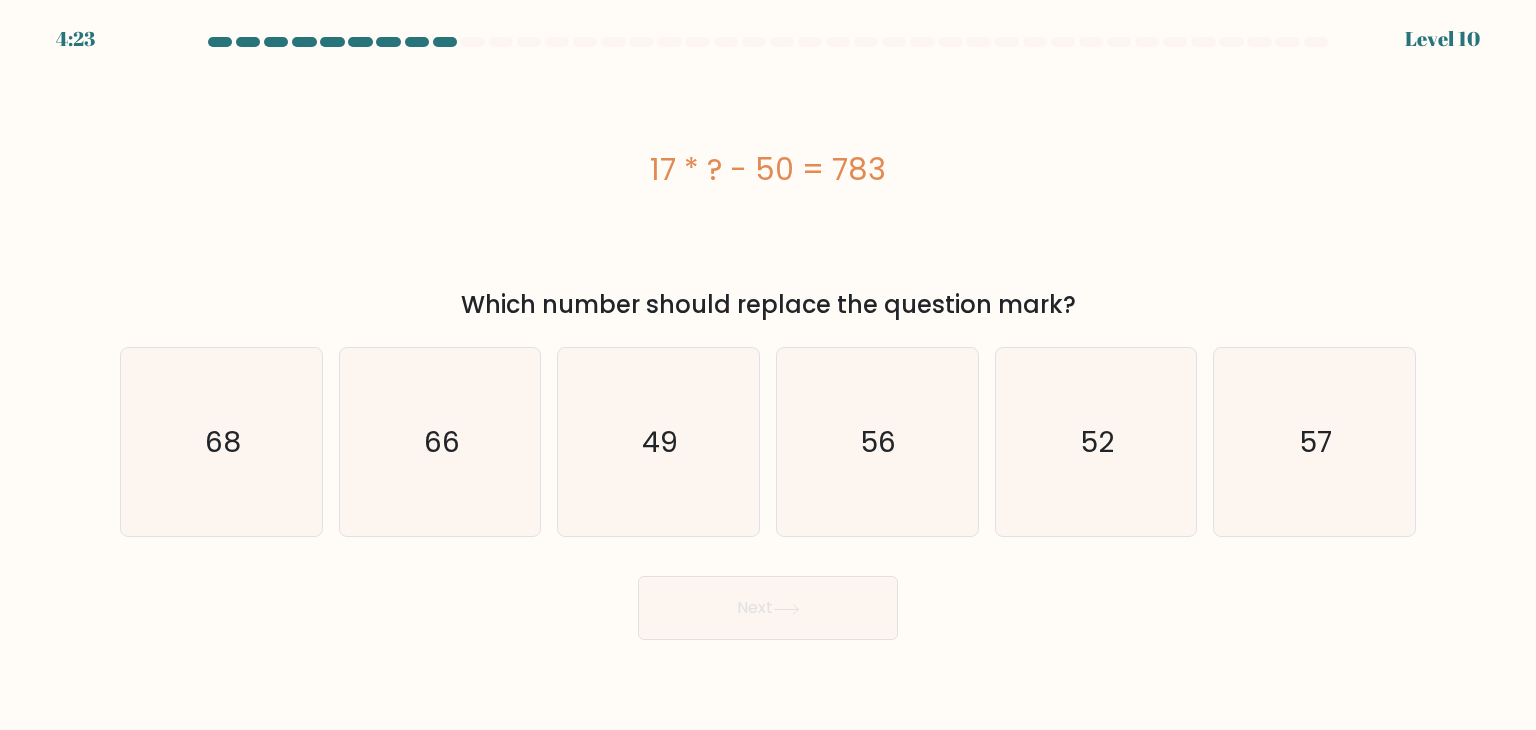 drag, startPoint x: 786, startPoint y: 601, endPoint x: 1206, endPoint y: 318, distance: 506.44742 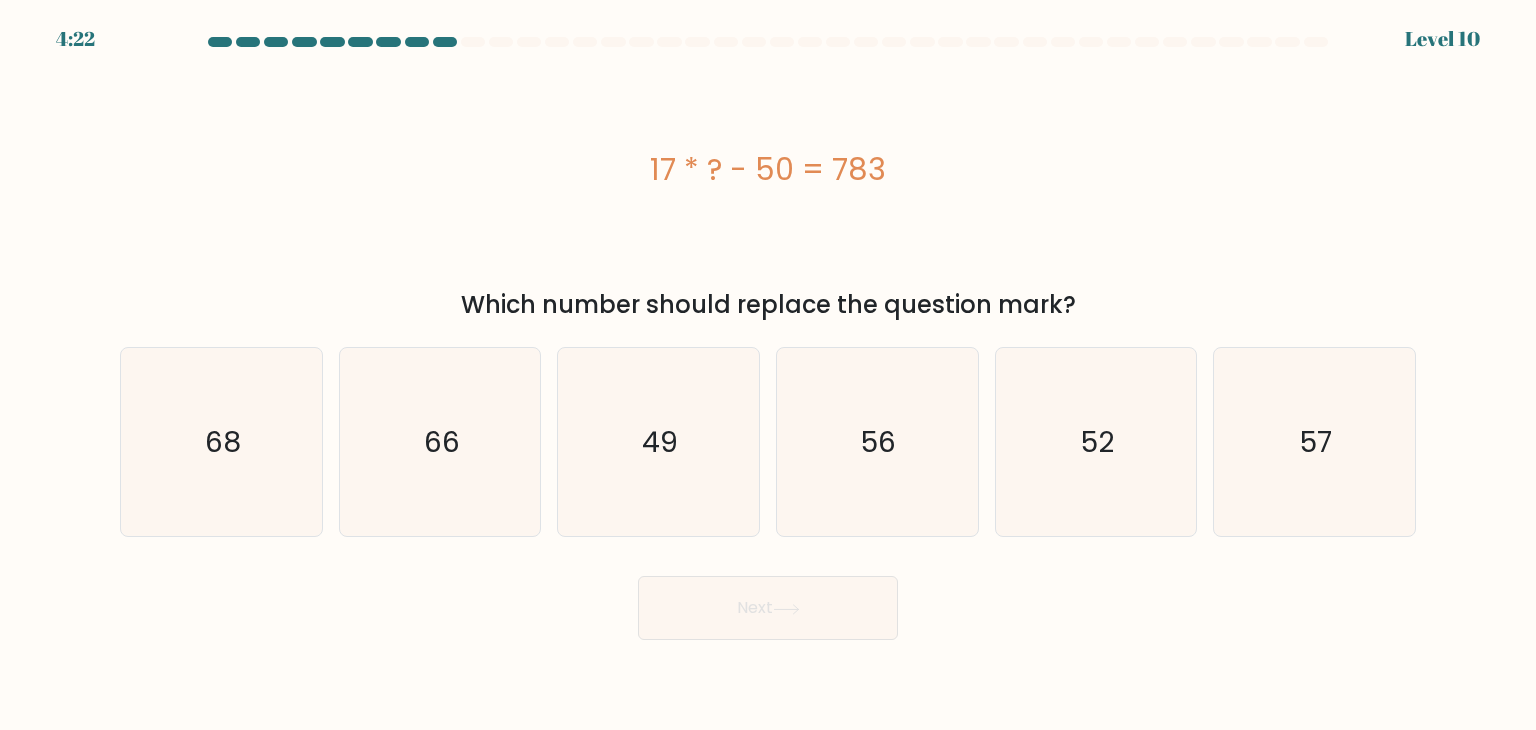 click on "17 * ? - 50 = 783" at bounding box center (768, 169) 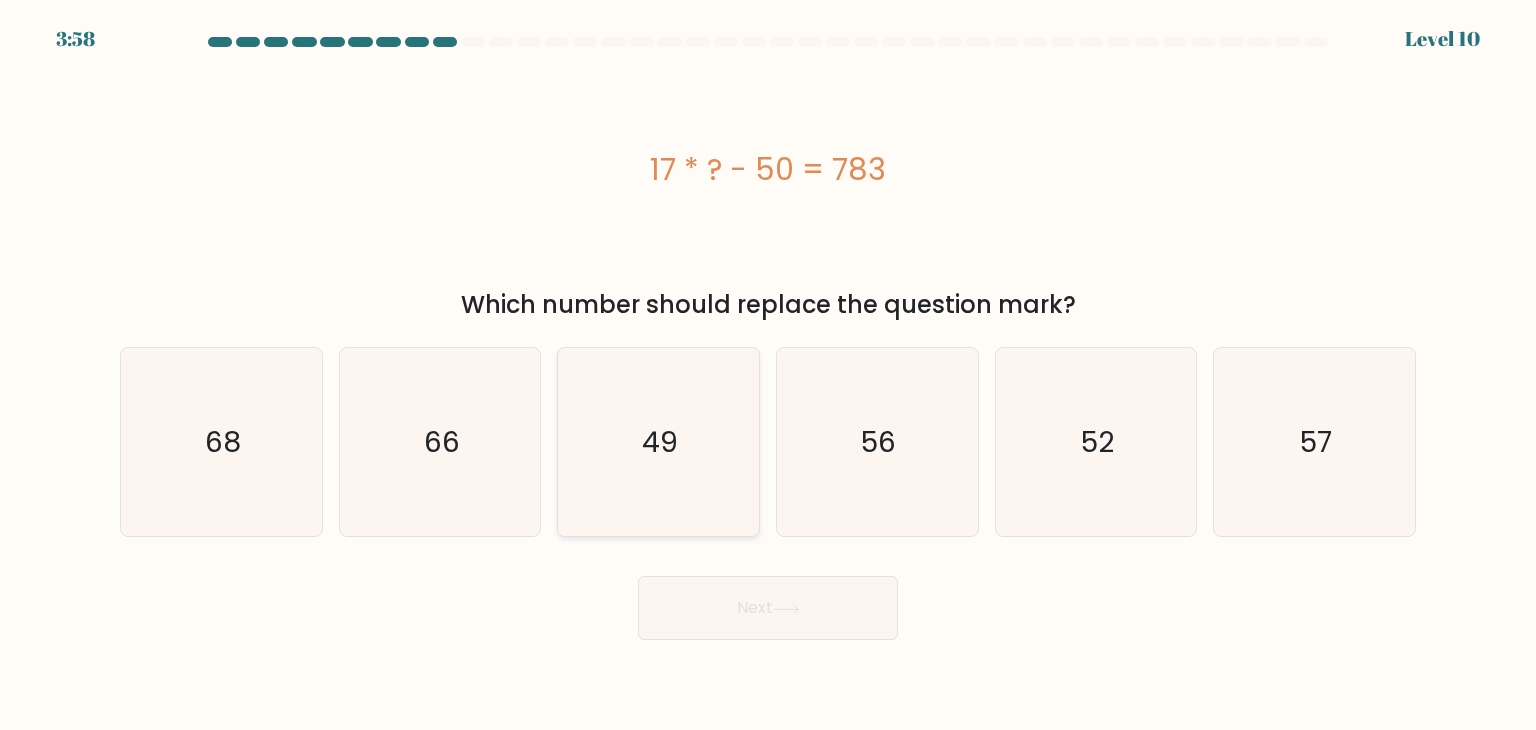 click on "49" 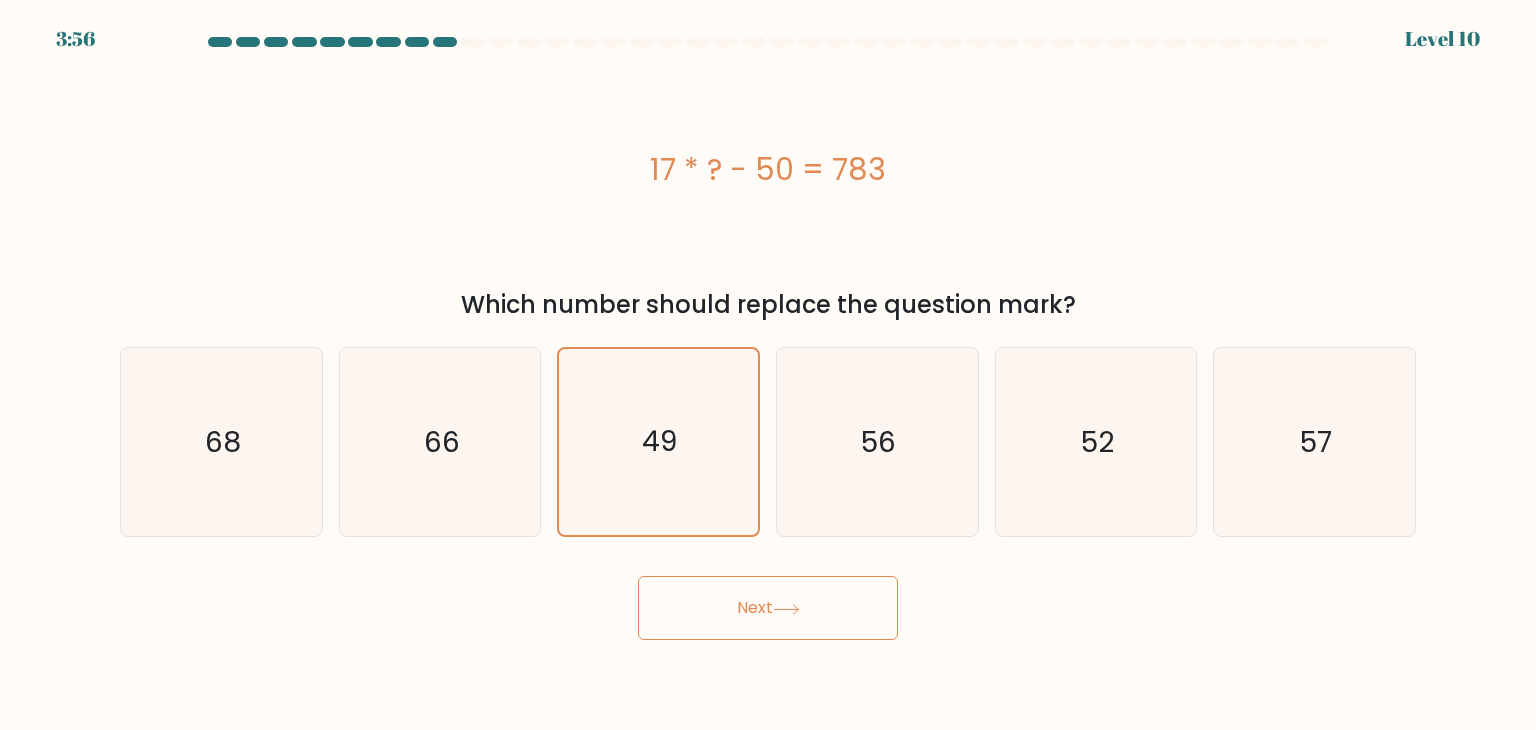 click on "Next" at bounding box center [768, 608] 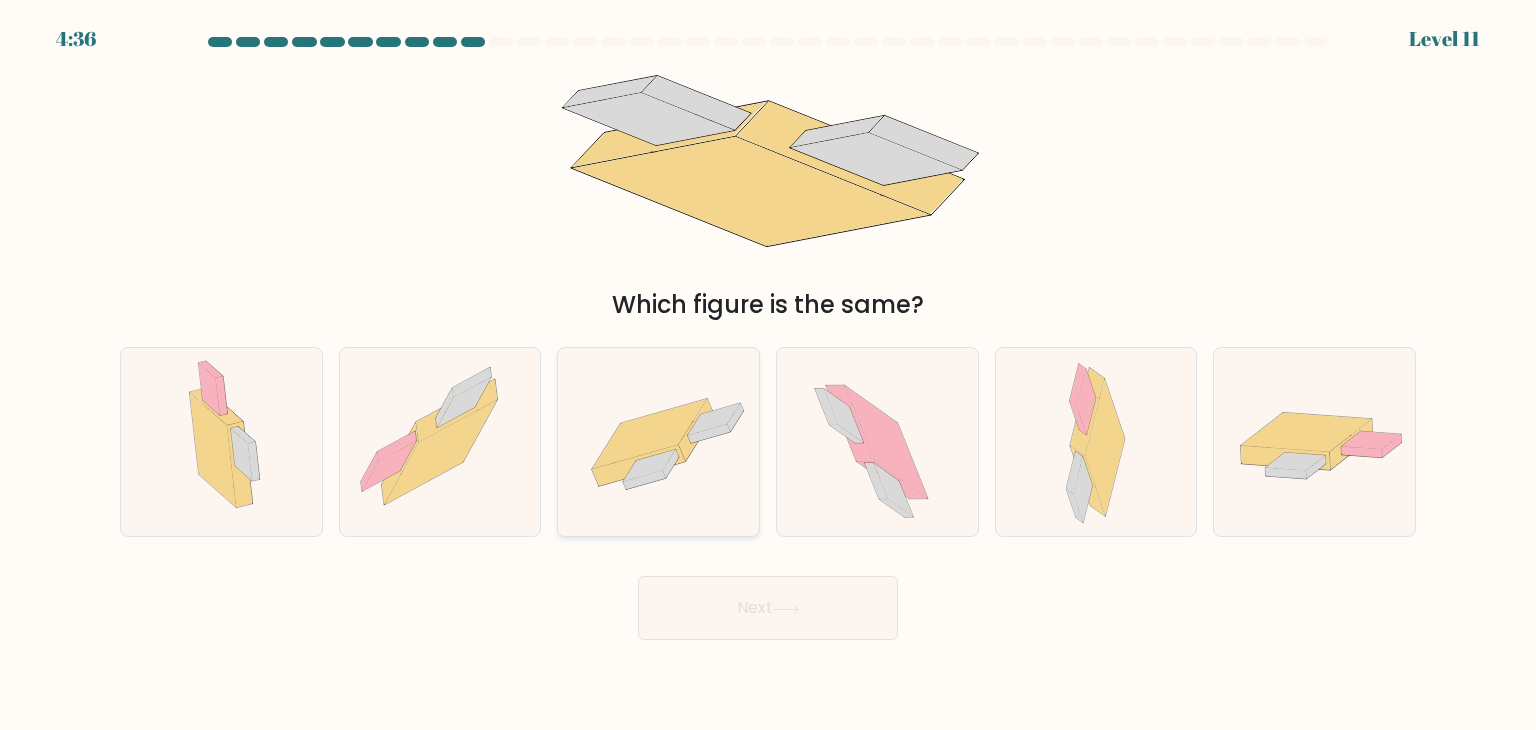 click 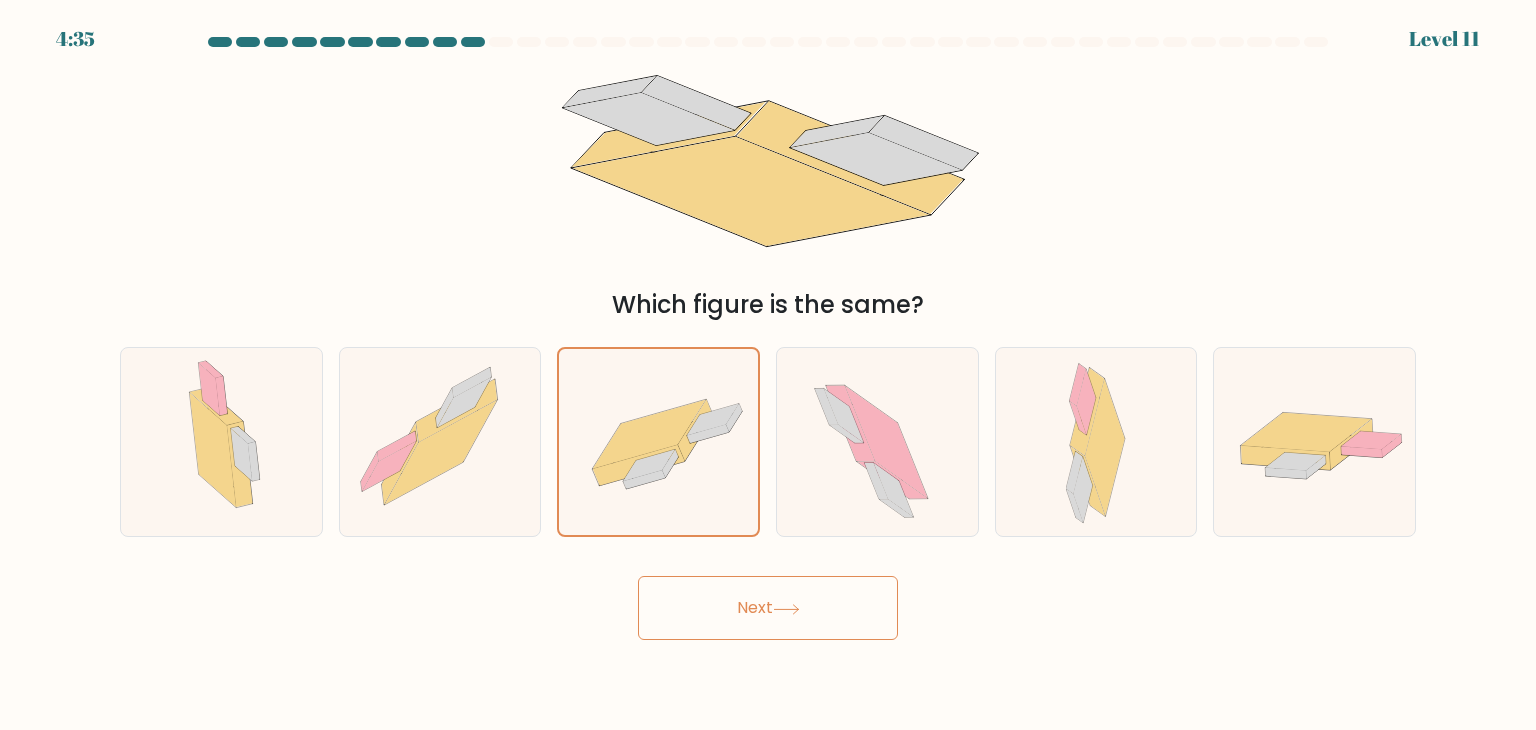 click on "Next" at bounding box center (768, 608) 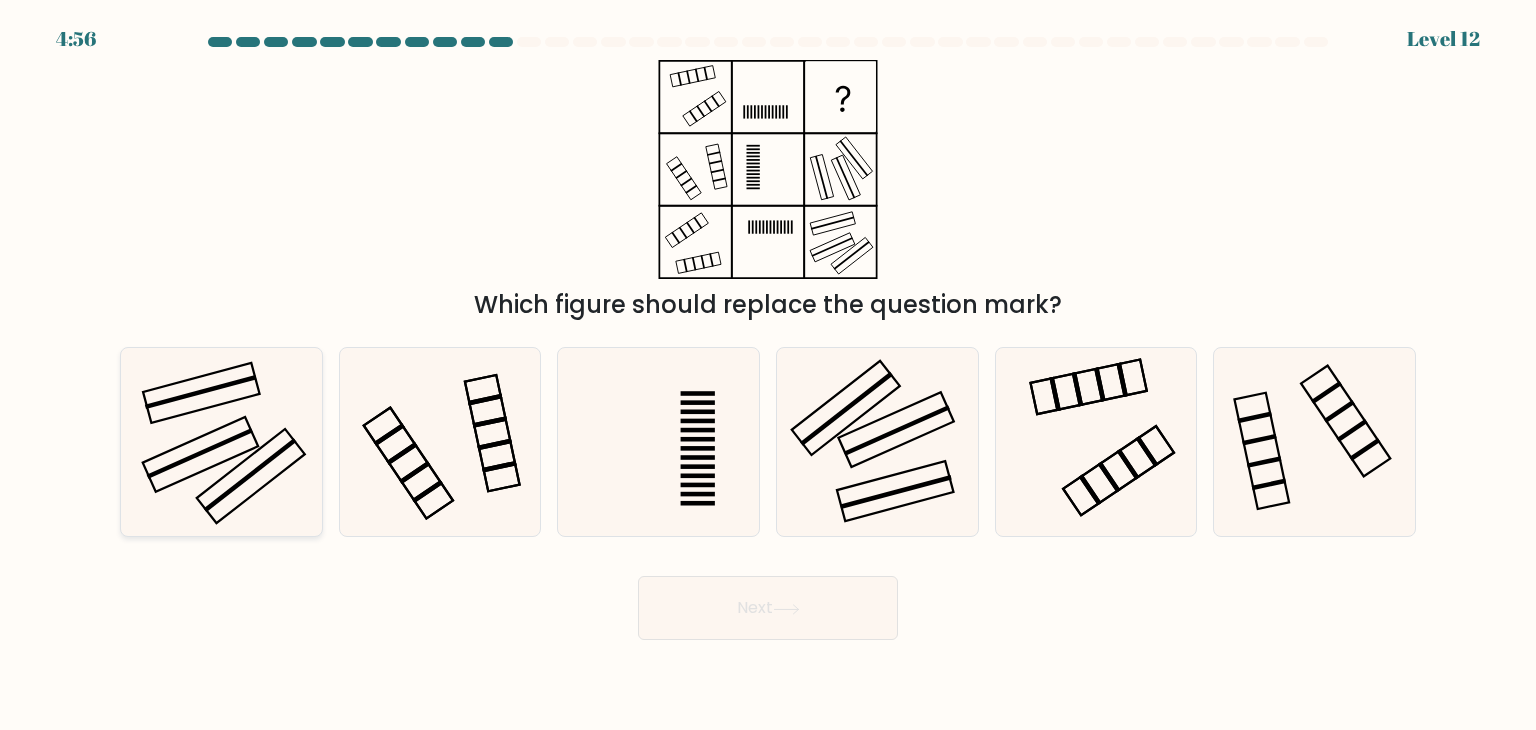 click 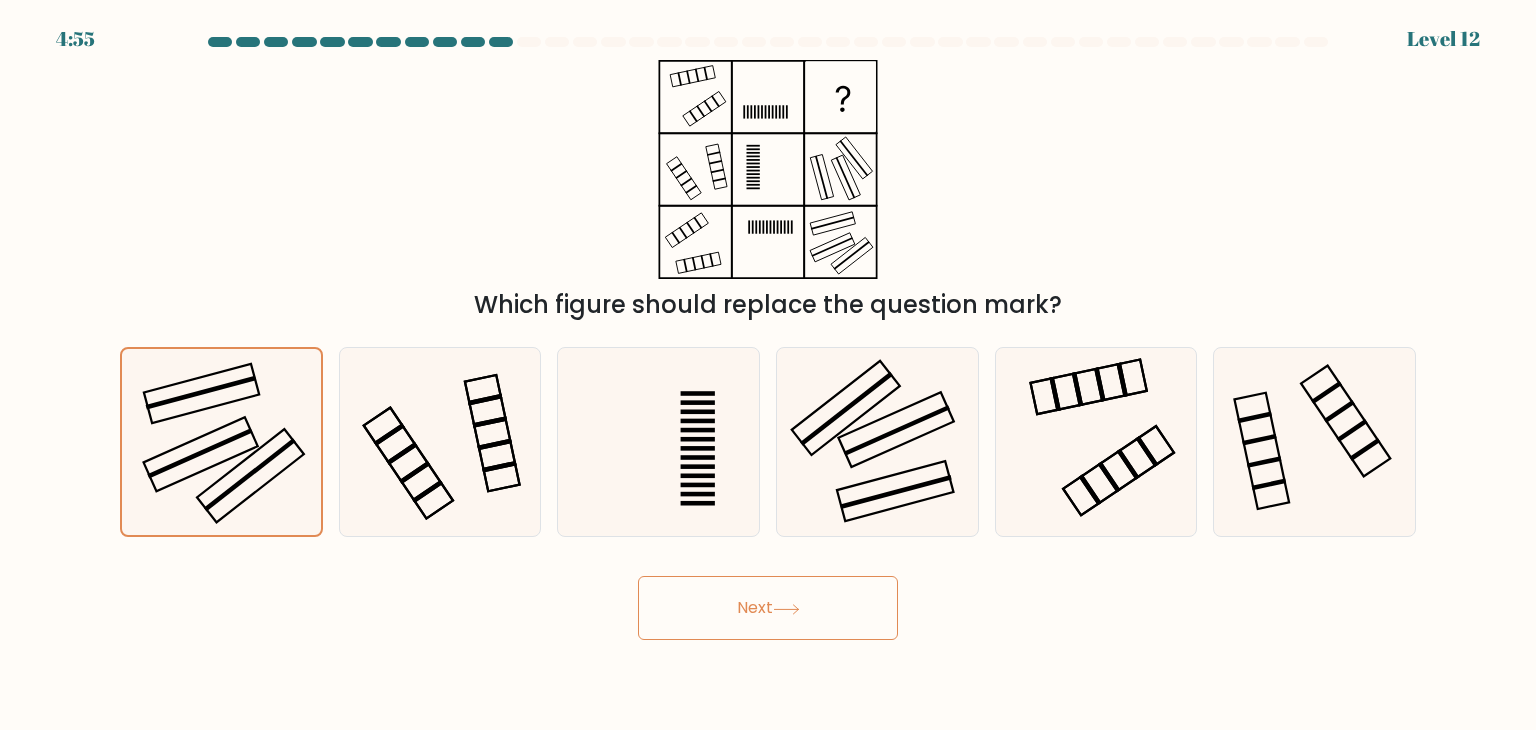 click on "Next" at bounding box center (768, 608) 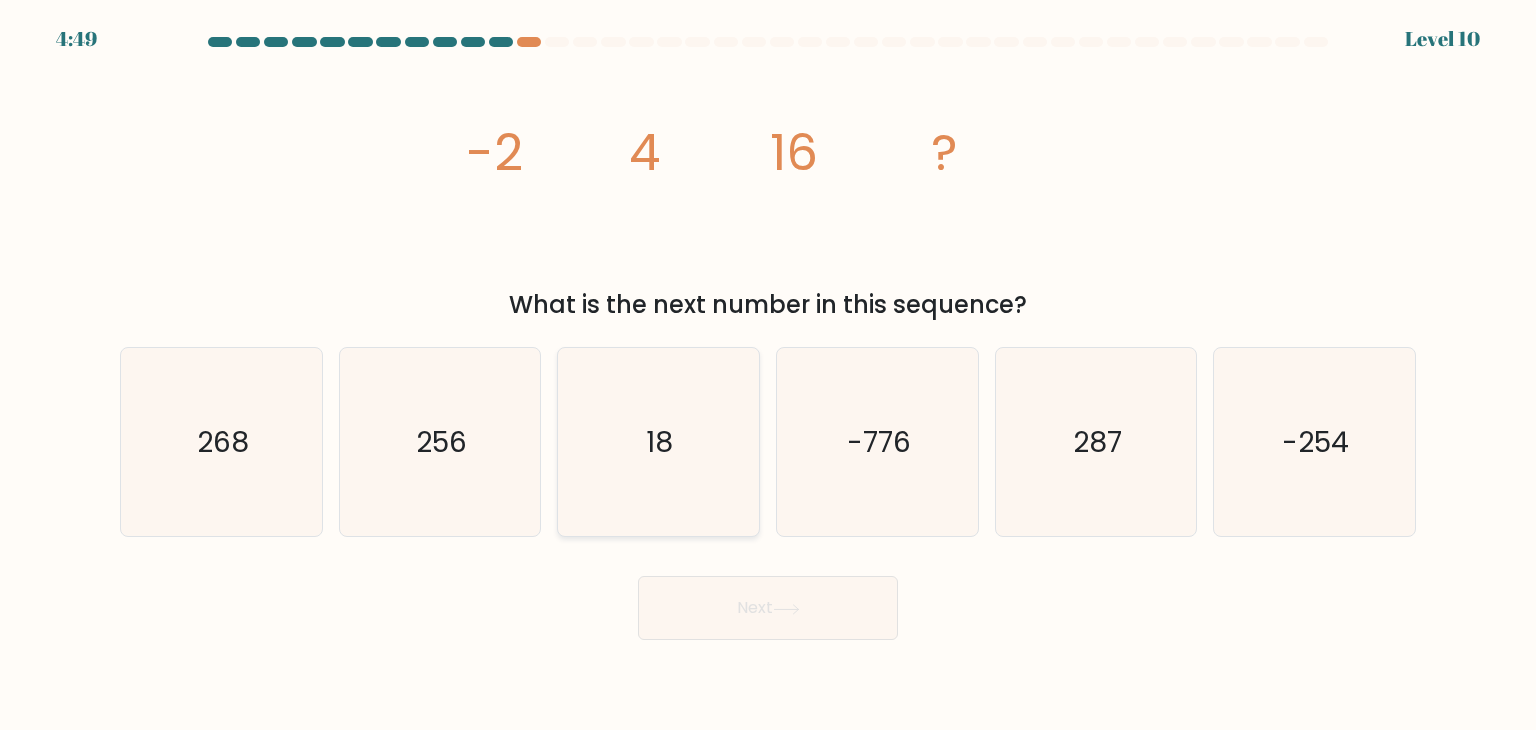 click on "18" 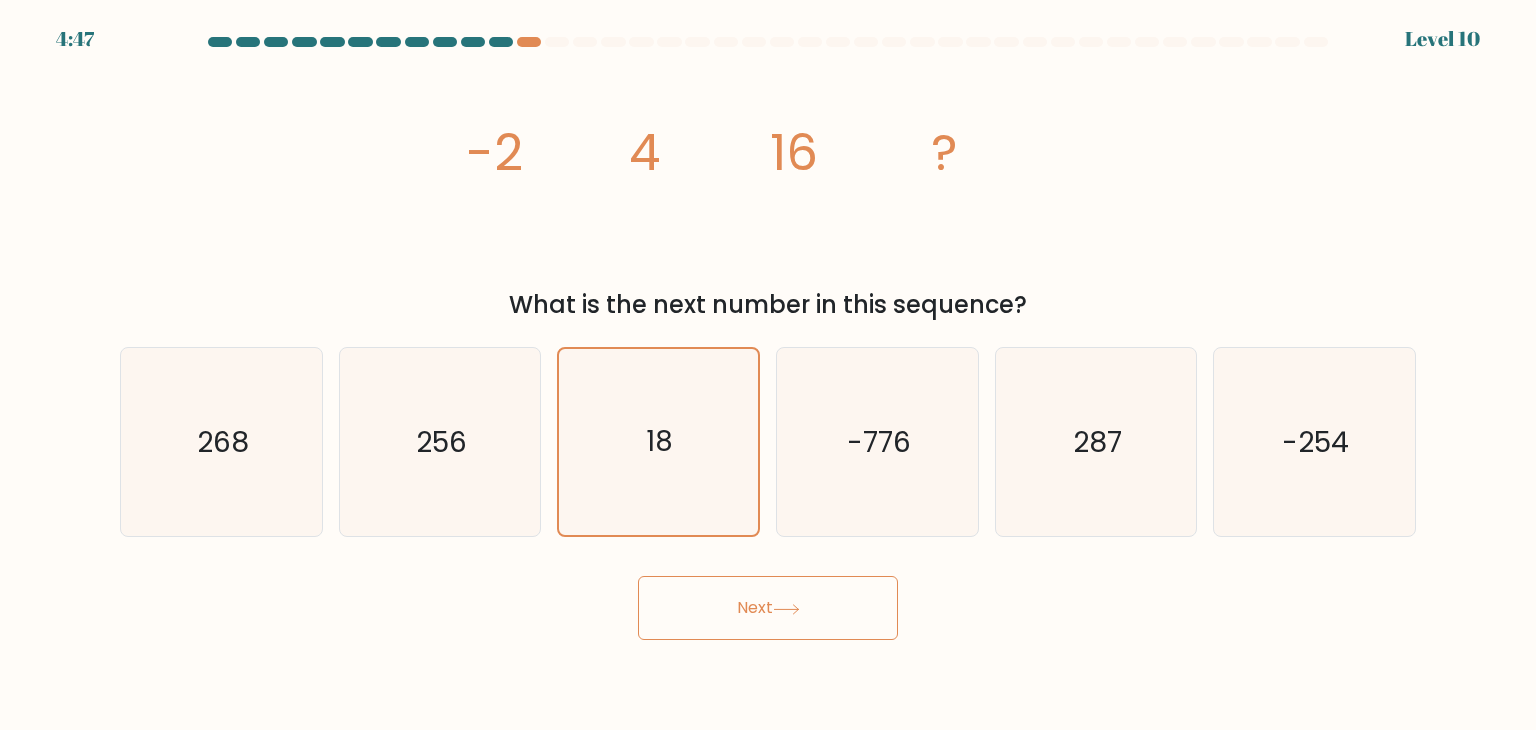click on "Next" at bounding box center [768, 608] 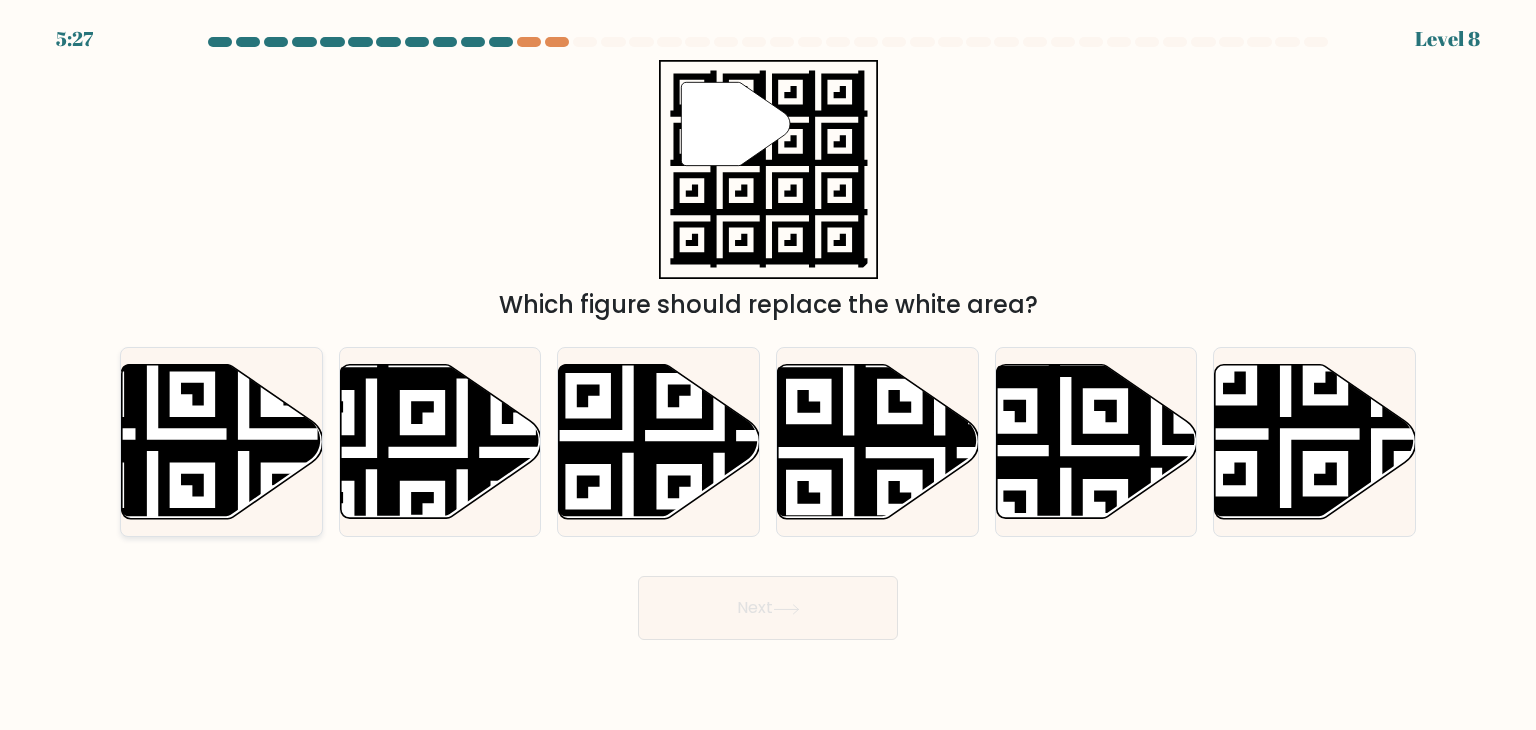 click 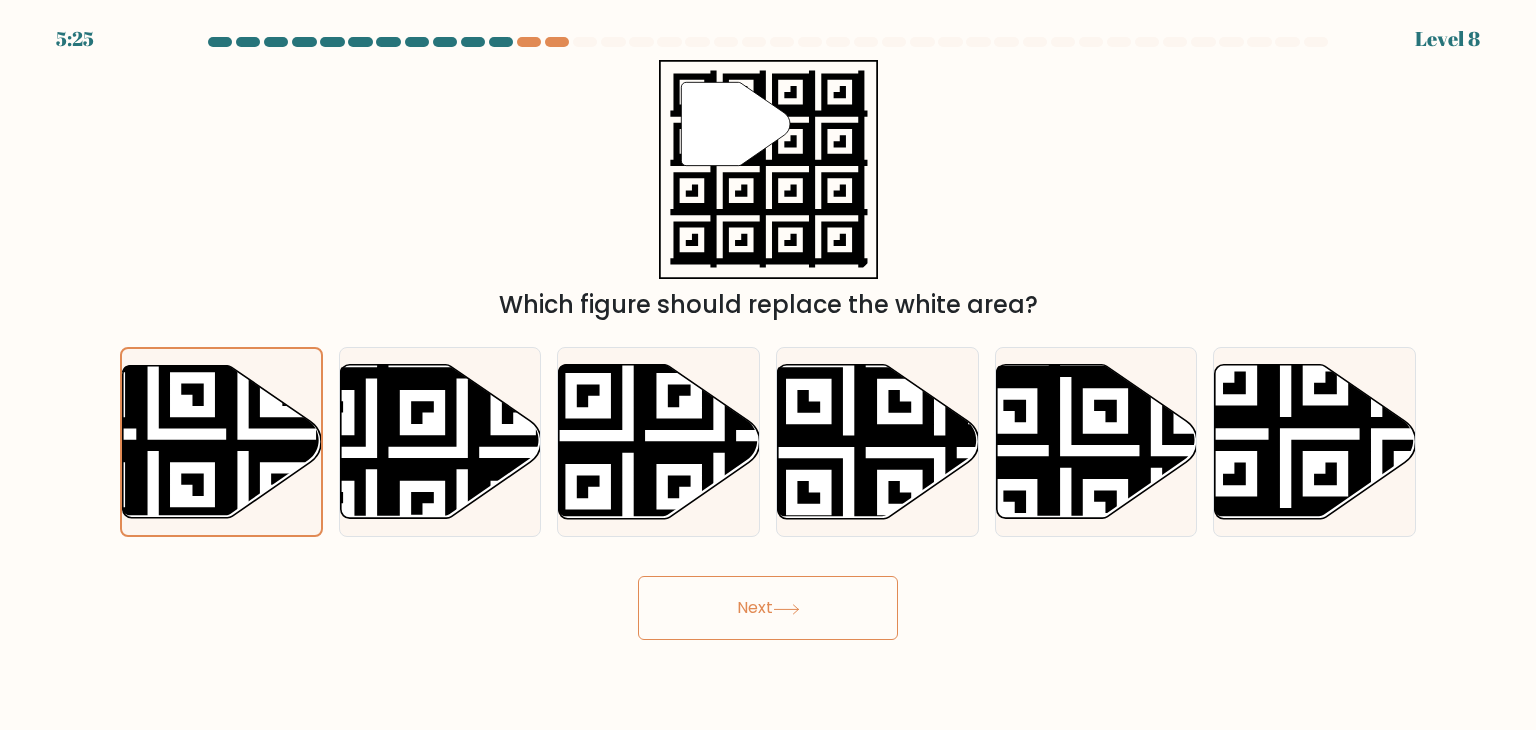 click 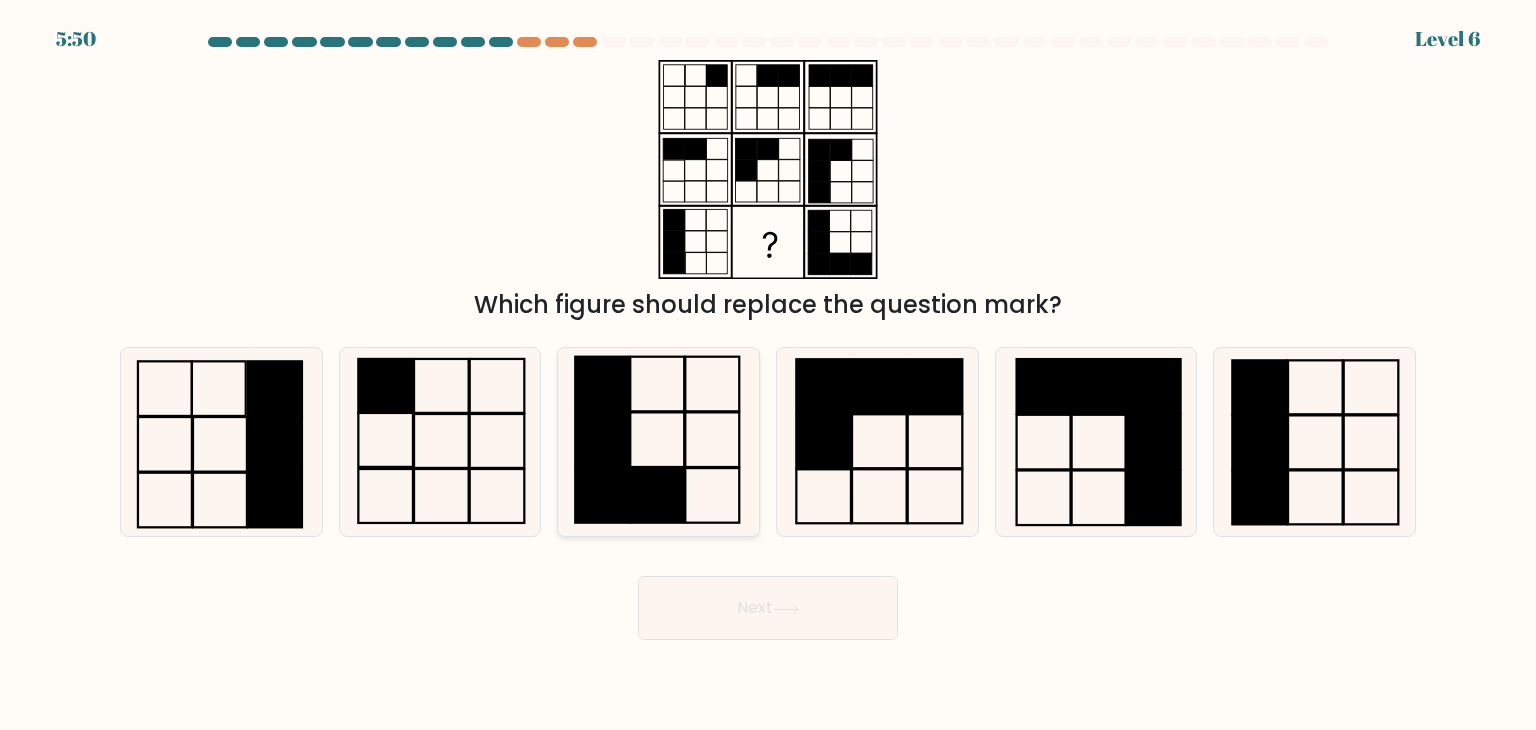 click 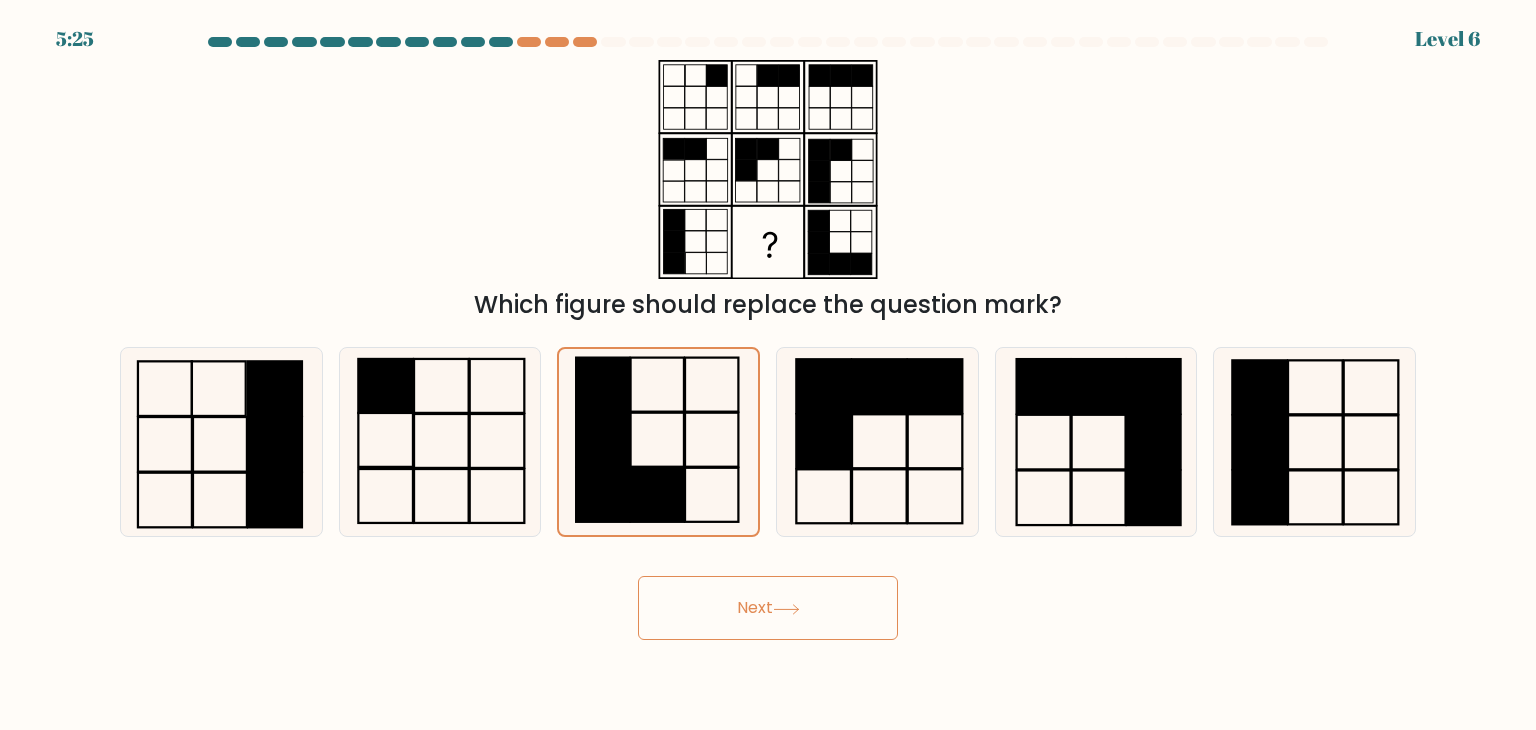 click on "Next" at bounding box center (768, 608) 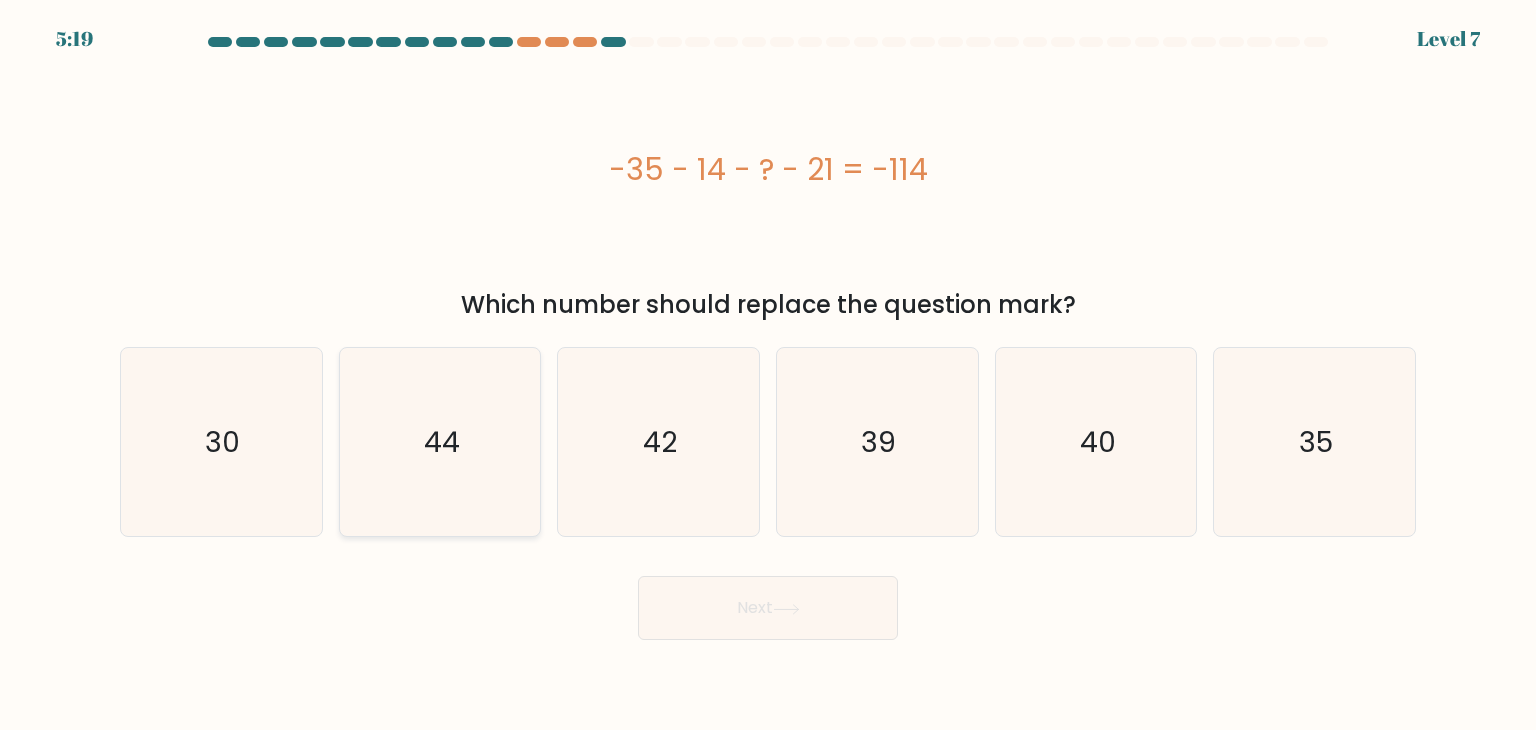 click on "44" 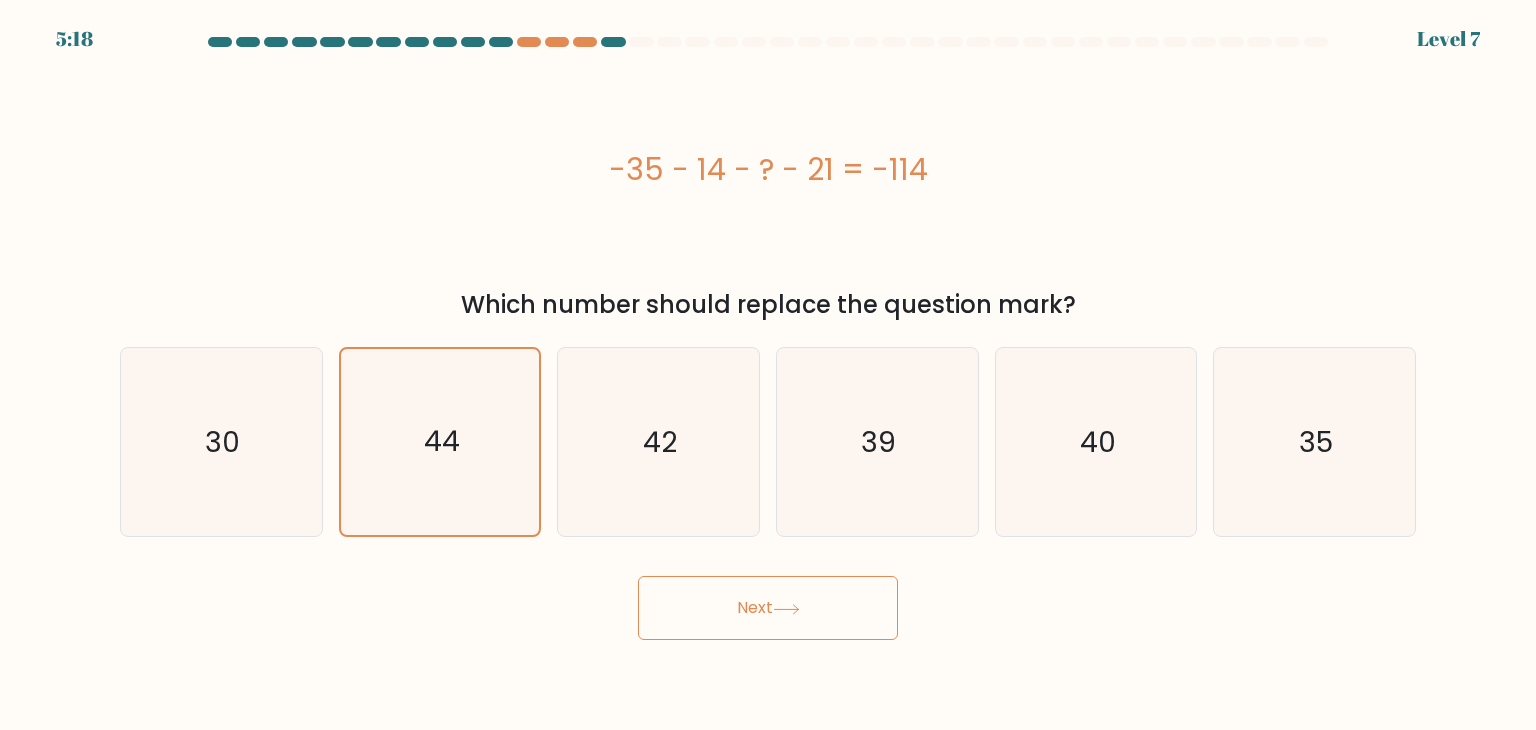 click on "Next" at bounding box center [768, 608] 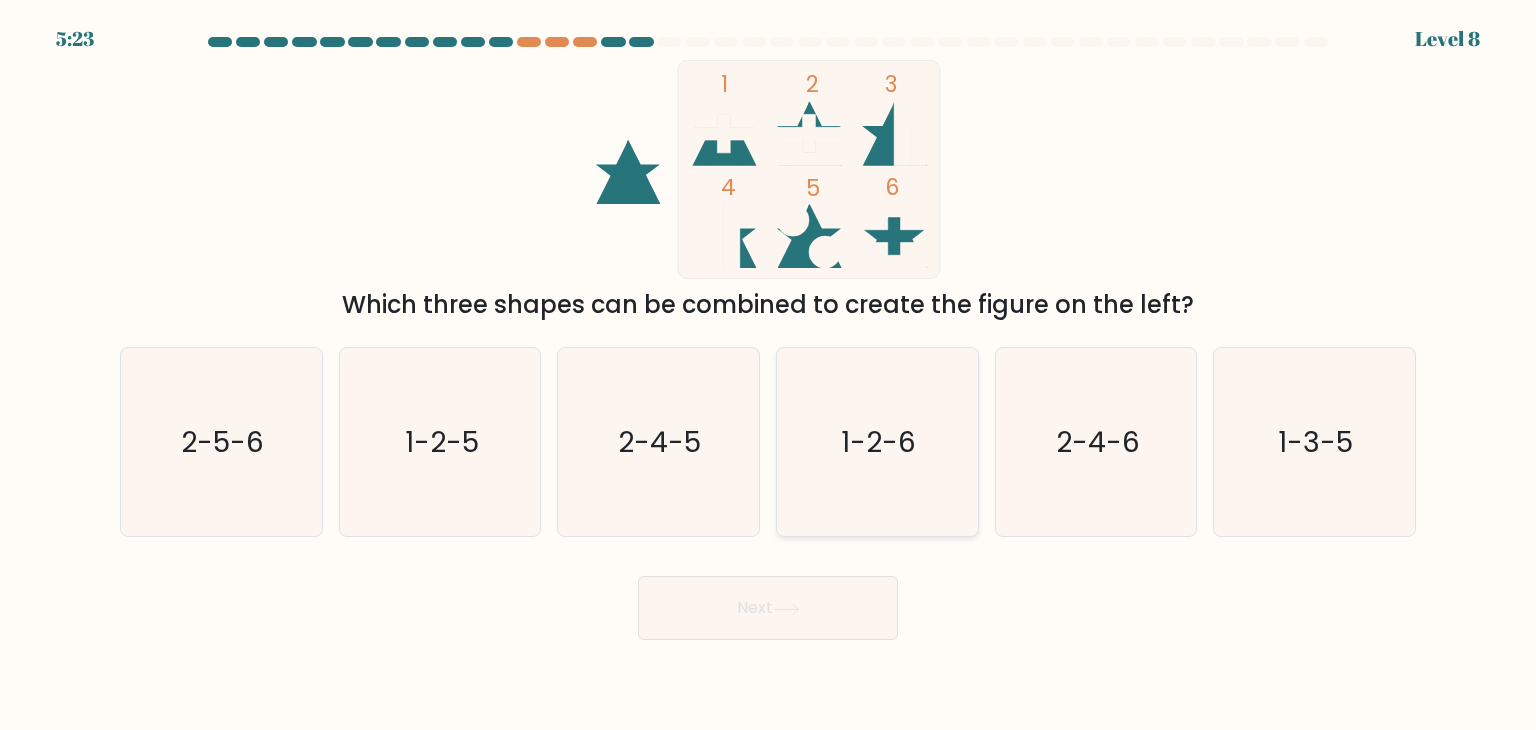 click on "1-2-6" 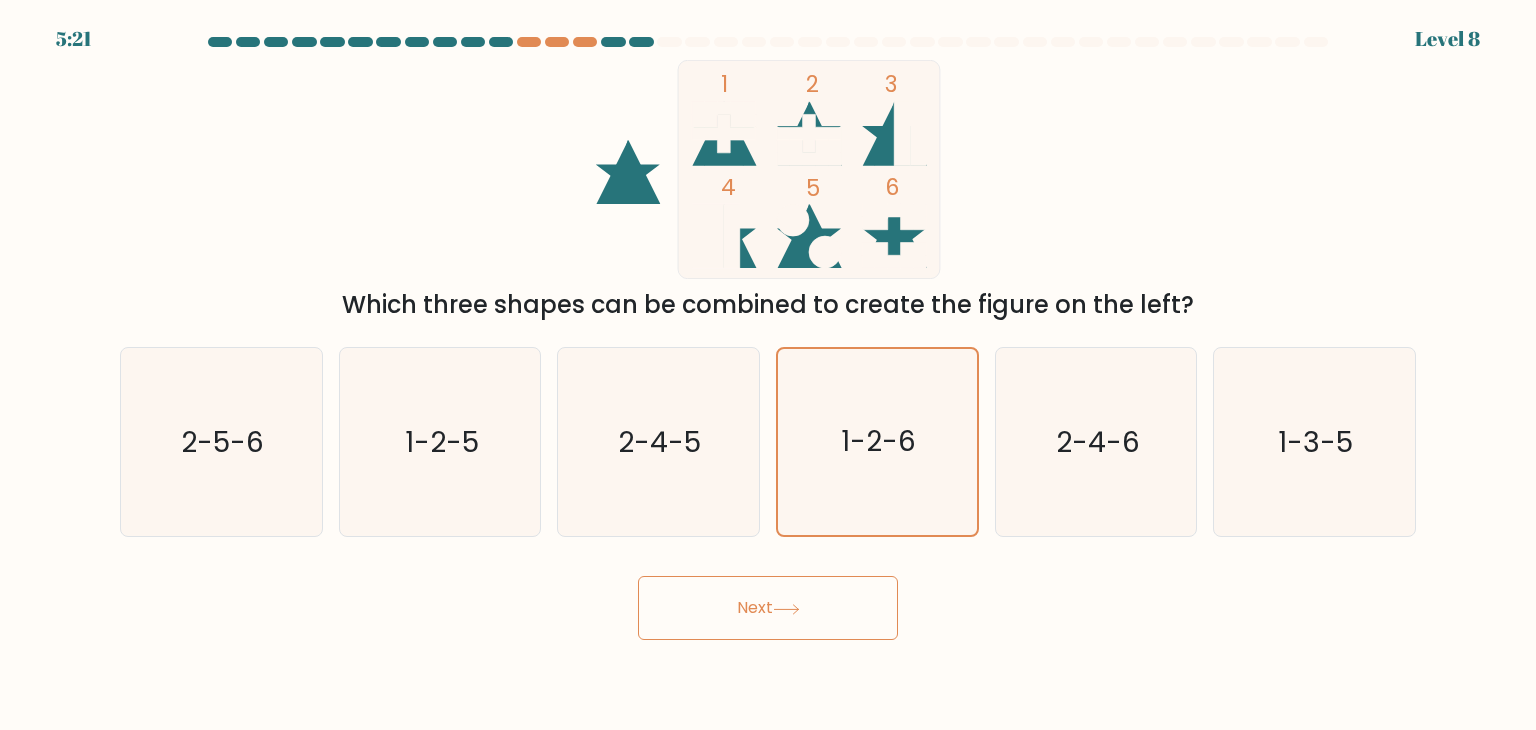 click on "Next" at bounding box center (768, 608) 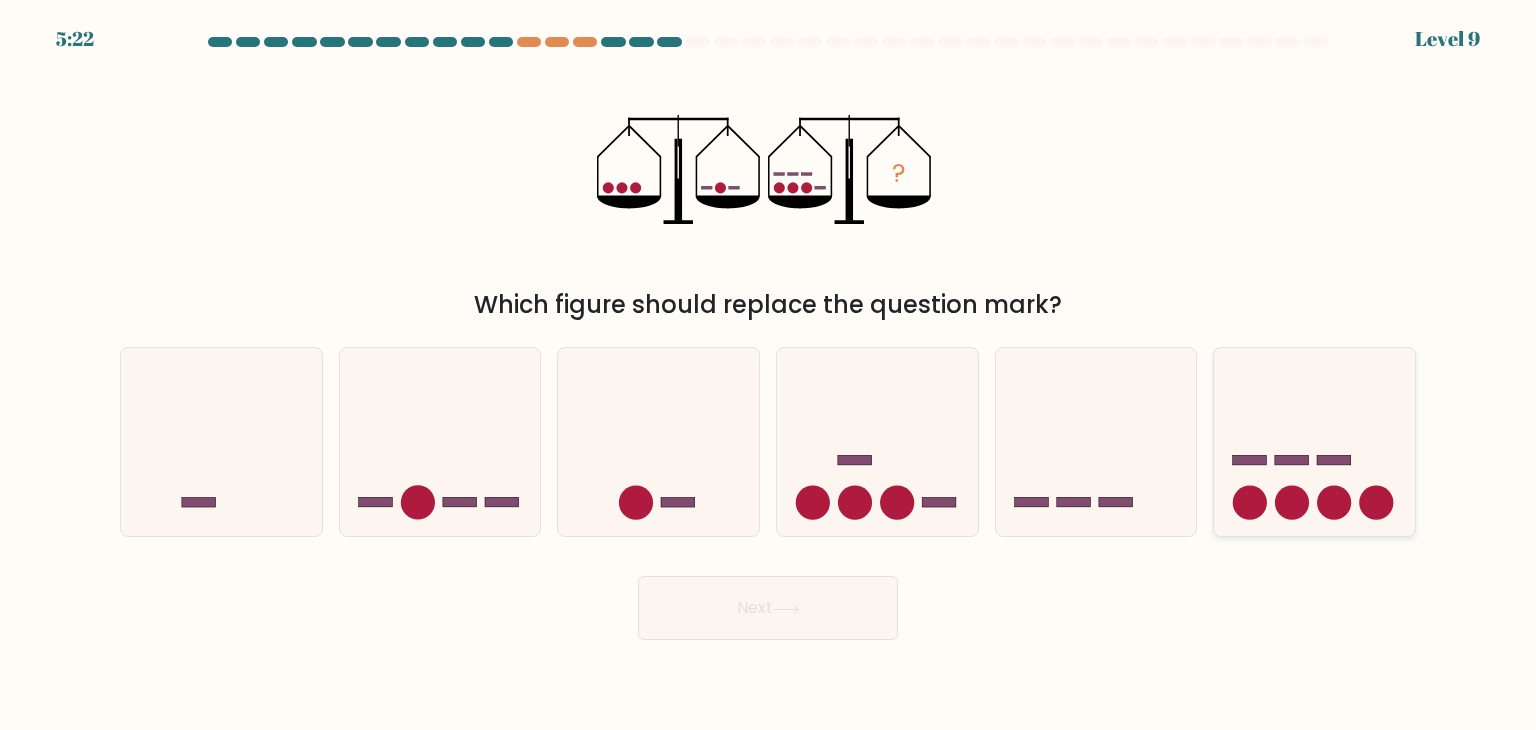 click 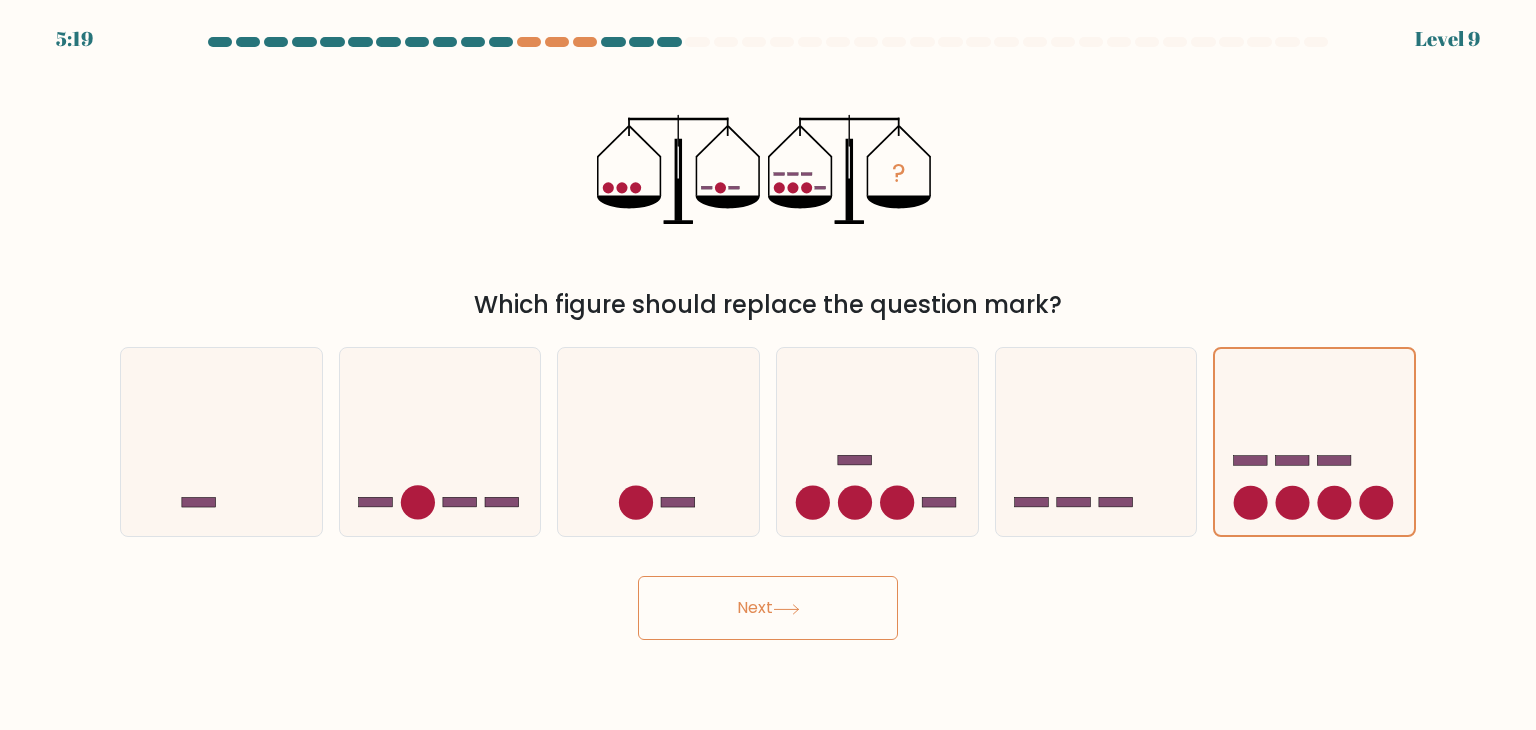 click on "Next" at bounding box center (768, 608) 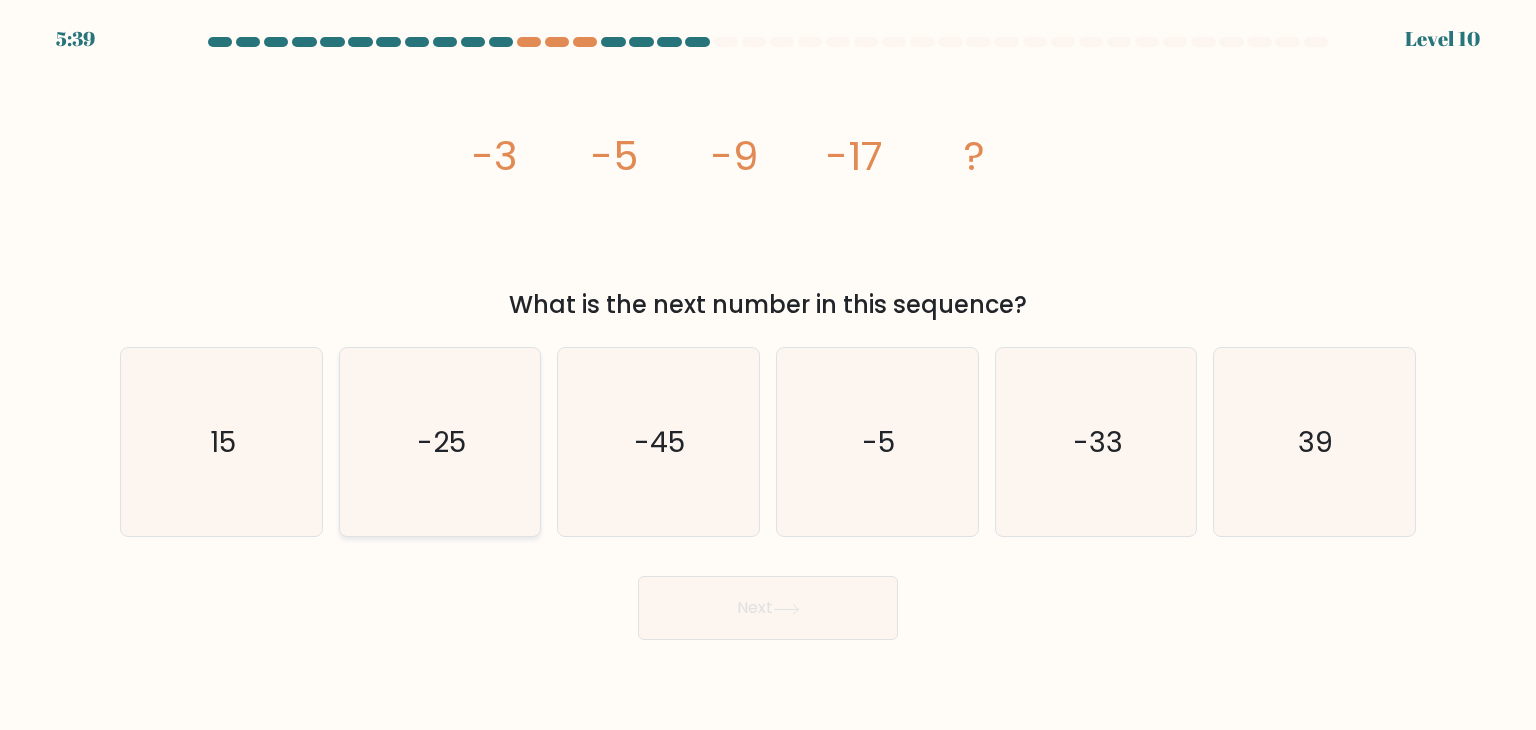 click on "-25" 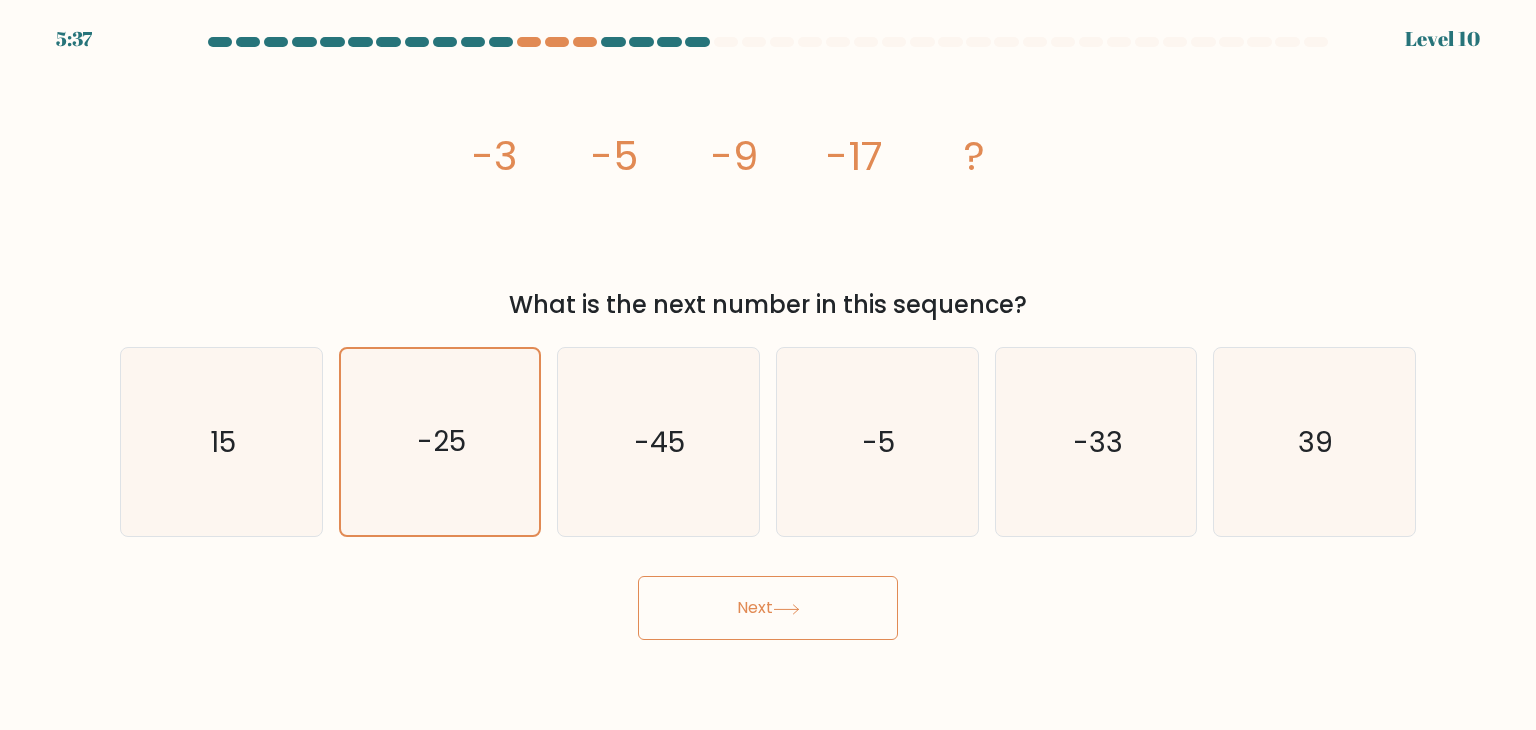 click on "Next" at bounding box center [768, 608] 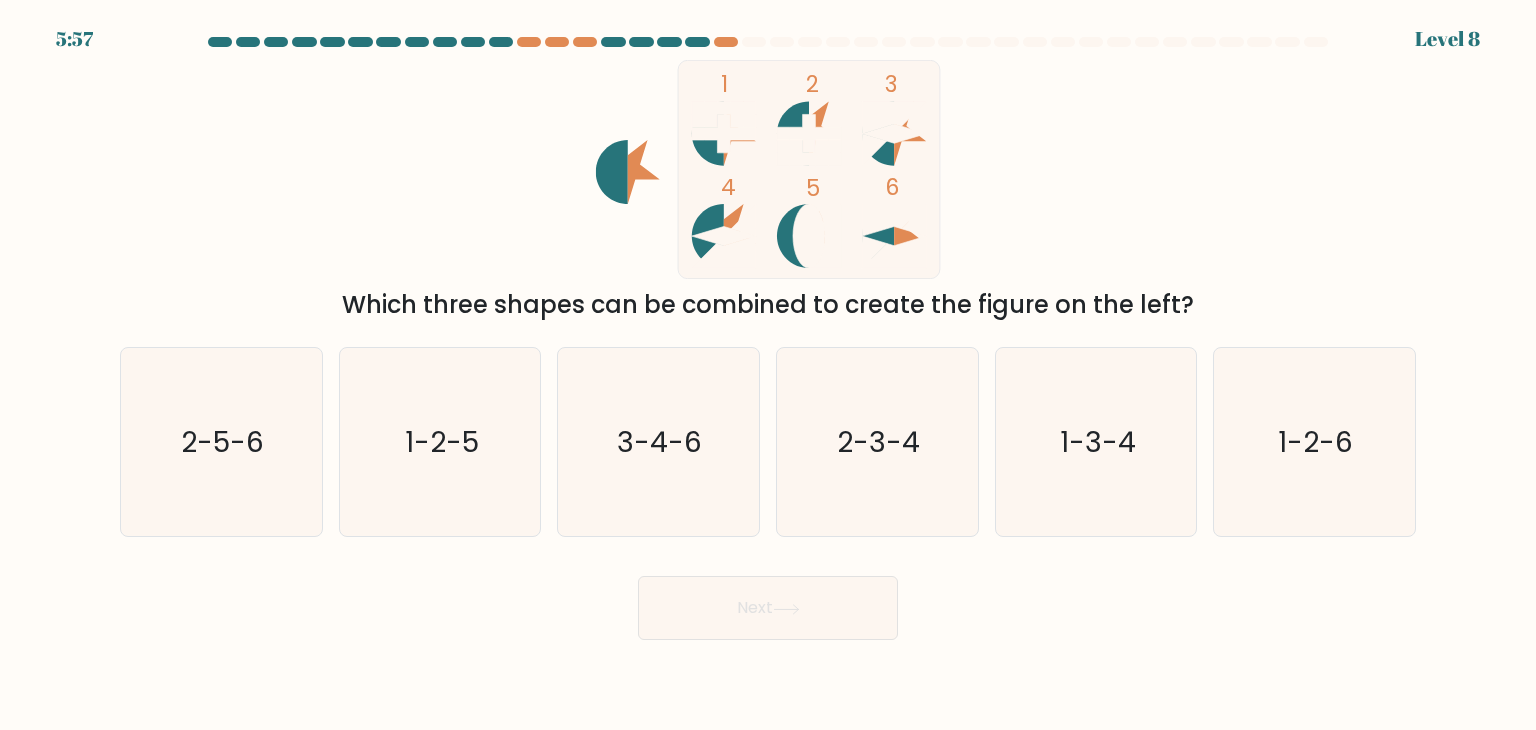 click 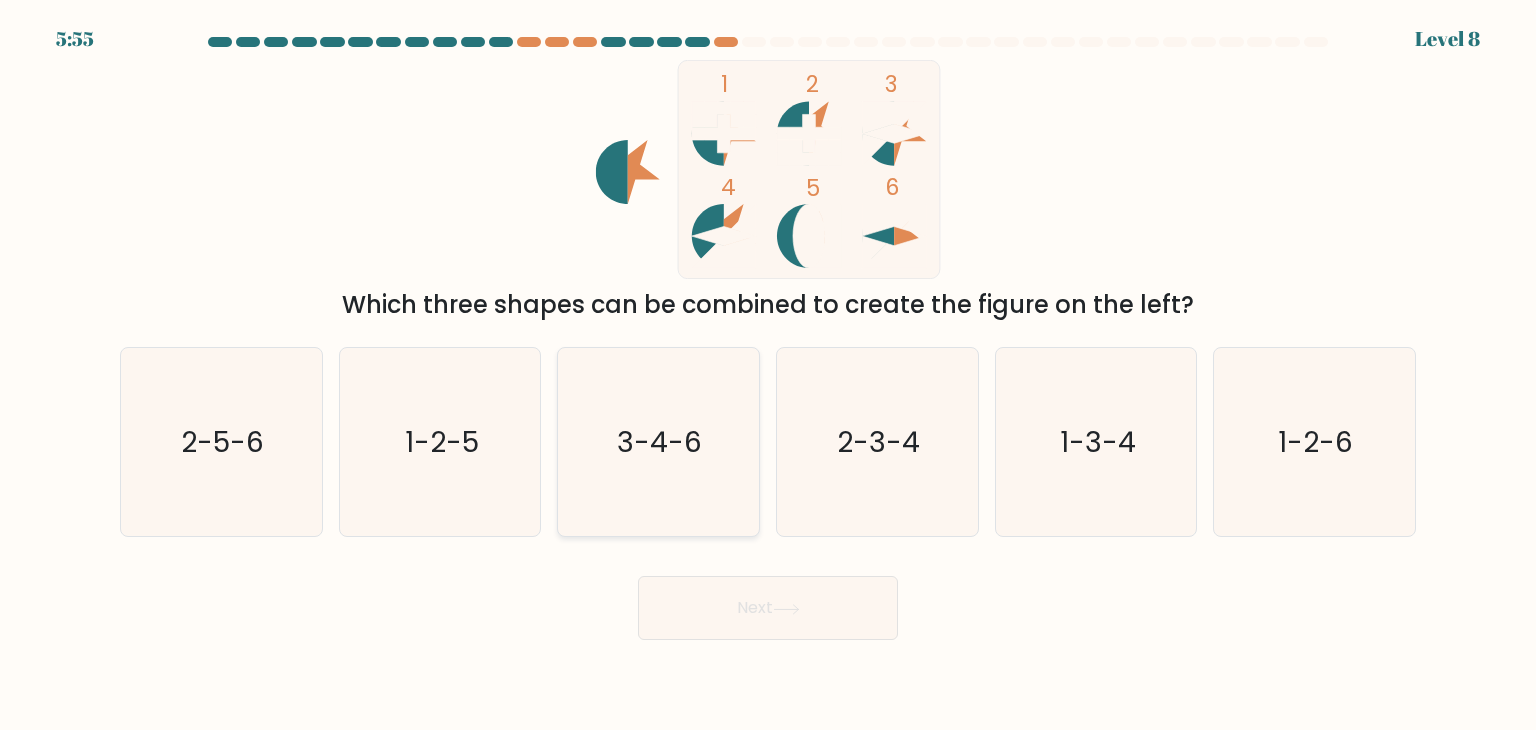 click on "3-4-6" 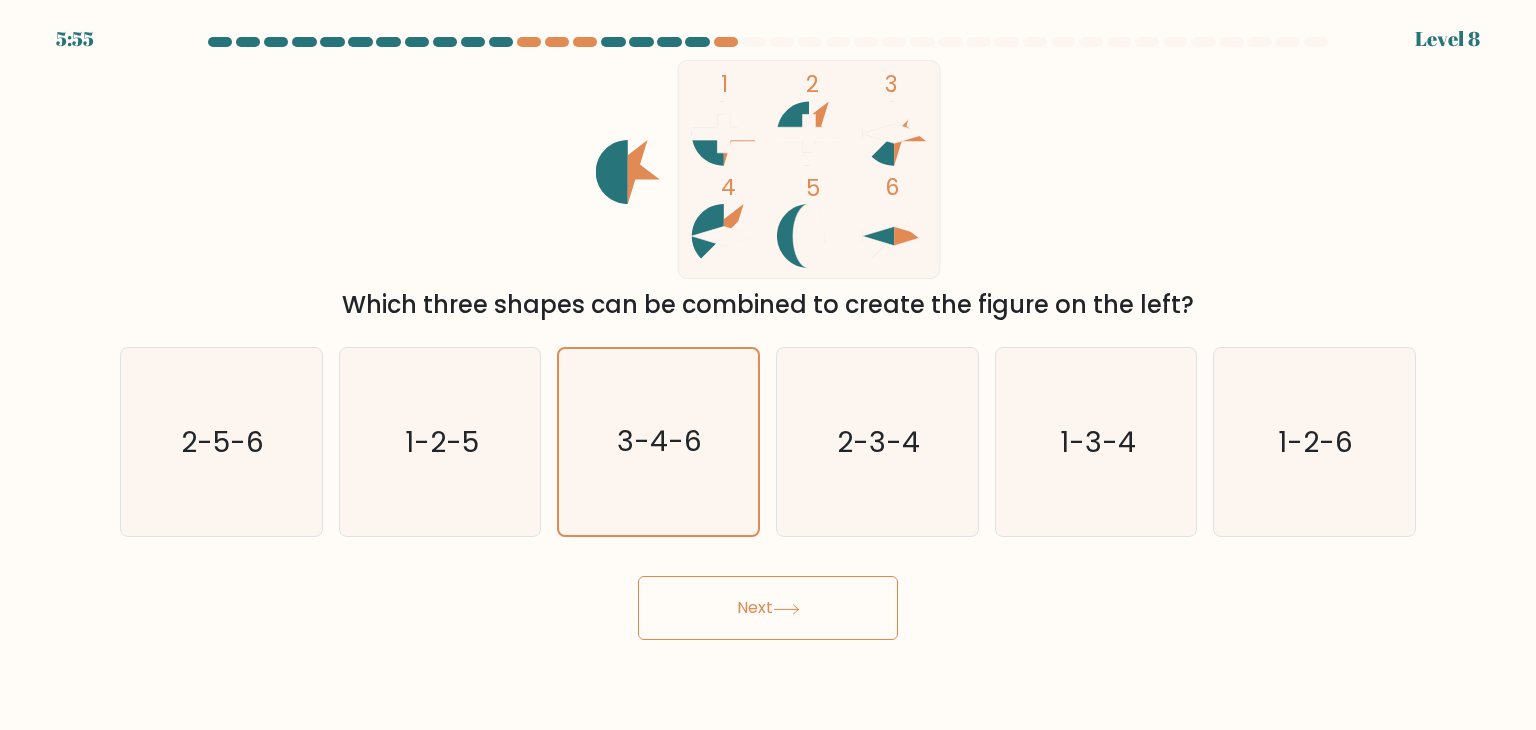 click on "Next" at bounding box center [768, 608] 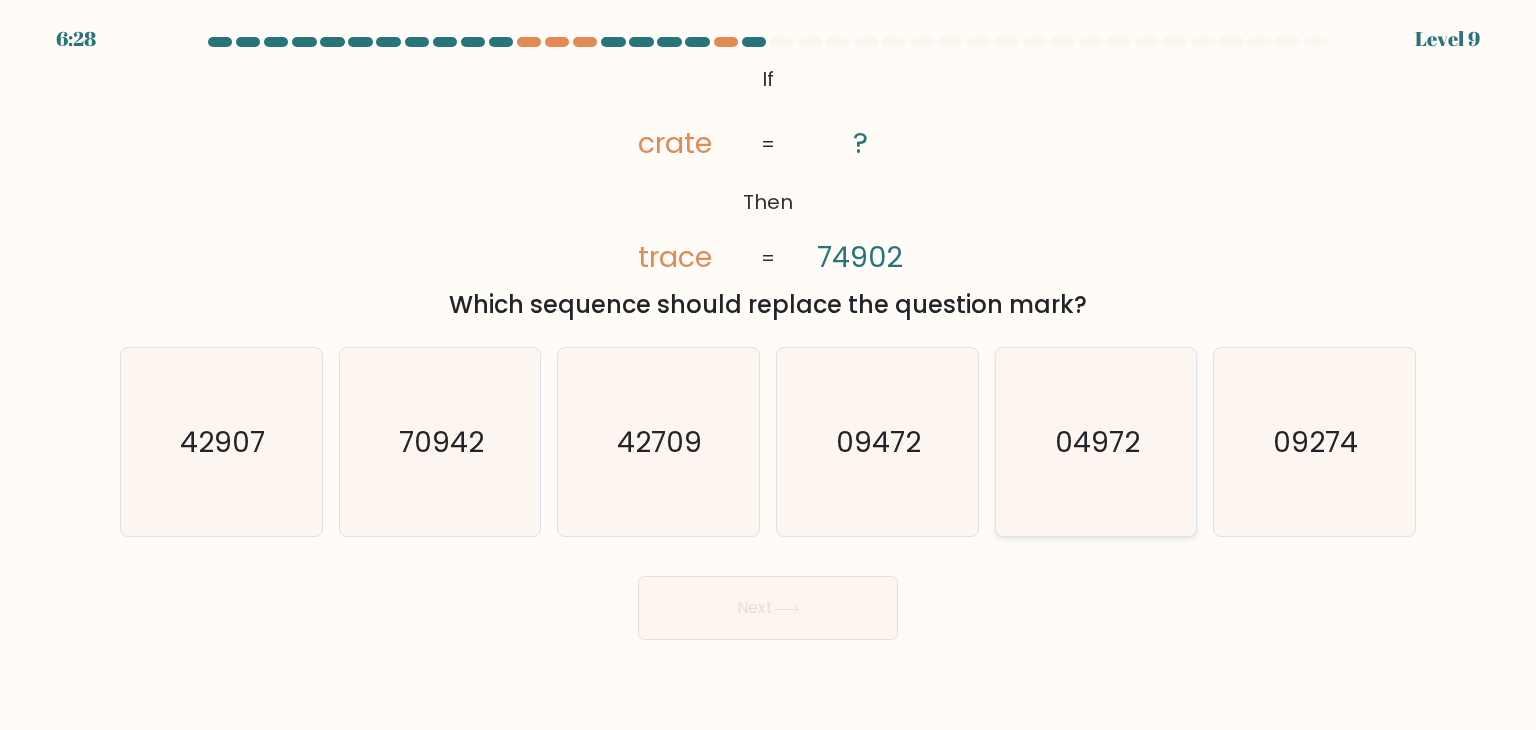 click on "04972" 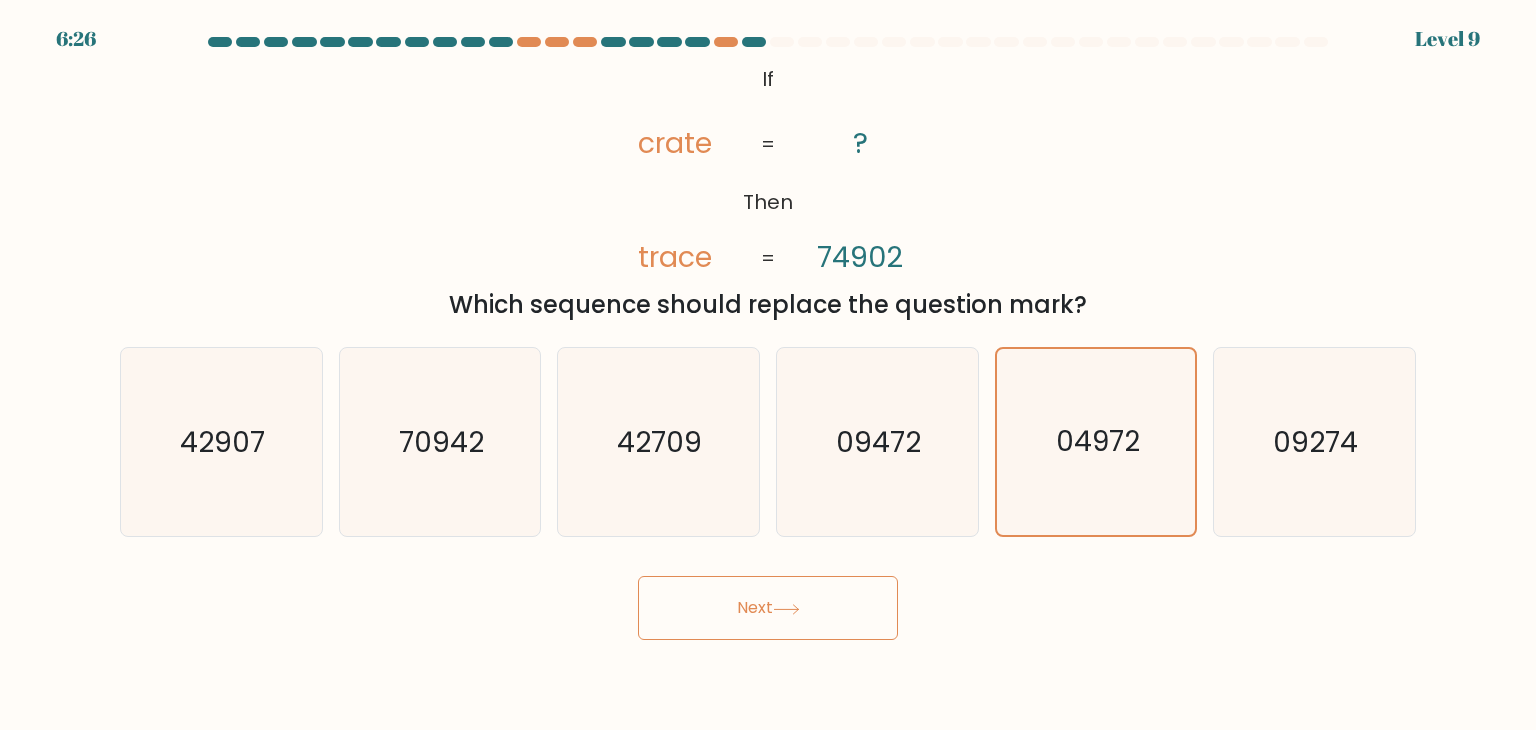 click on "Next" at bounding box center [768, 608] 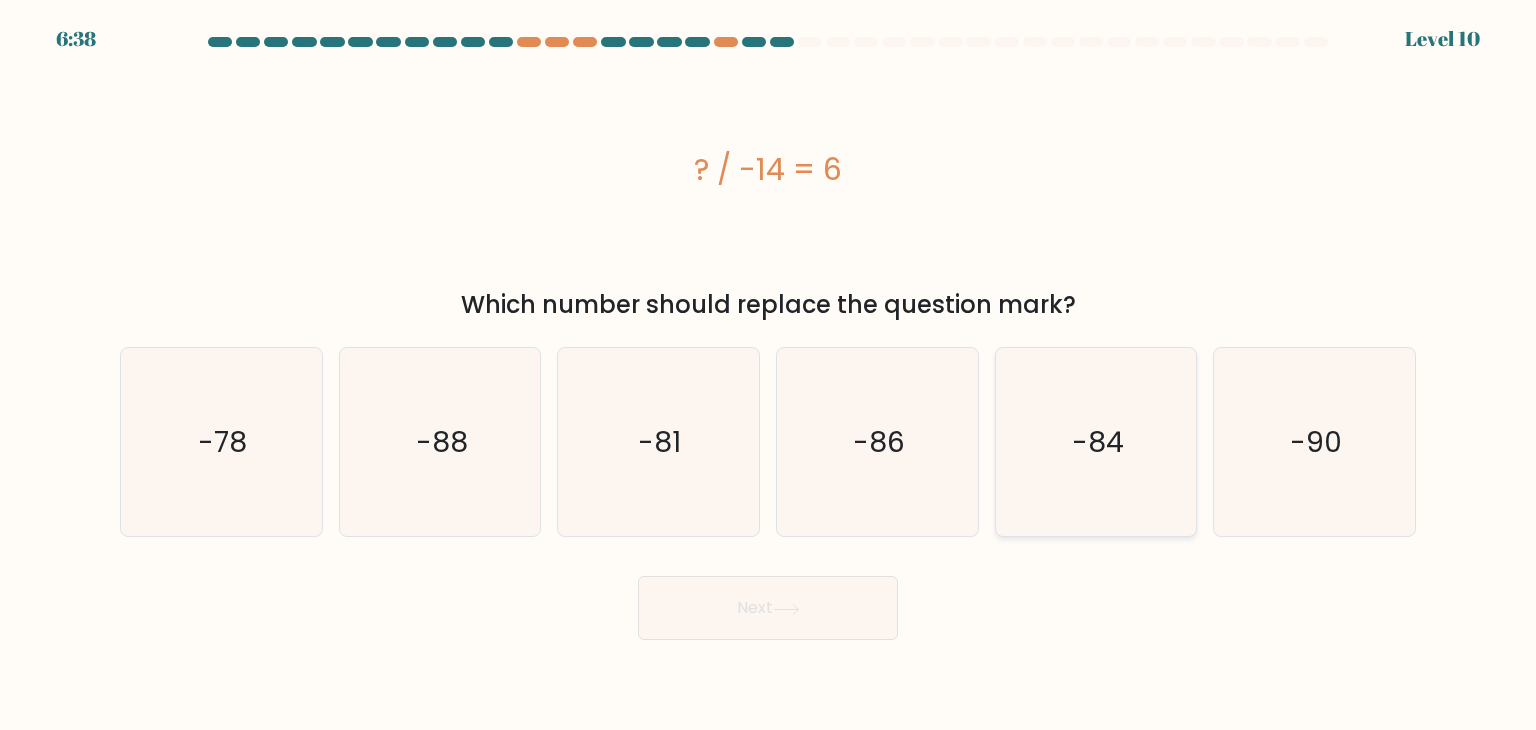 click on "-84" 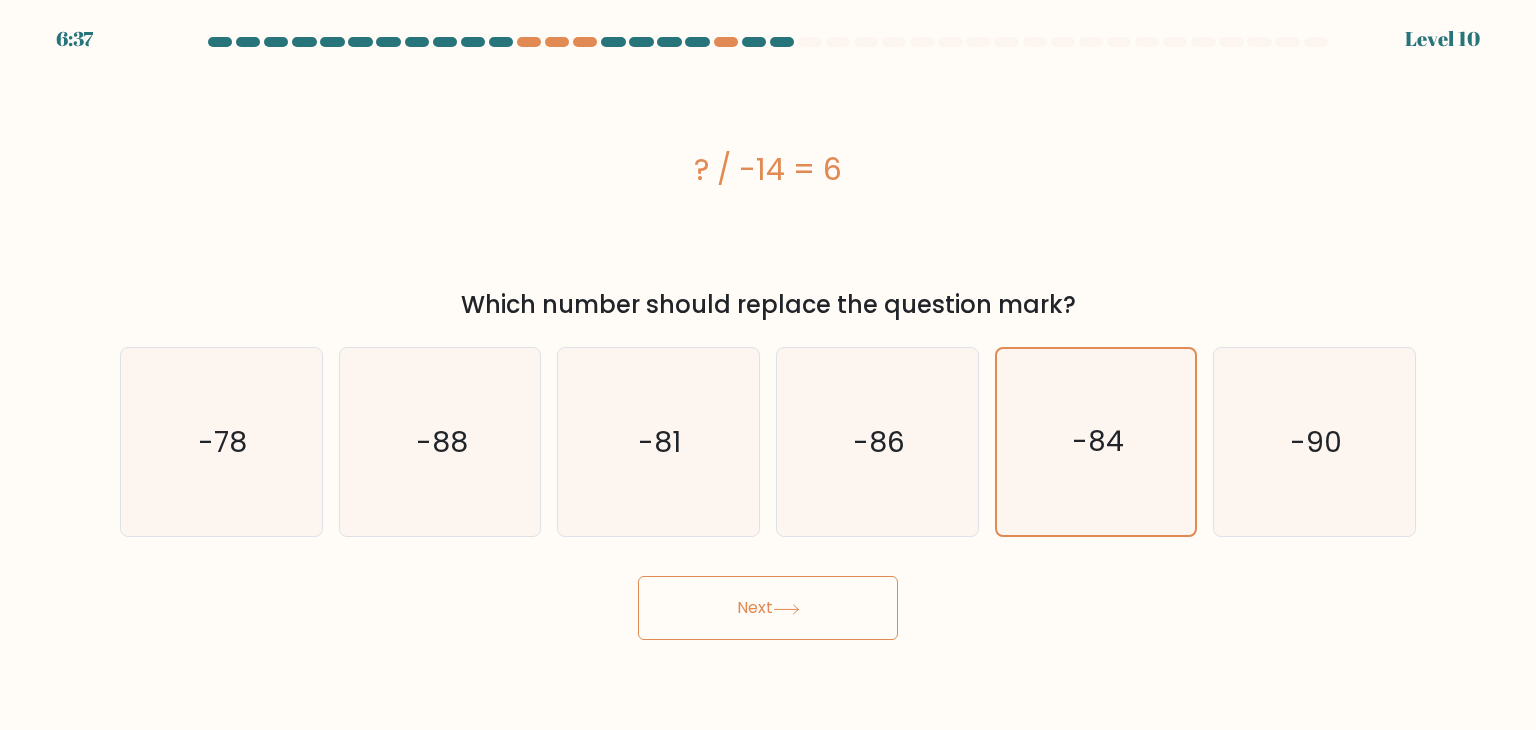 click on "Next" at bounding box center [768, 608] 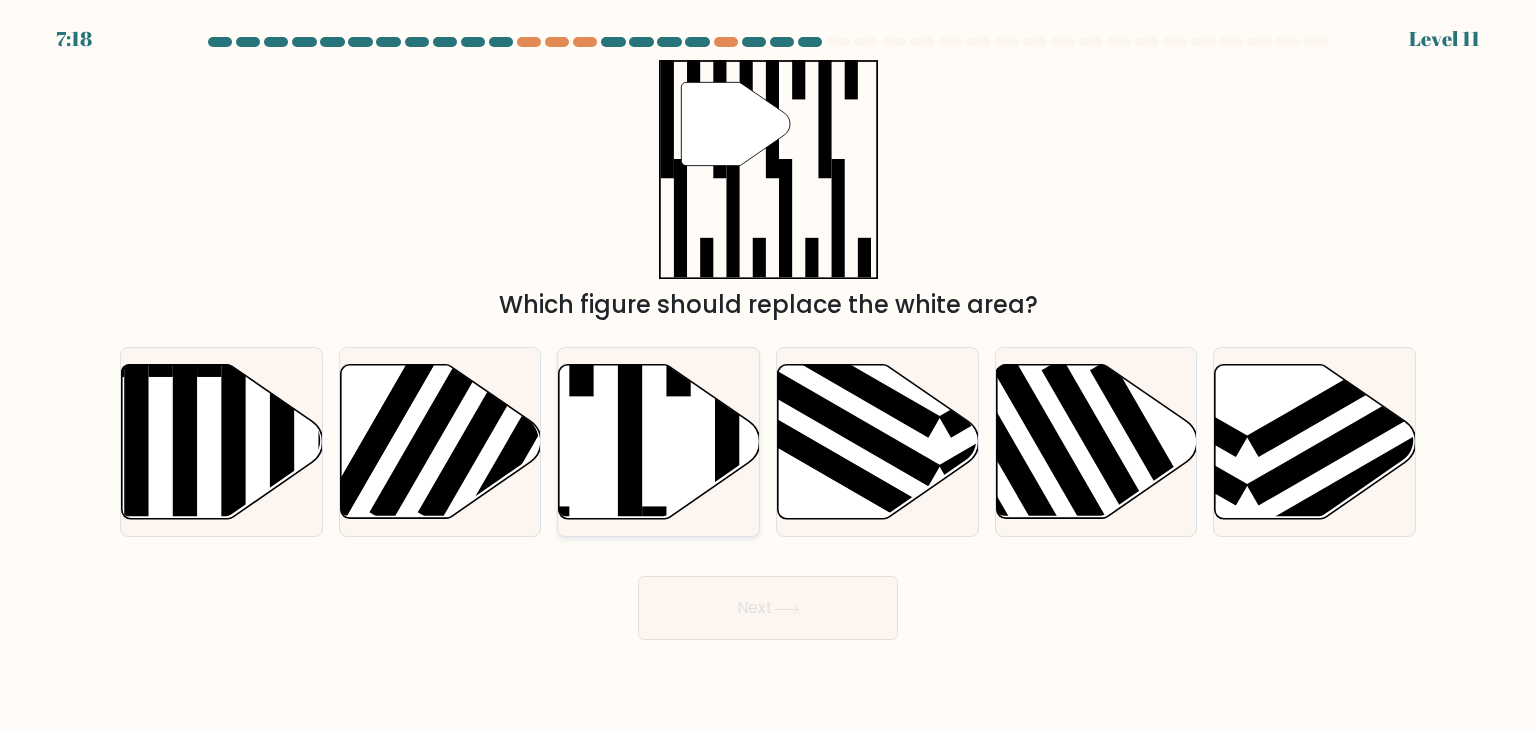 click 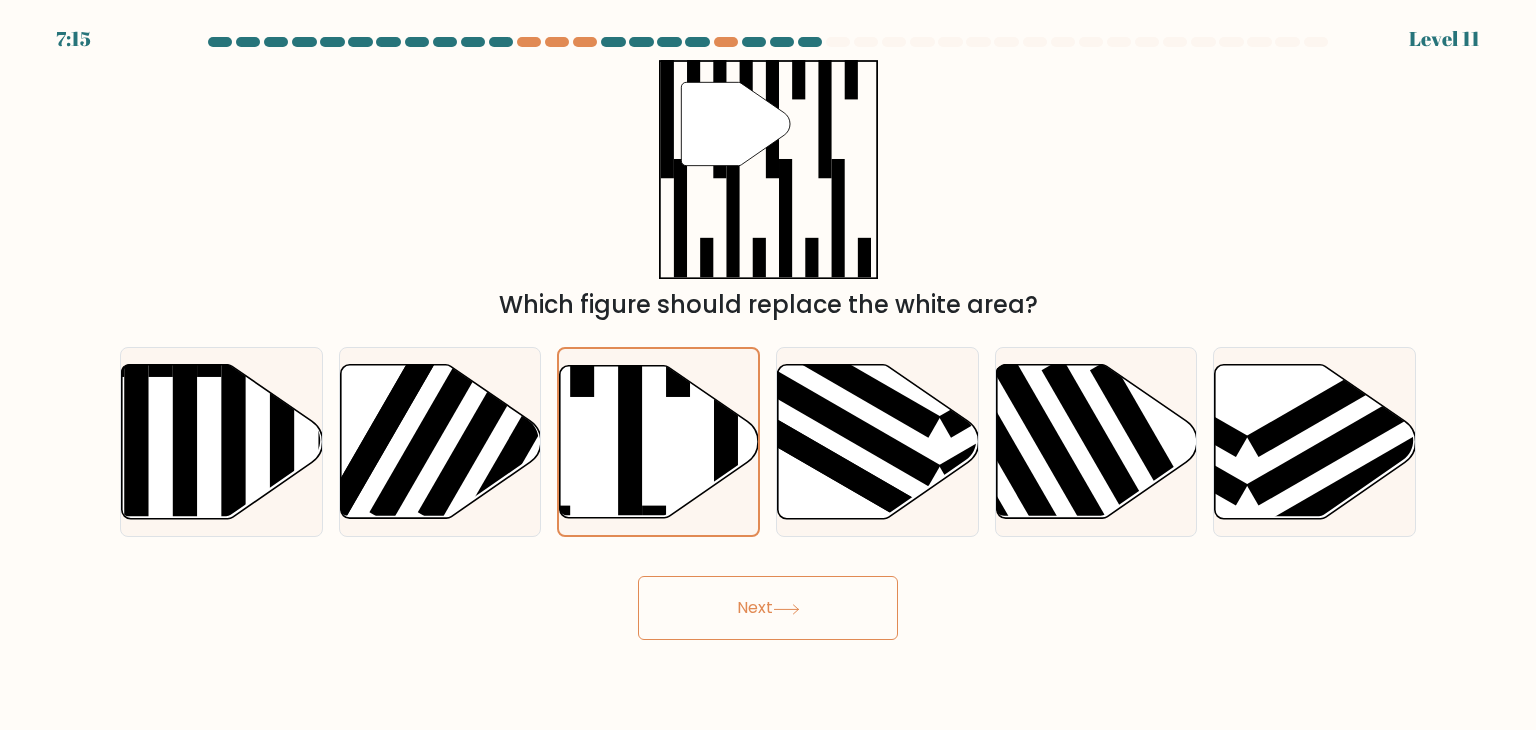 click on "Next" at bounding box center [768, 608] 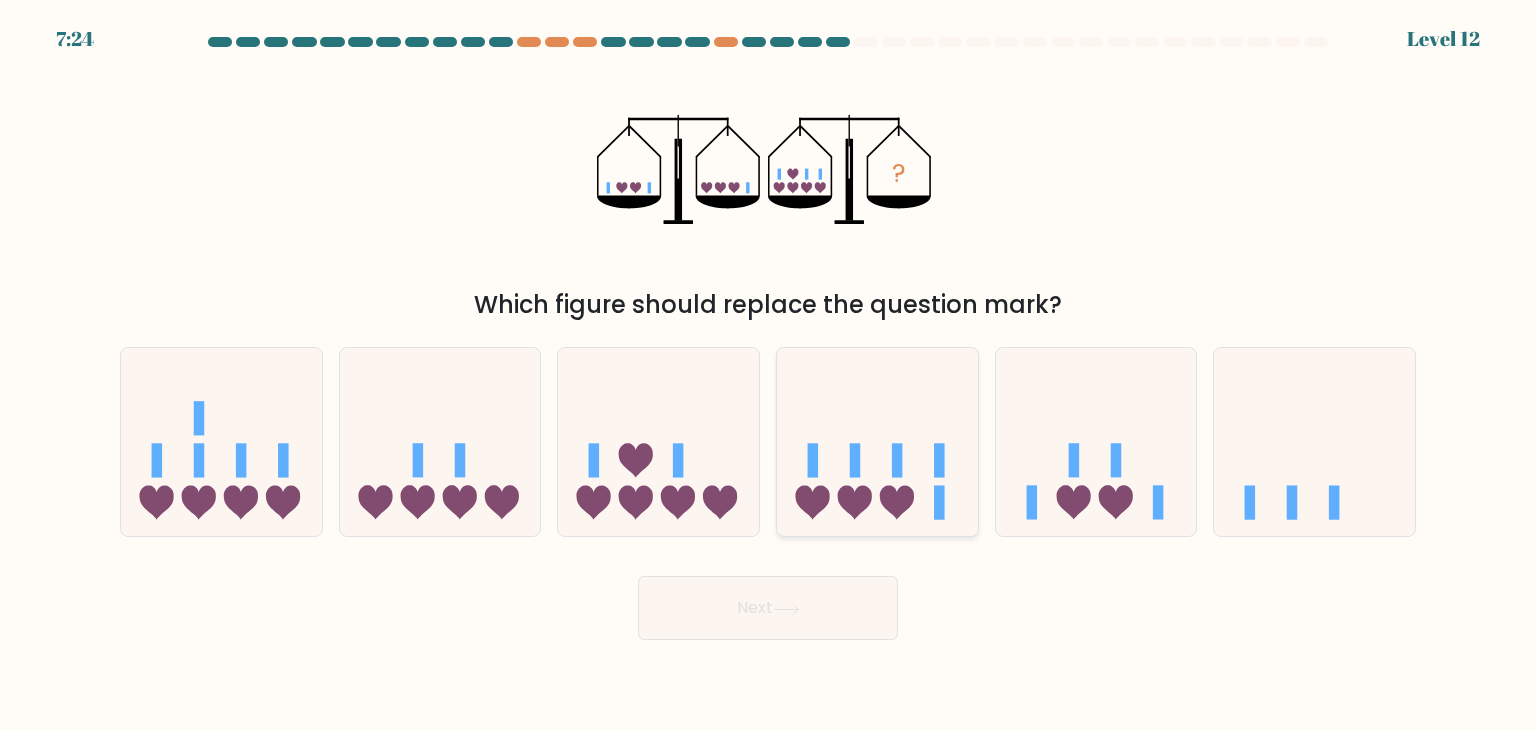 click at bounding box center [877, 442] 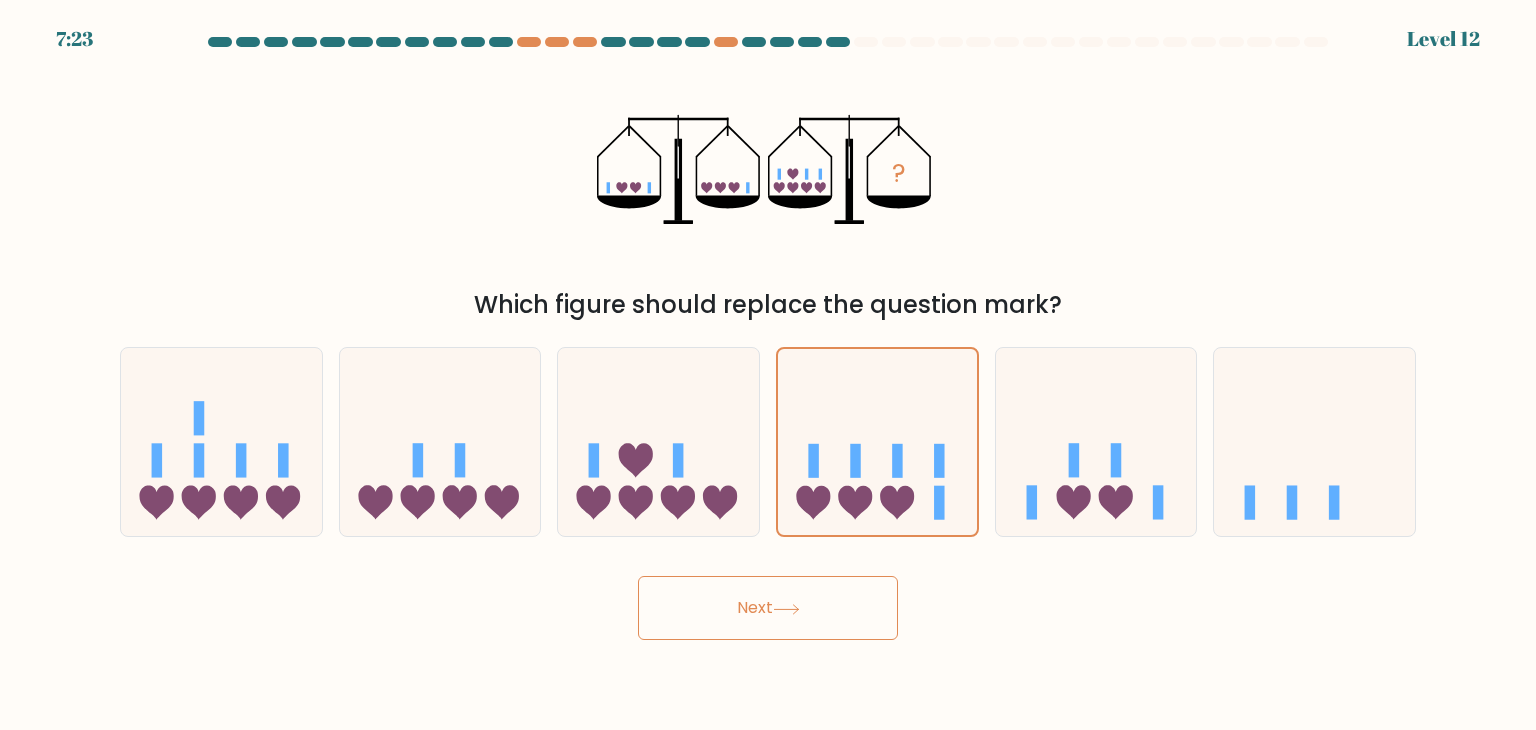 click on "Next" at bounding box center (768, 608) 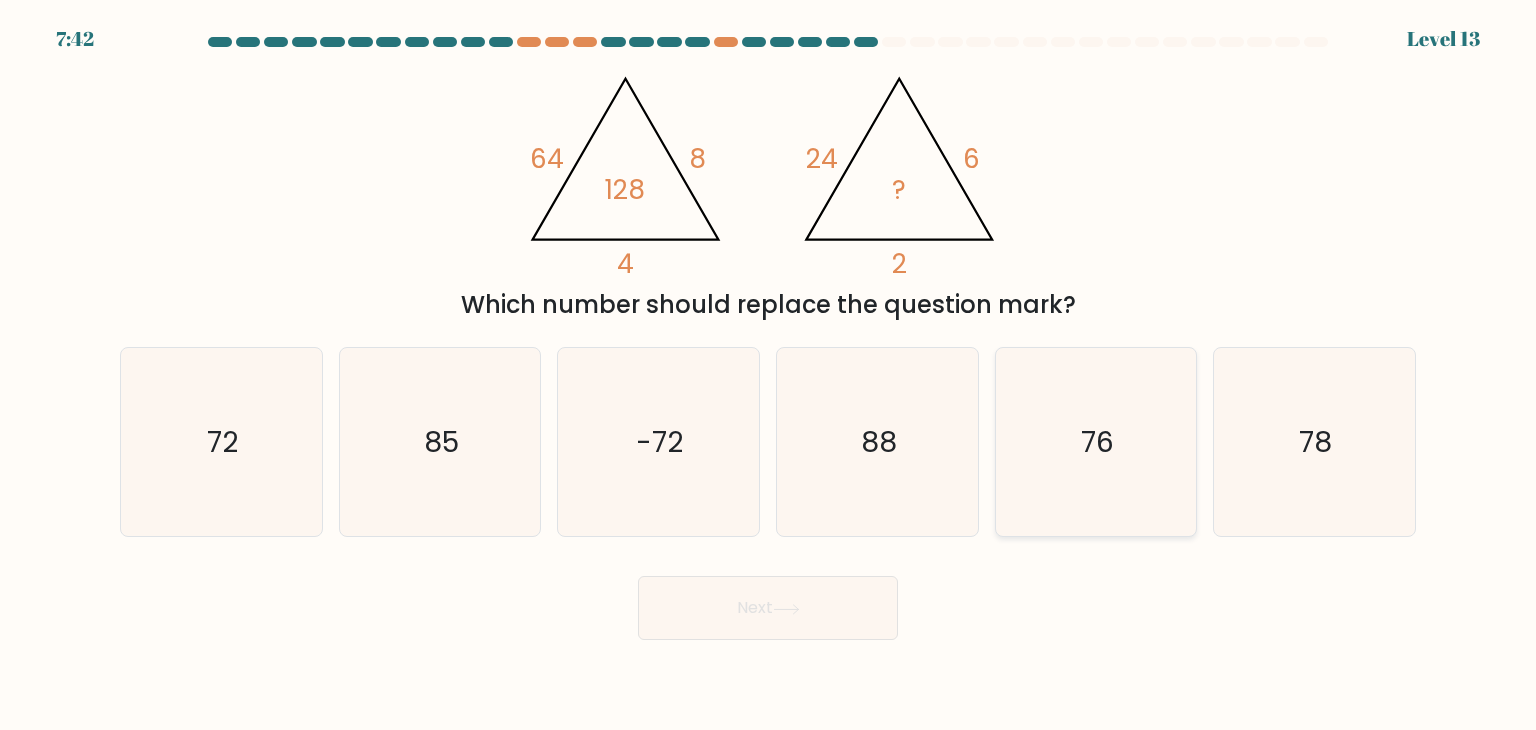 click on "76" 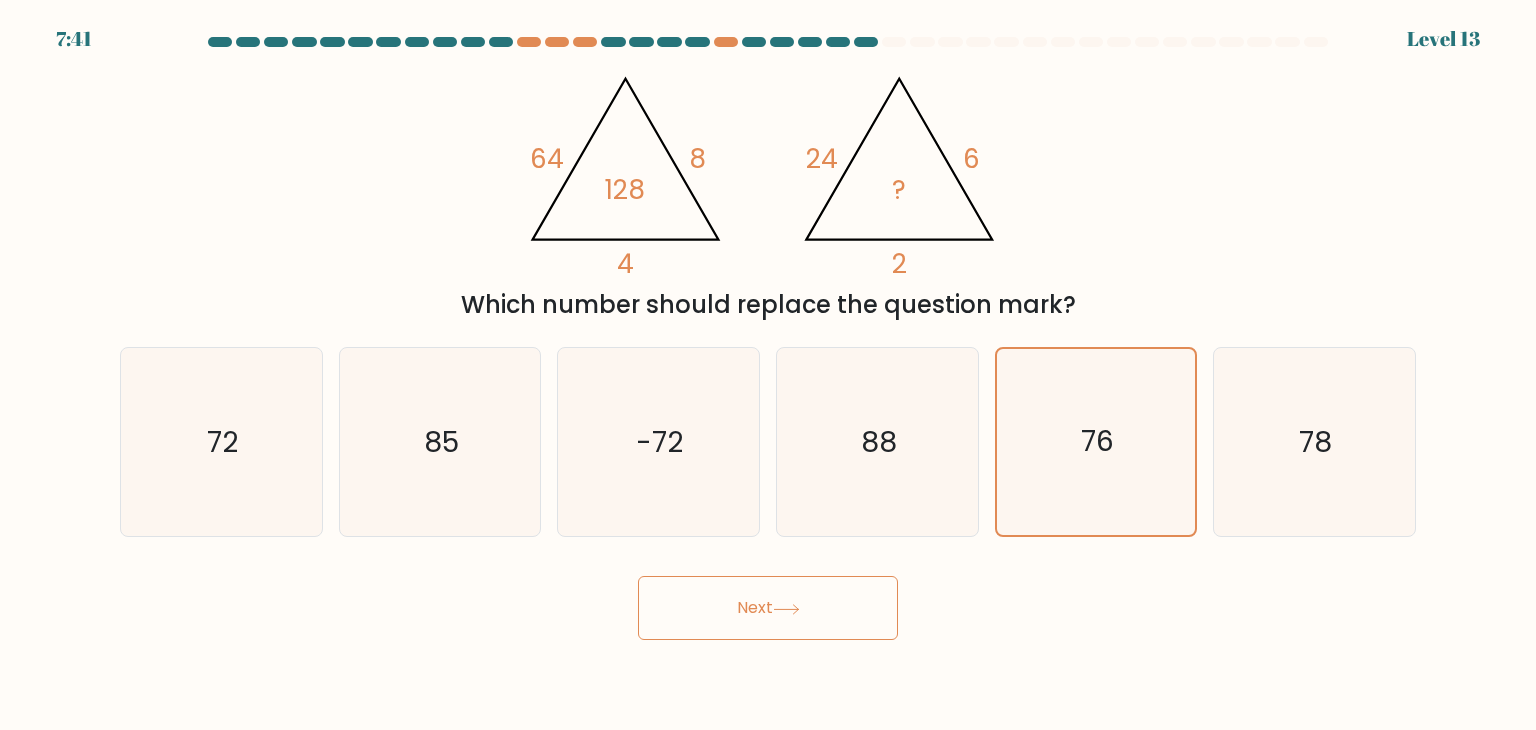 click on "Next" at bounding box center [768, 608] 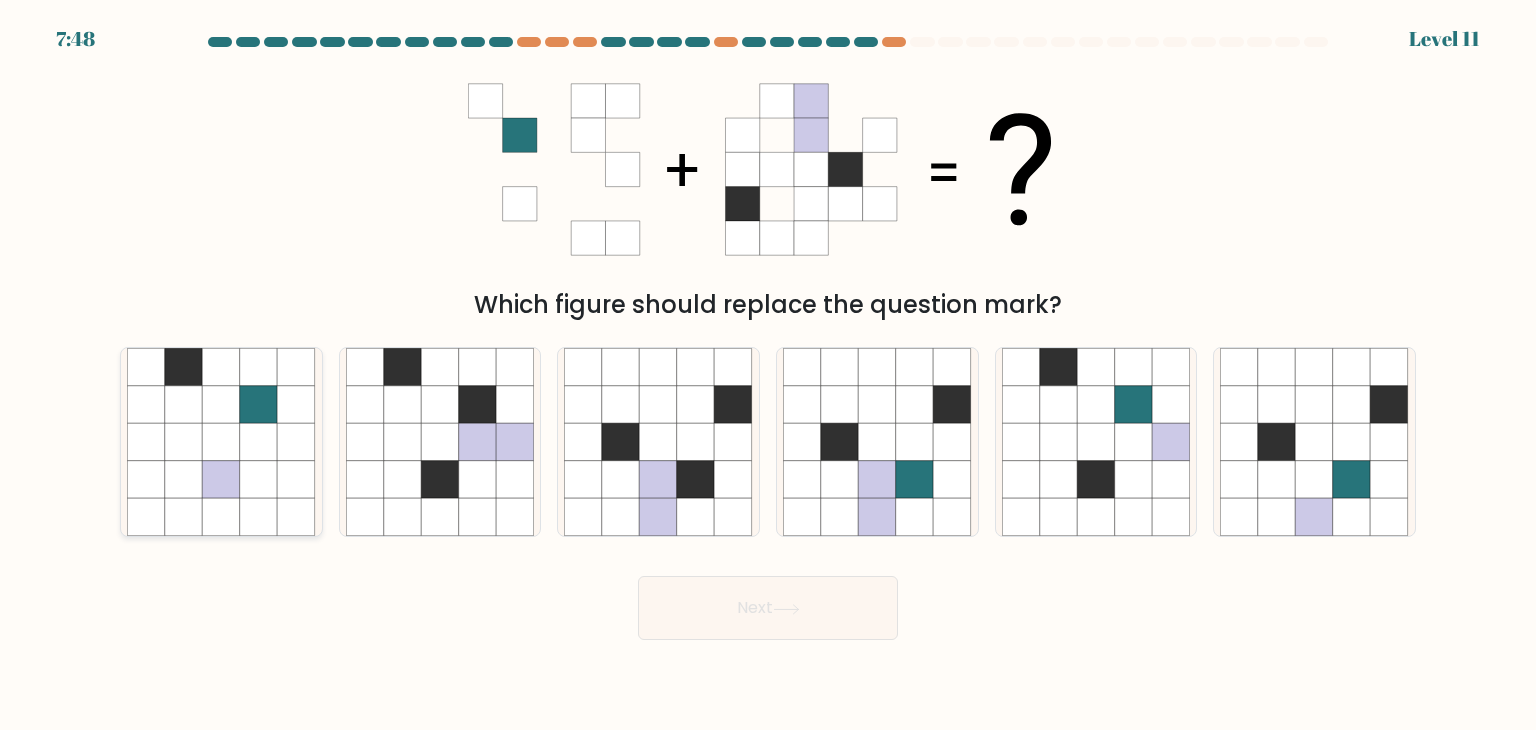 click 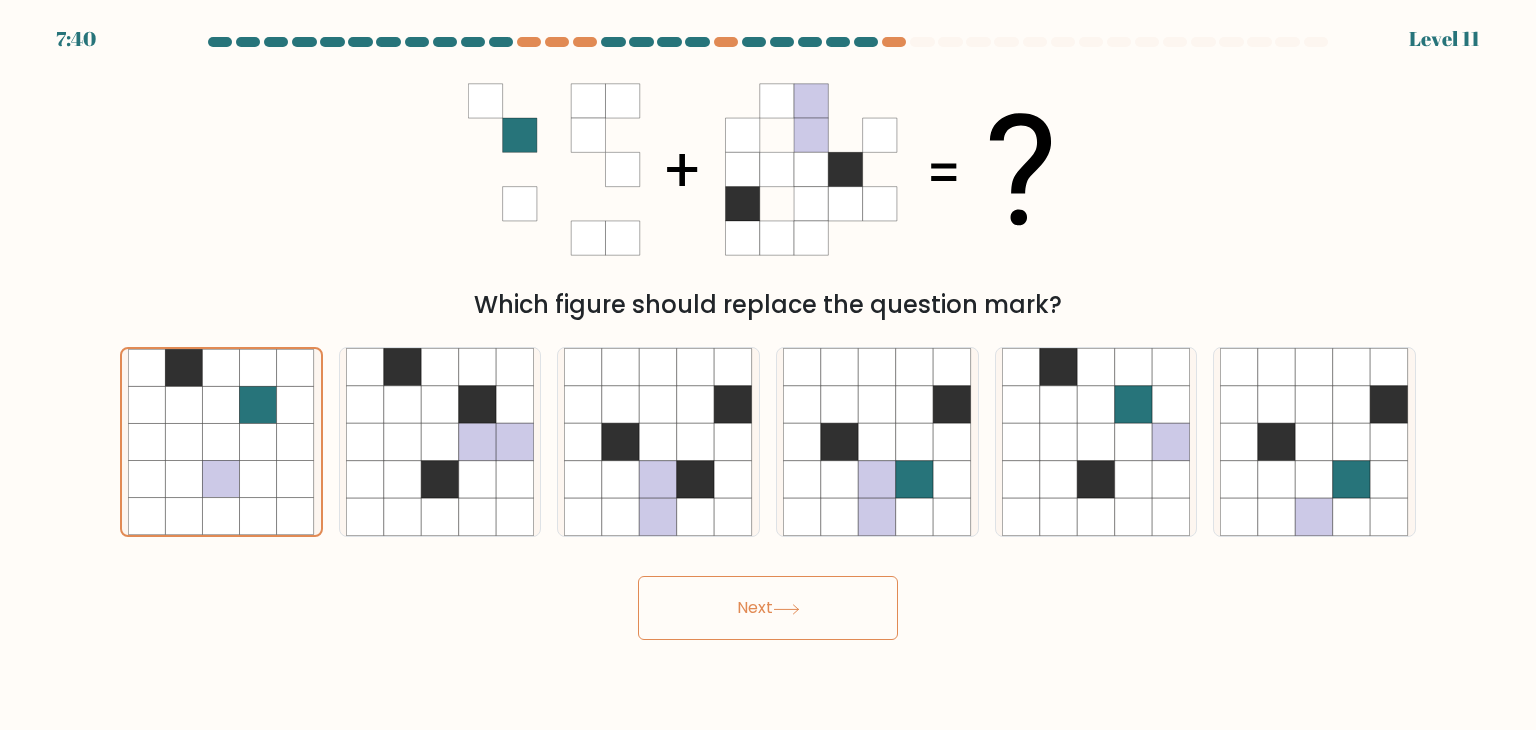 click at bounding box center [768, 338] 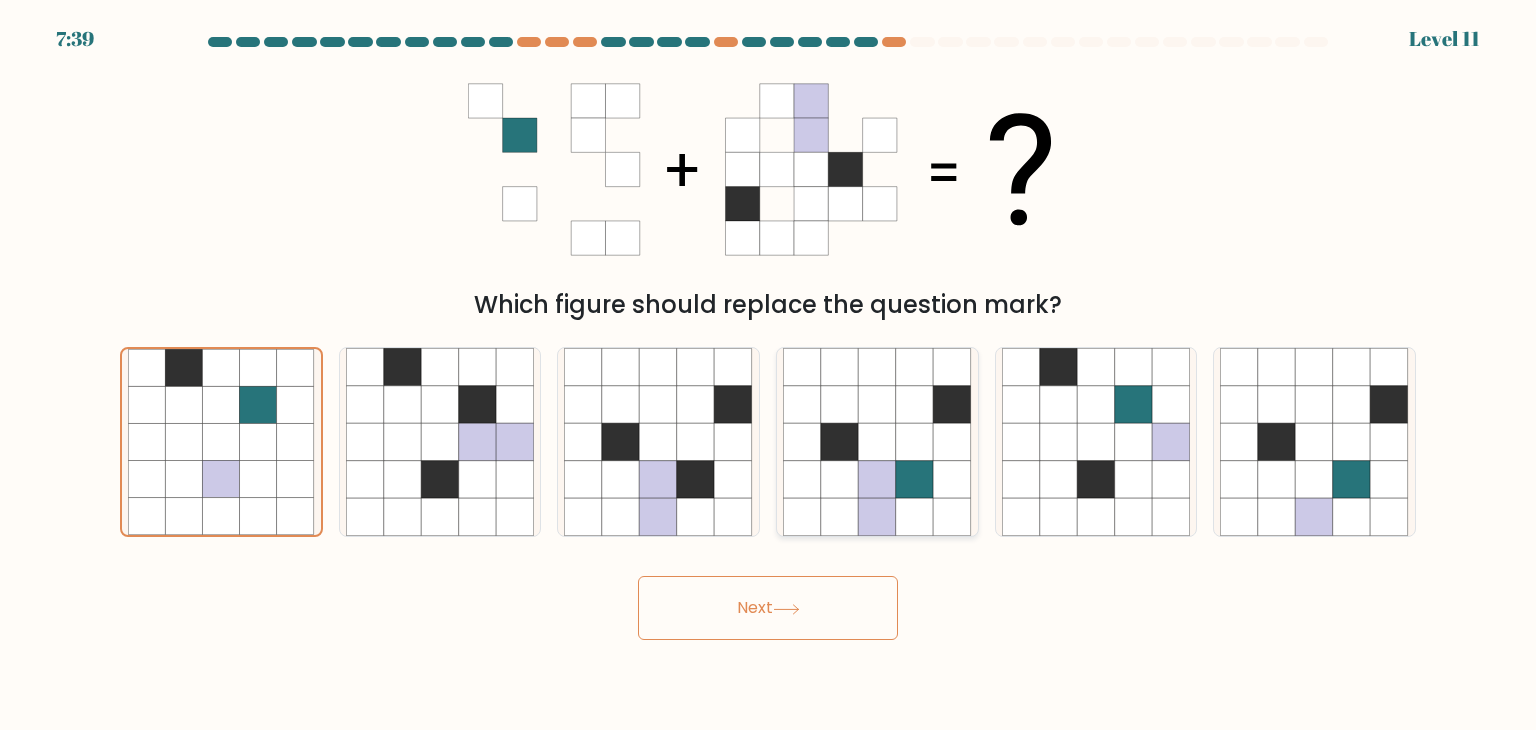click 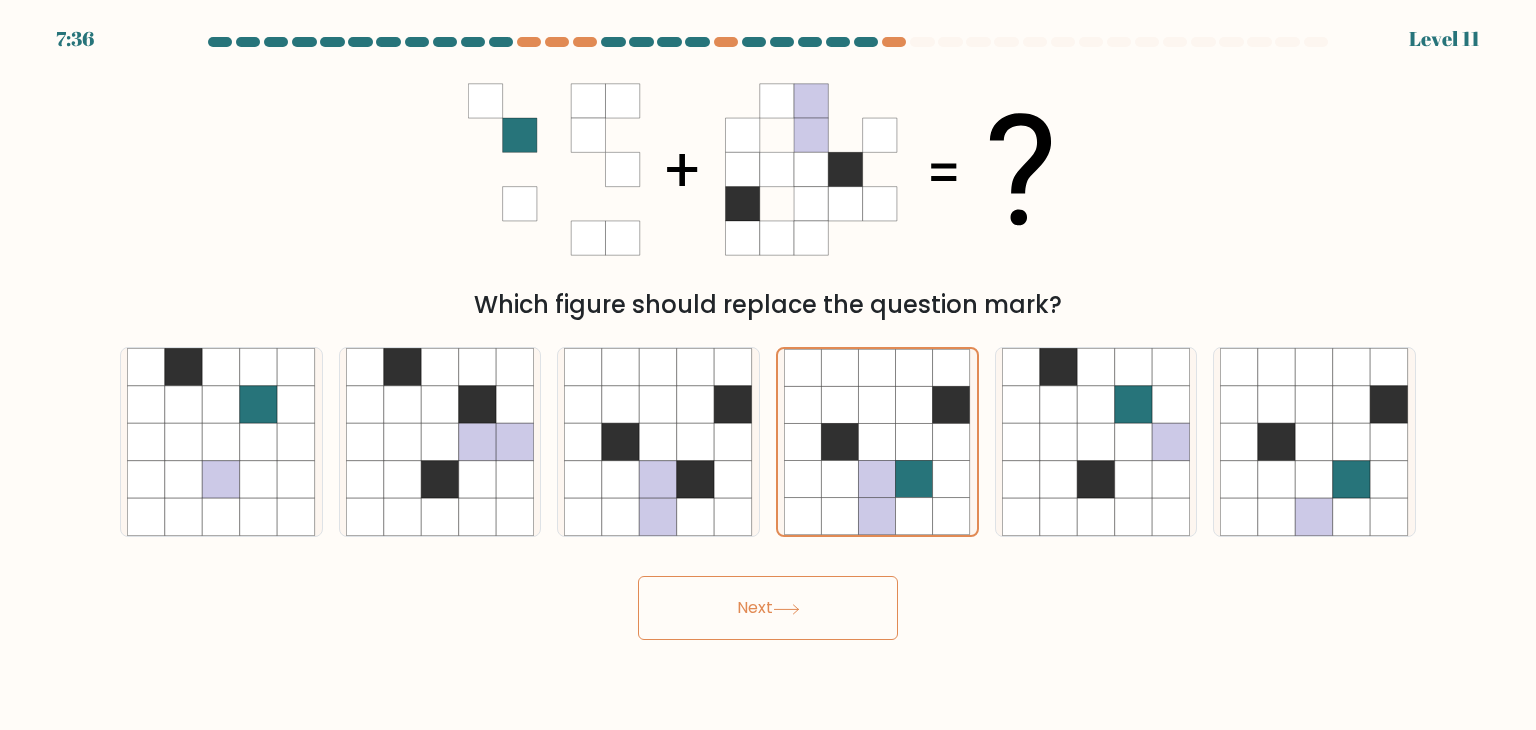 click on "Next" at bounding box center (768, 608) 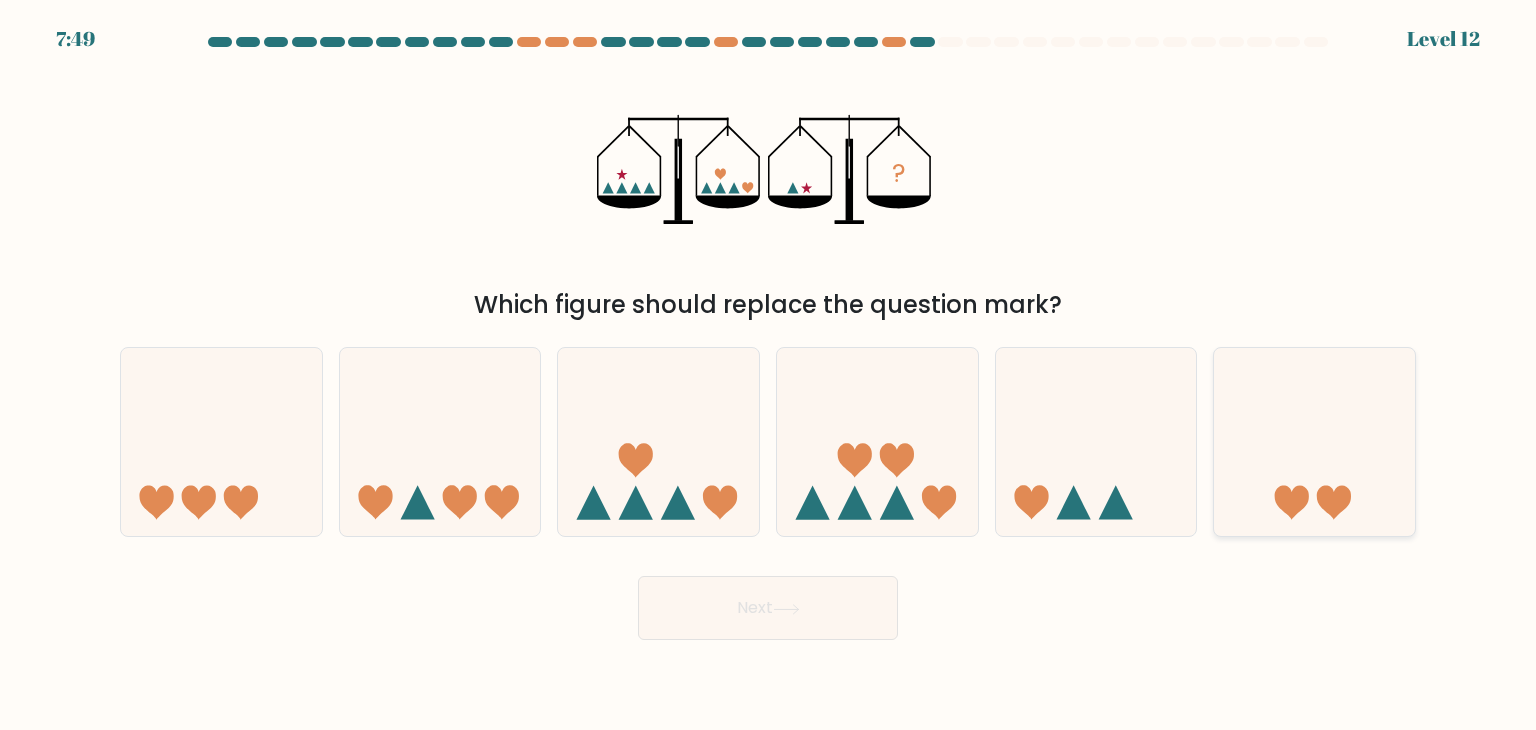 click 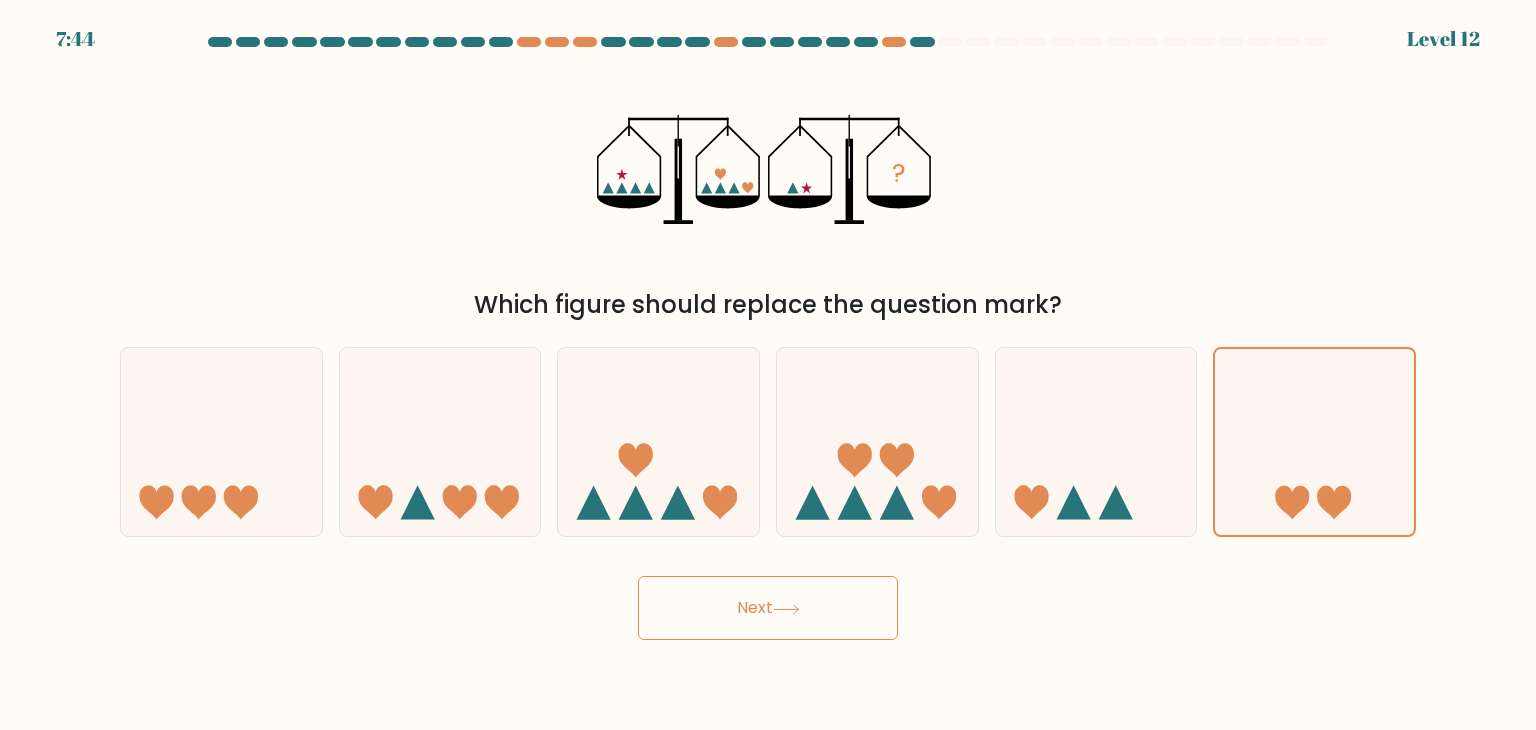 click on "Next" at bounding box center (768, 608) 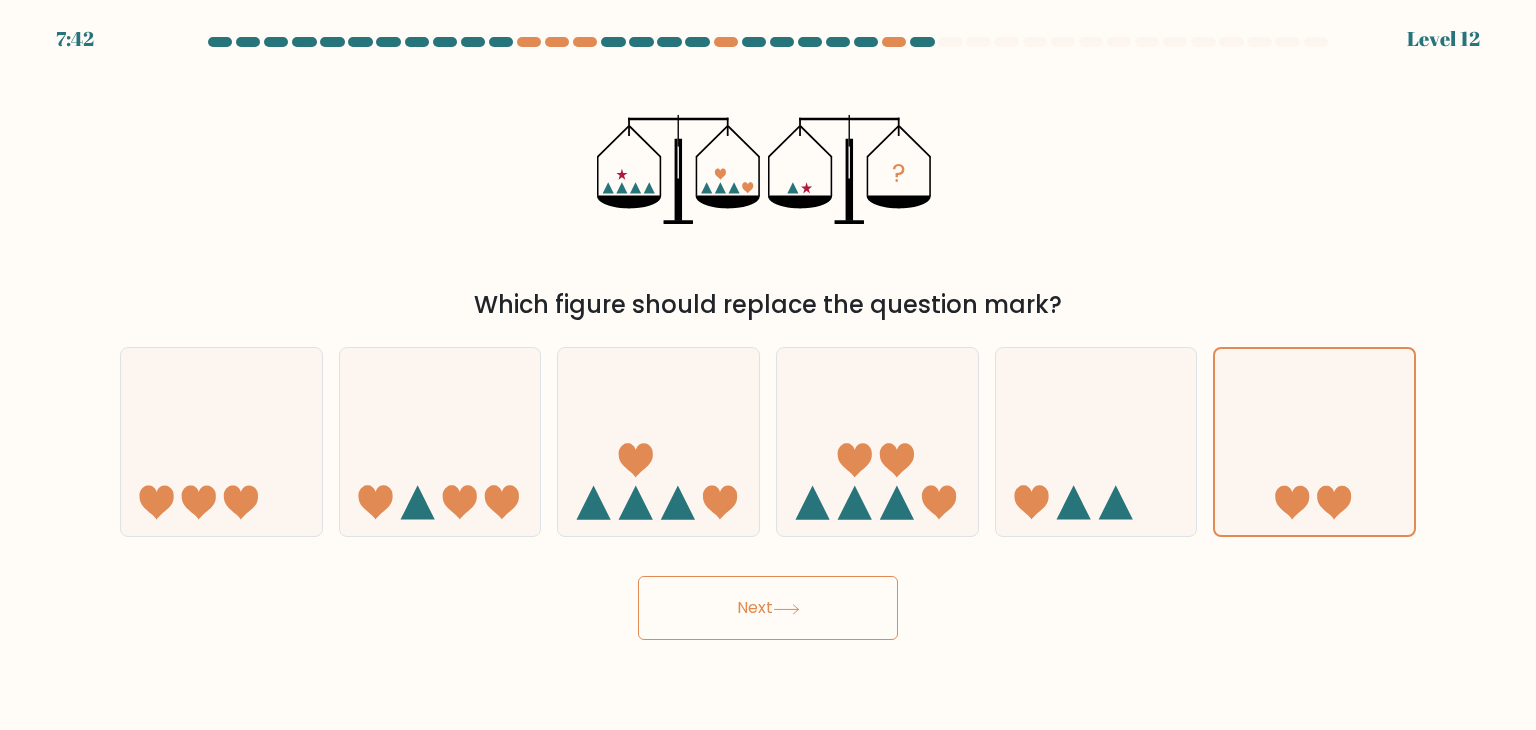click on "Next" at bounding box center (768, 608) 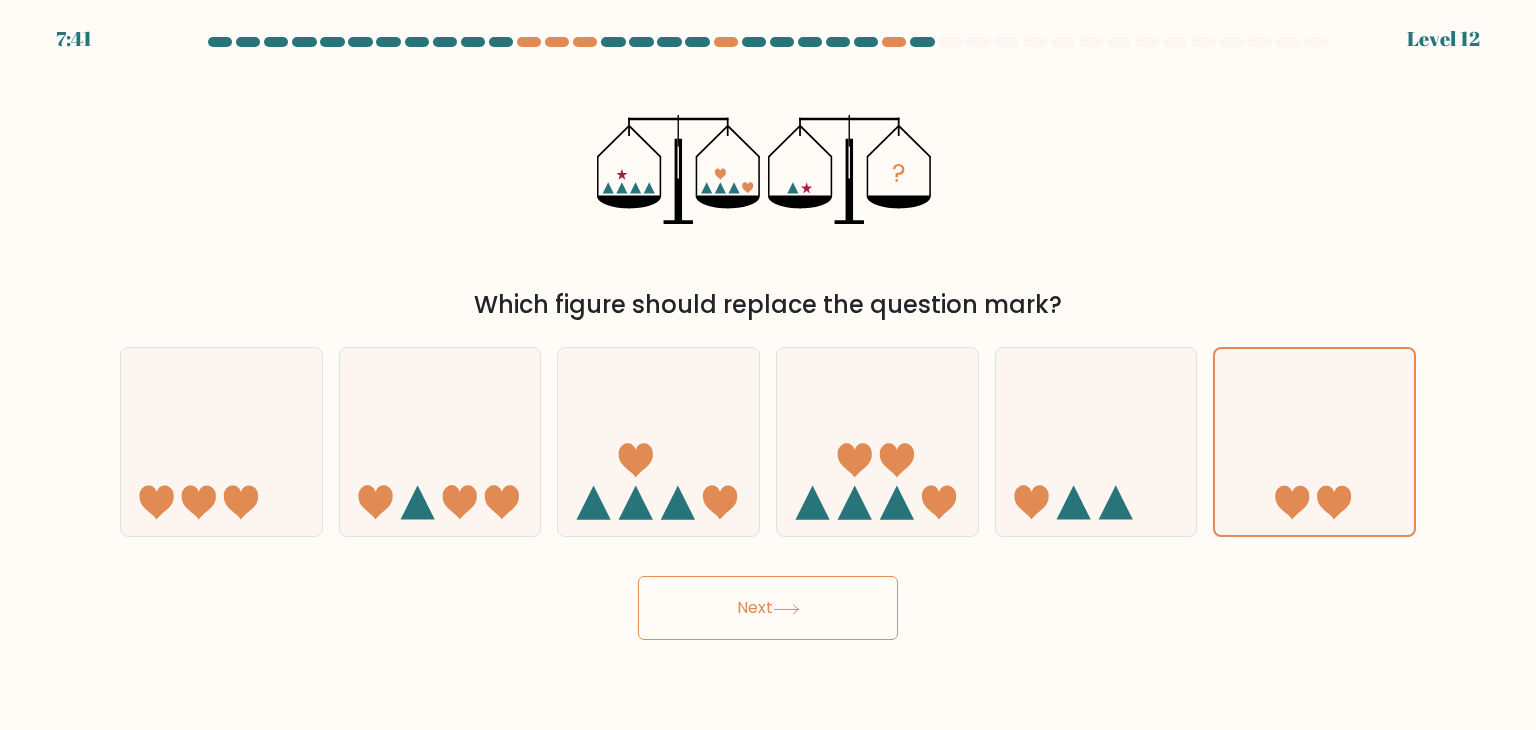 click on "Next" at bounding box center [768, 608] 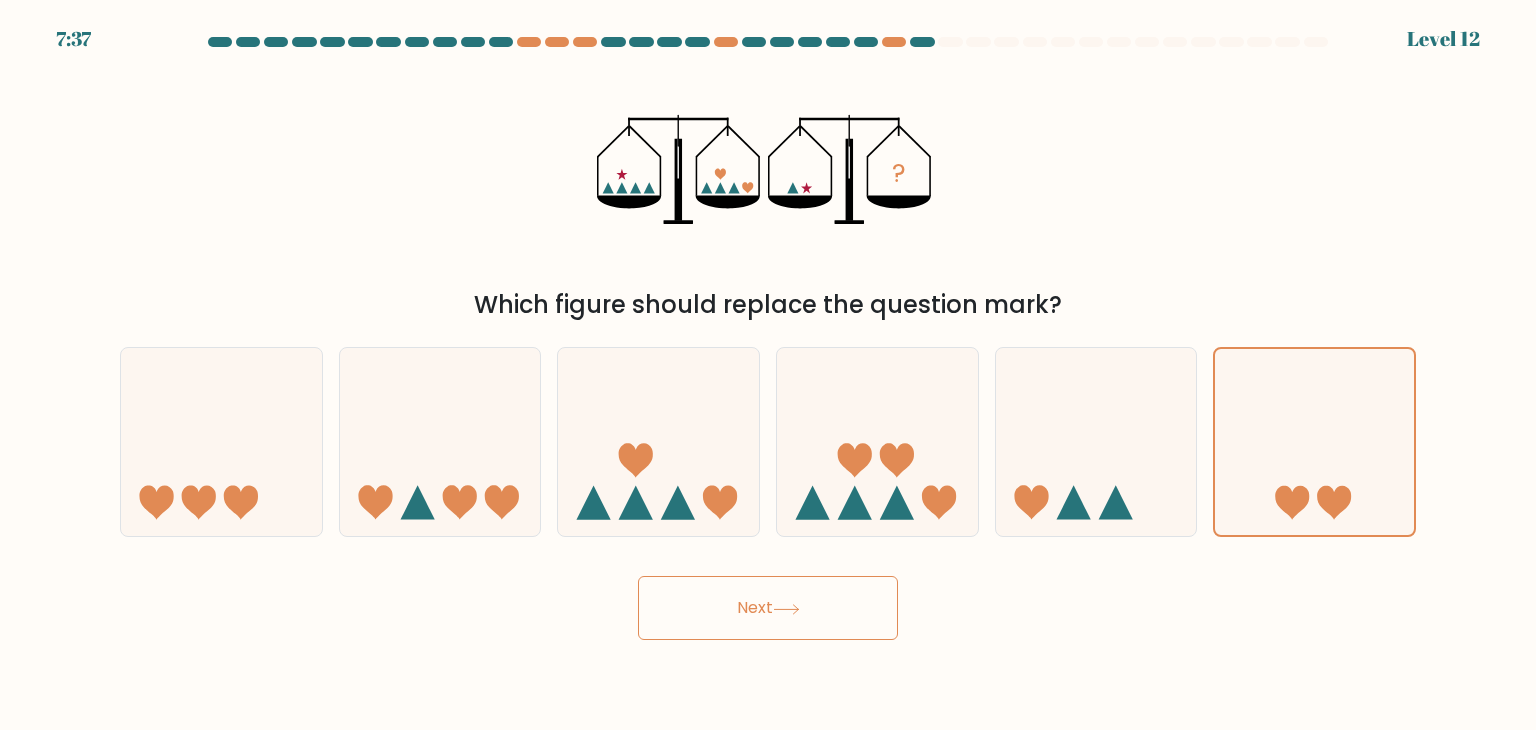 click at bounding box center [768, 338] 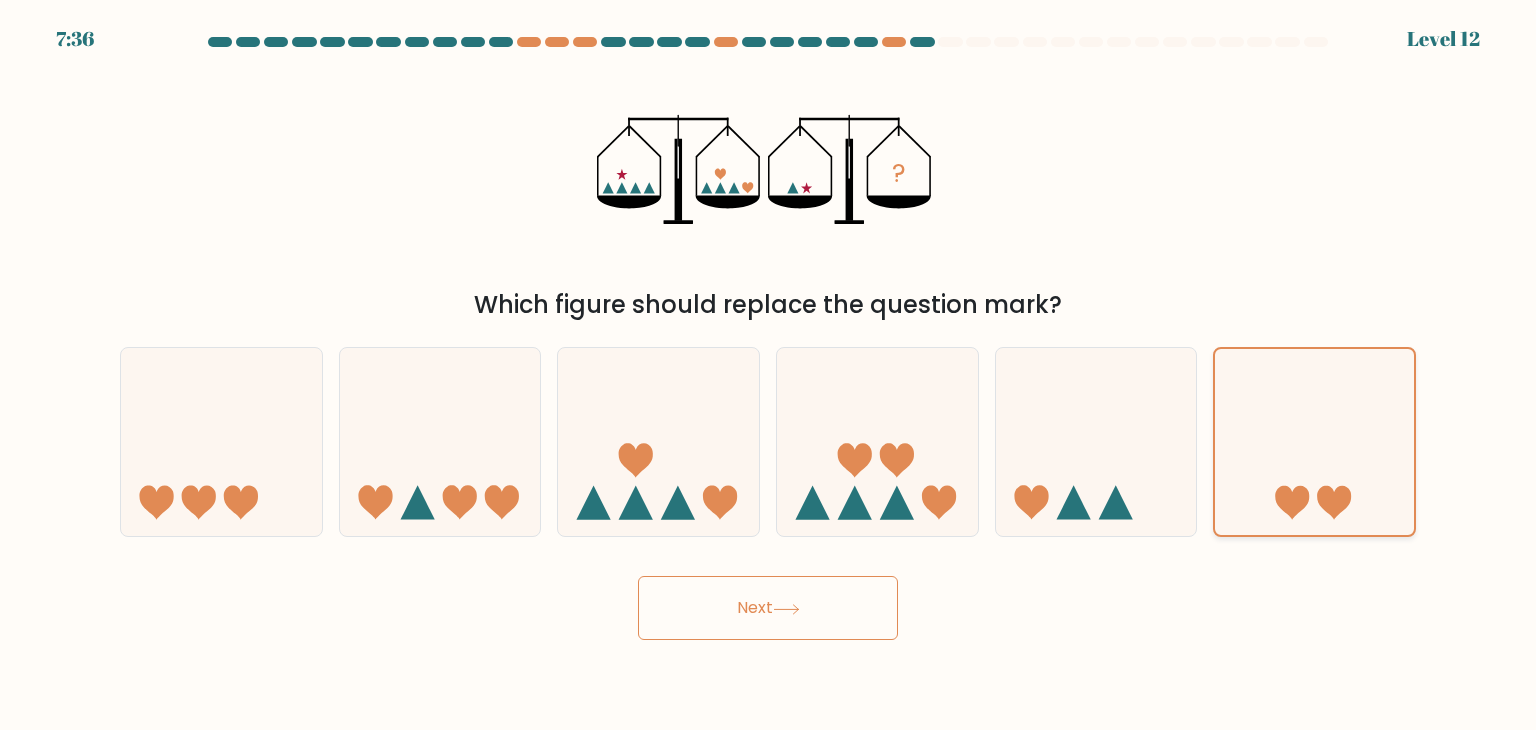 click 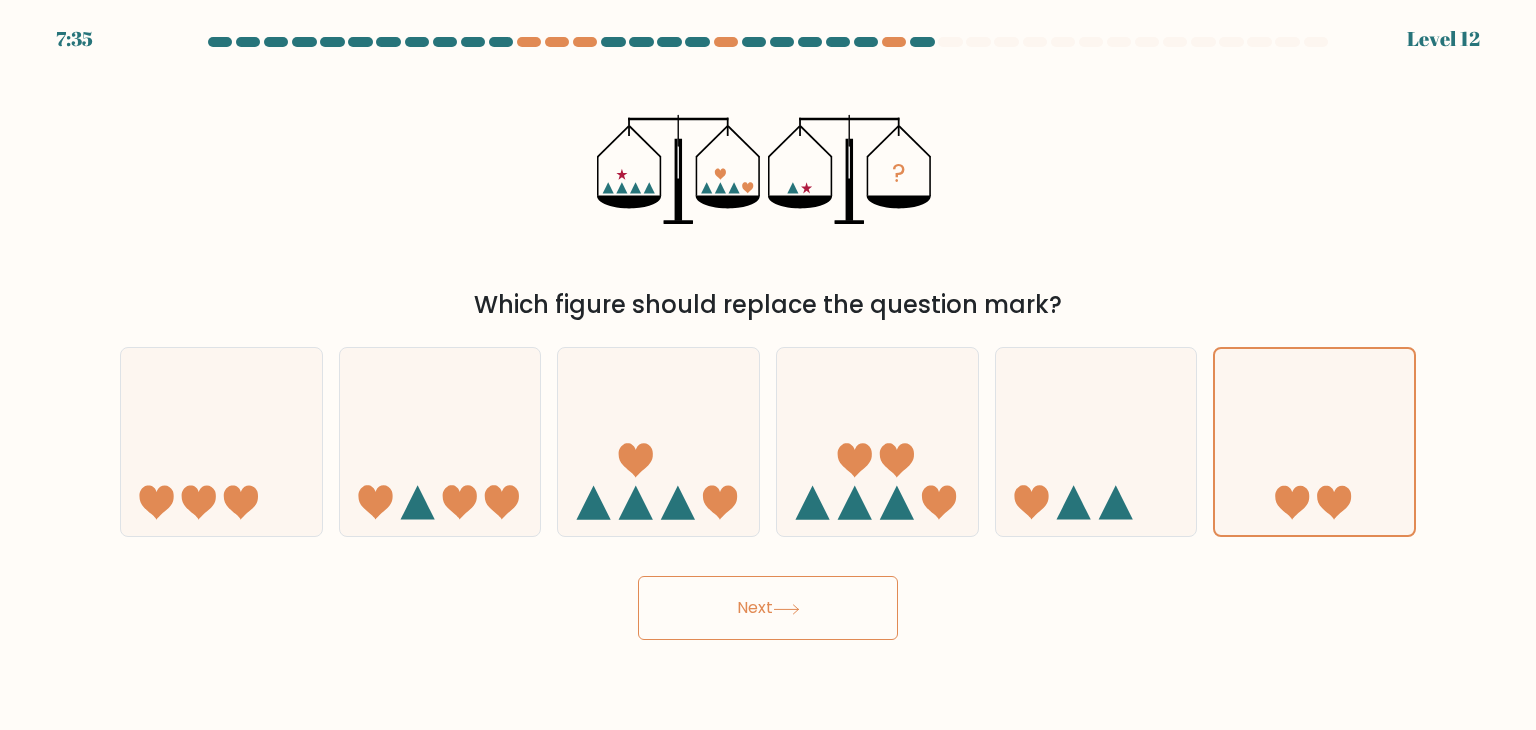 click 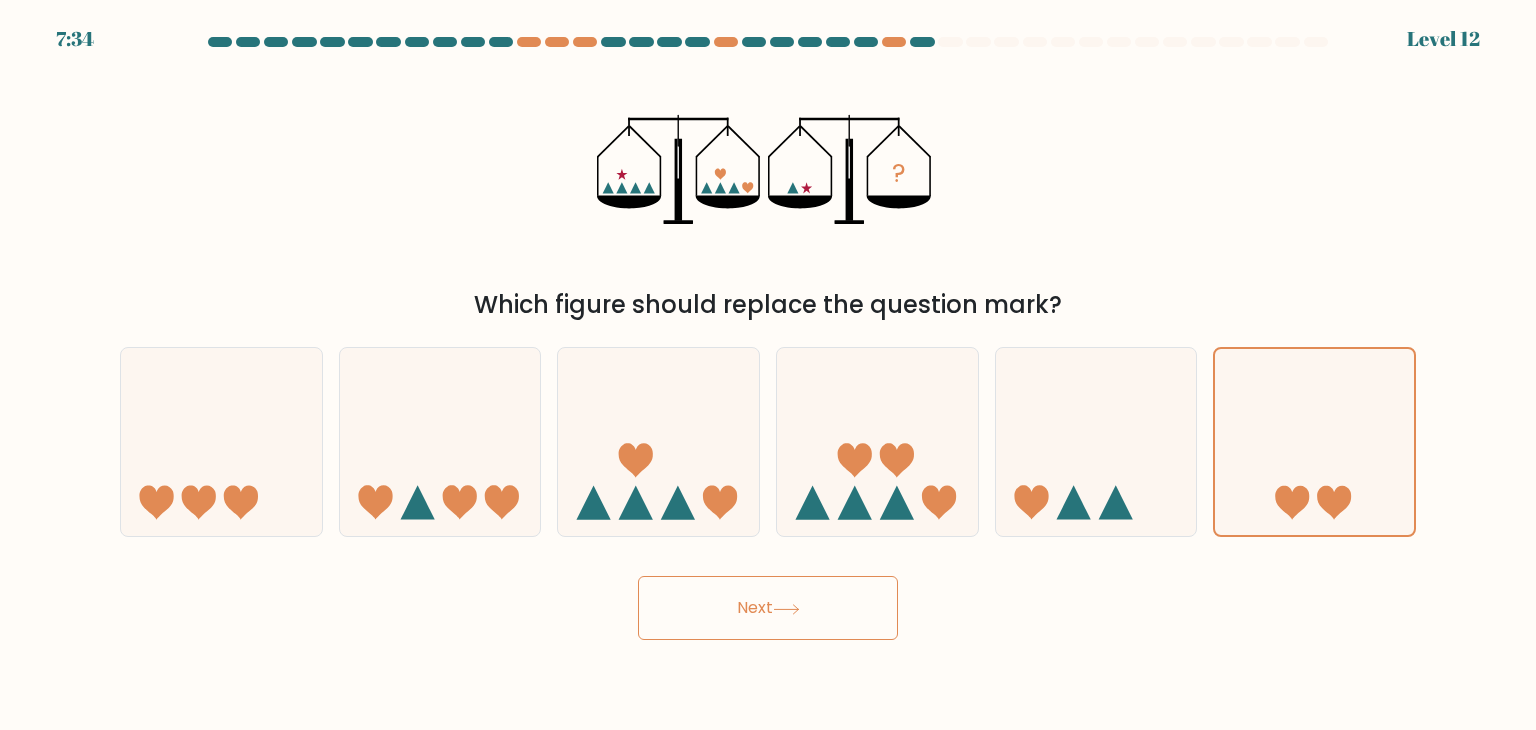click 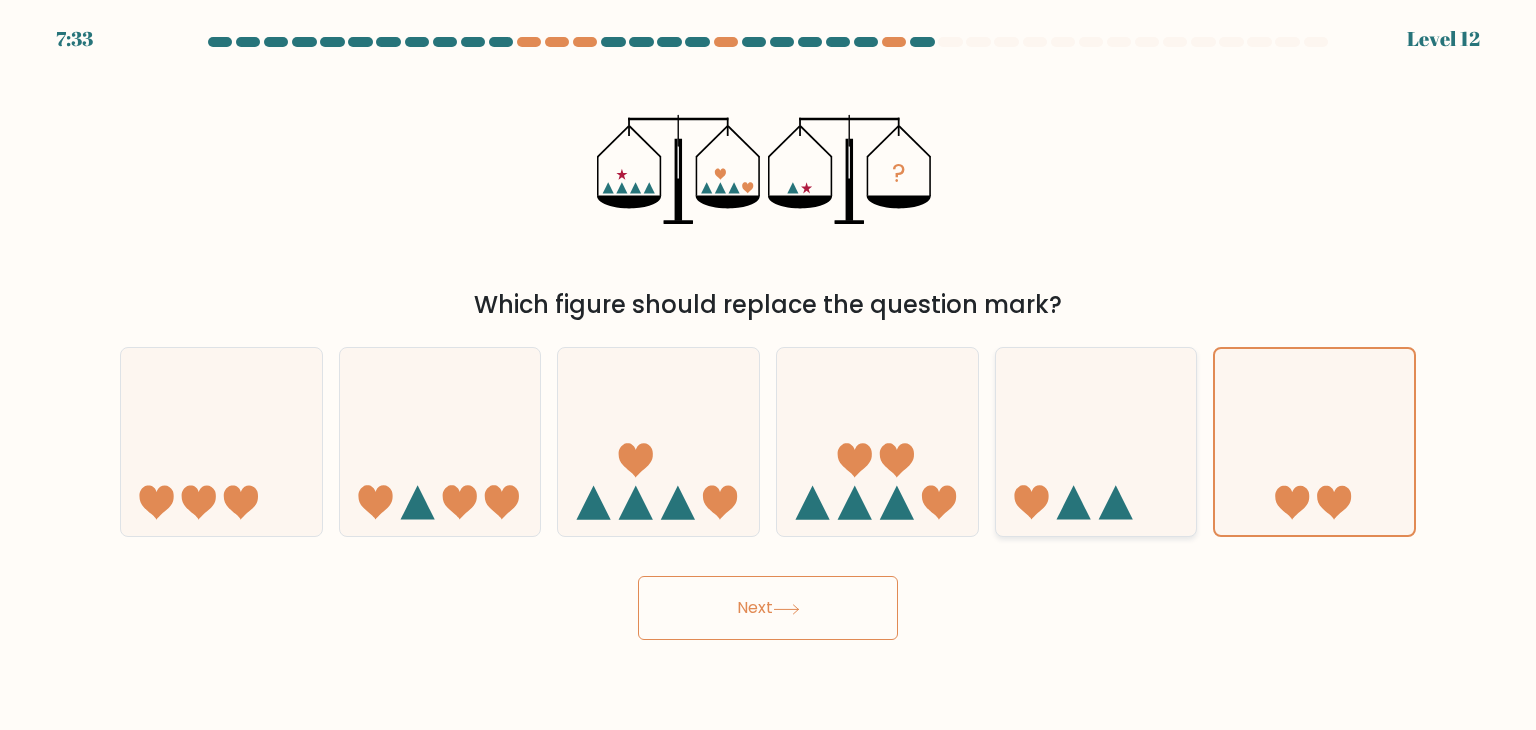 click 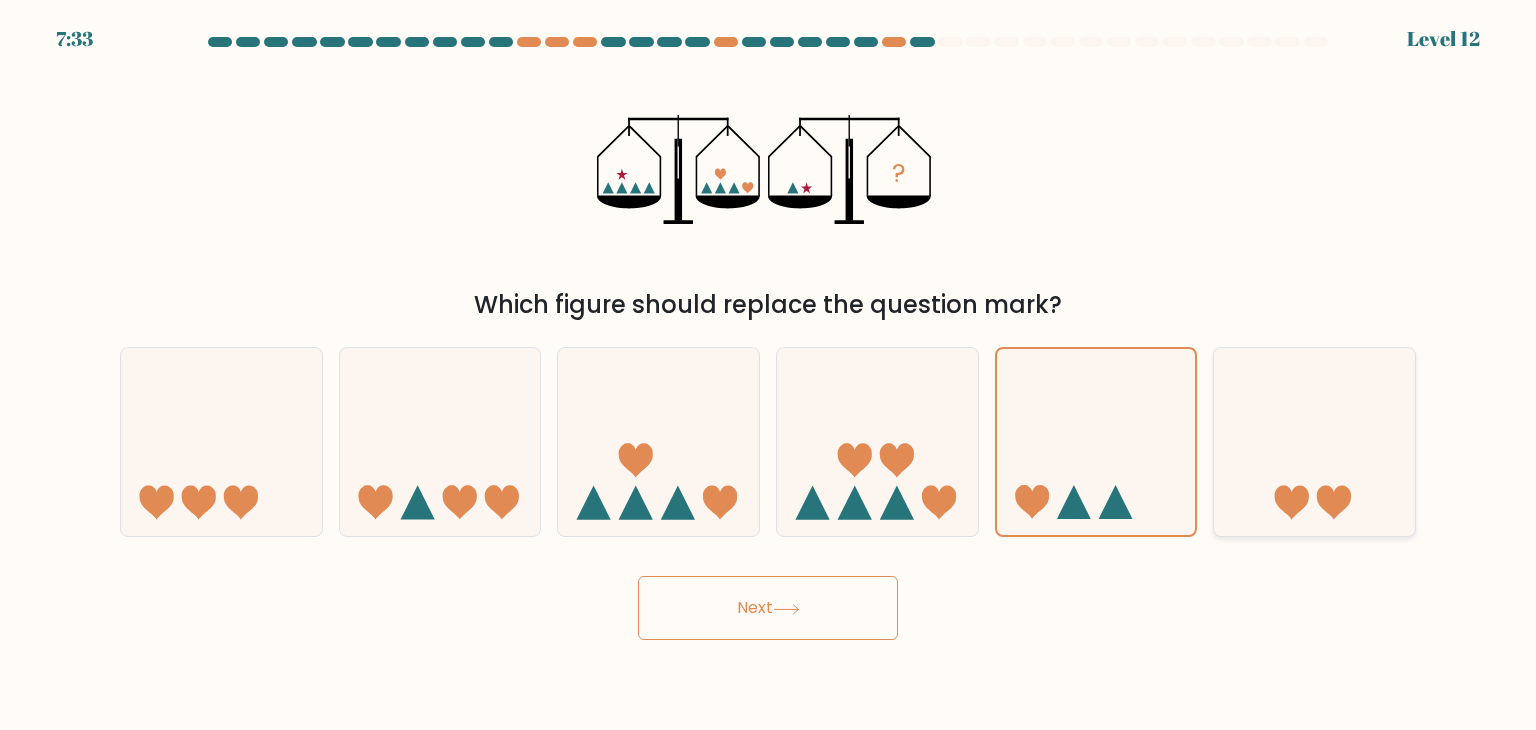 click 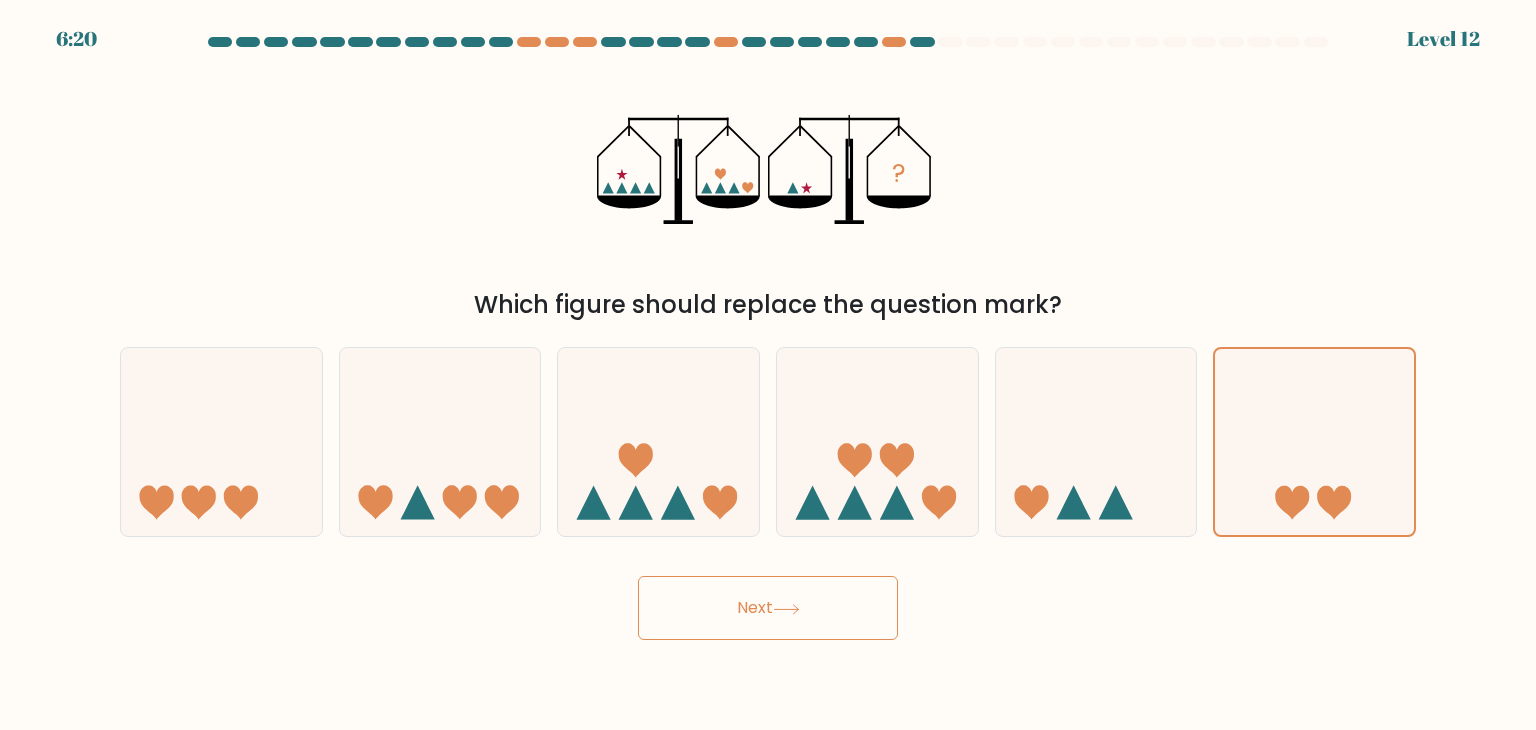 click on "Next" at bounding box center [768, 600] 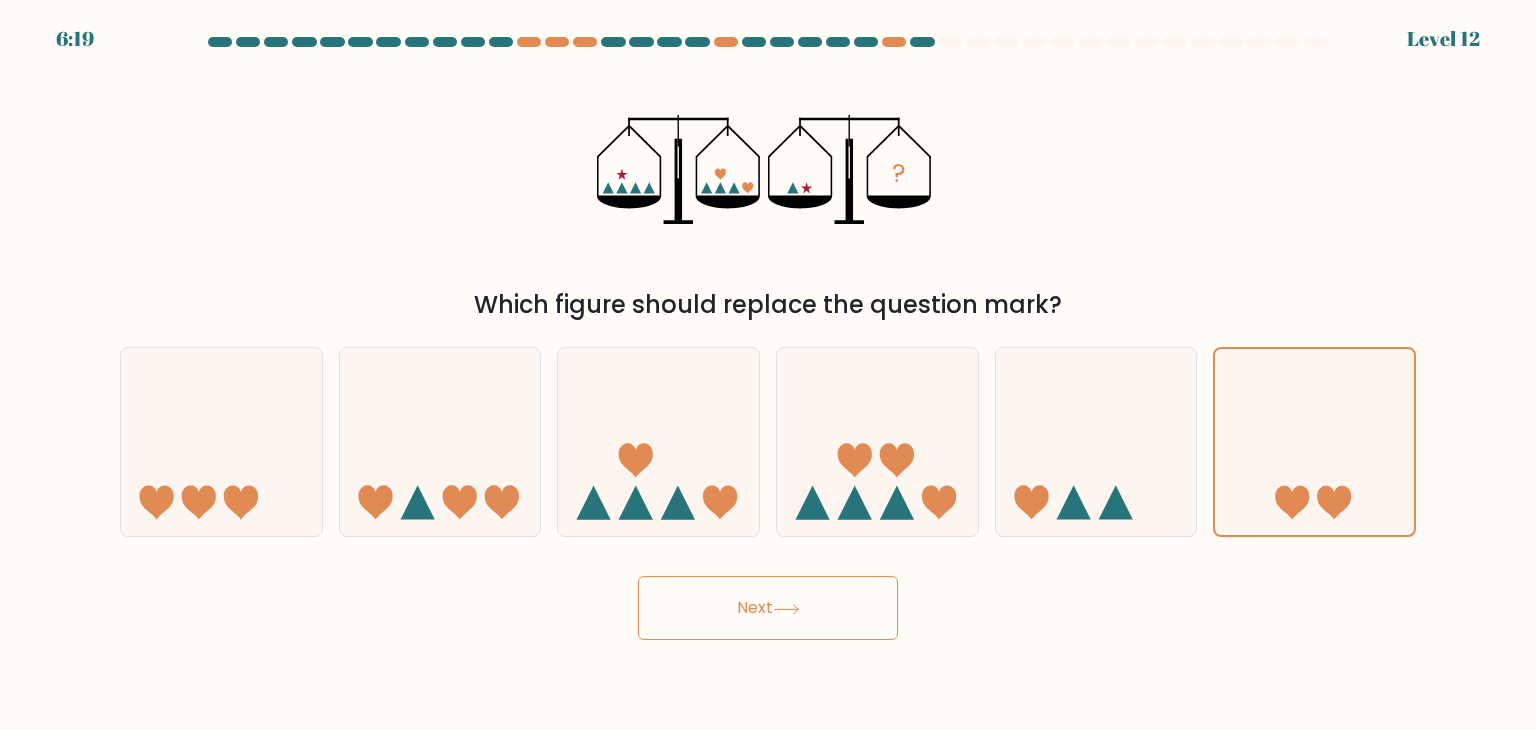 click on "Next" at bounding box center [768, 600] 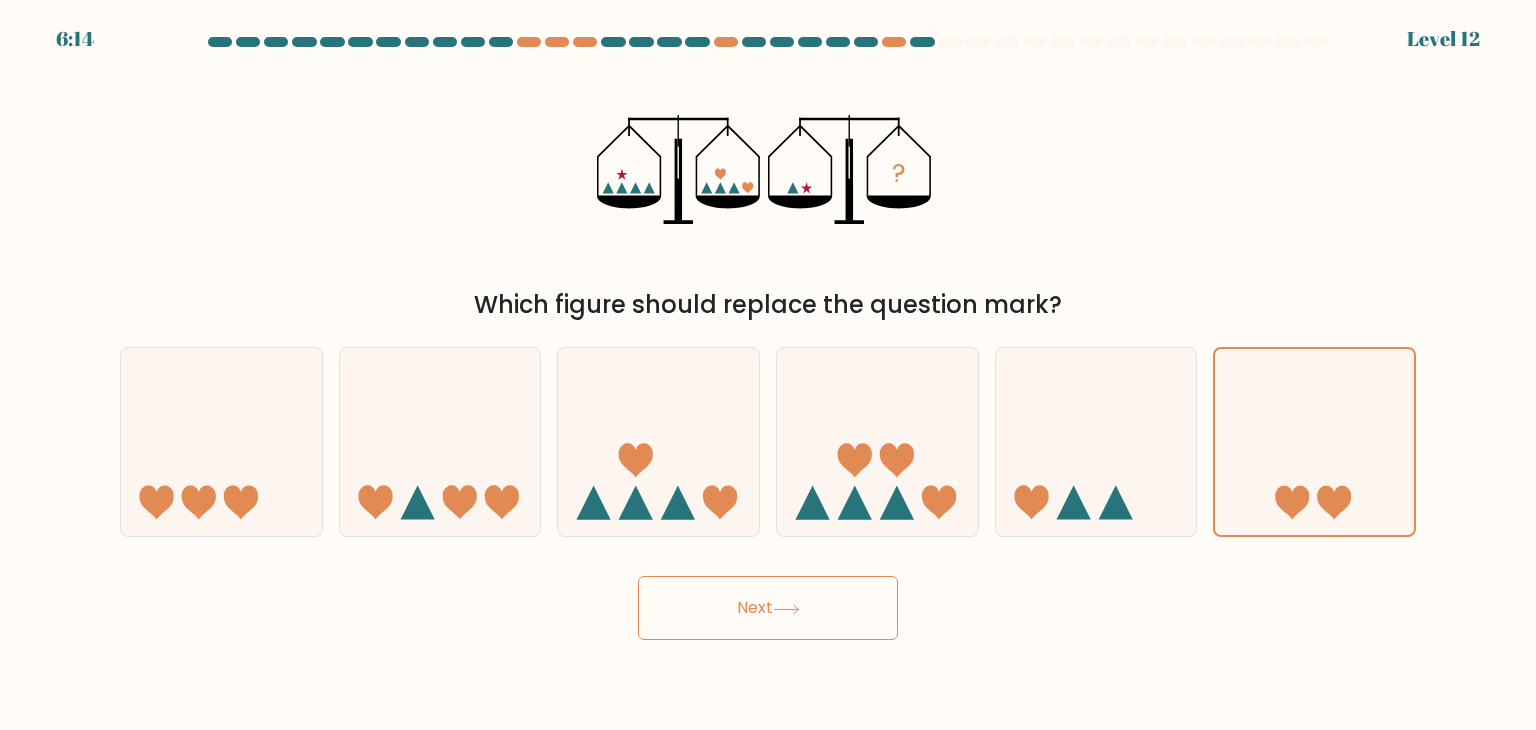 click on "Next" at bounding box center (768, 600) 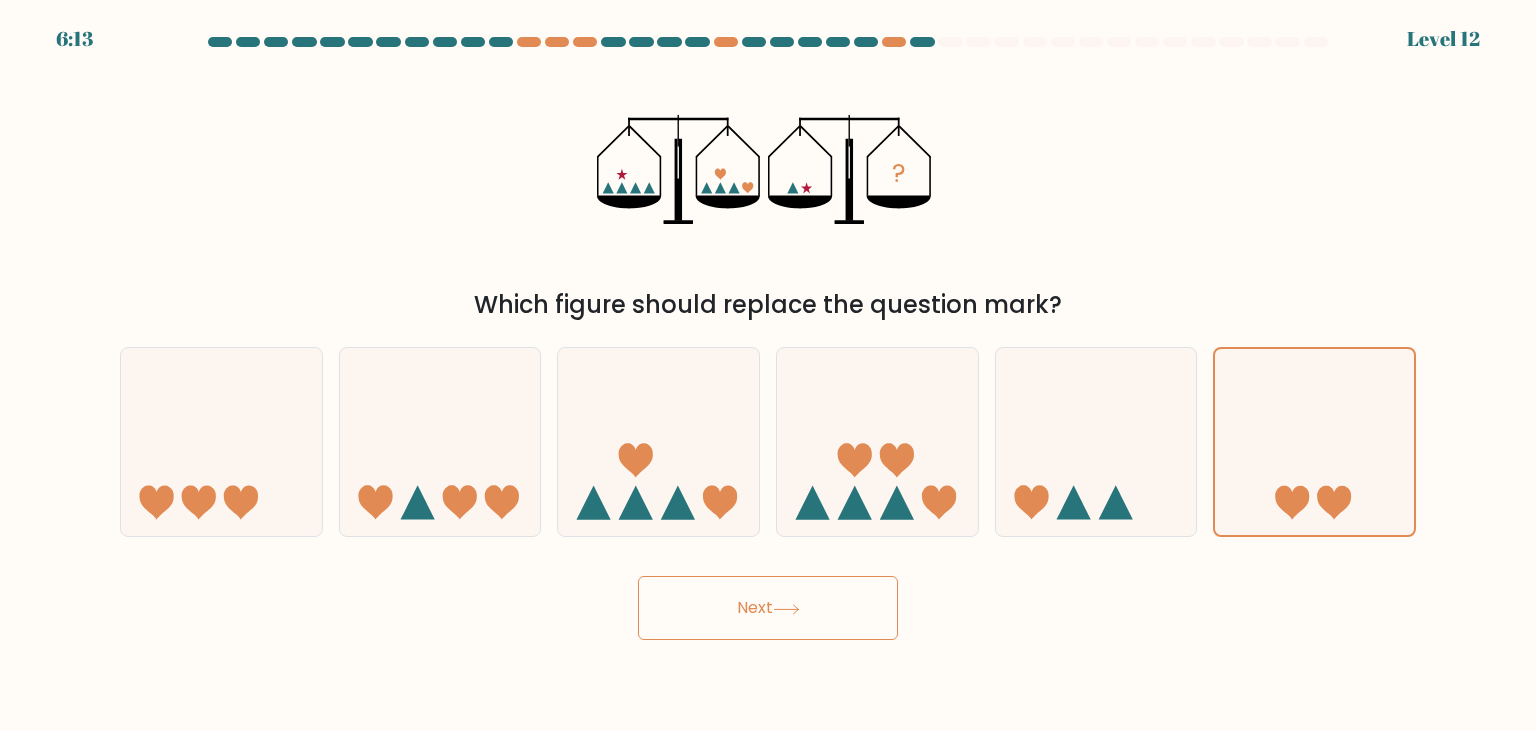 click on "Next" at bounding box center [768, 608] 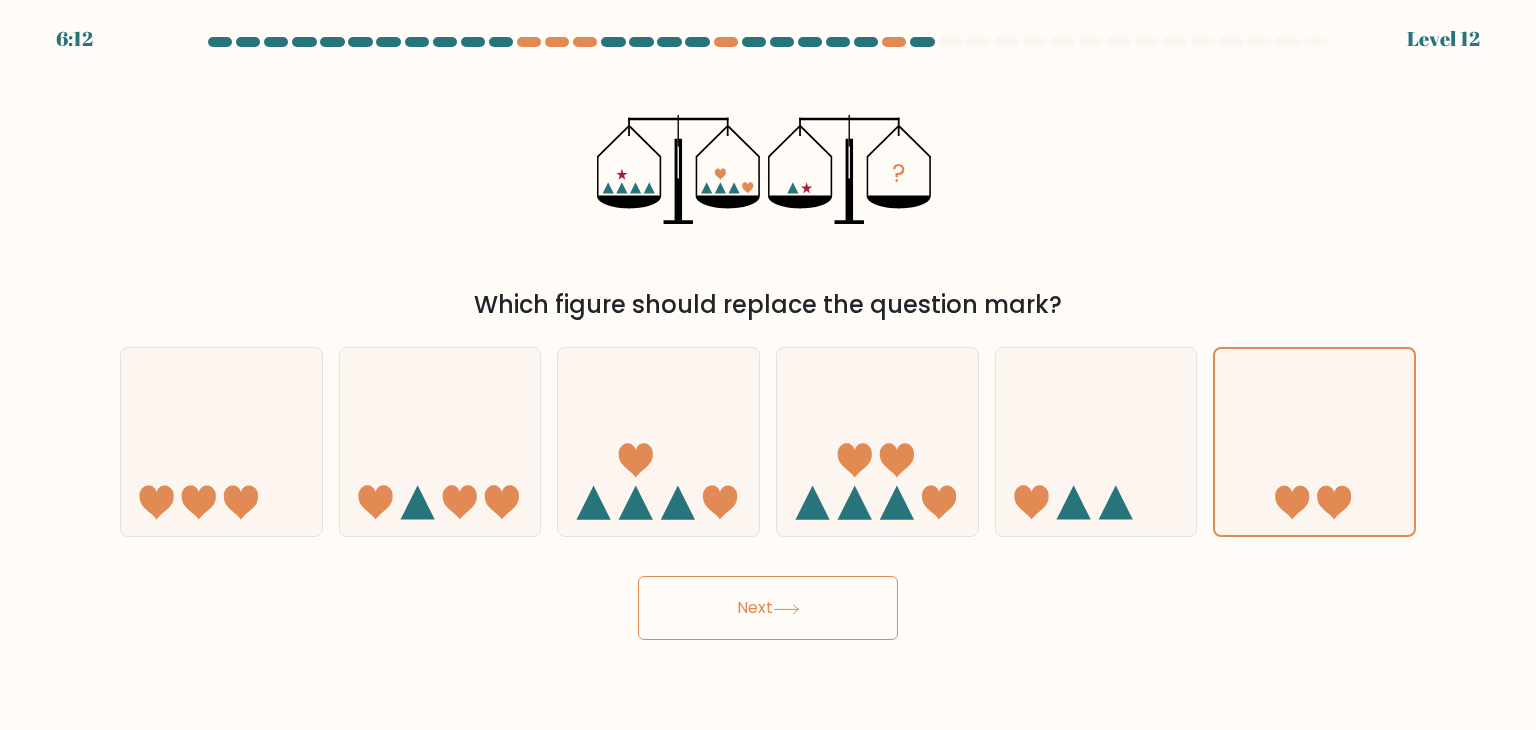 click on "Next" at bounding box center (768, 608) 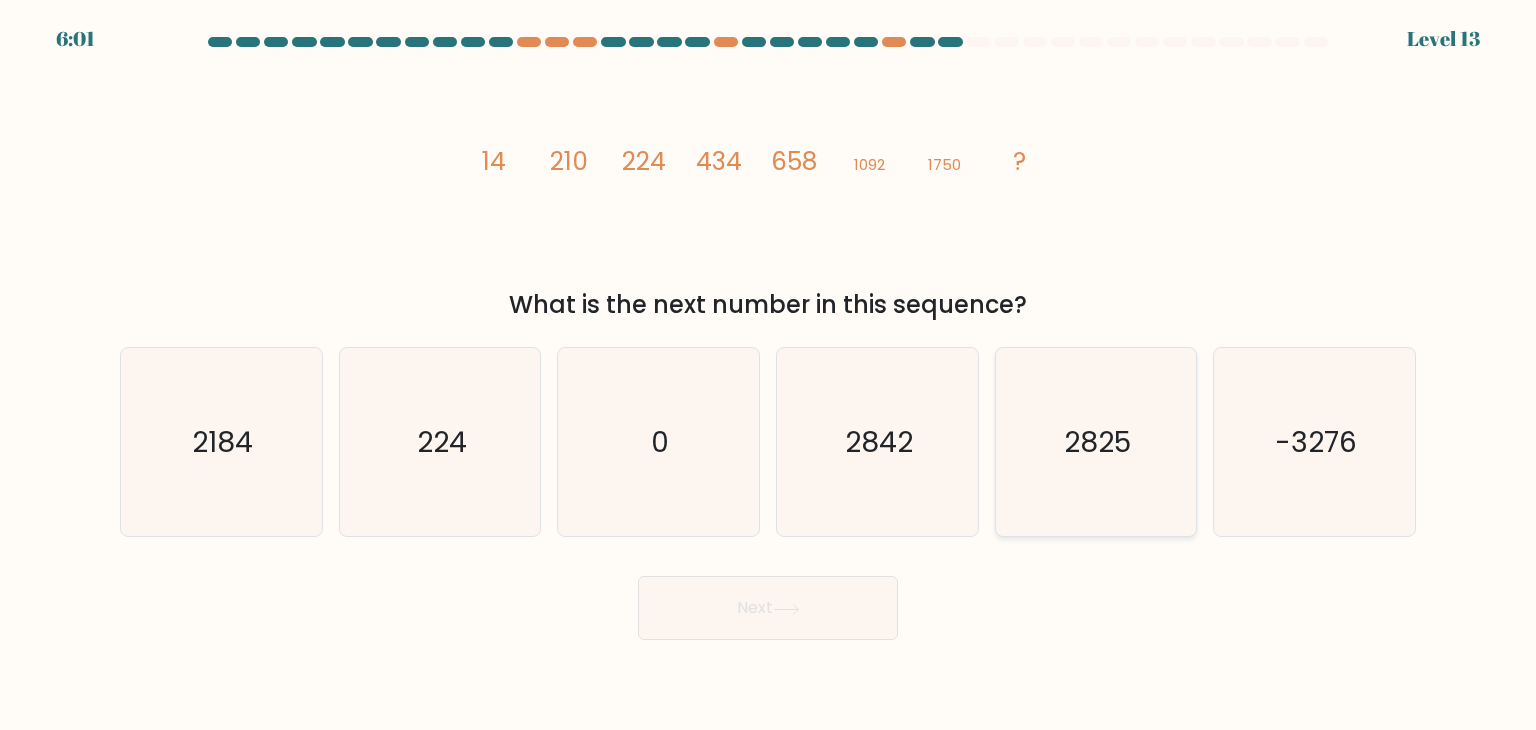 click on "2825" 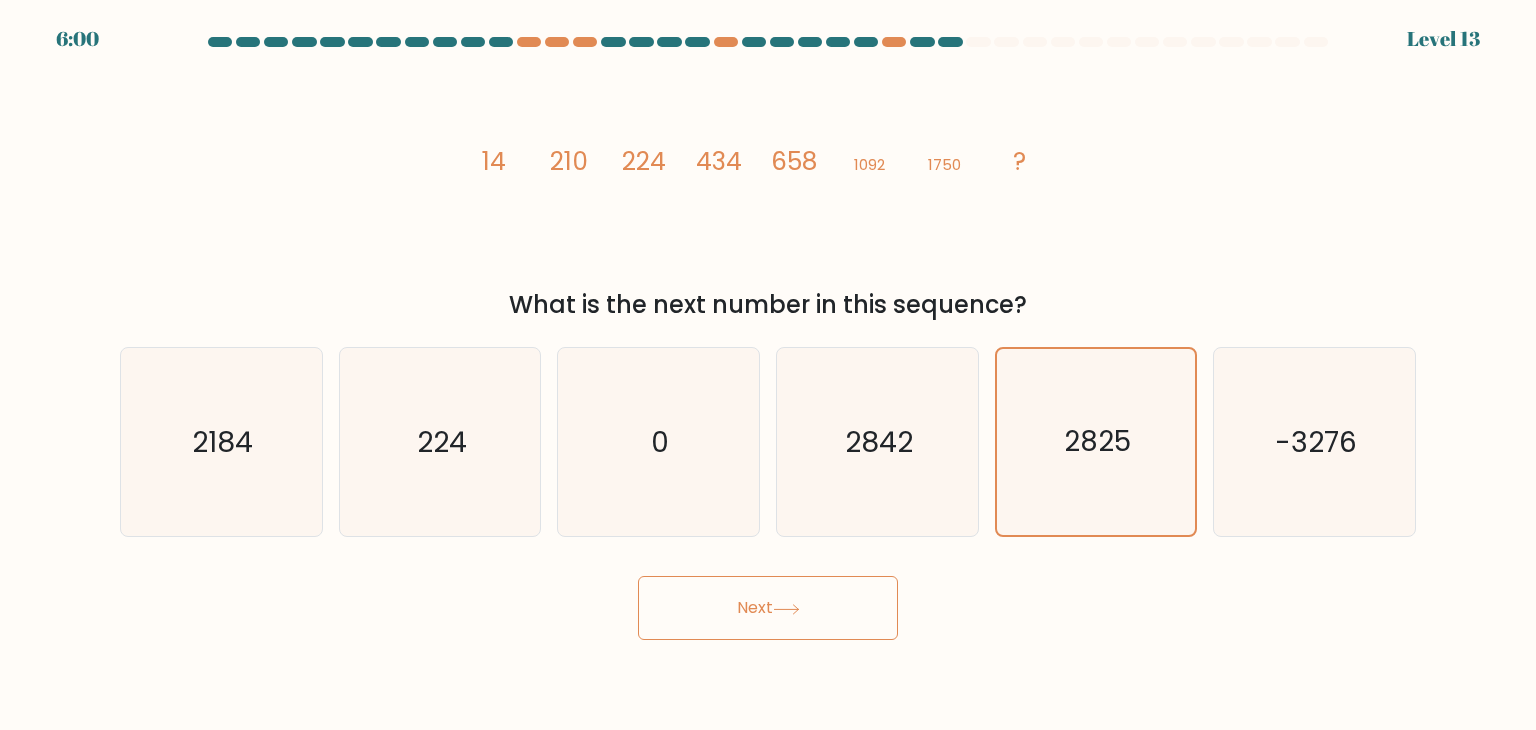 click on "Next" at bounding box center [768, 608] 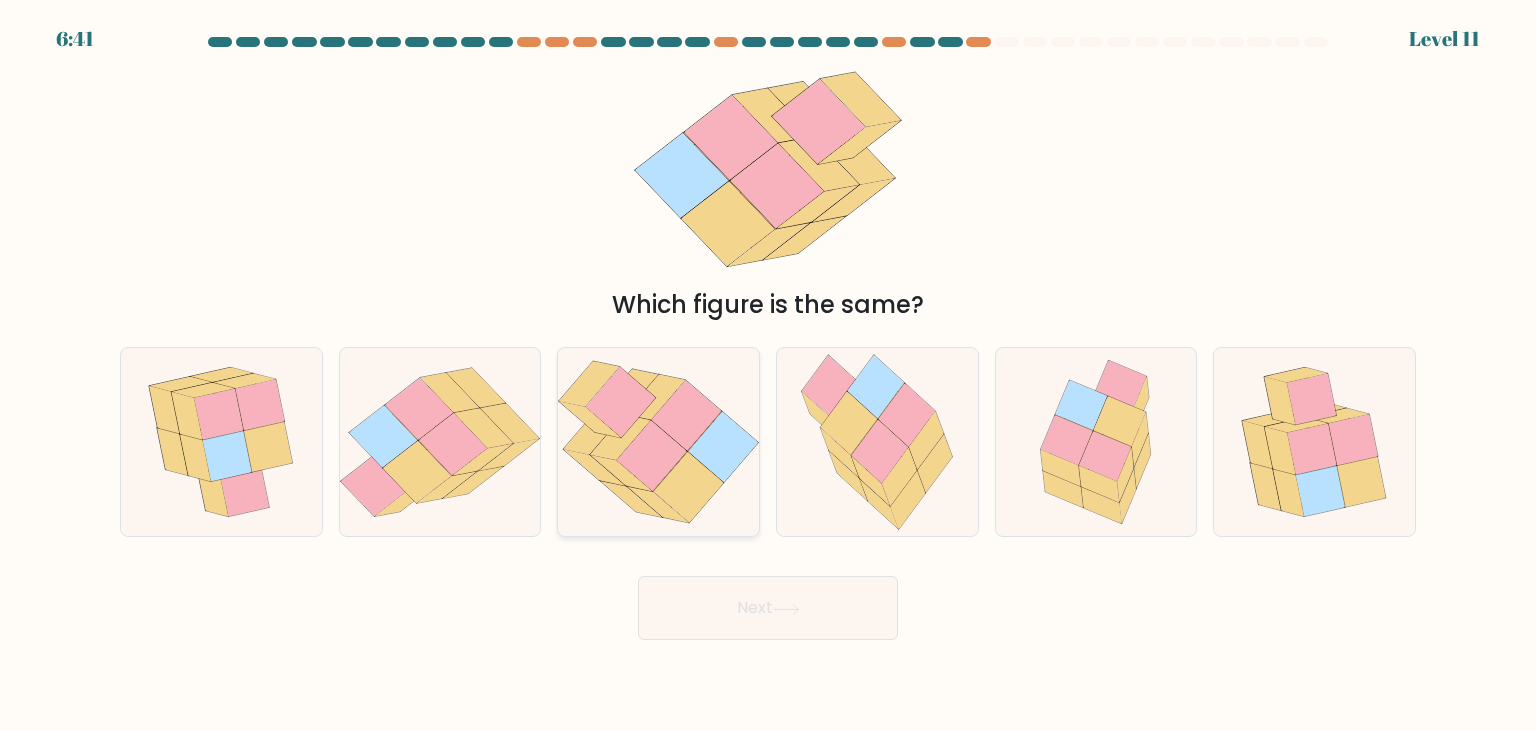 click 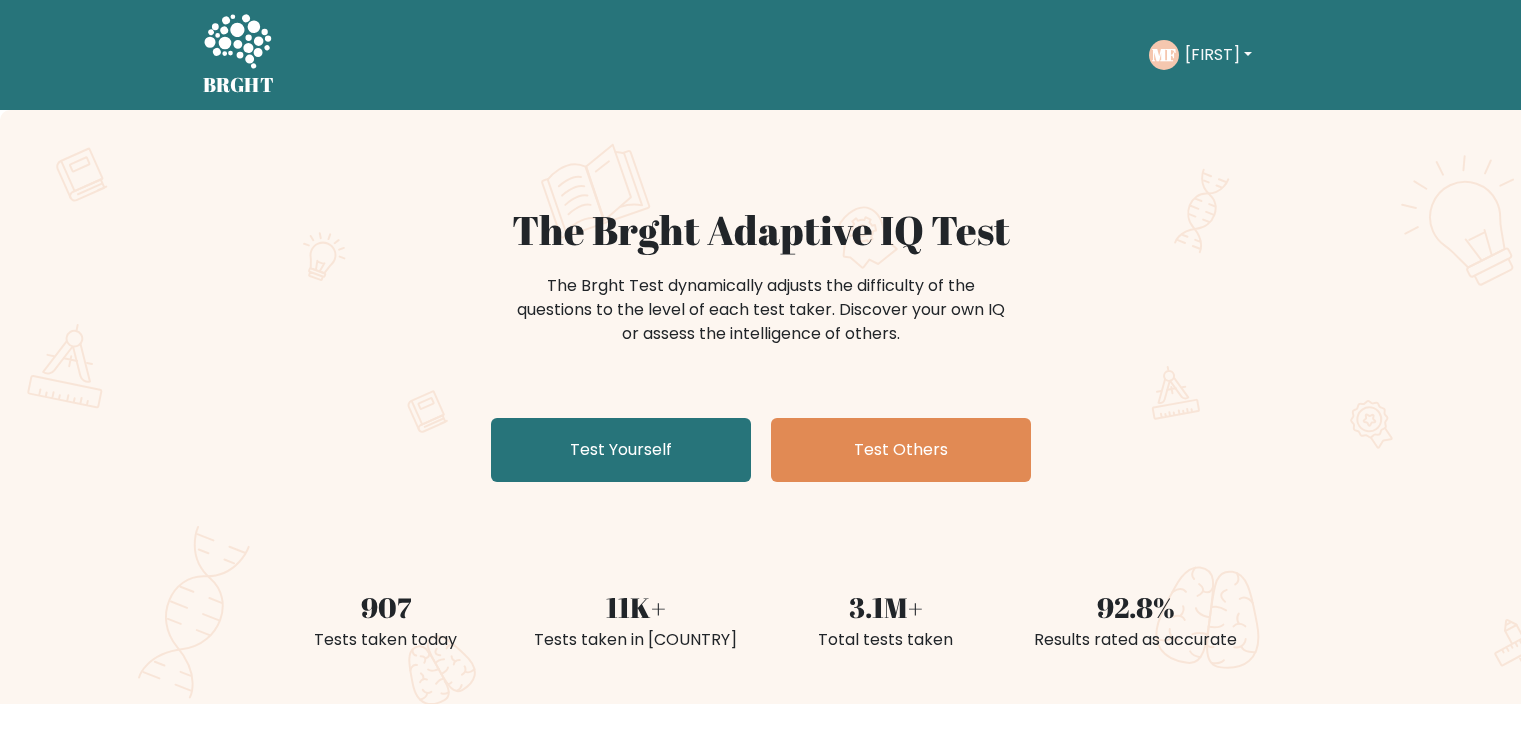 scroll, scrollTop: 0, scrollLeft: 0, axis: both 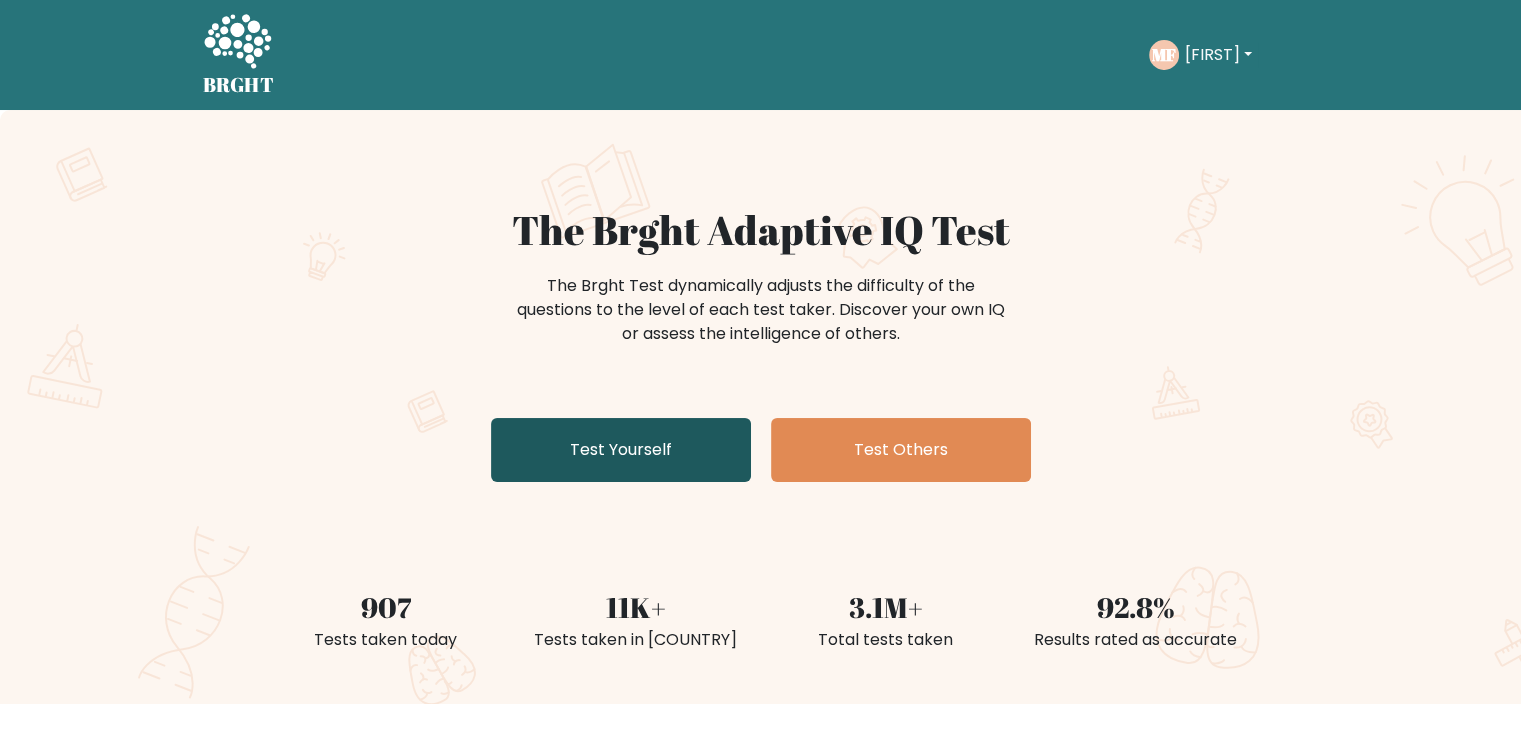 click on "Test Yourself" at bounding box center (621, 450) 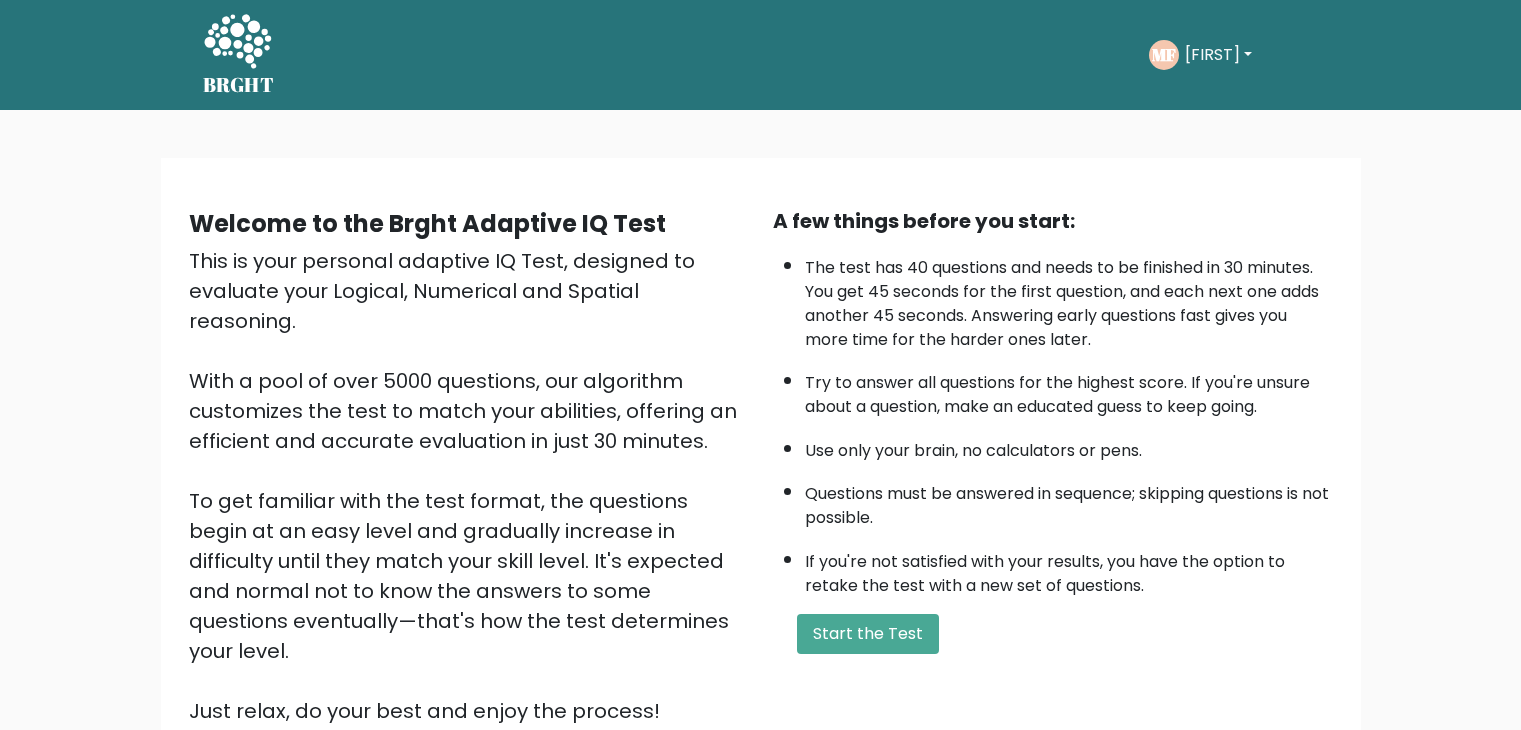 scroll, scrollTop: 0, scrollLeft: 0, axis: both 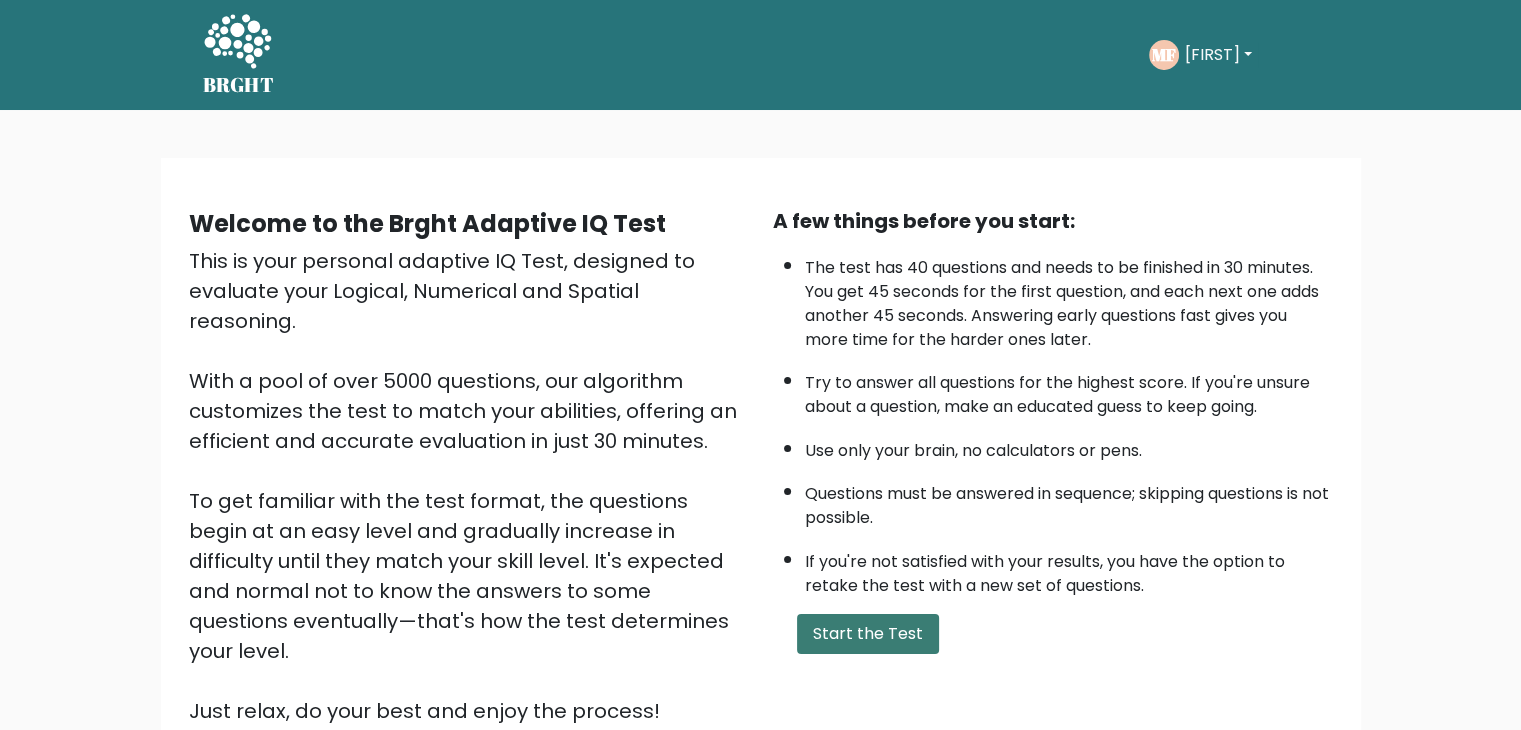 click on "Start the Test" at bounding box center (868, 634) 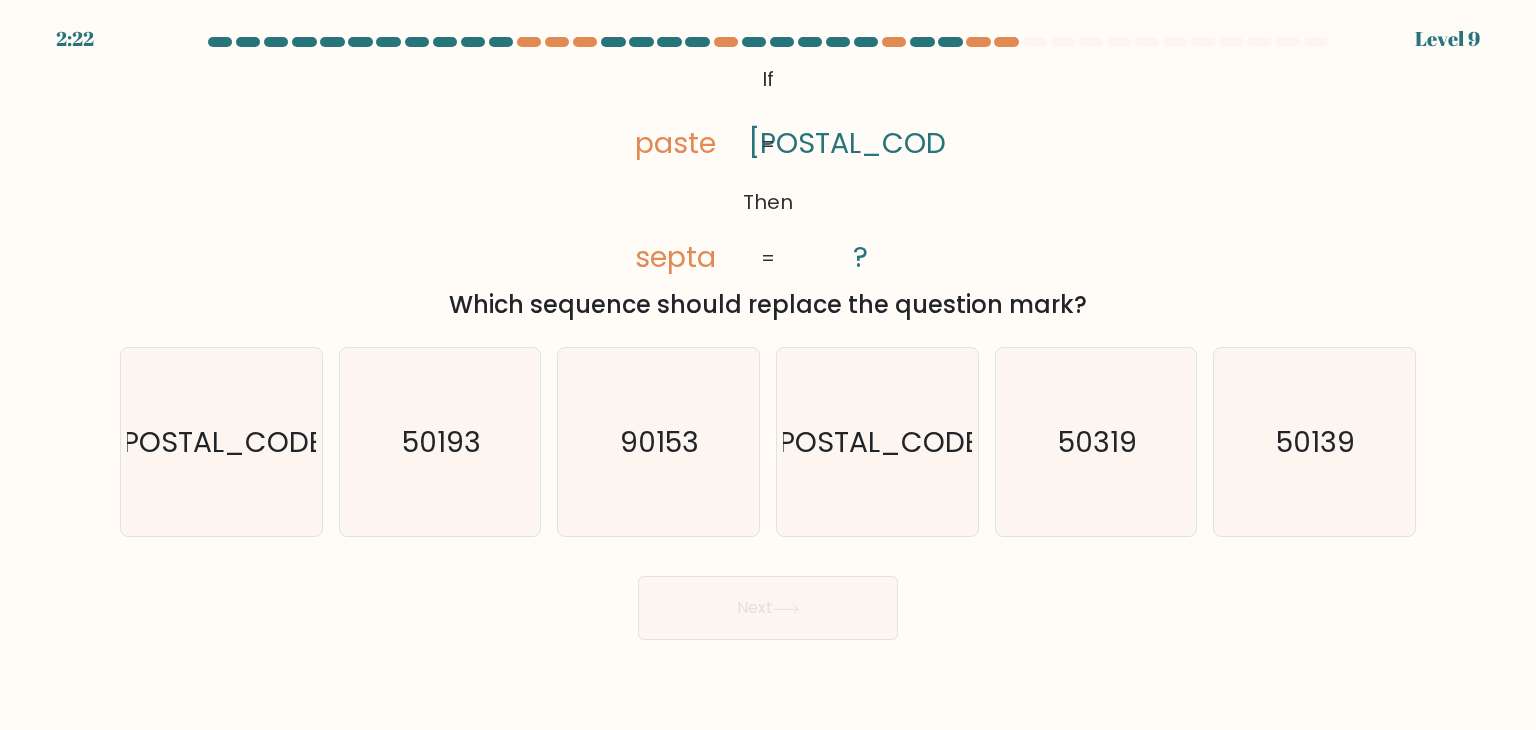 scroll, scrollTop: 0, scrollLeft: 0, axis: both 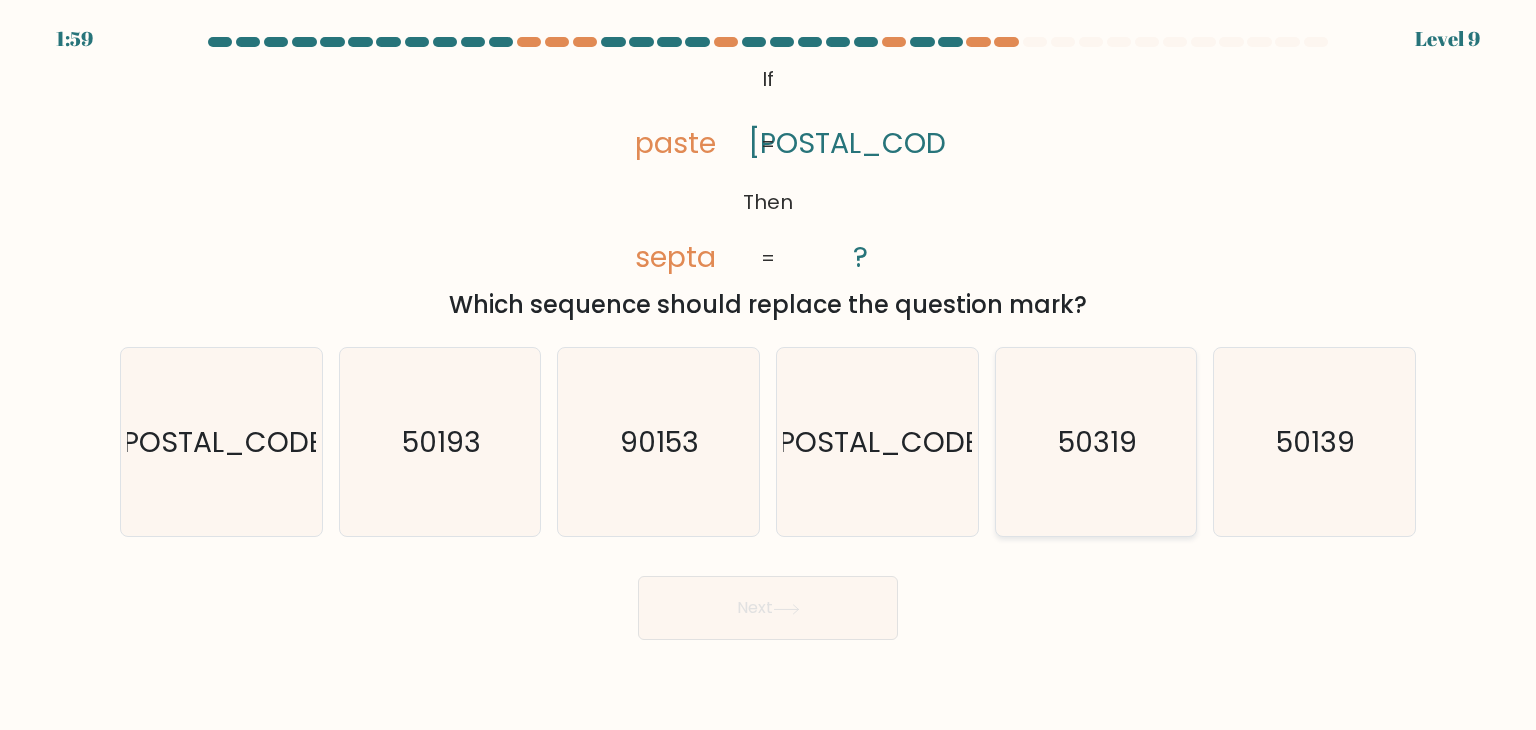 click on "50319" 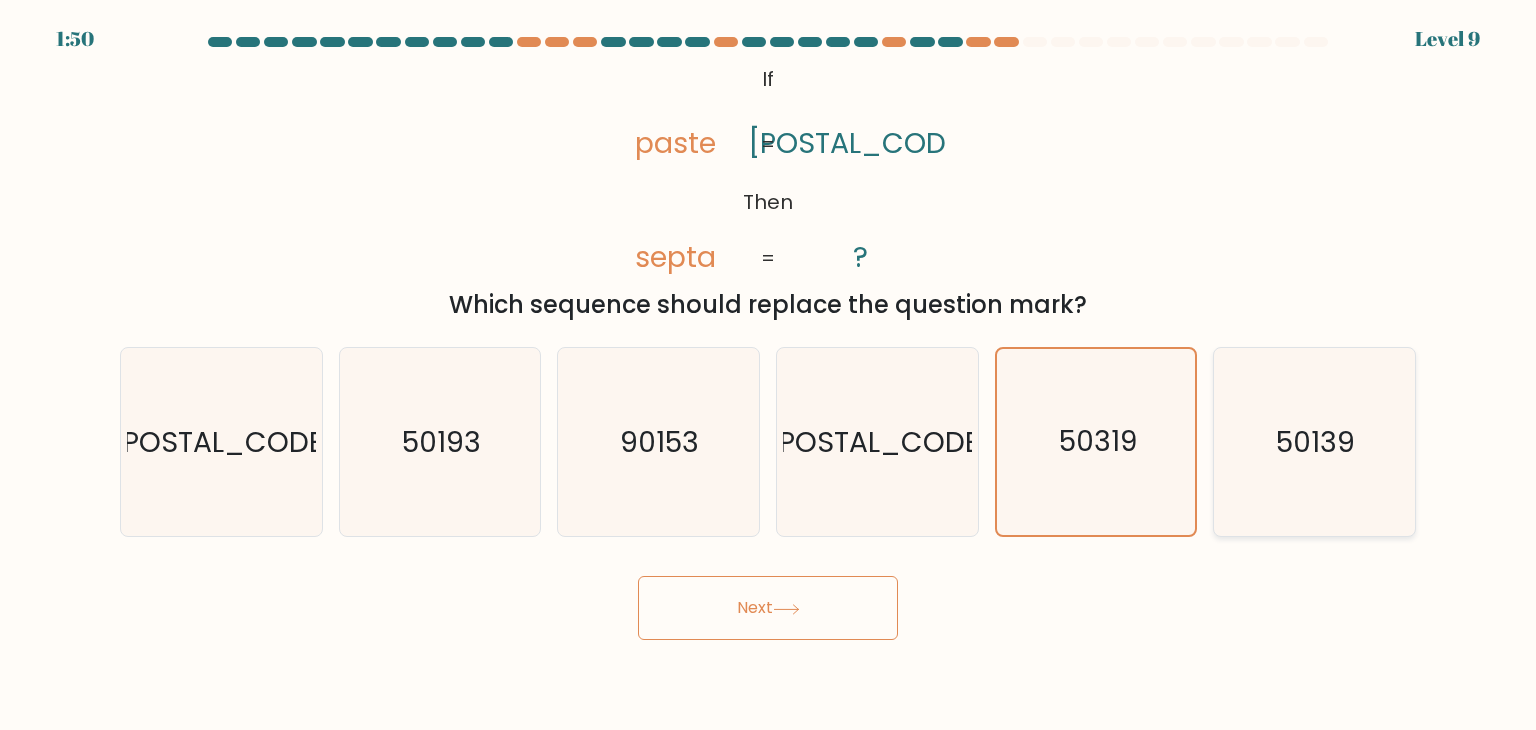 click on "50139" 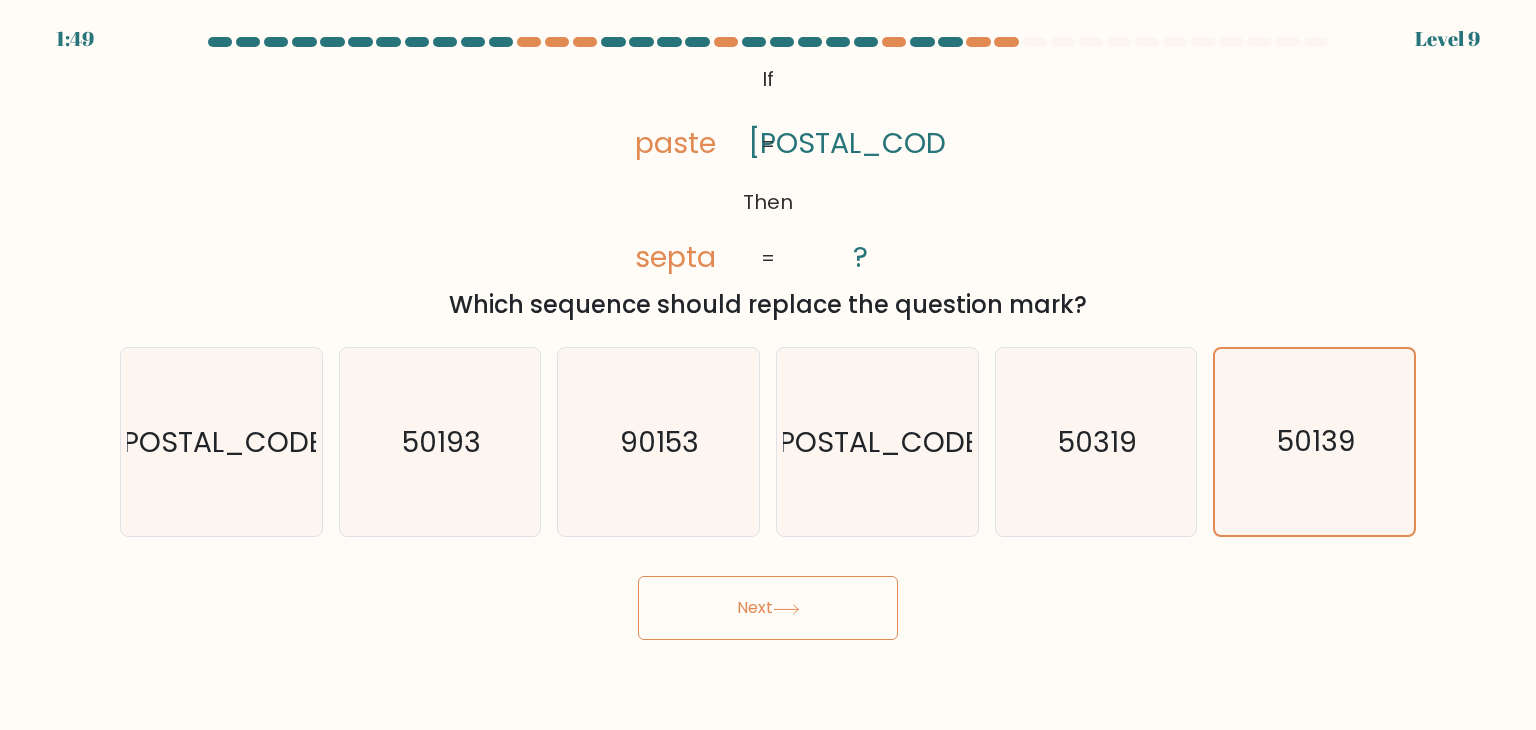 click on "Next" at bounding box center [768, 608] 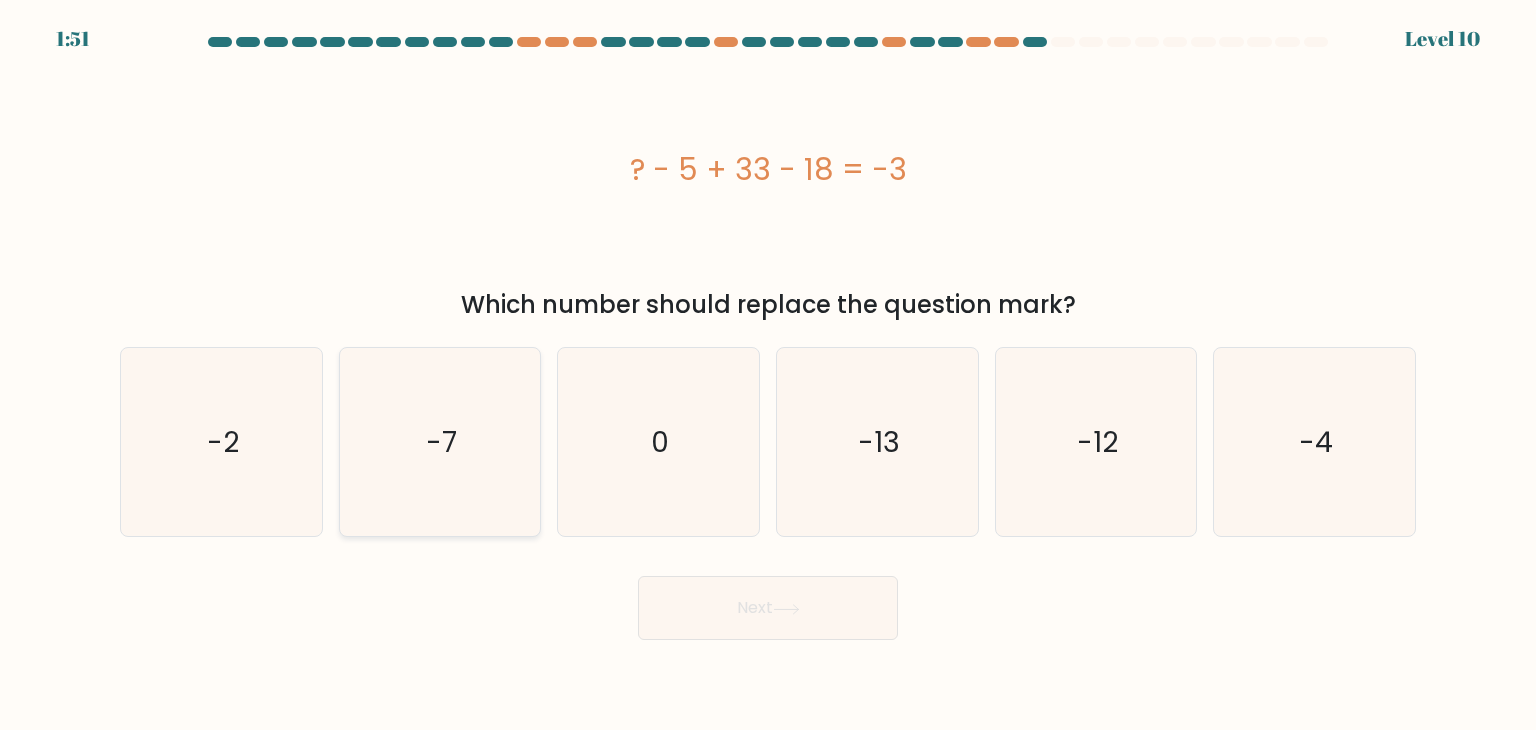 click on "-7" 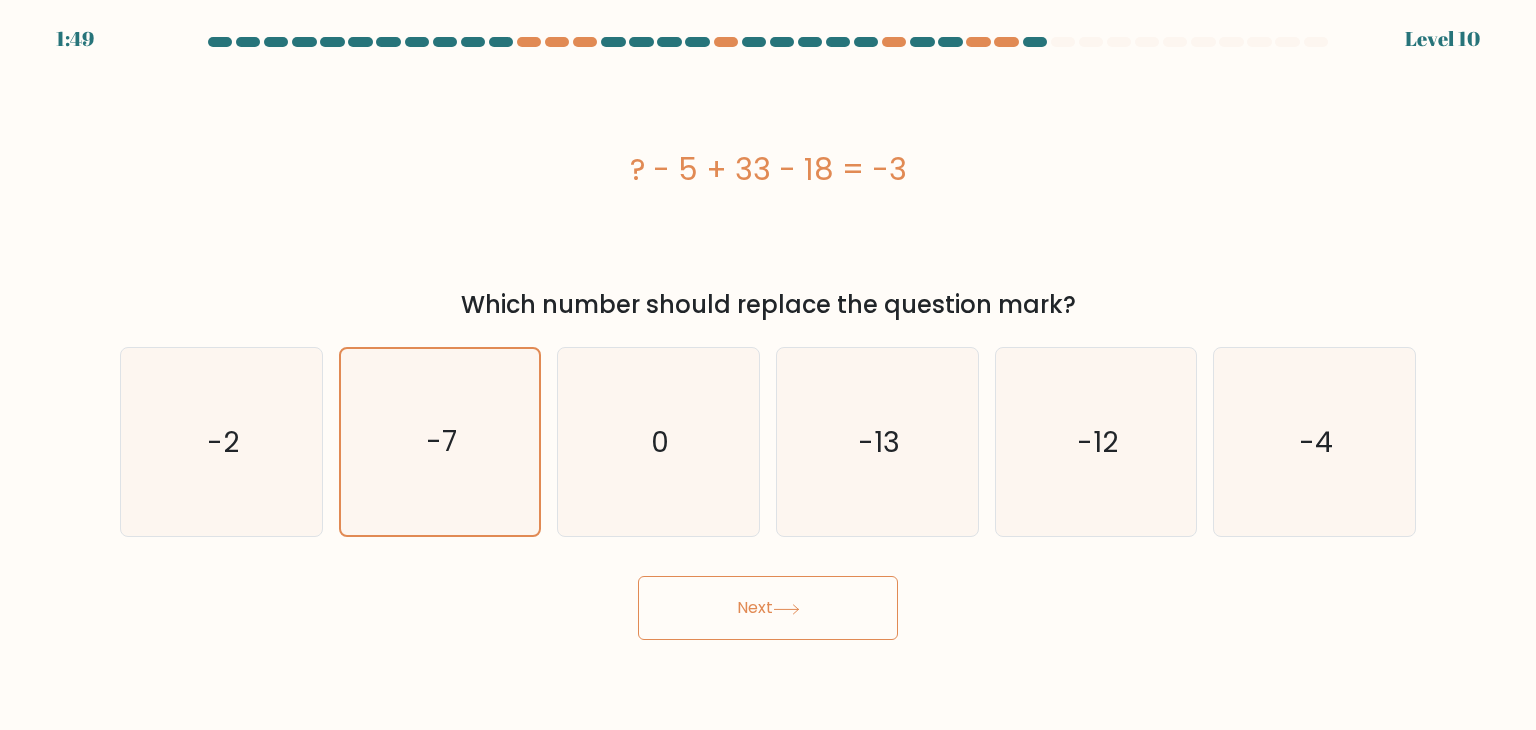 click on "Next" at bounding box center (768, 608) 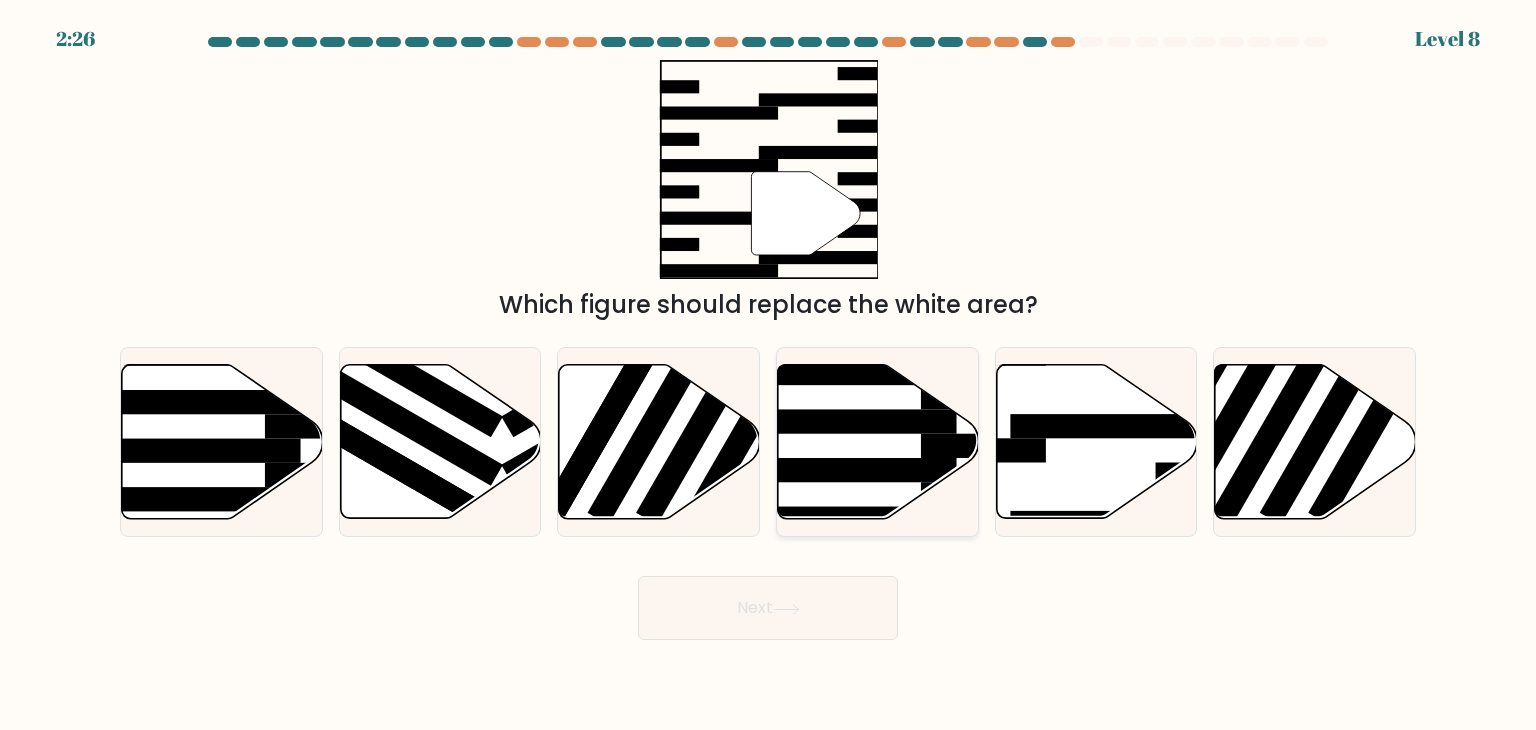 click 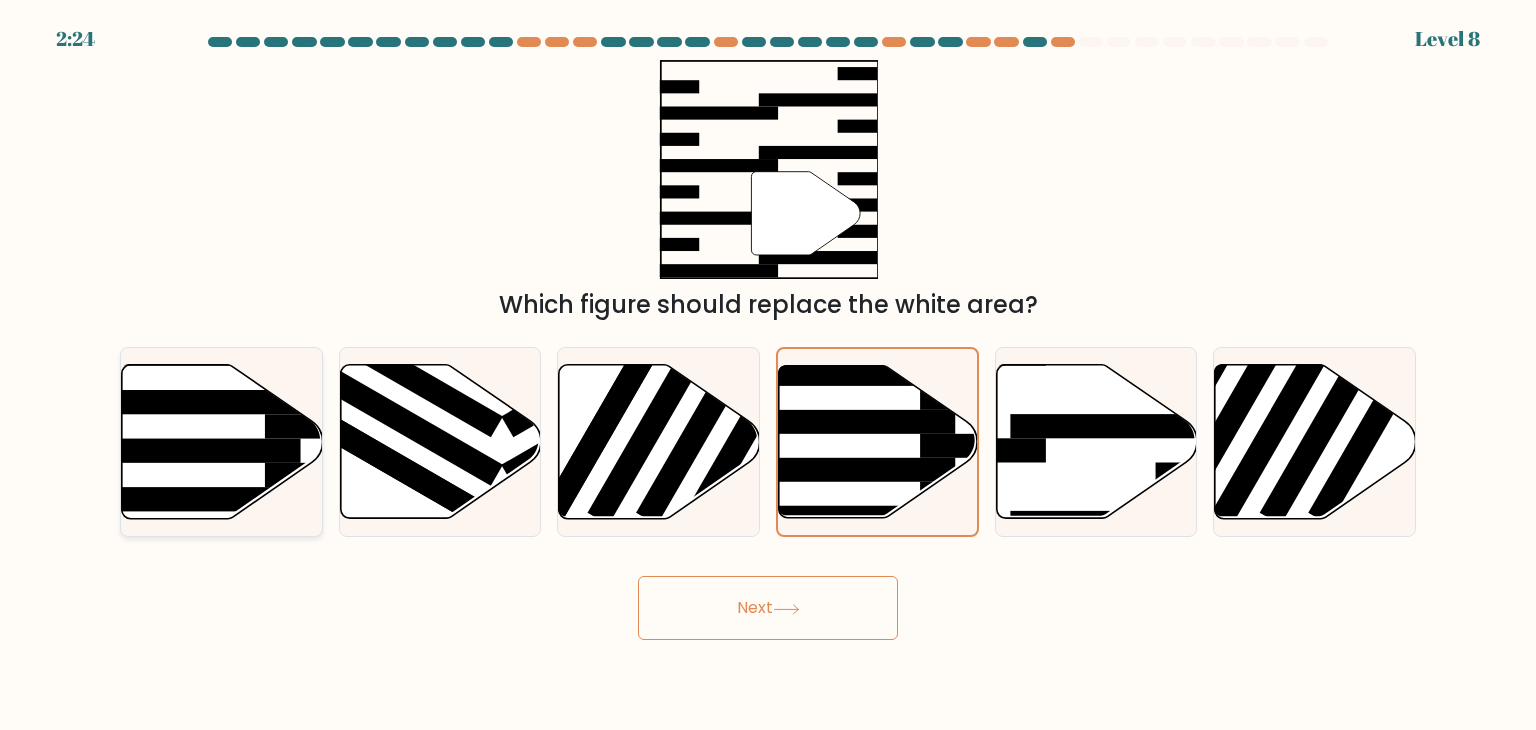 click 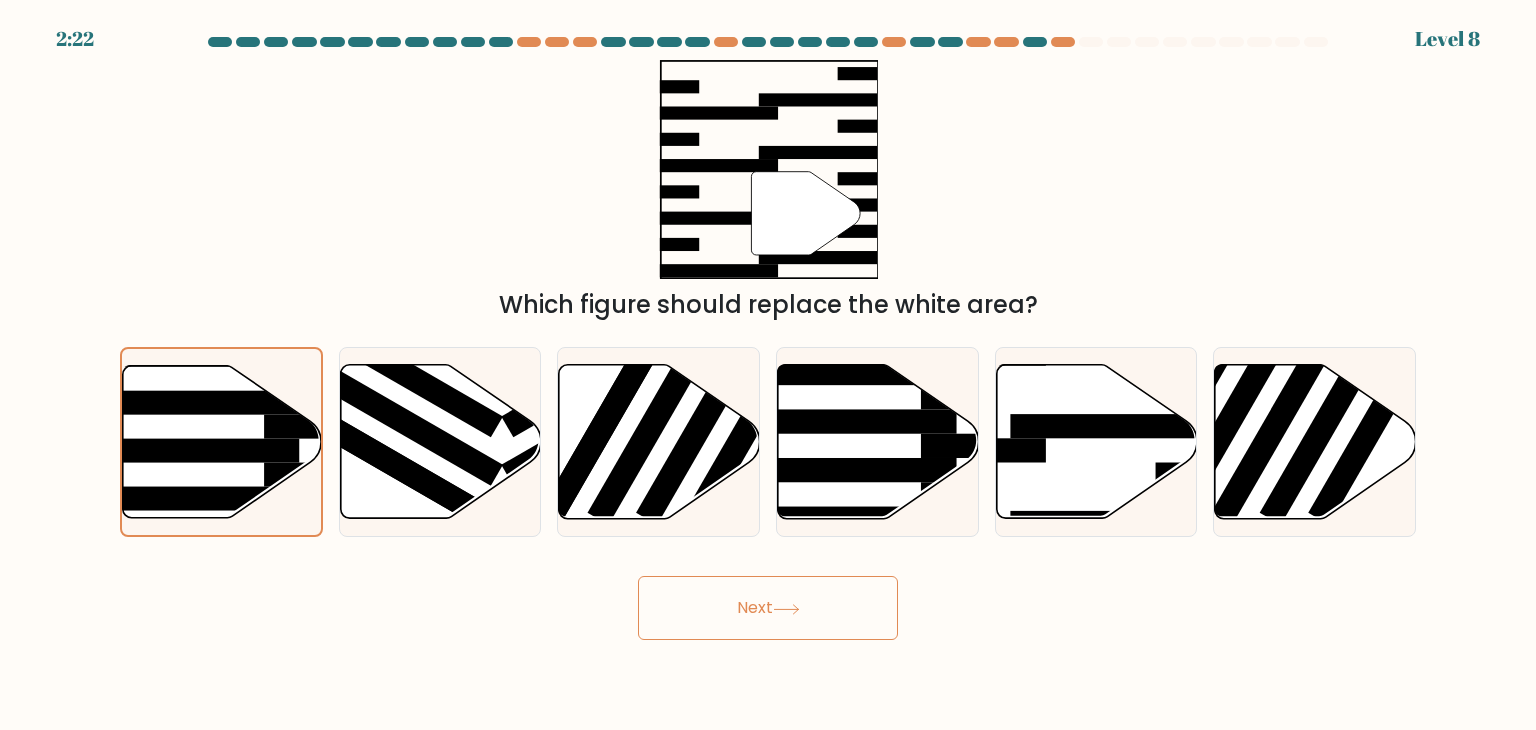 click on "Next" at bounding box center [768, 608] 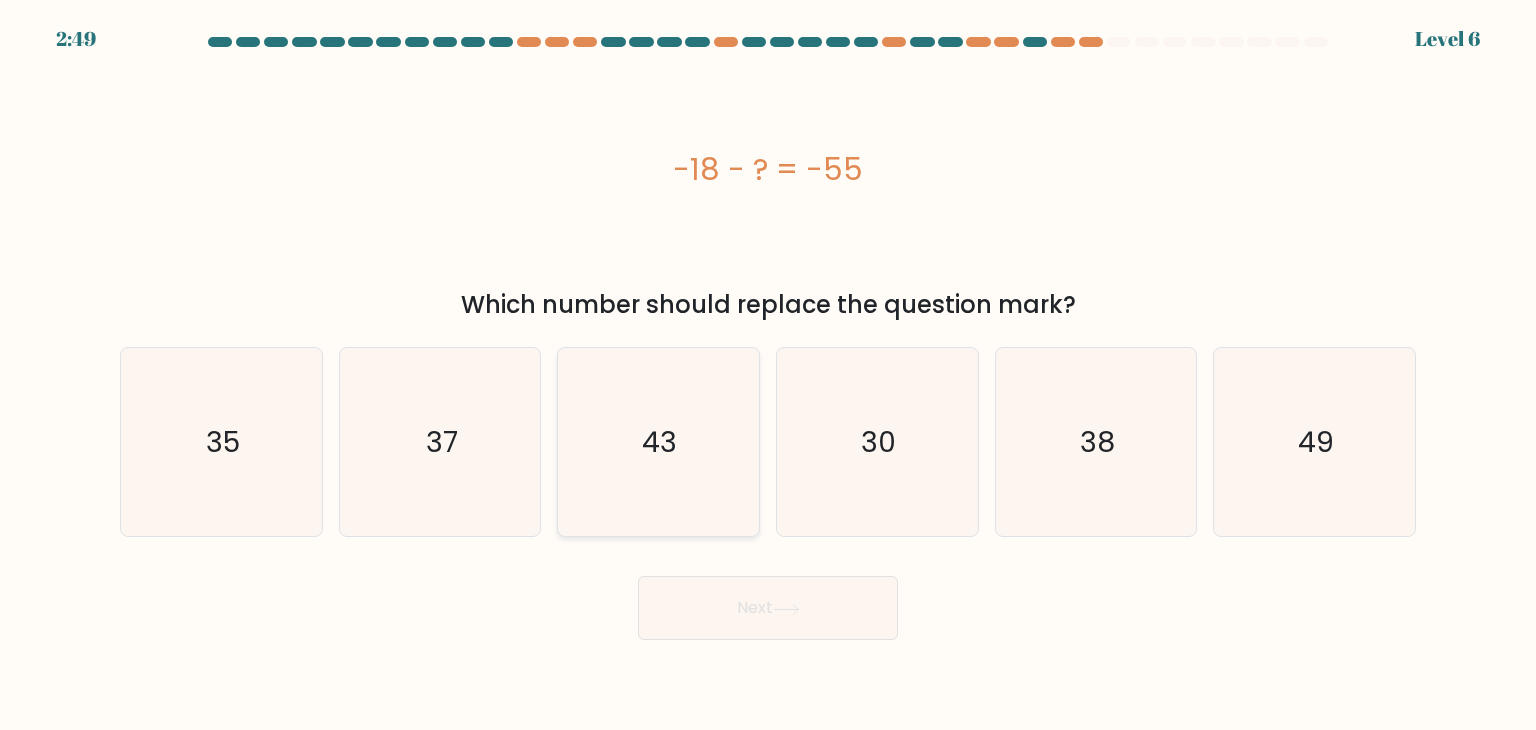 click on "43" 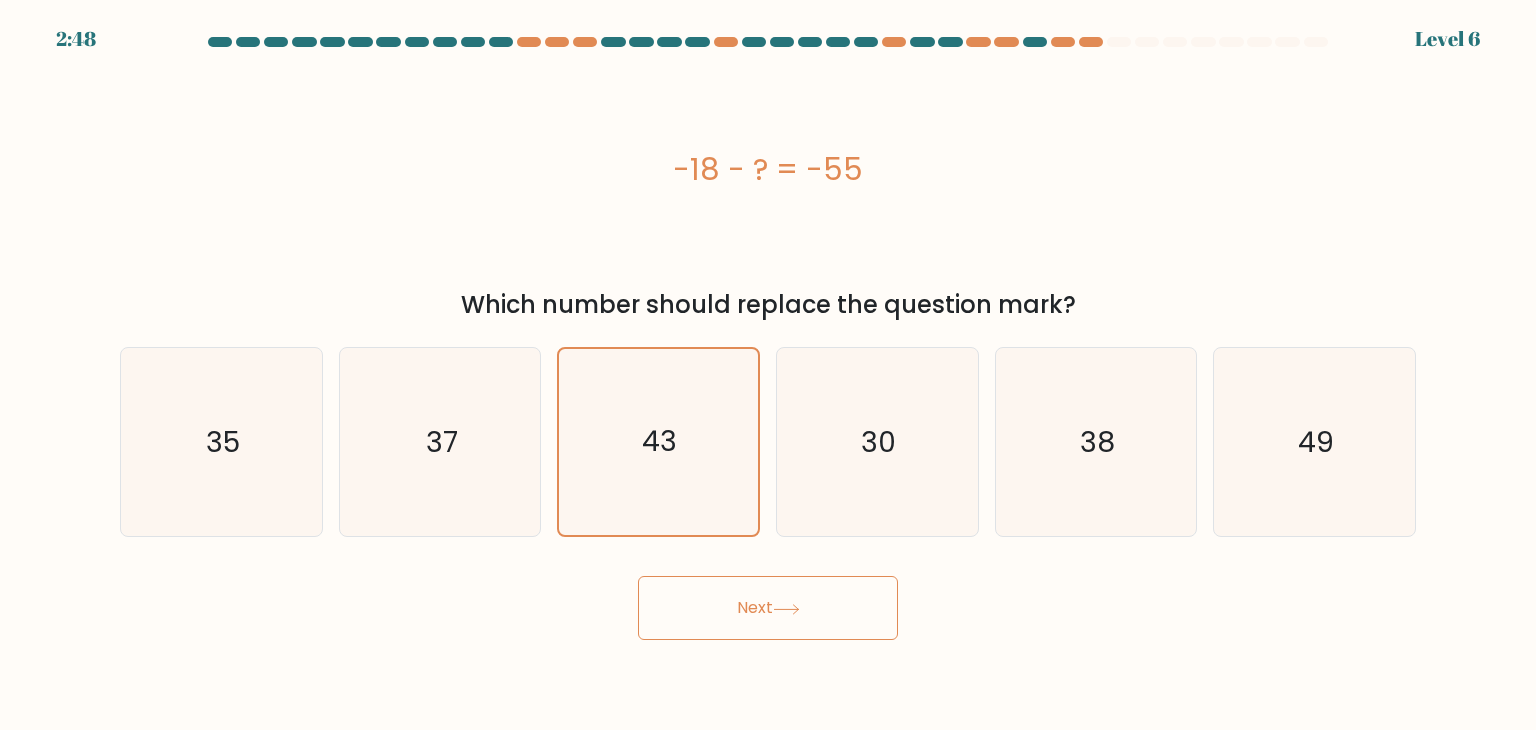 click on "Next" at bounding box center (768, 608) 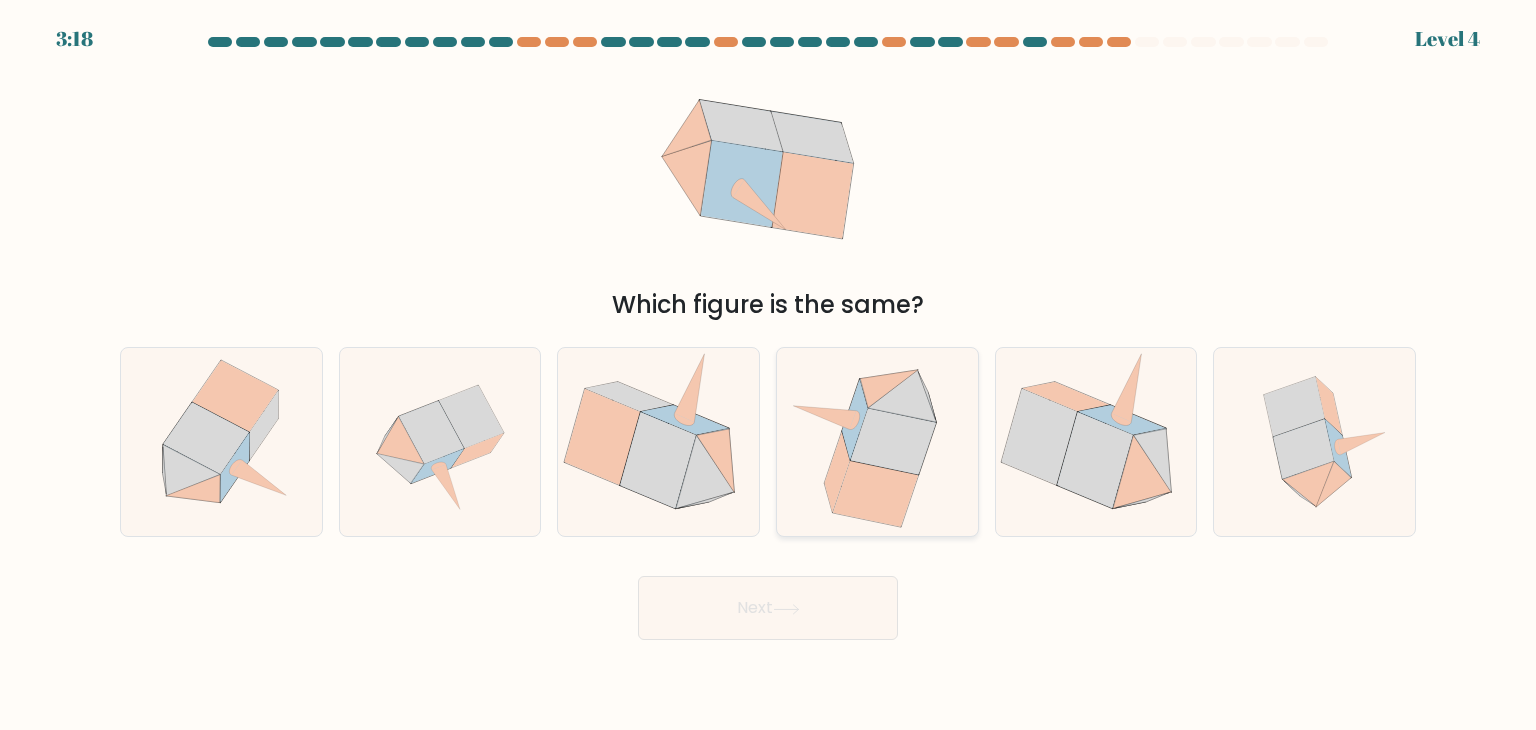 click 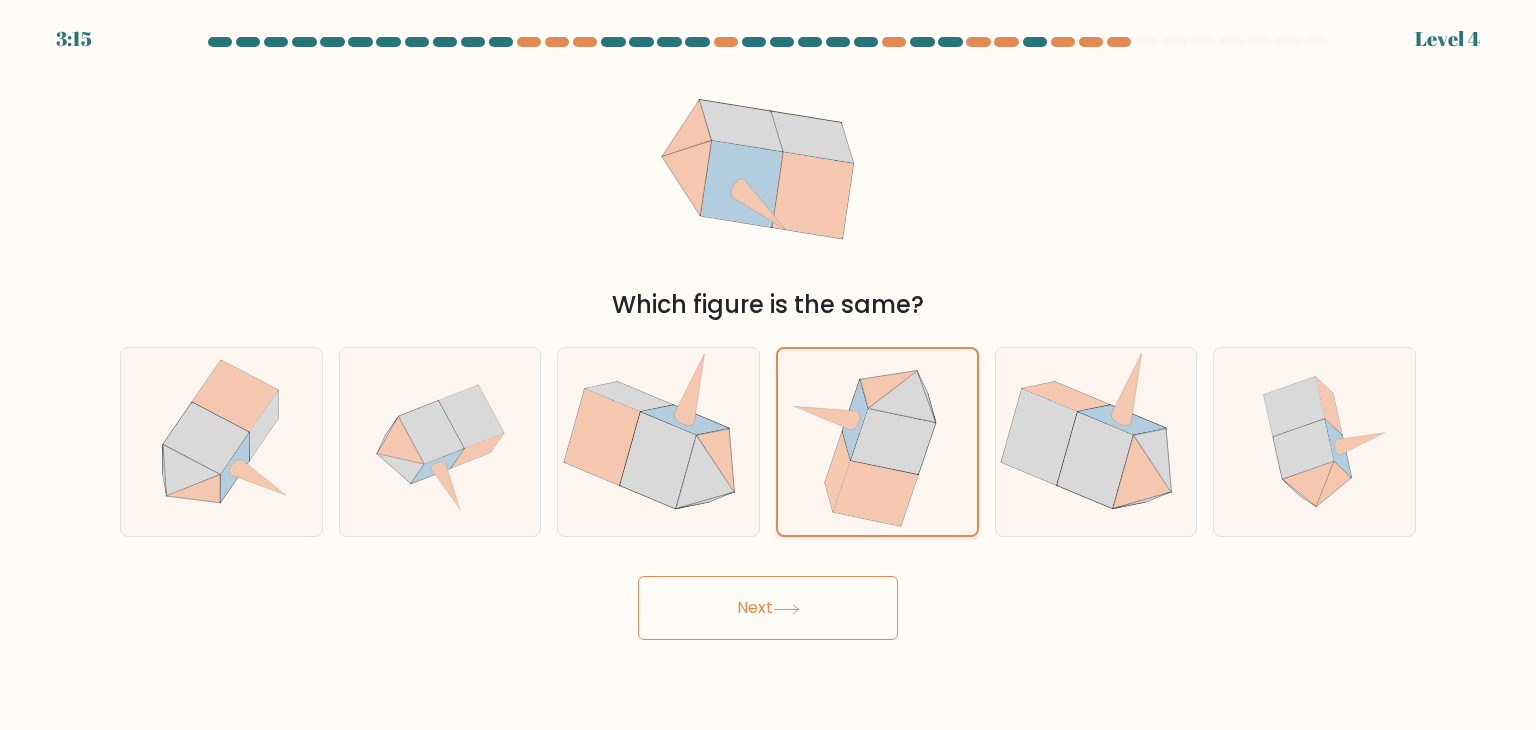 drag, startPoint x: 780, startPoint y: 606, endPoint x: 959, endPoint y: 386, distance: 283.62122 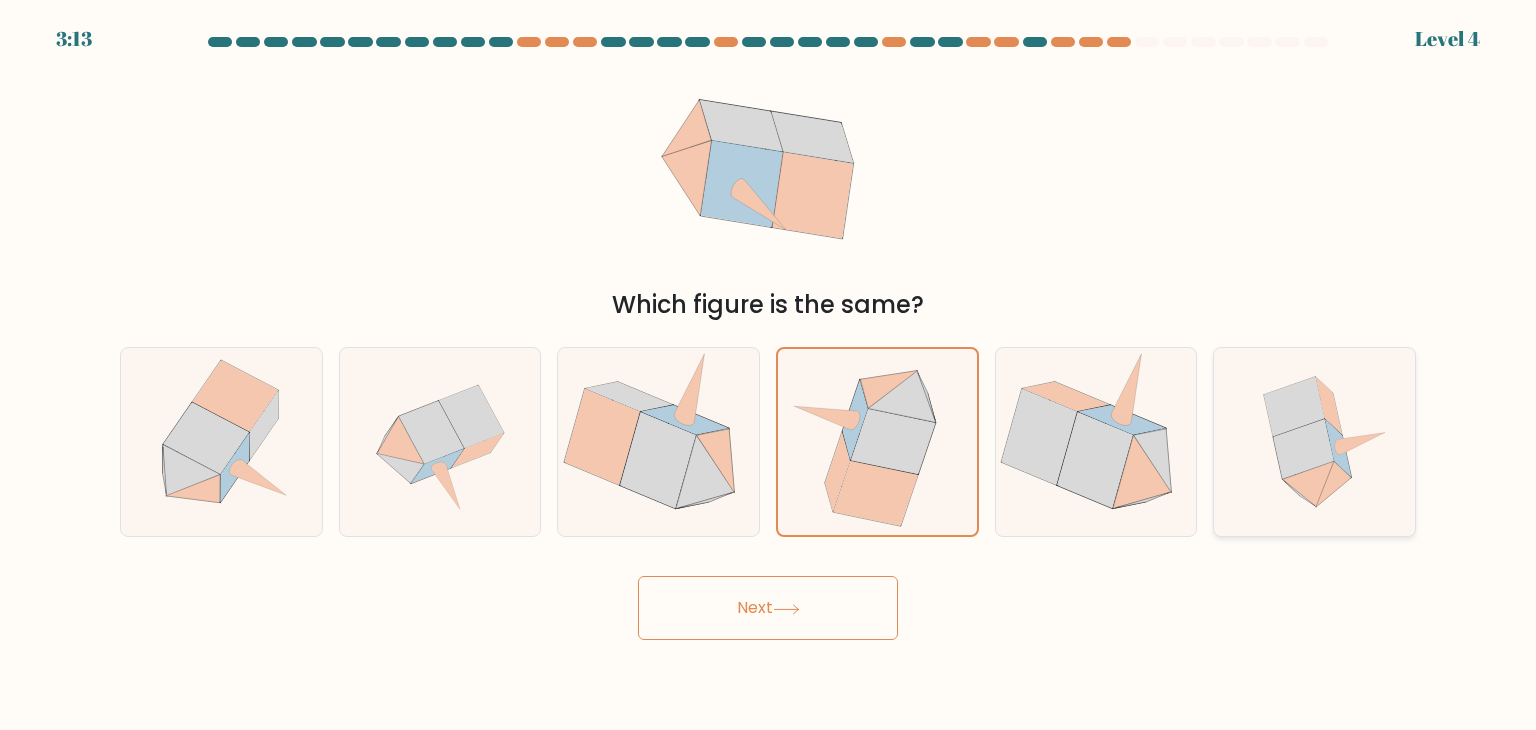 click 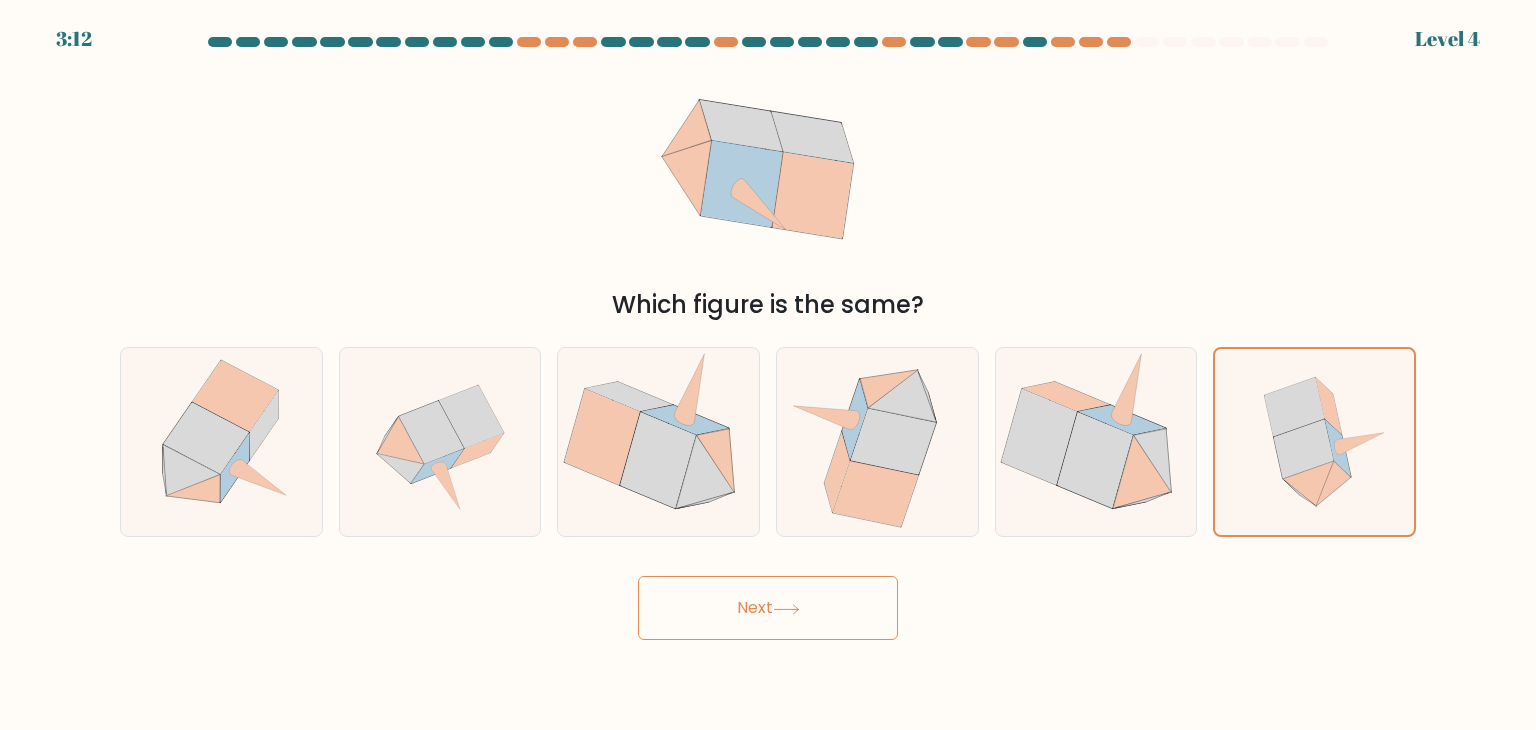click on "Next" at bounding box center (768, 608) 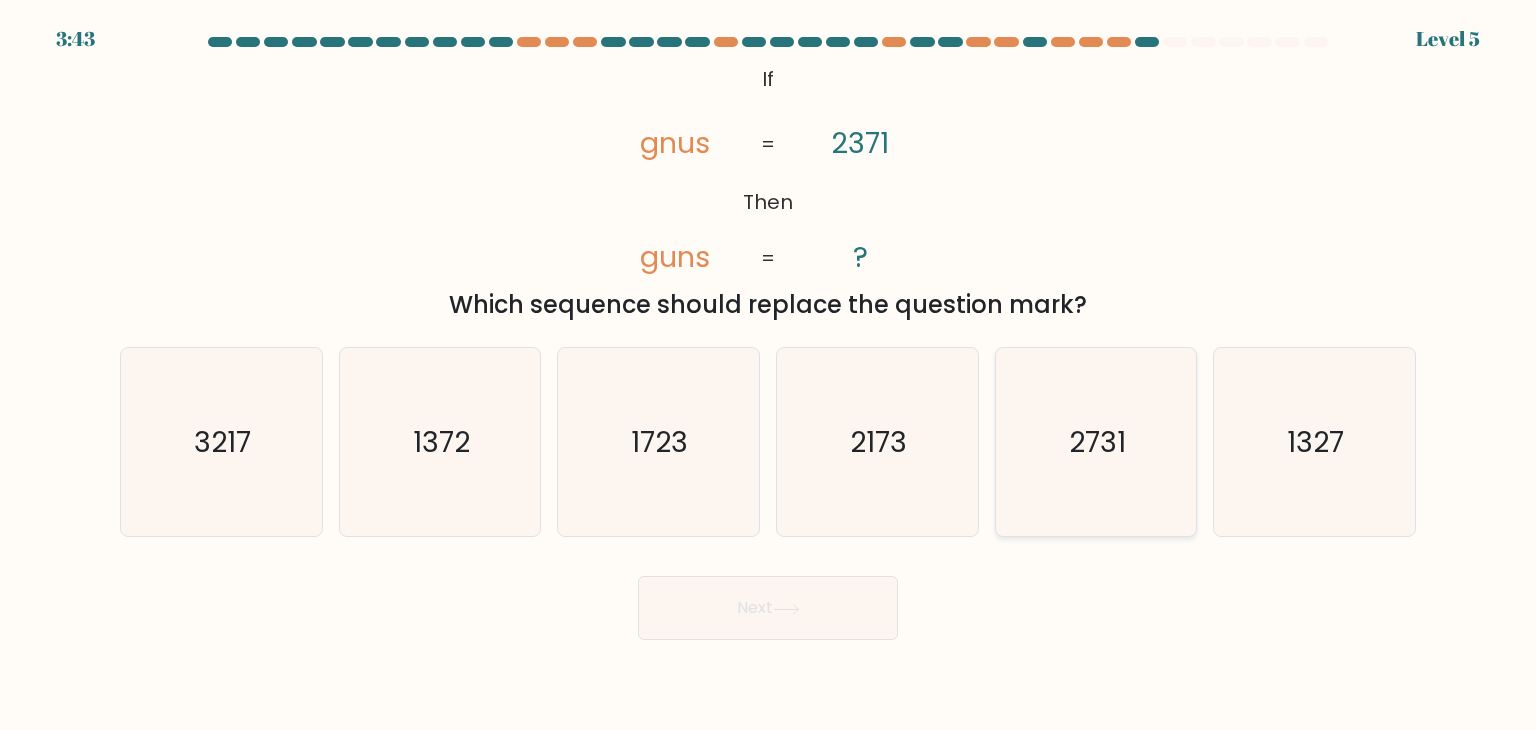 click on "2731" 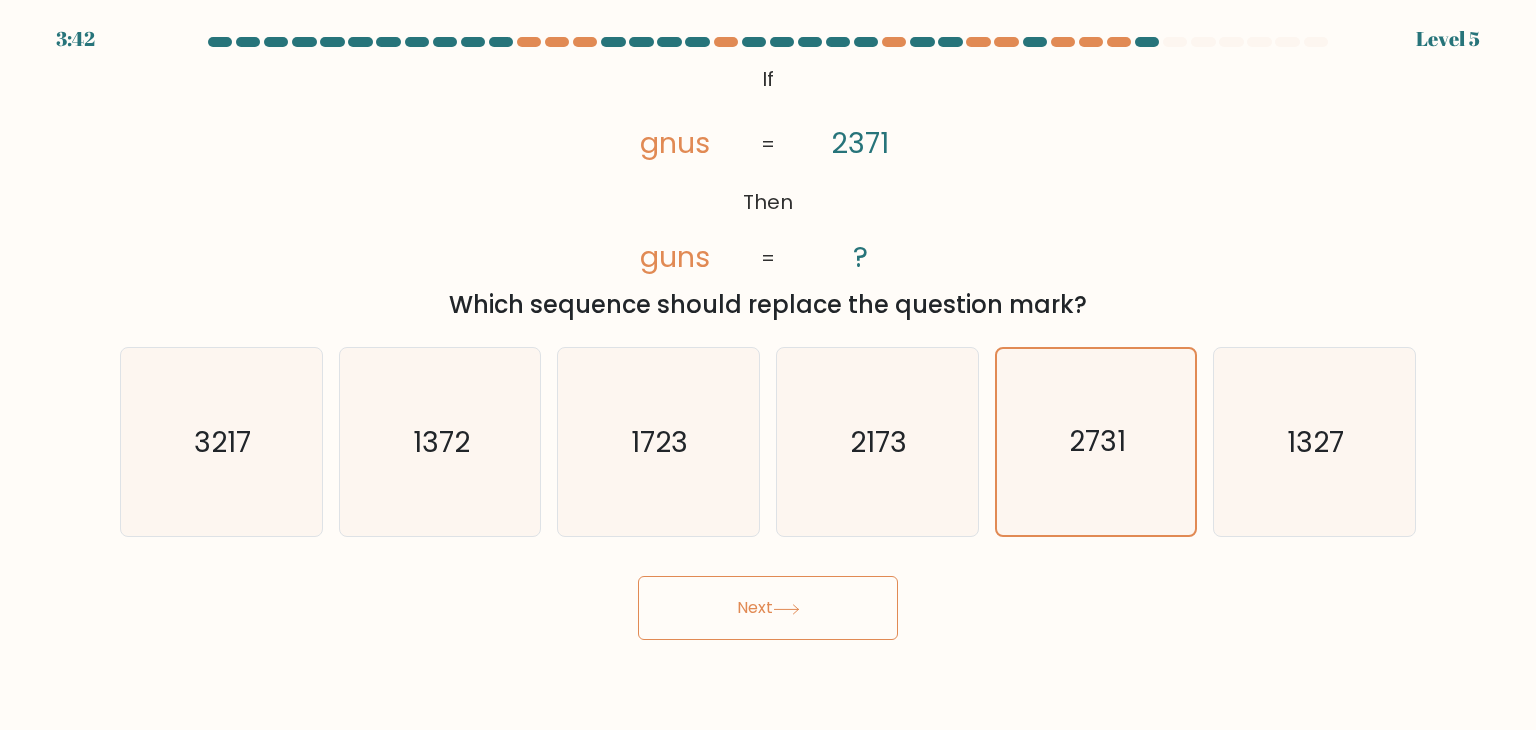 click on "Next" at bounding box center [768, 608] 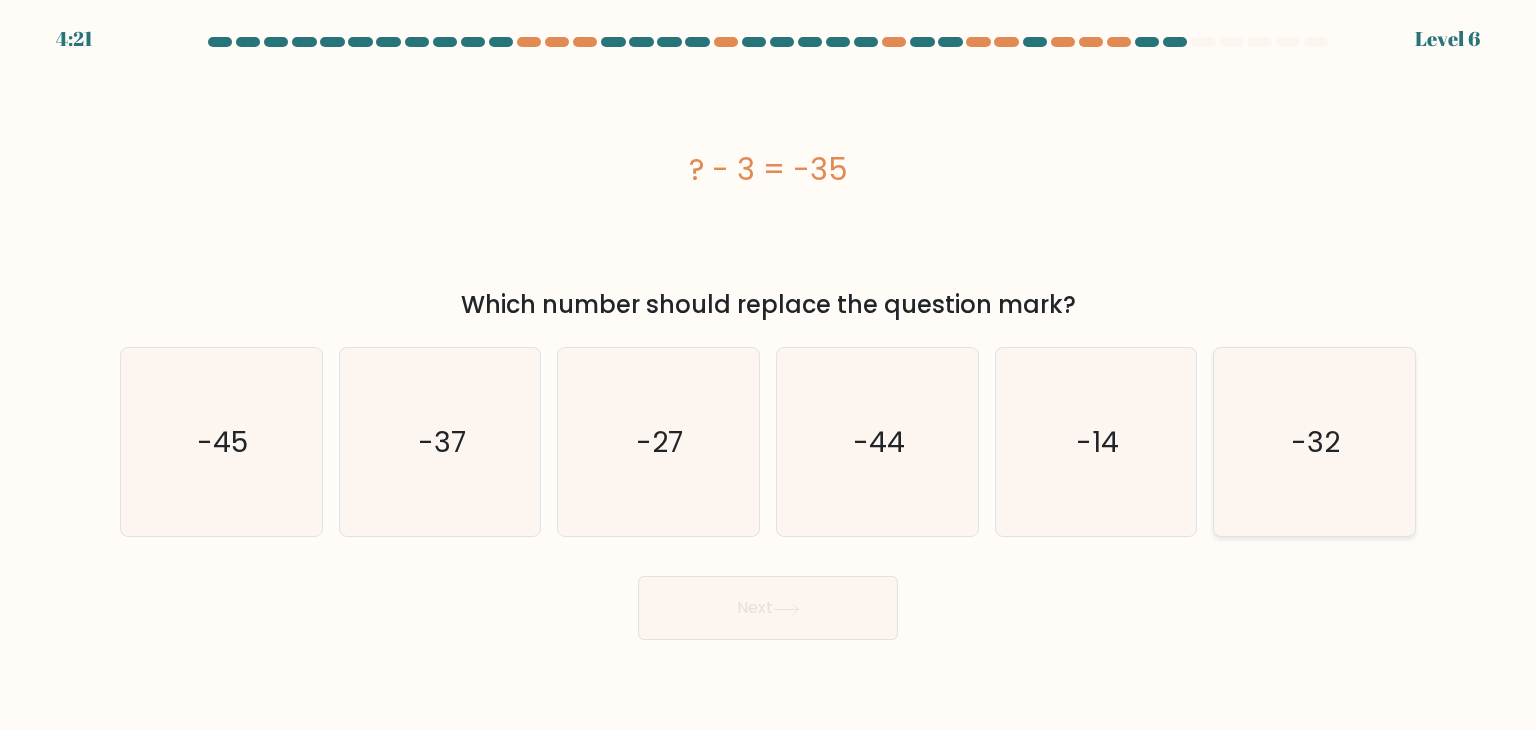 click on "-32" 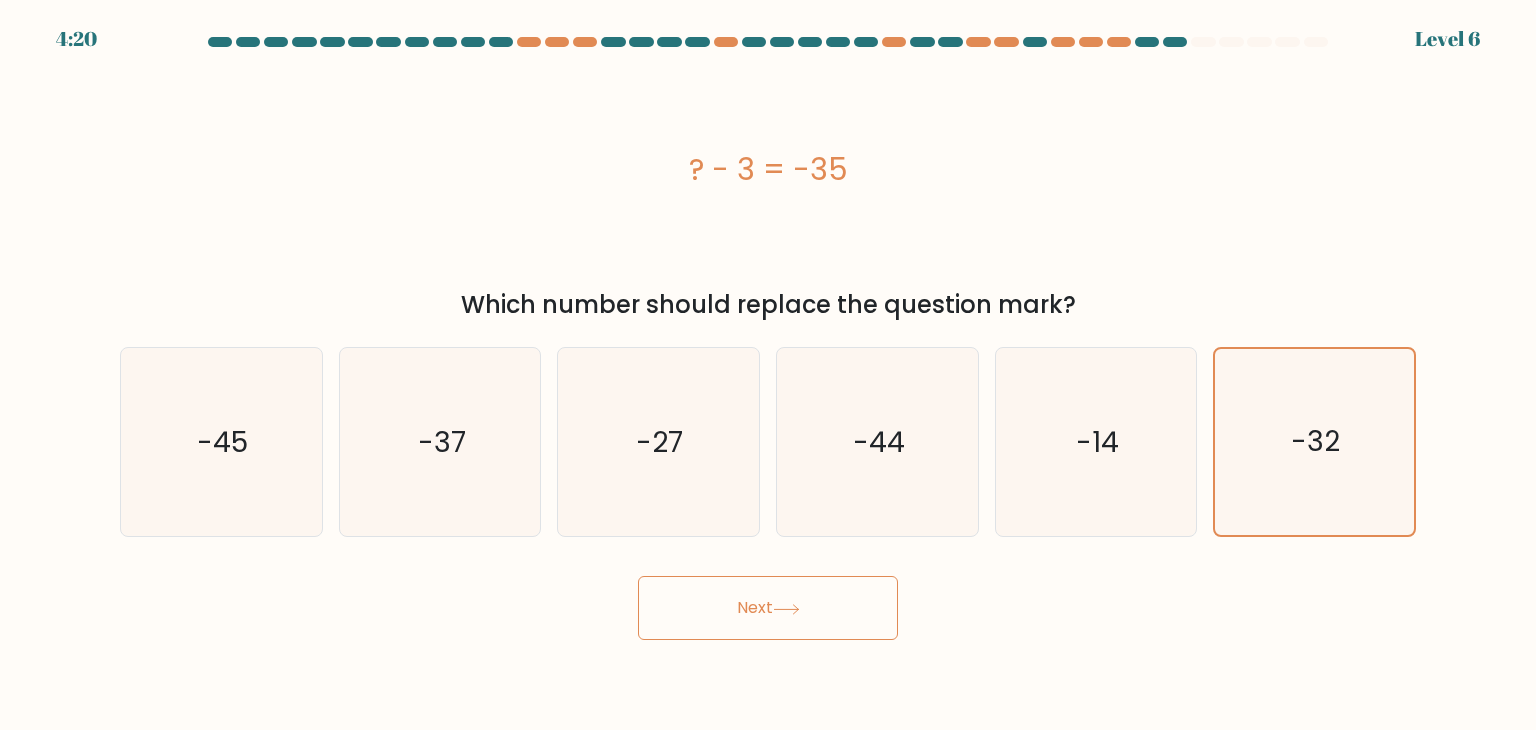 click on "Next" at bounding box center (768, 608) 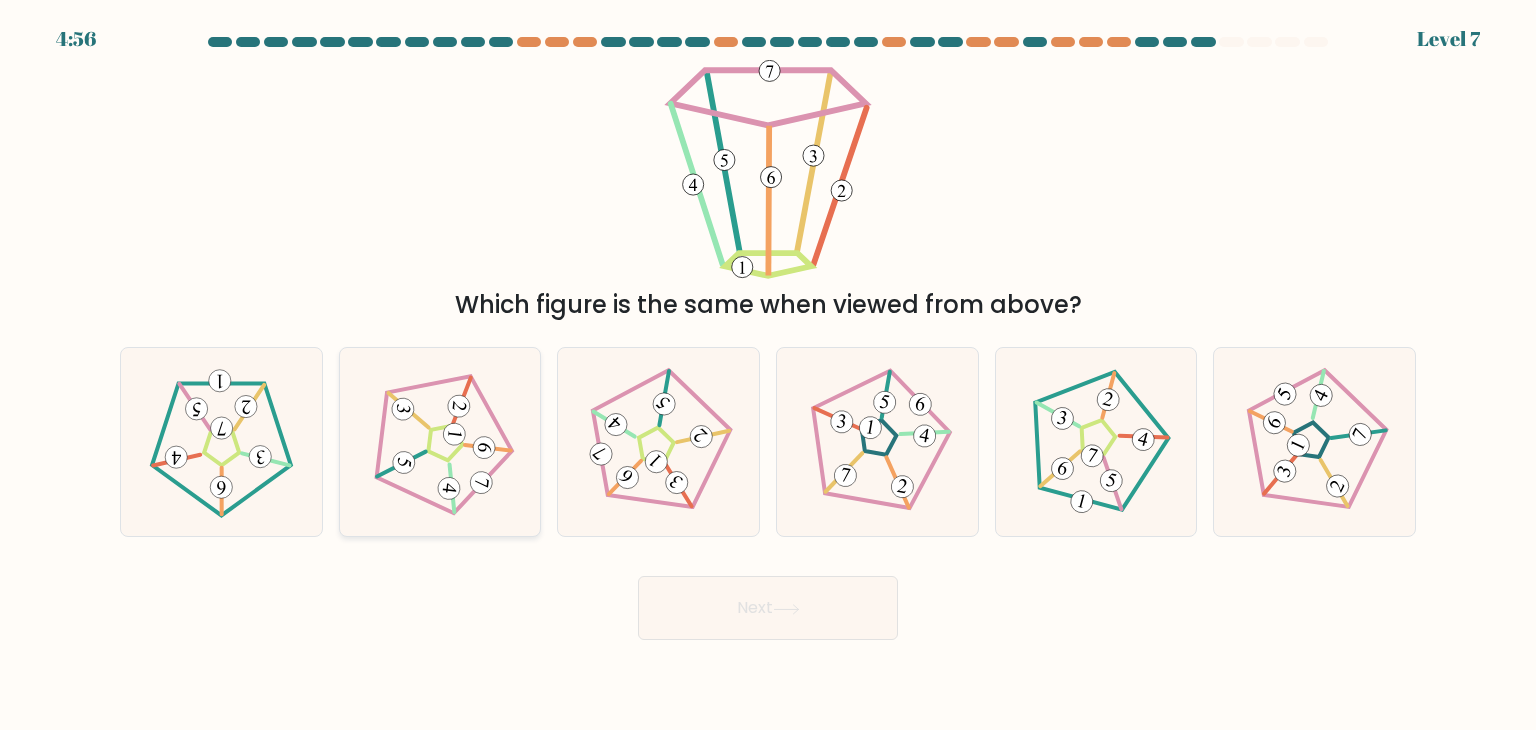 click at bounding box center (440, 442) 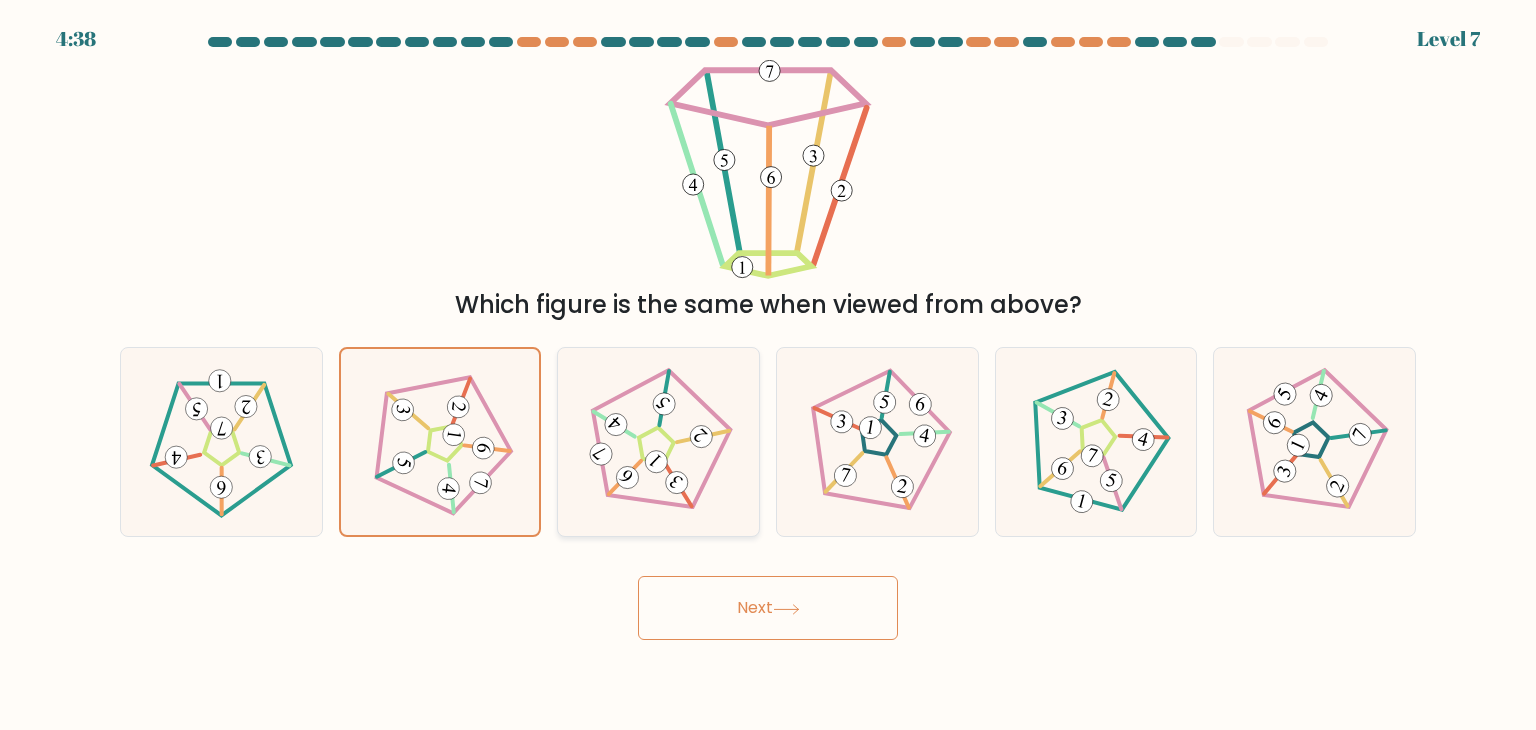click at bounding box center [658, 442] 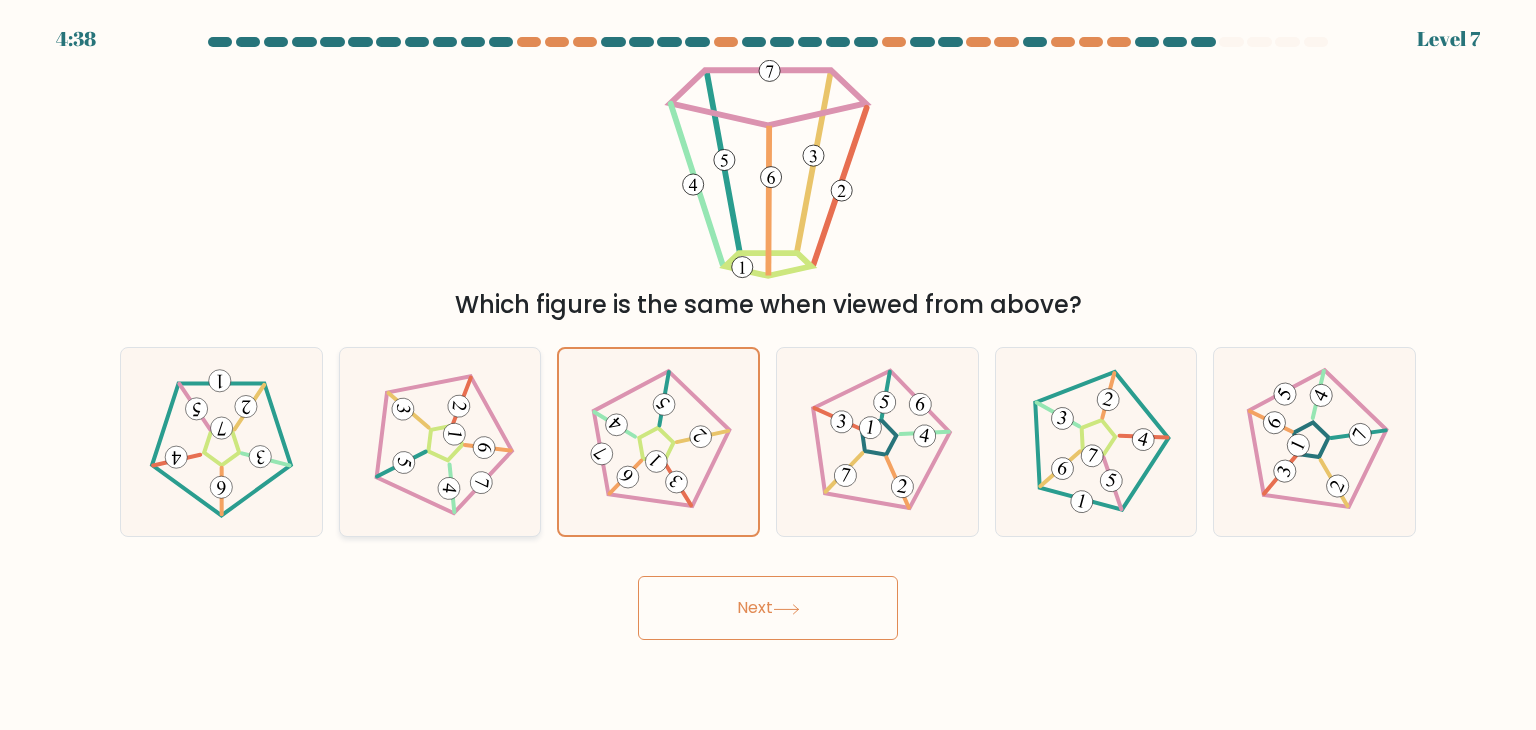 click 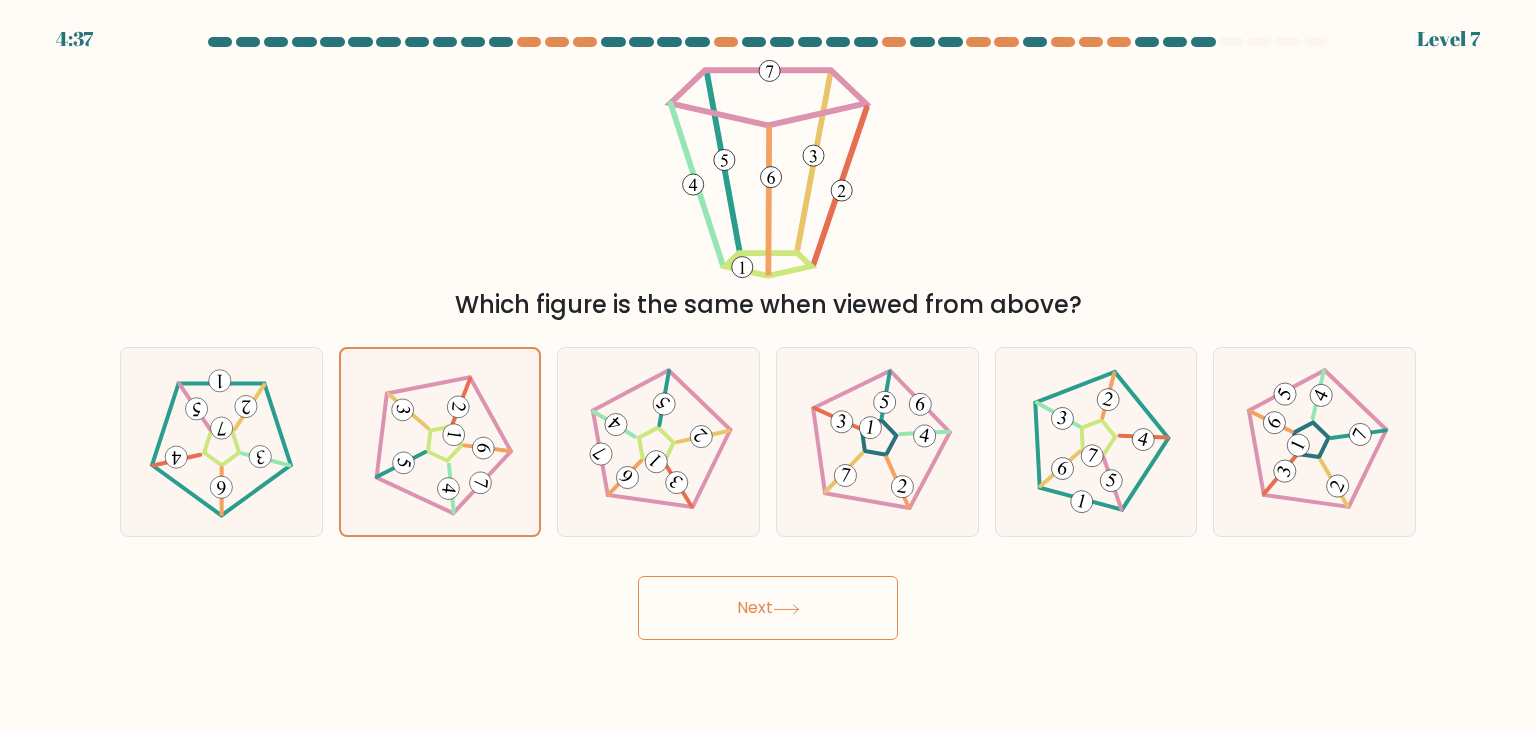 click on "Next" at bounding box center (768, 608) 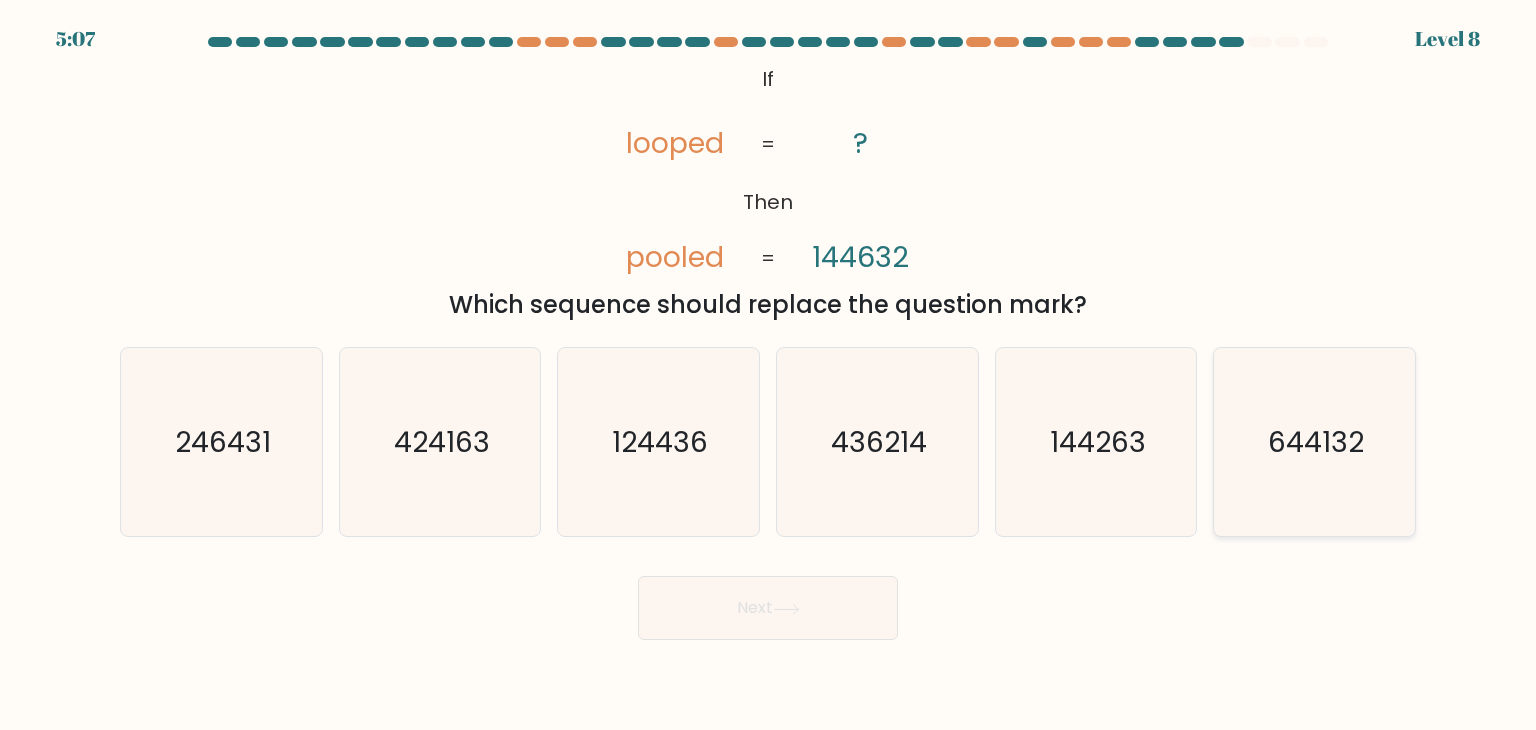 click on "644132" 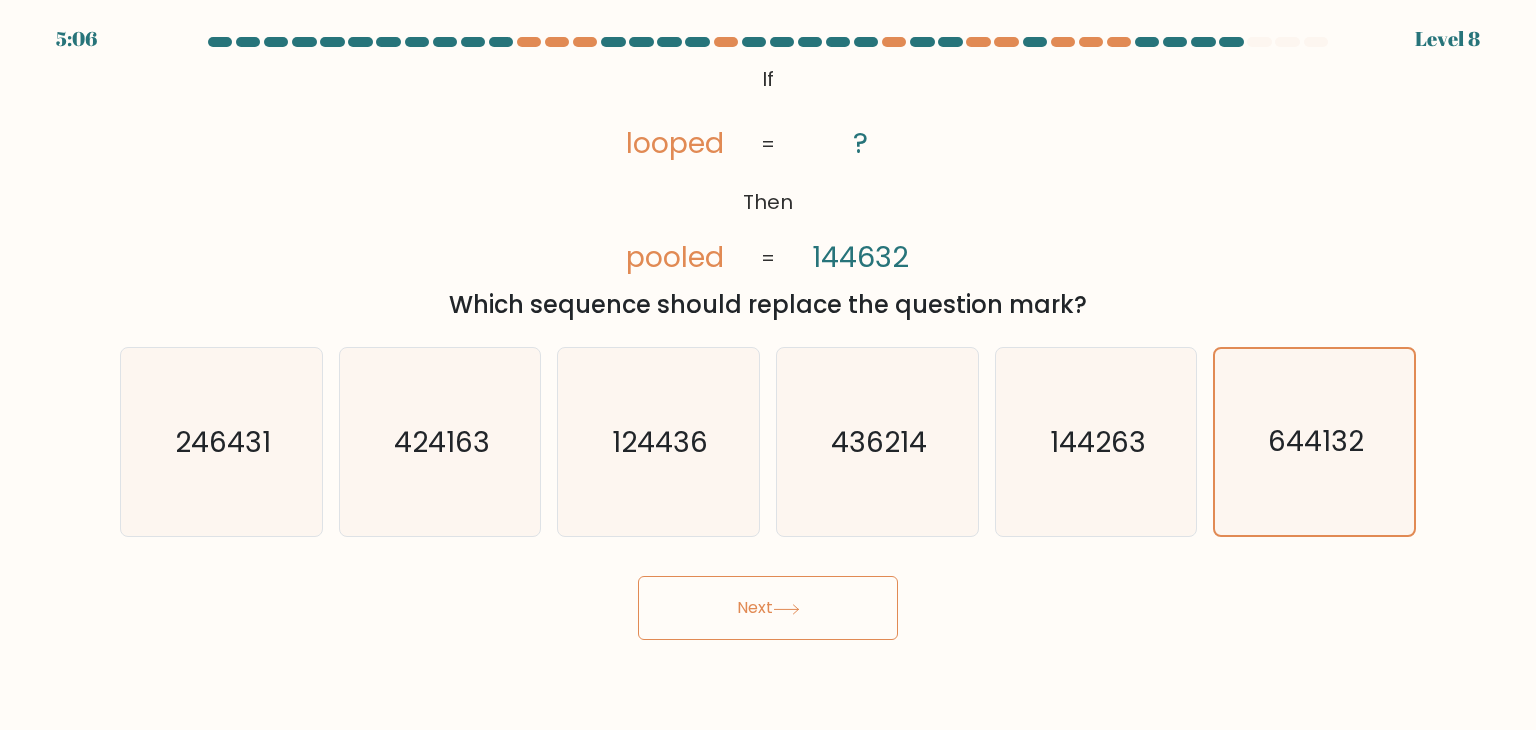 click on "Next" at bounding box center [768, 608] 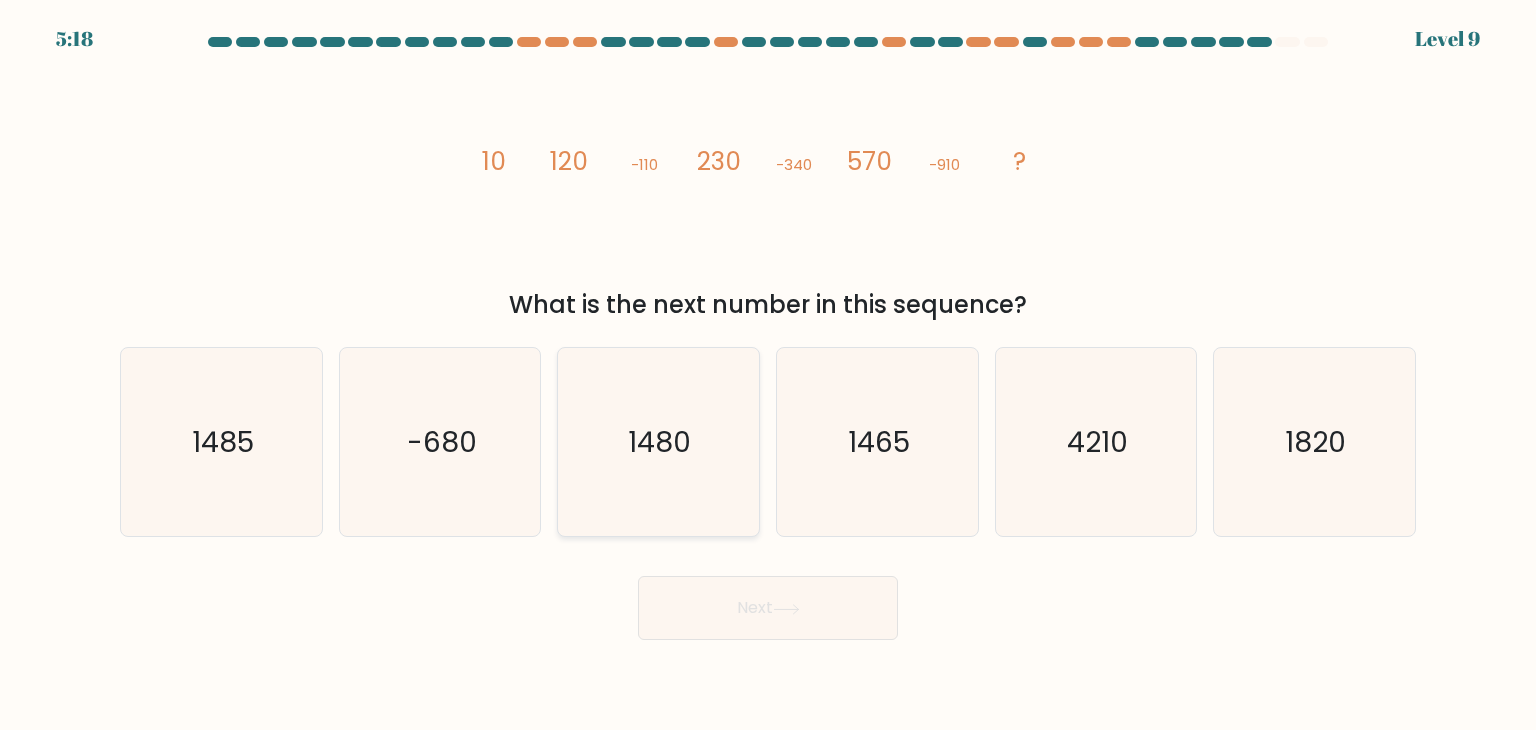 click on "1480" 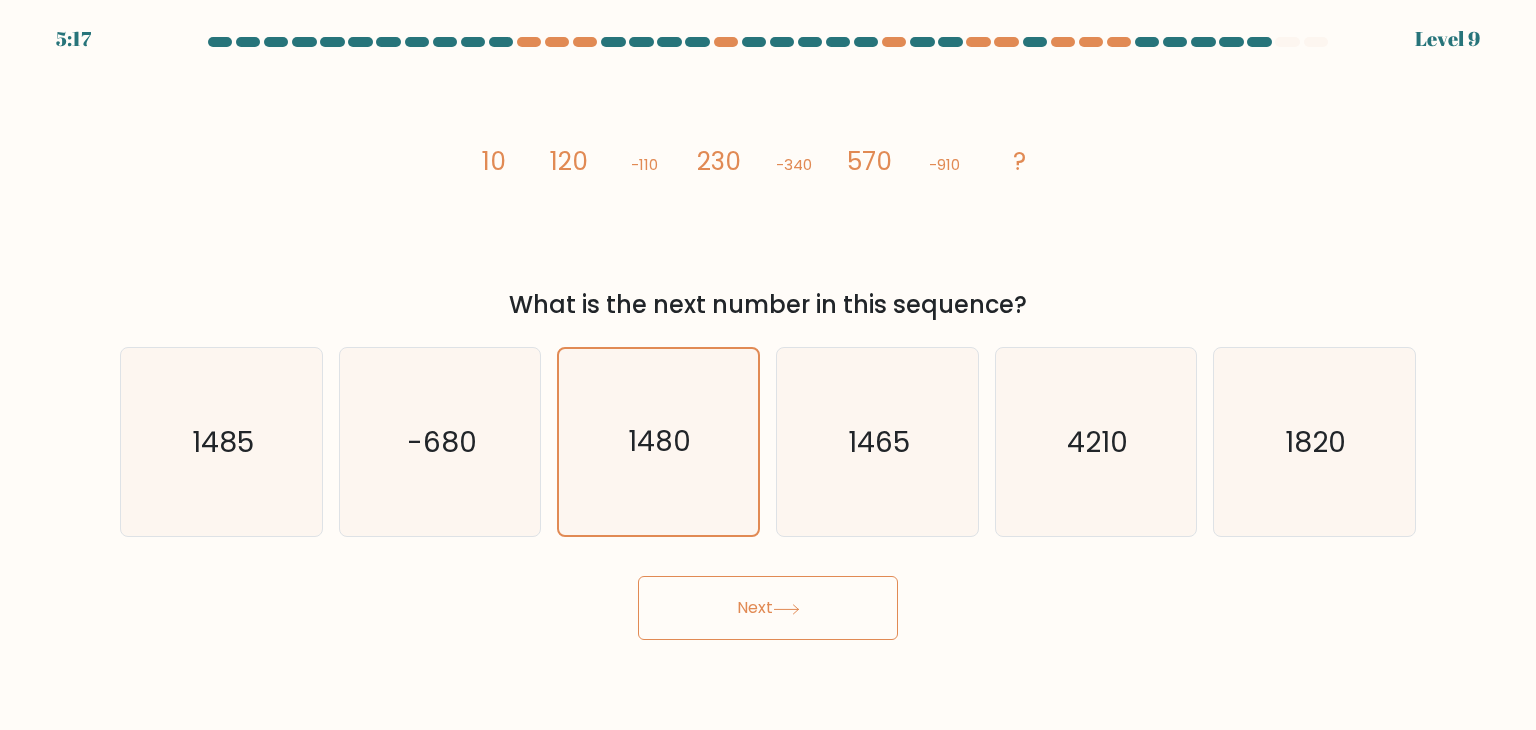 click on "Next" at bounding box center (768, 608) 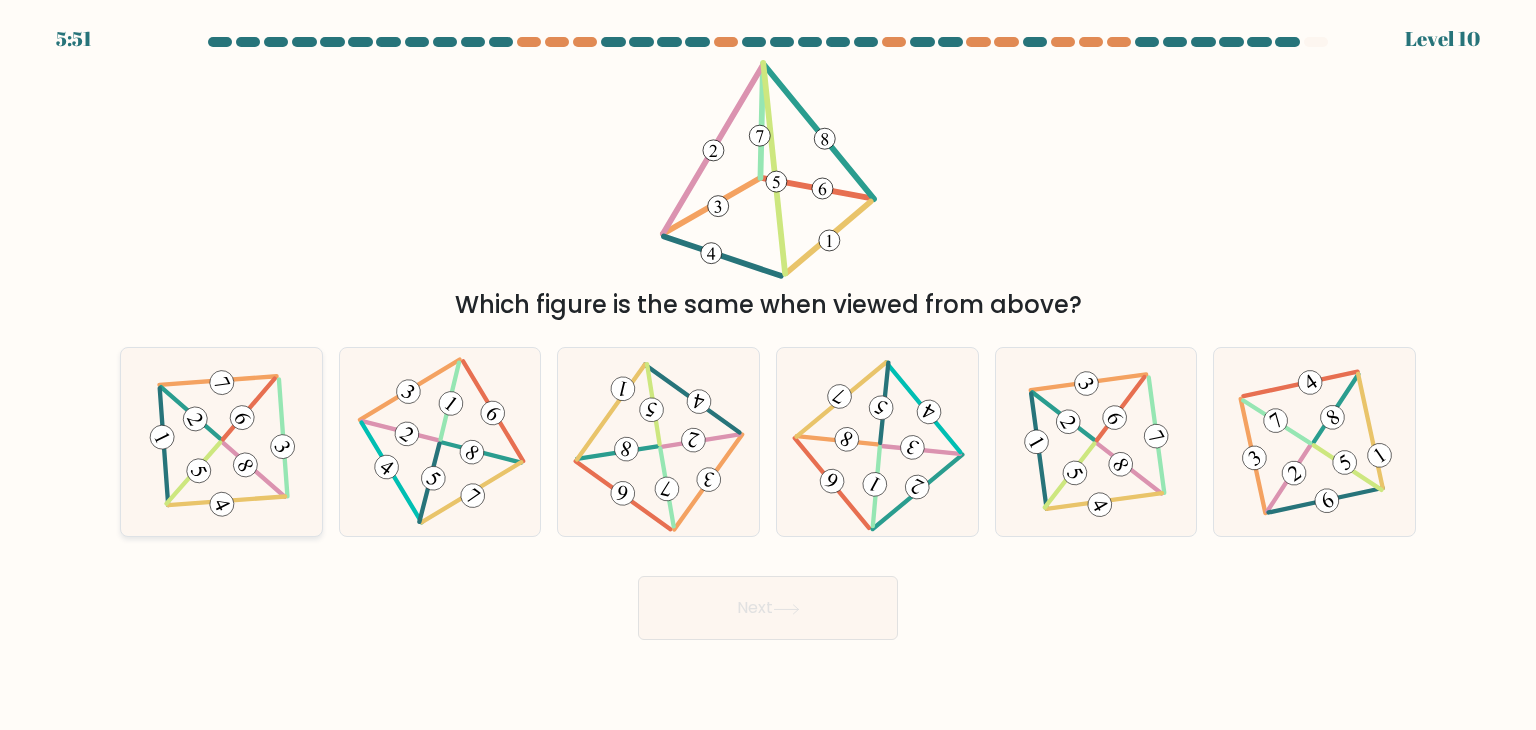 click 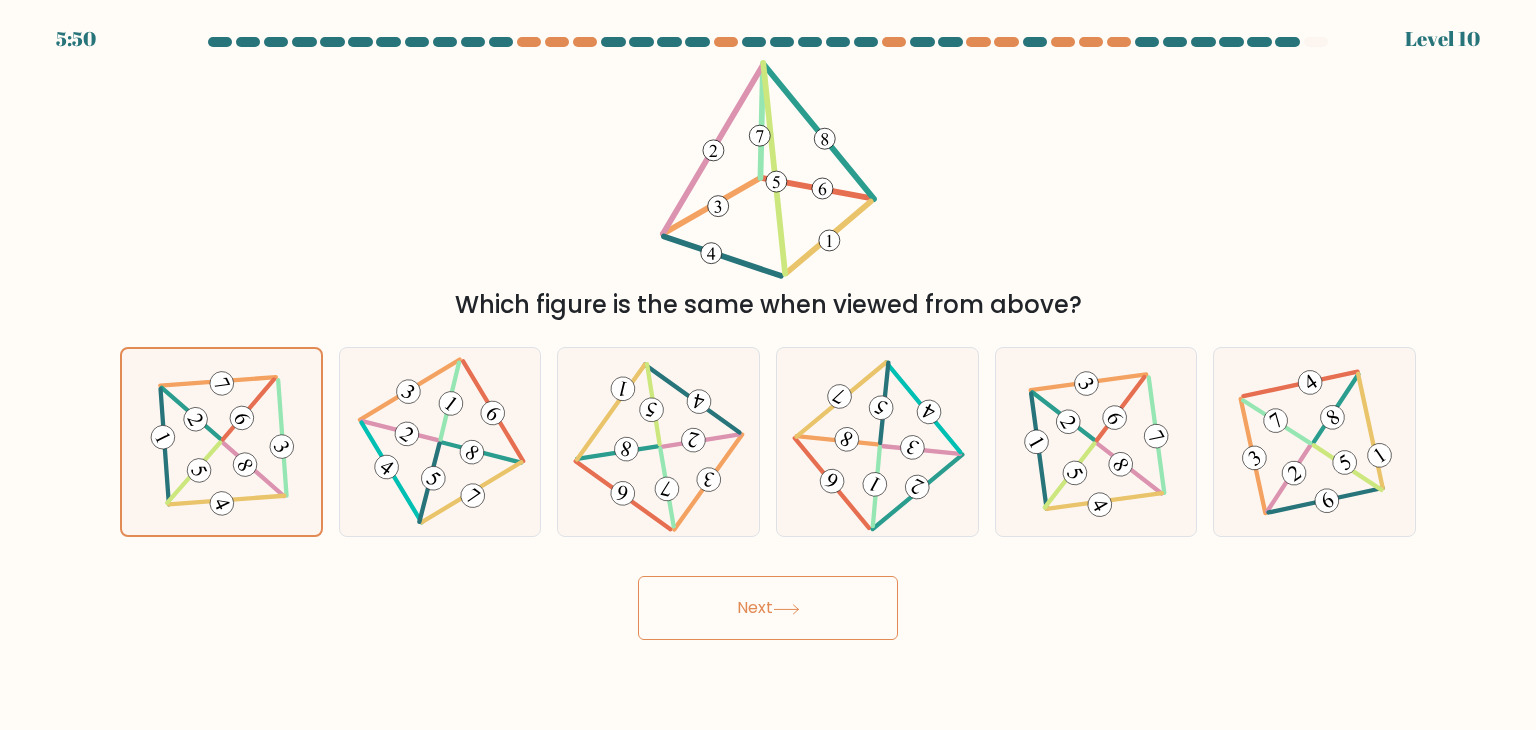 click on "Next" at bounding box center [768, 608] 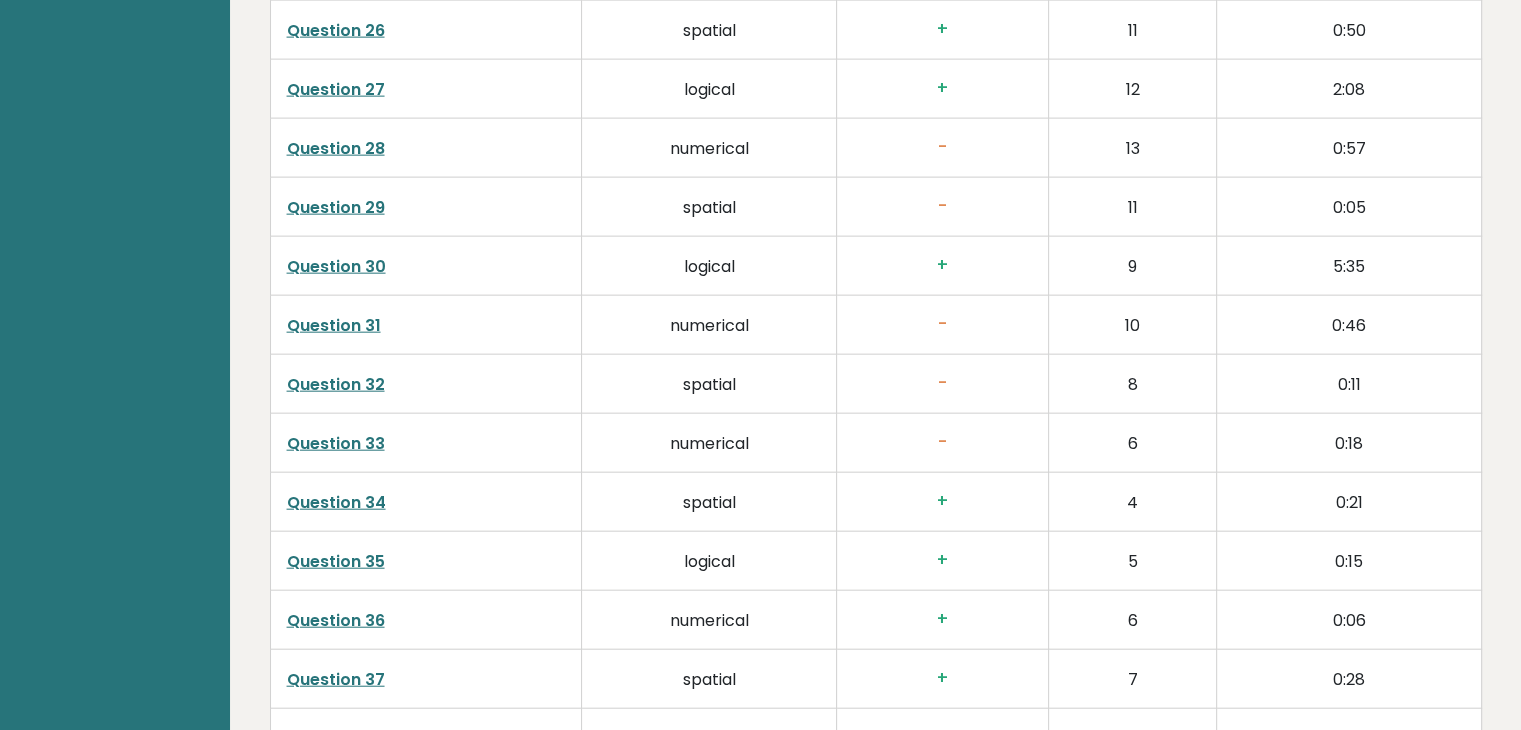 scroll, scrollTop: 5208, scrollLeft: 0, axis: vertical 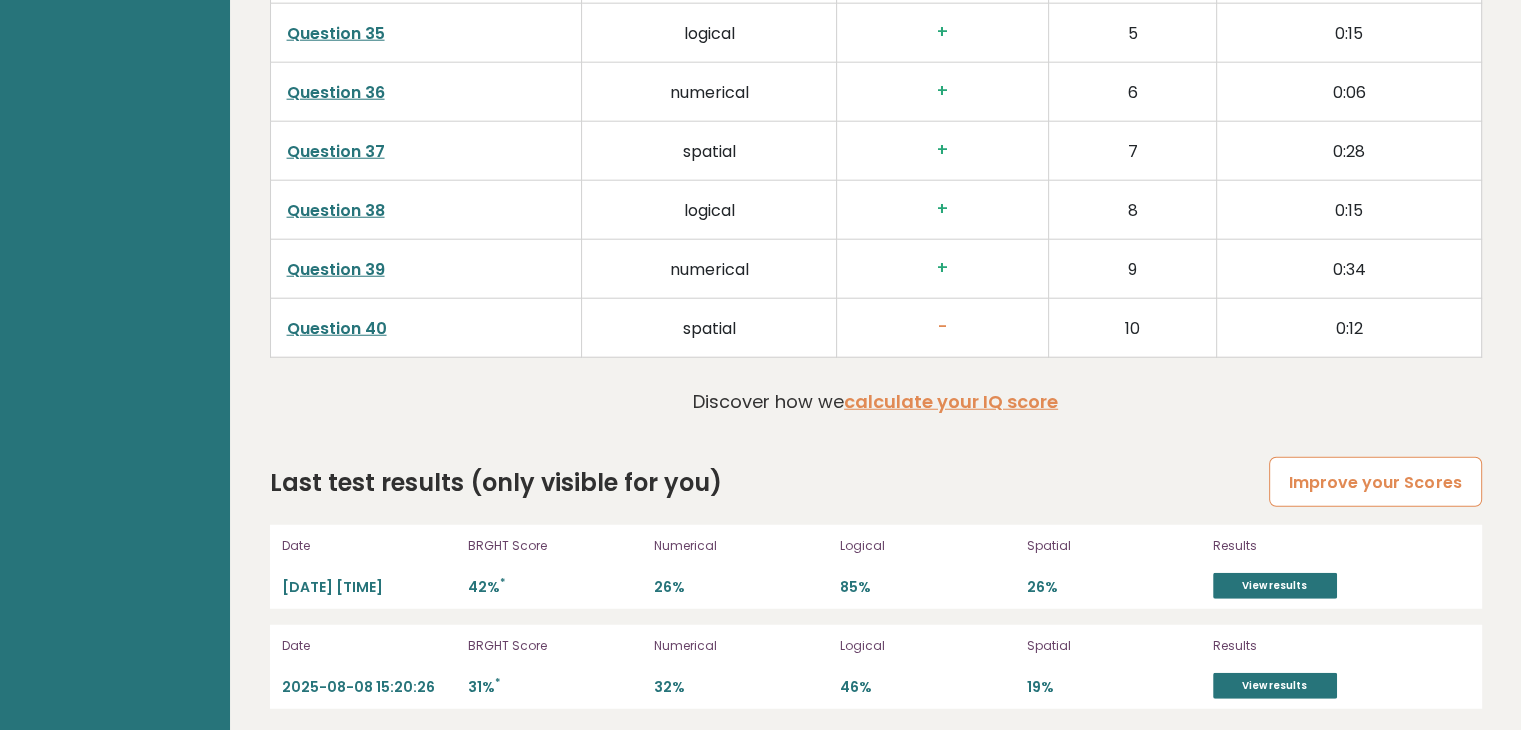 click on "Improve your Scores" at bounding box center (1375, 482) 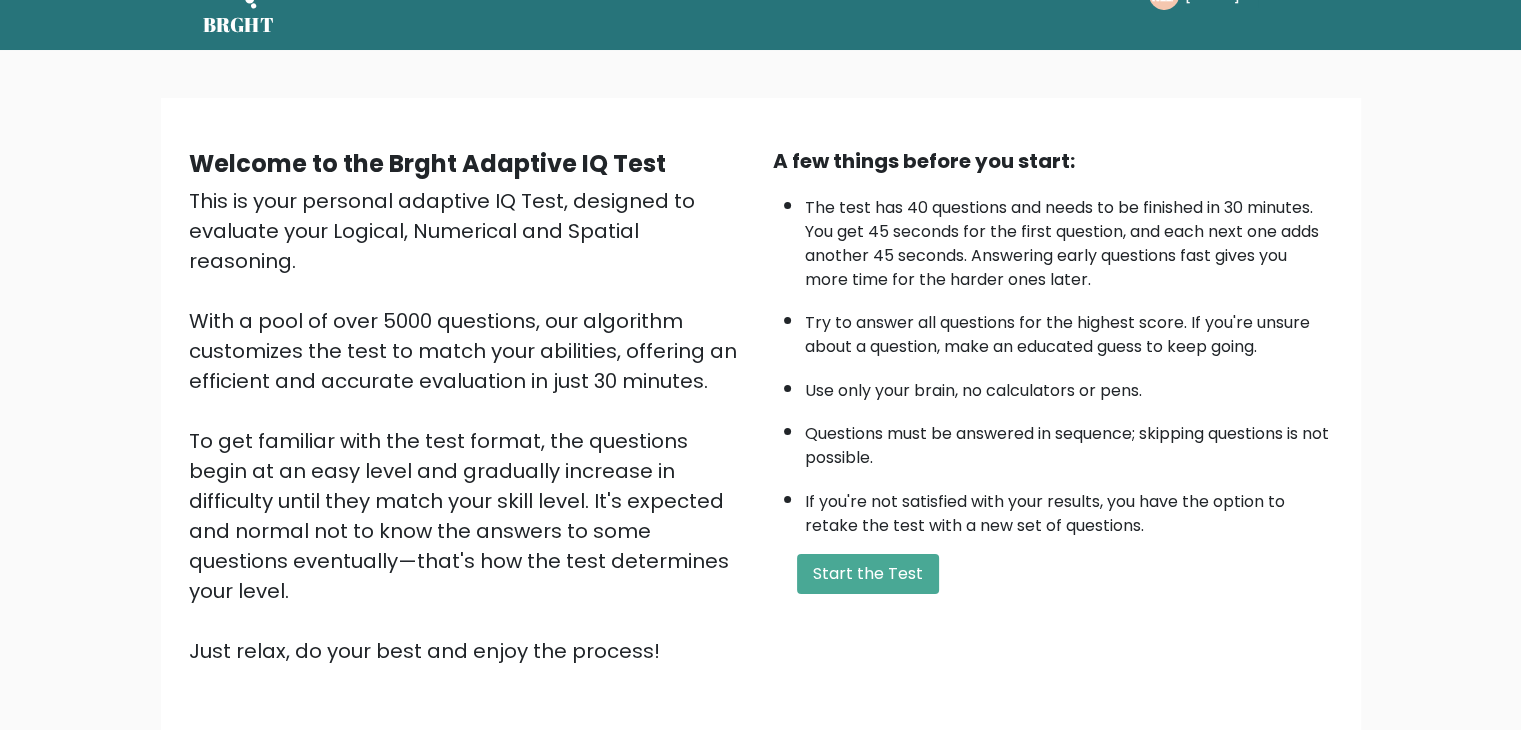 scroll, scrollTop: 72, scrollLeft: 0, axis: vertical 